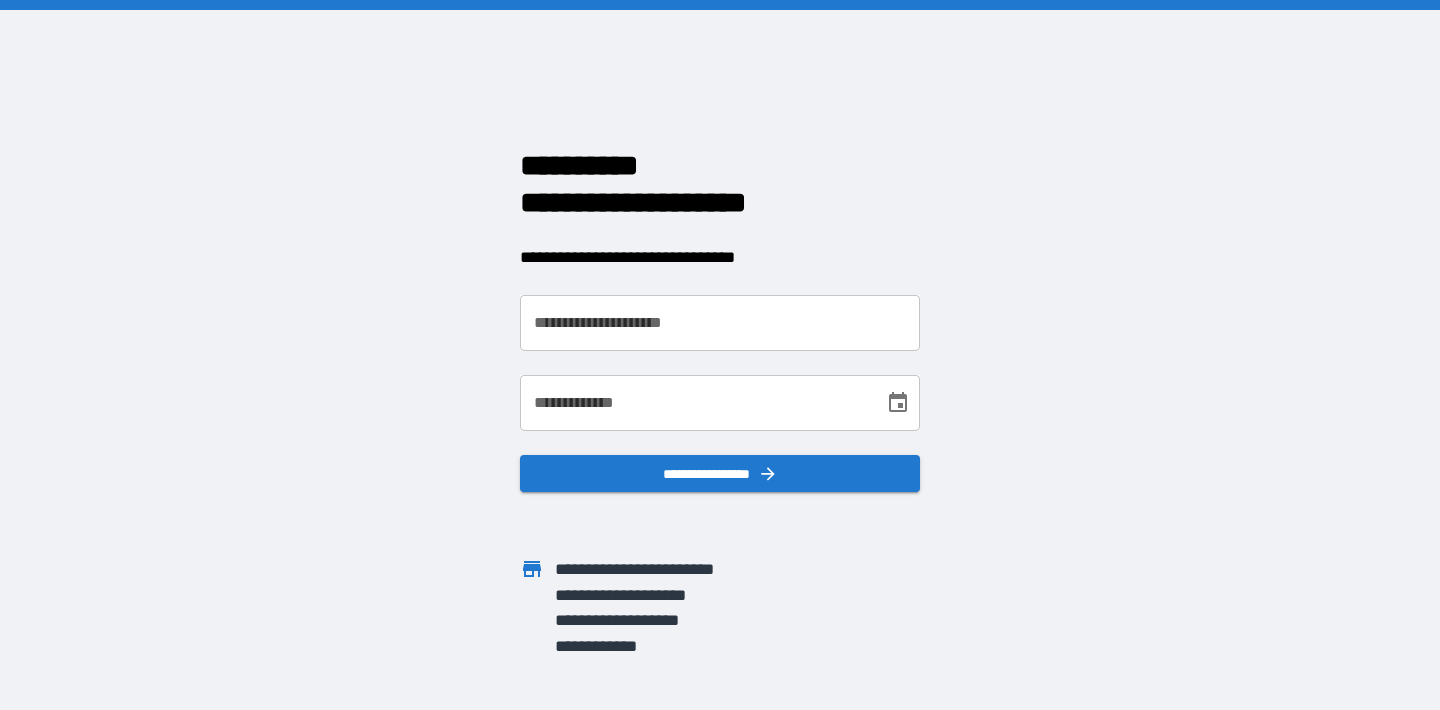 scroll, scrollTop: 0, scrollLeft: 0, axis: both 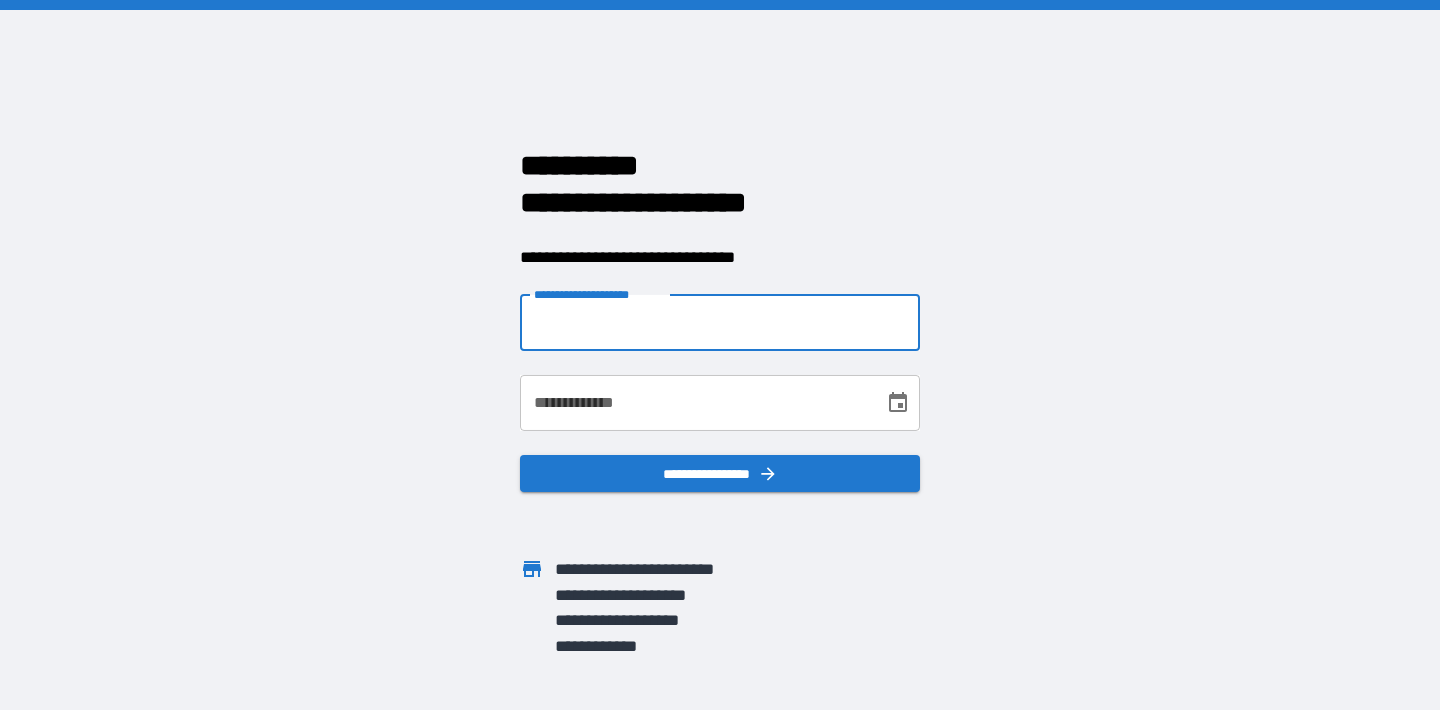 click on "**********" at bounding box center [720, 323] 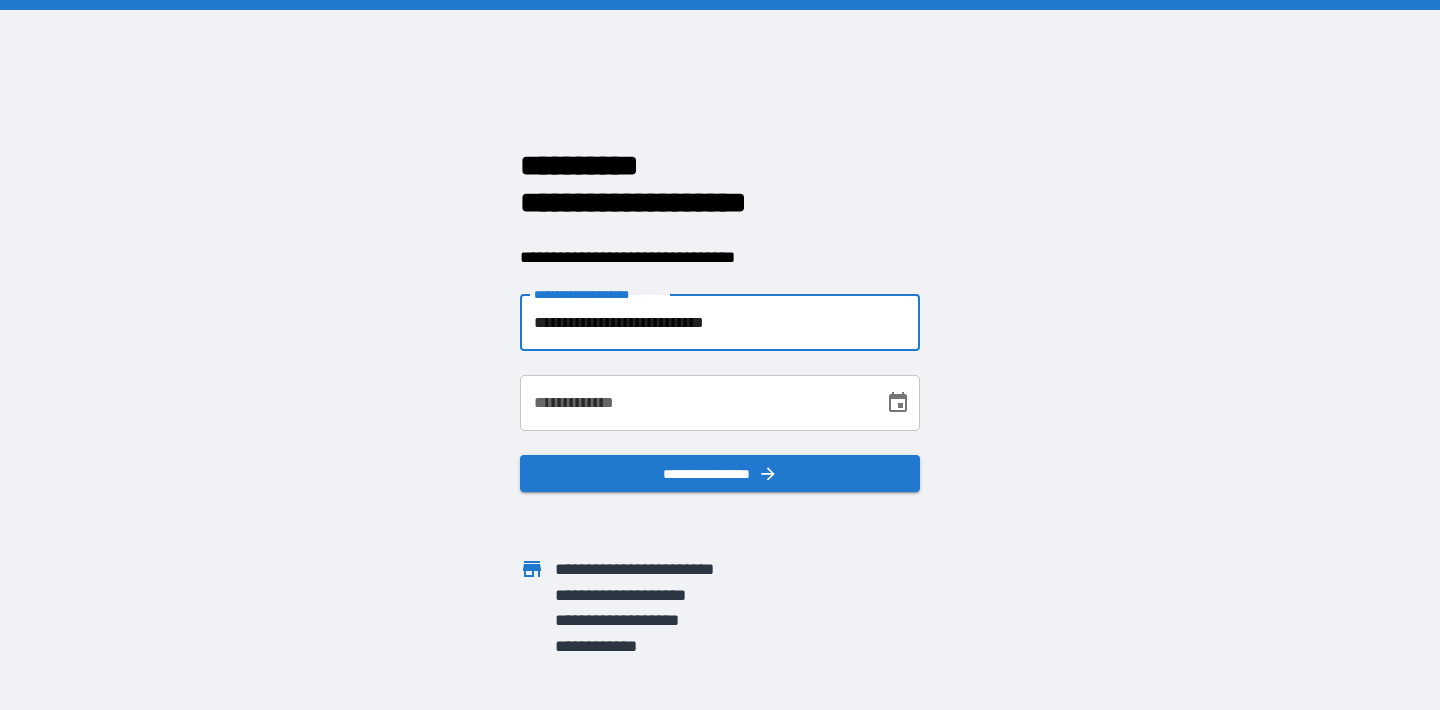 type on "**********" 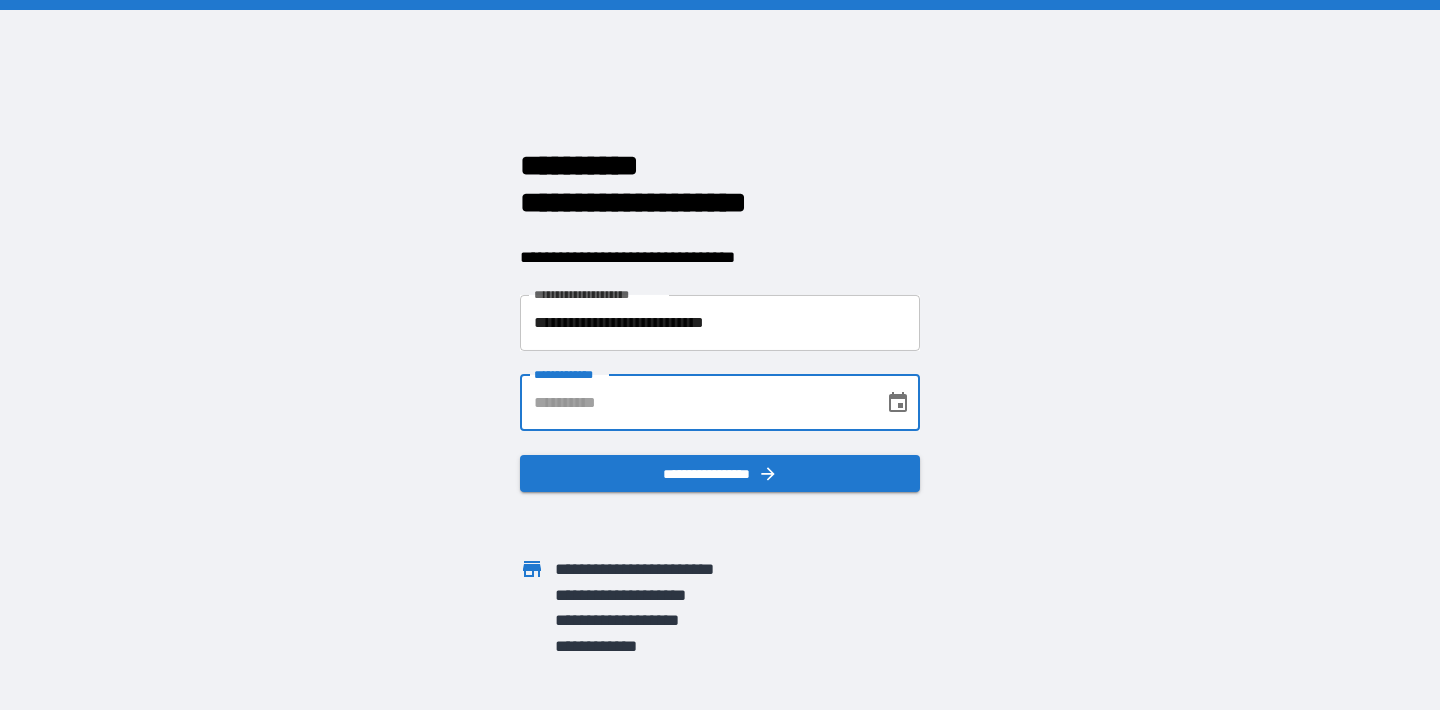 click on "**********" at bounding box center [720, 403] 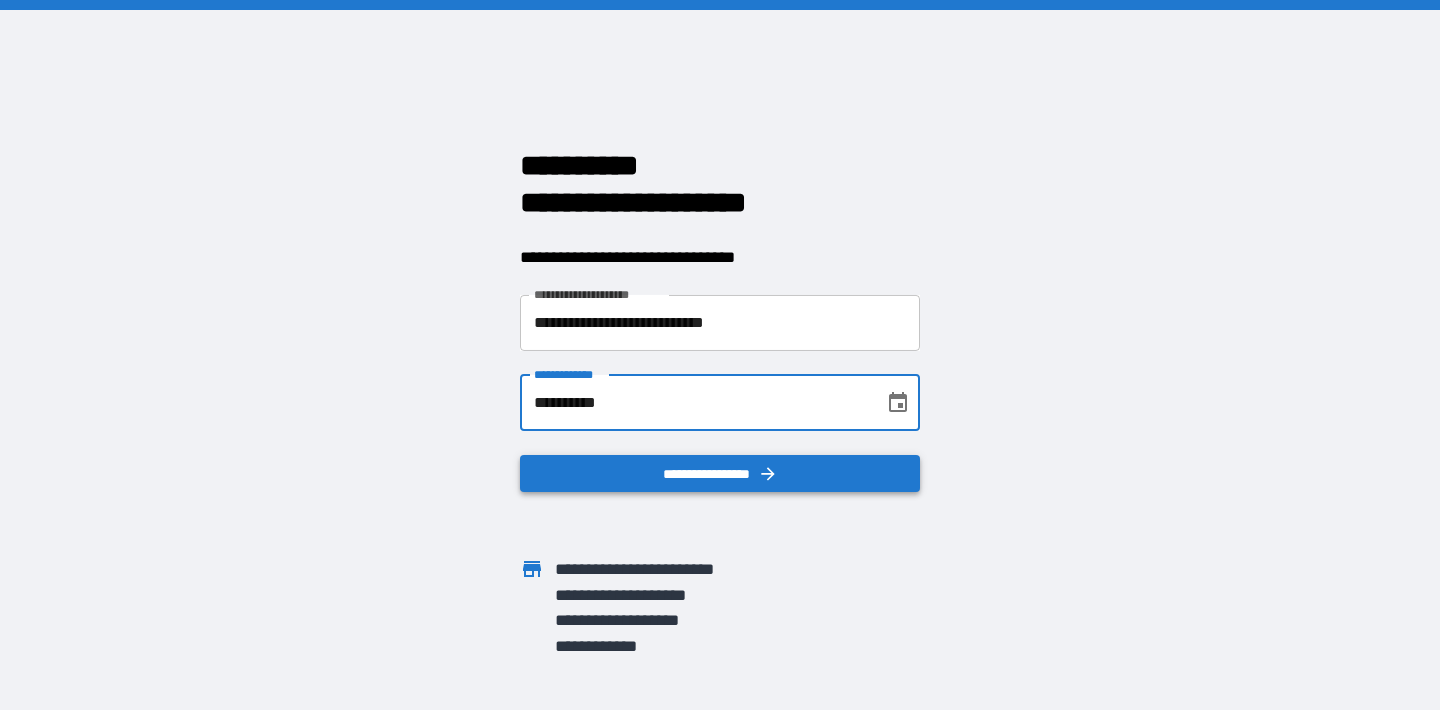 type on "**********" 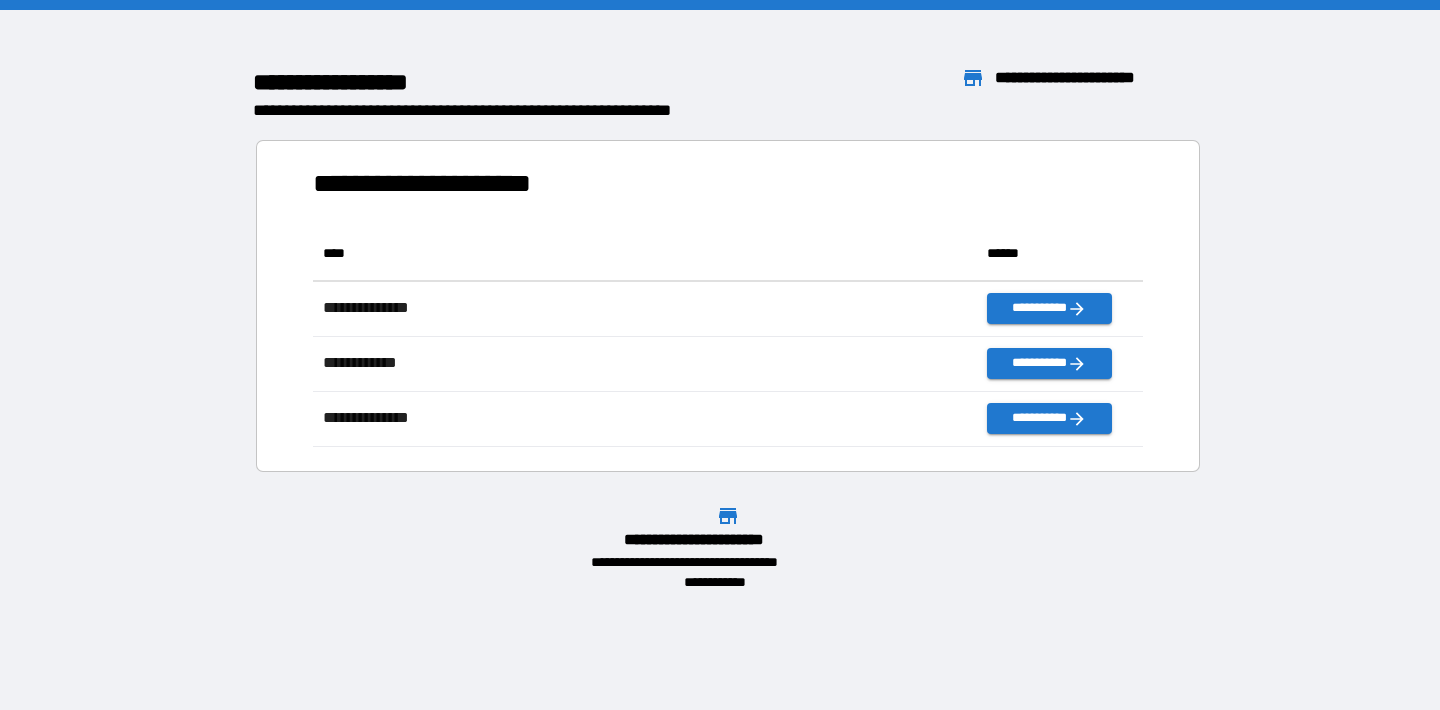 scroll, scrollTop: 1, scrollLeft: 1, axis: both 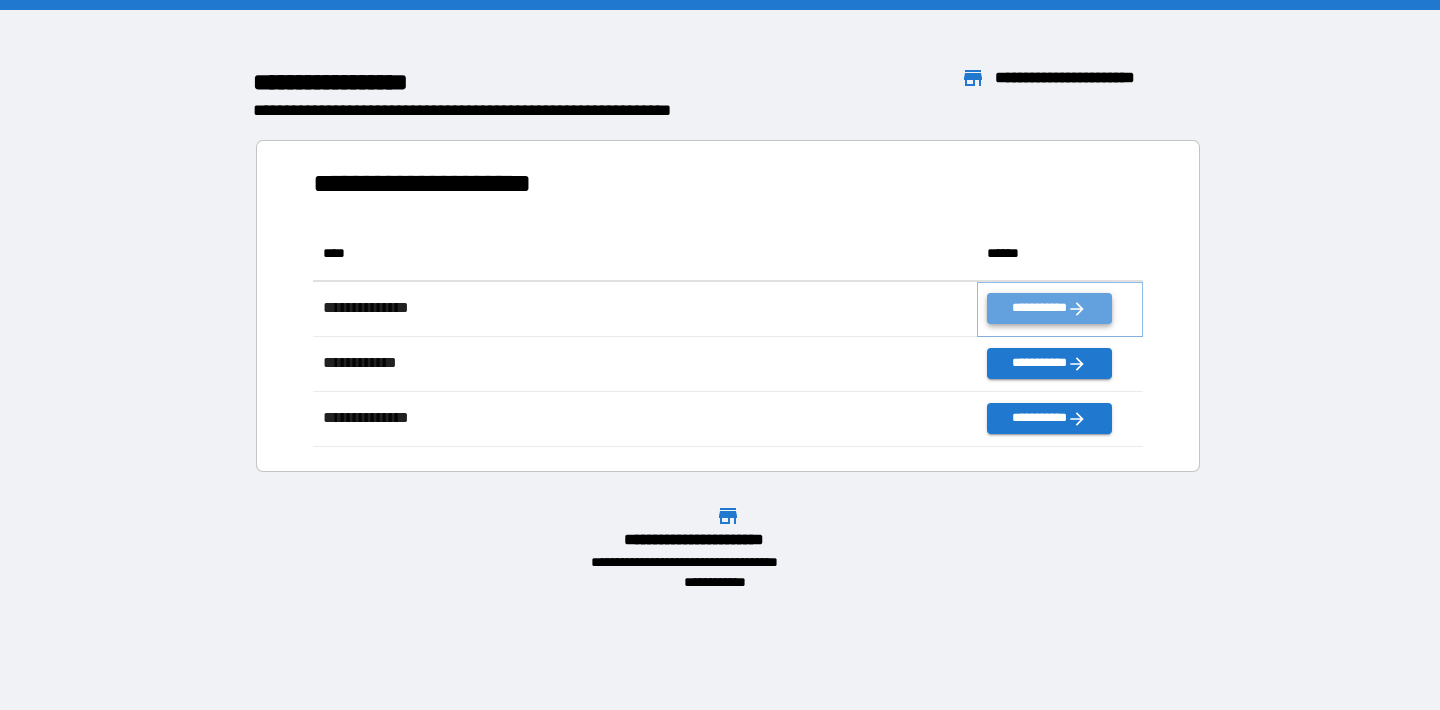click on "**********" at bounding box center [1049, 308] 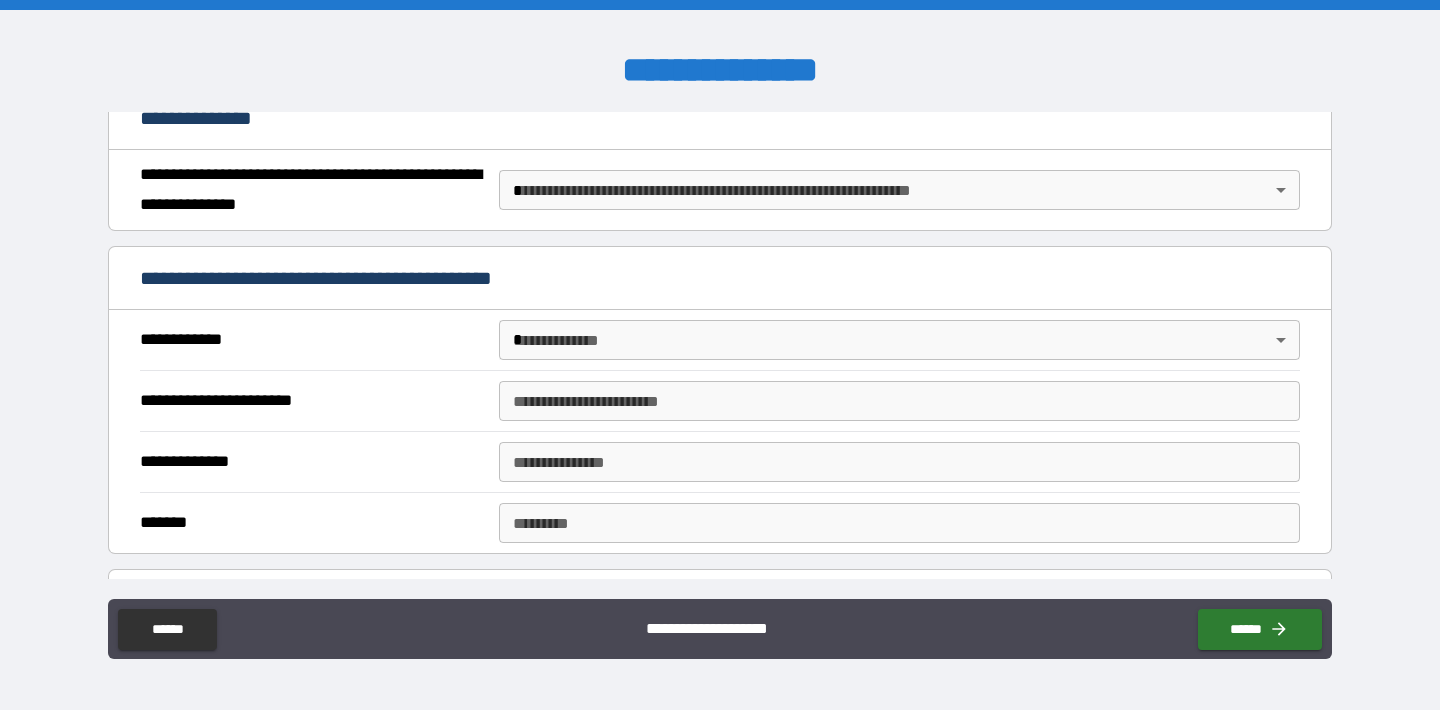 scroll, scrollTop: 259, scrollLeft: 0, axis: vertical 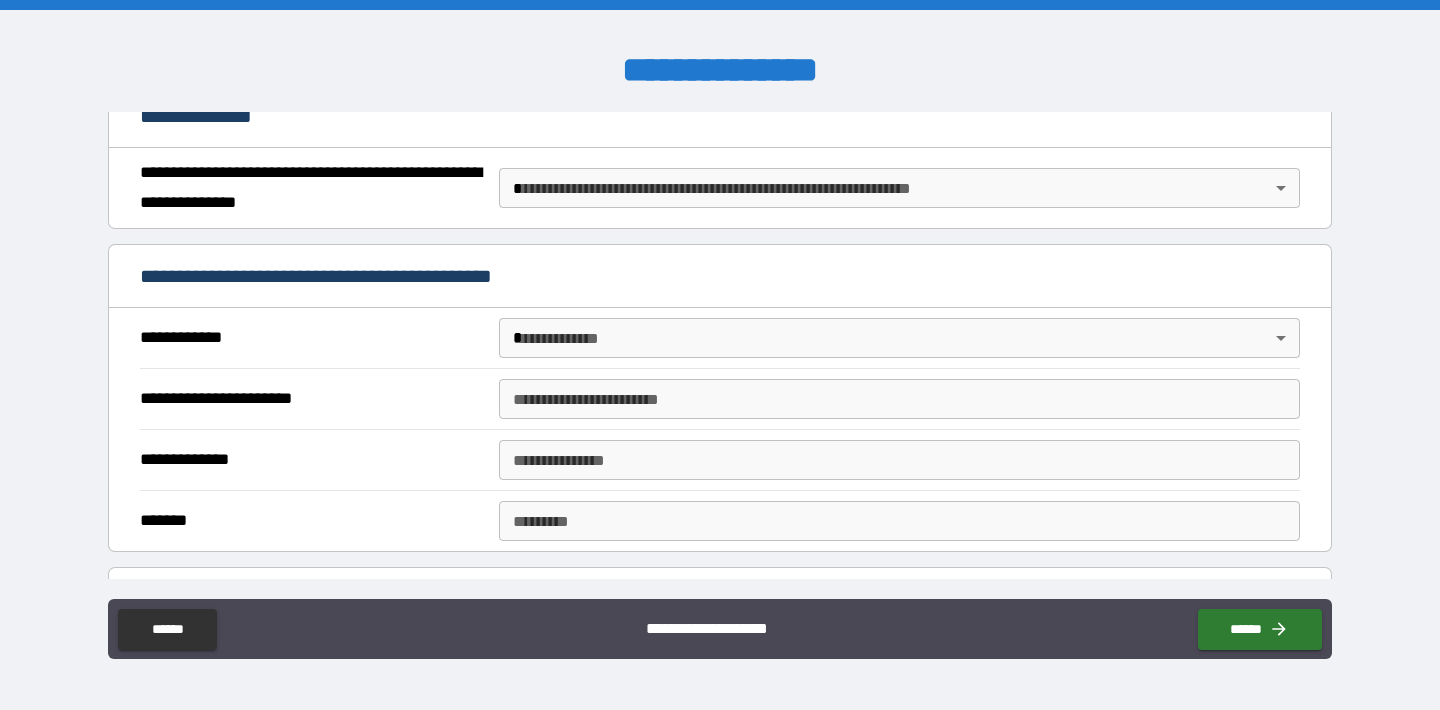 click on "**********" at bounding box center [720, 355] 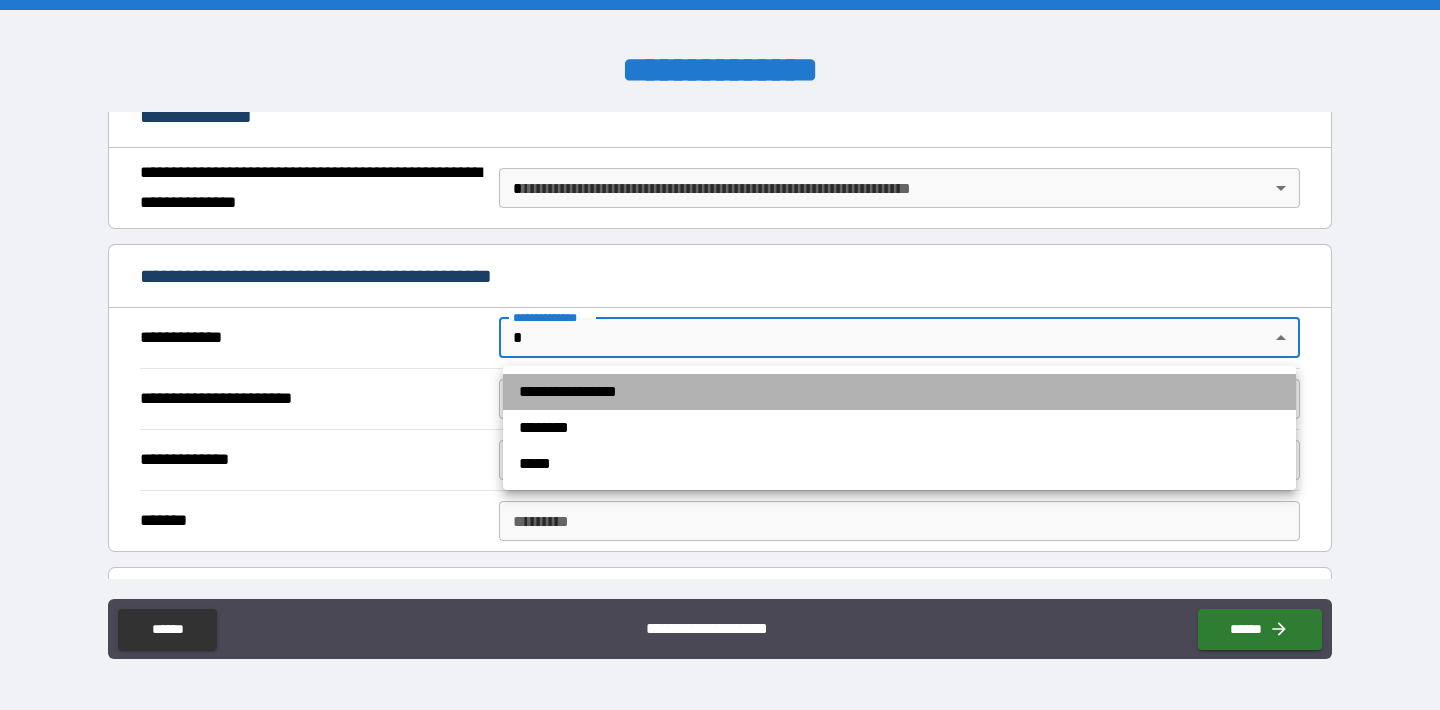 click on "**********" at bounding box center (899, 392) 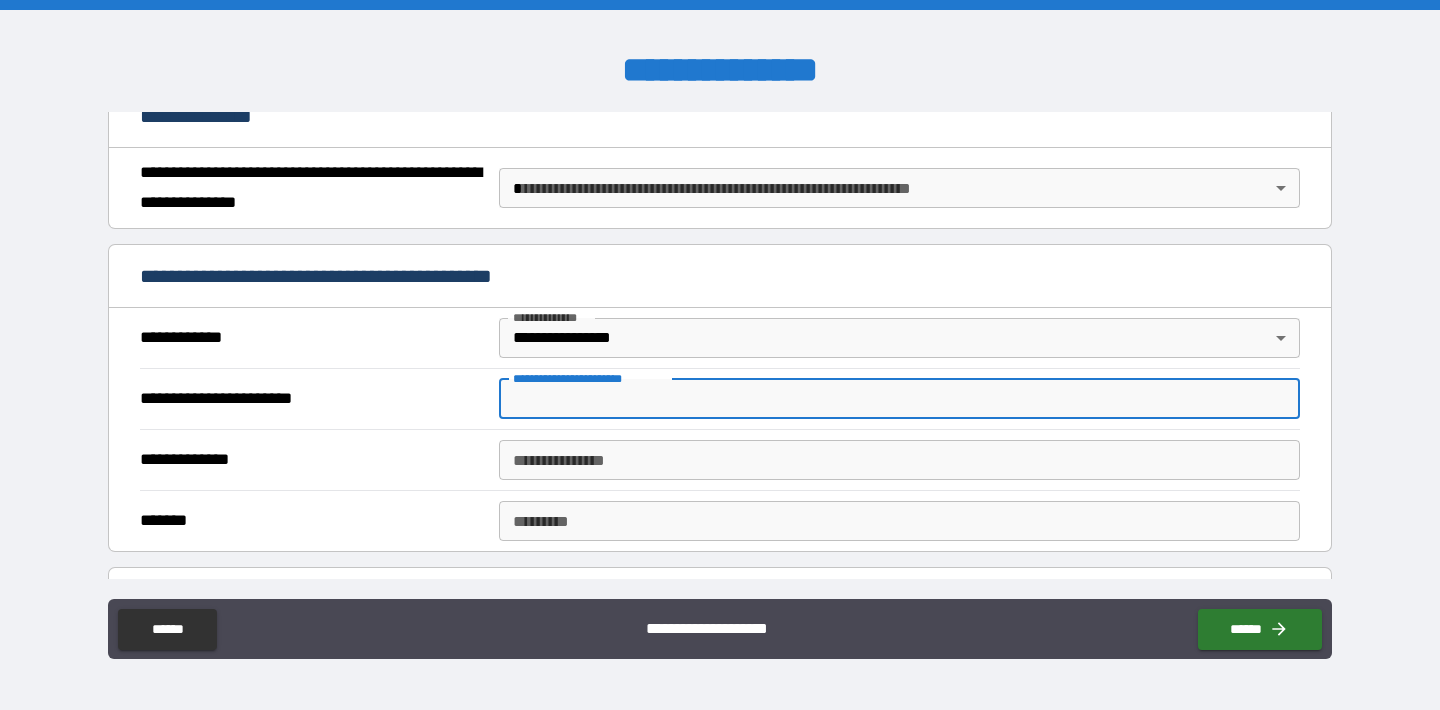 click on "**********" at bounding box center [899, 399] 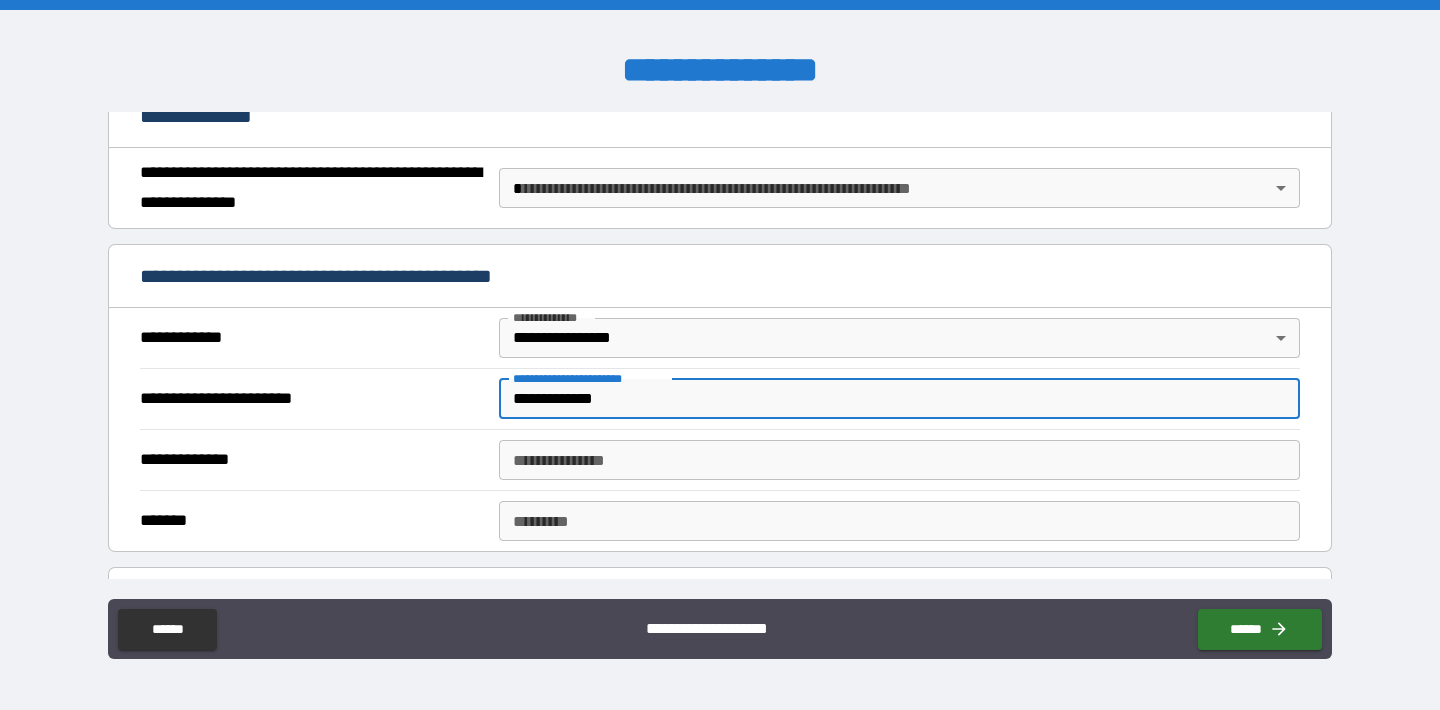 type on "**********" 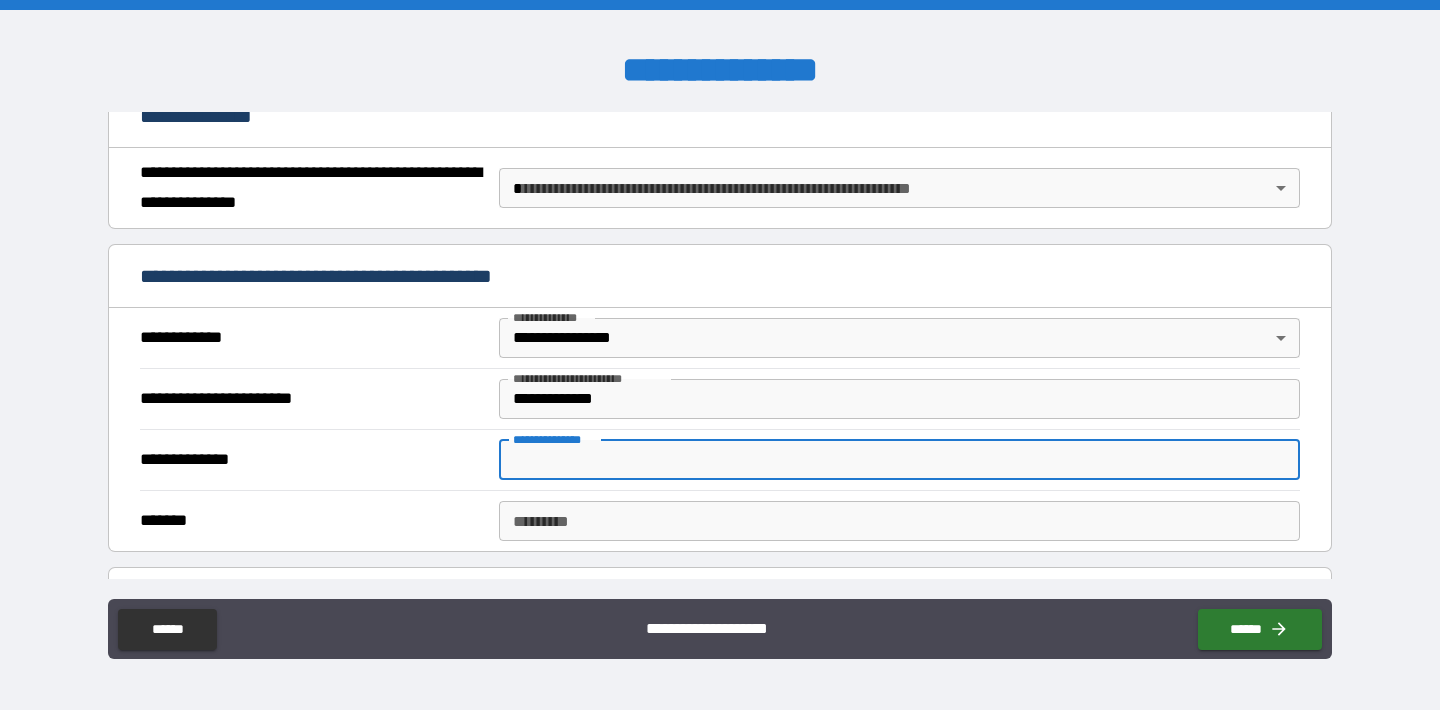 click on "**********" at bounding box center [899, 460] 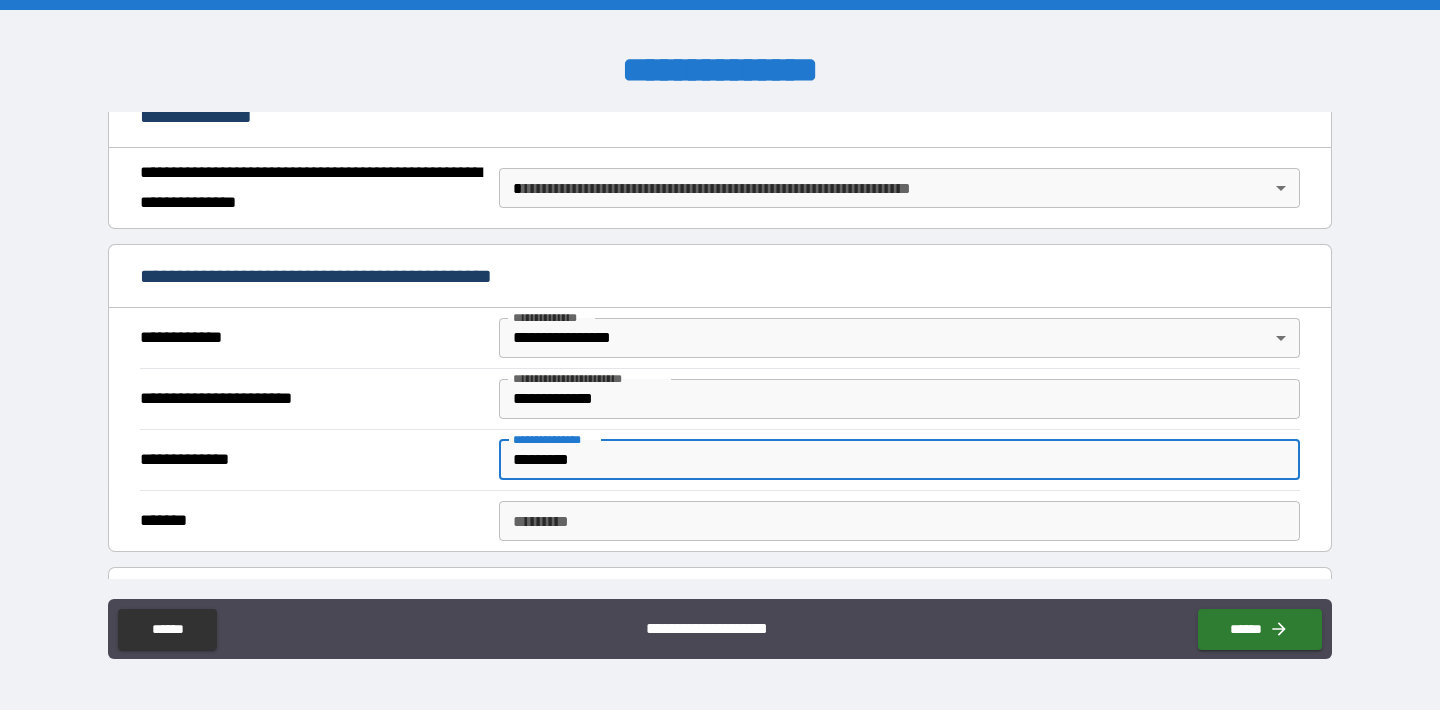 type on "*********" 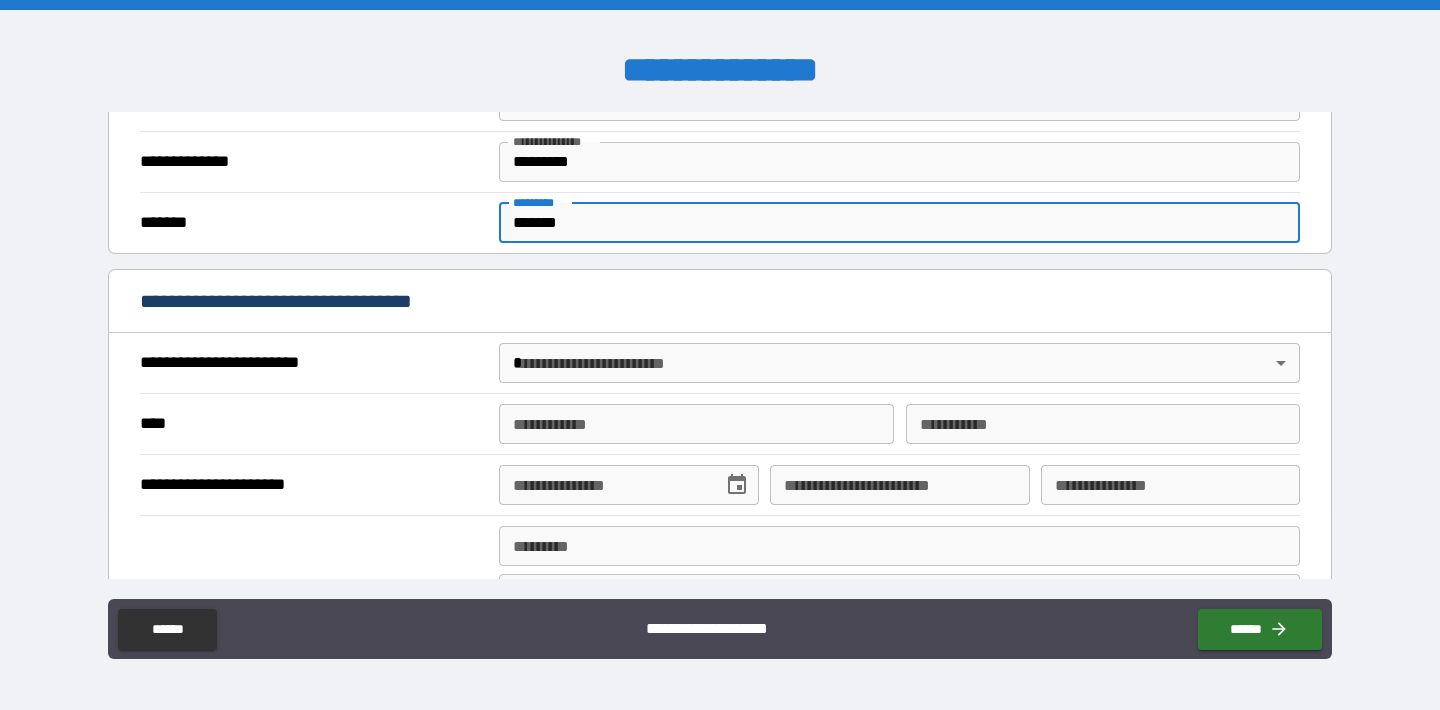 scroll, scrollTop: 562, scrollLeft: 0, axis: vertical 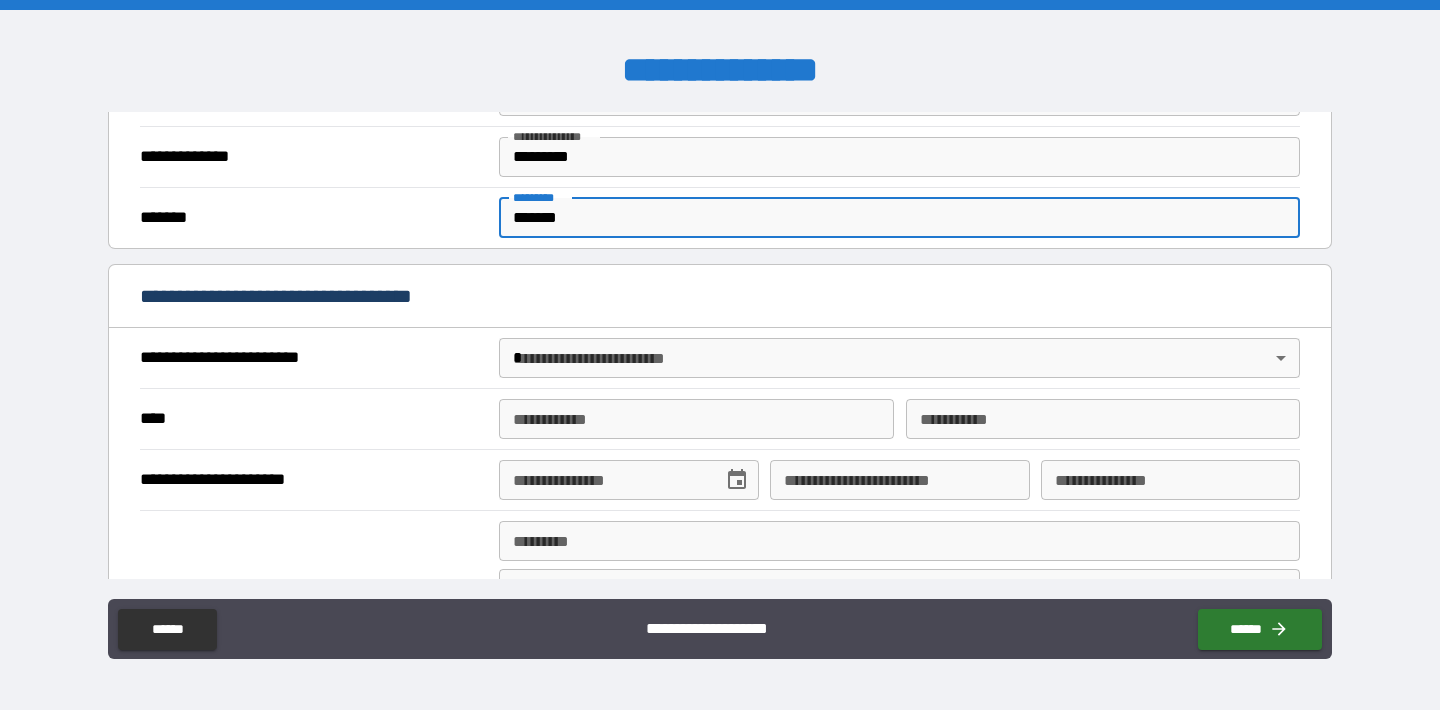 type on "*******" 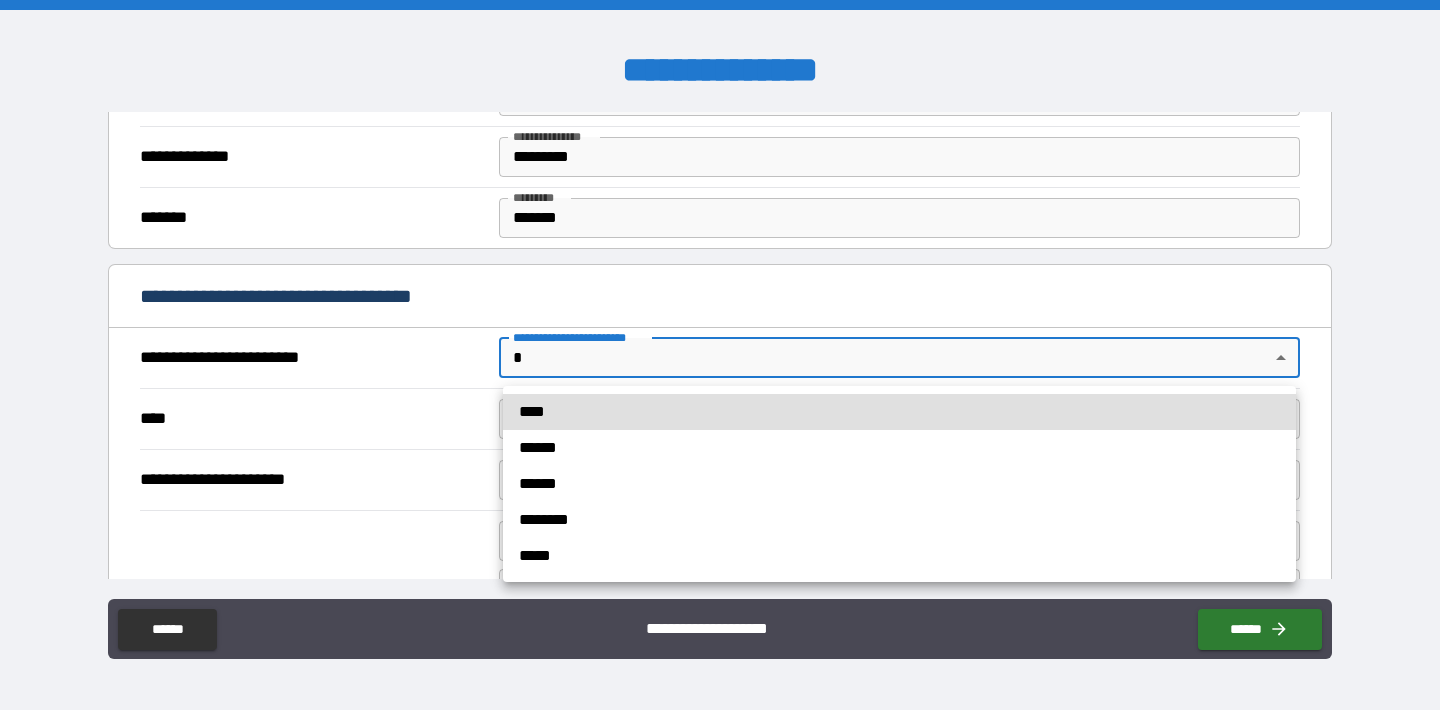 click on "**********" at bounding box center (720, 355) 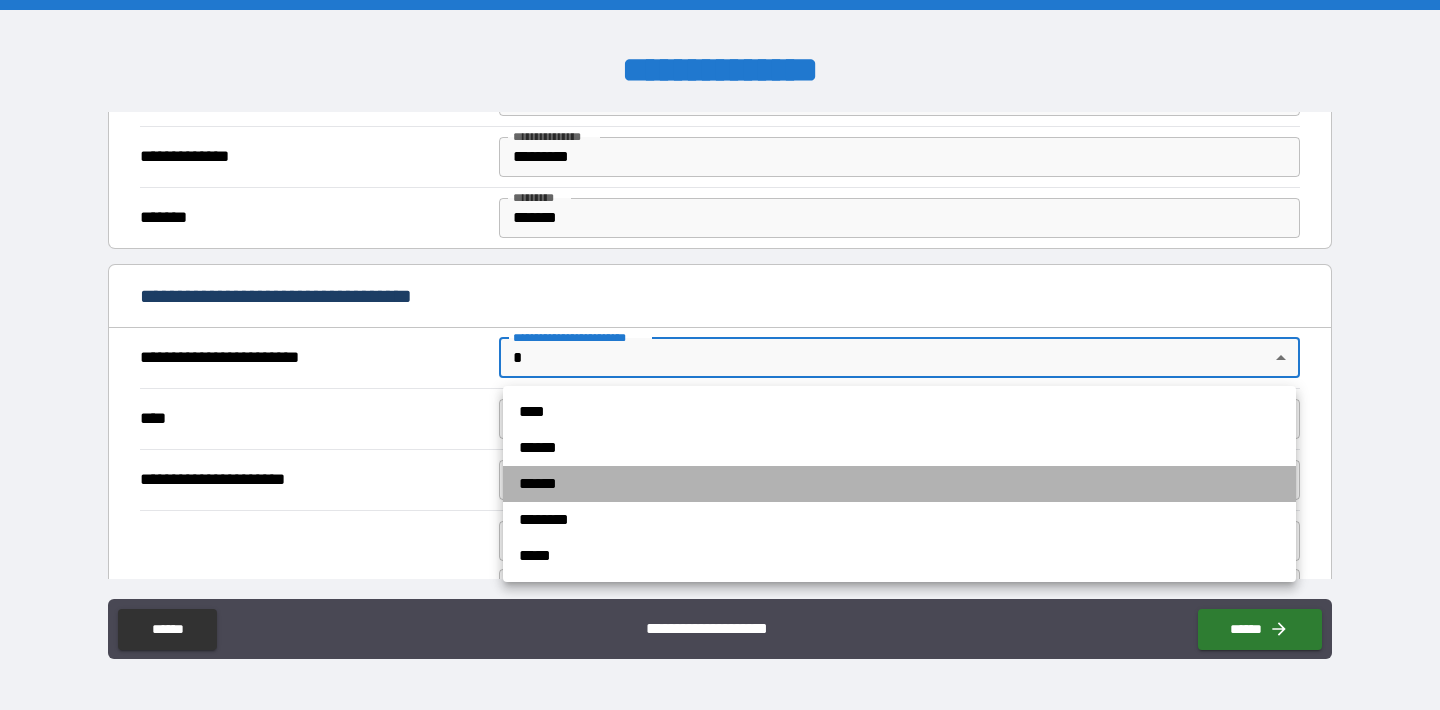 click on "******" at bounding box center [899, 484] 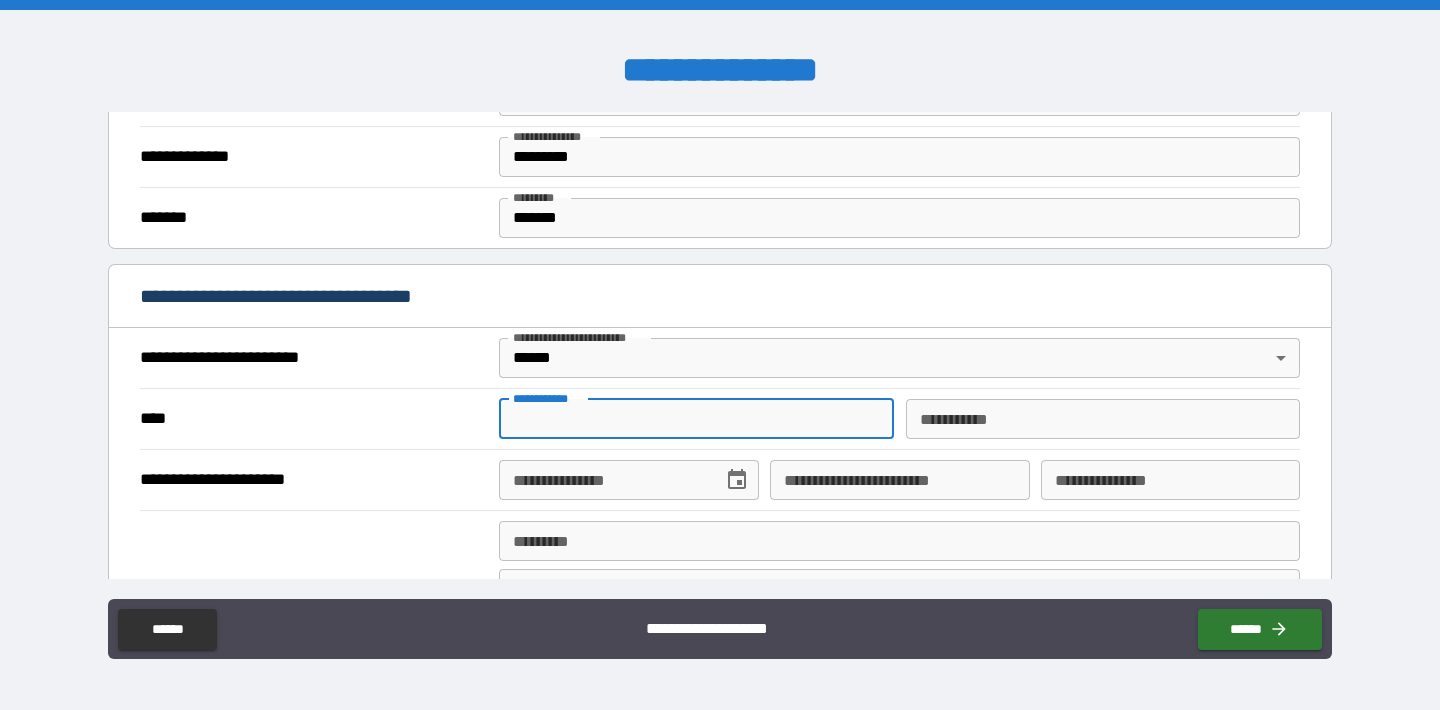 click on "**********" at bounding box center [696, 419] 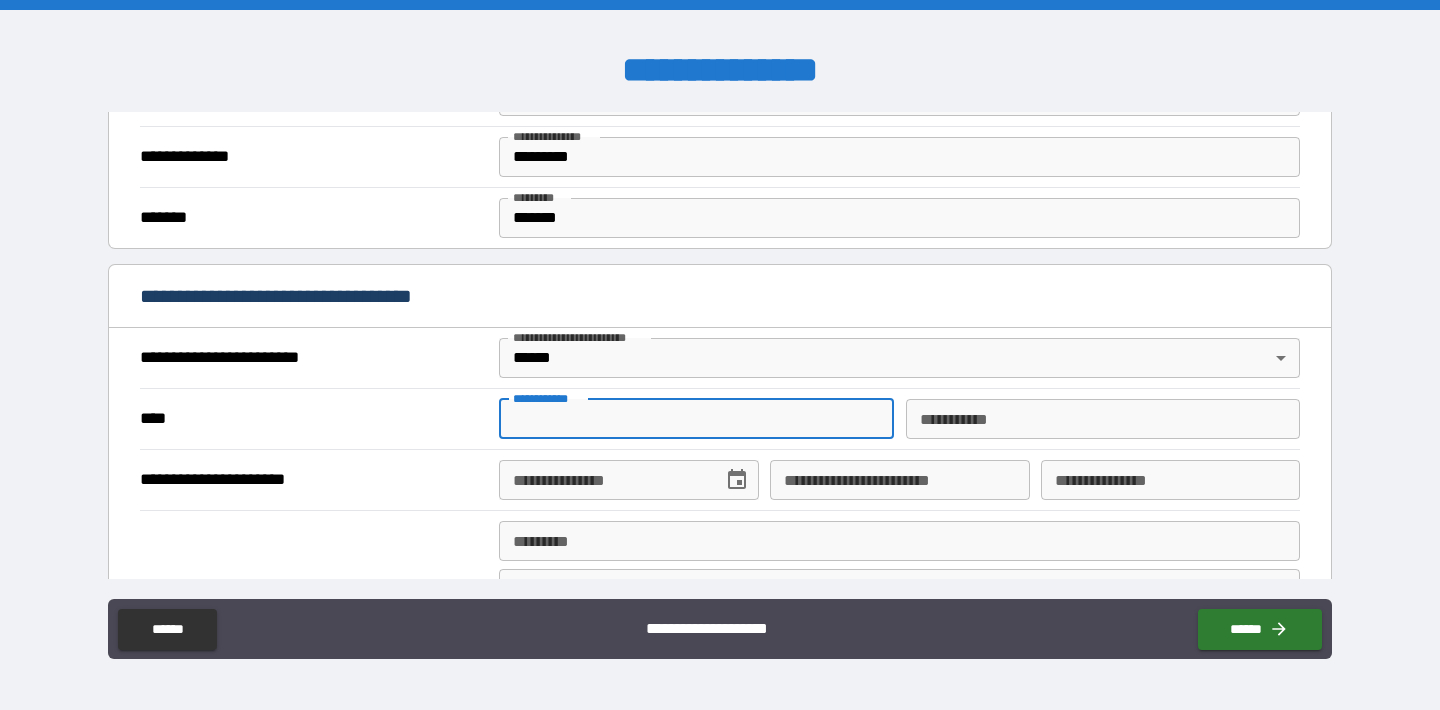 click on "**********" at bounding box center [696, 419] 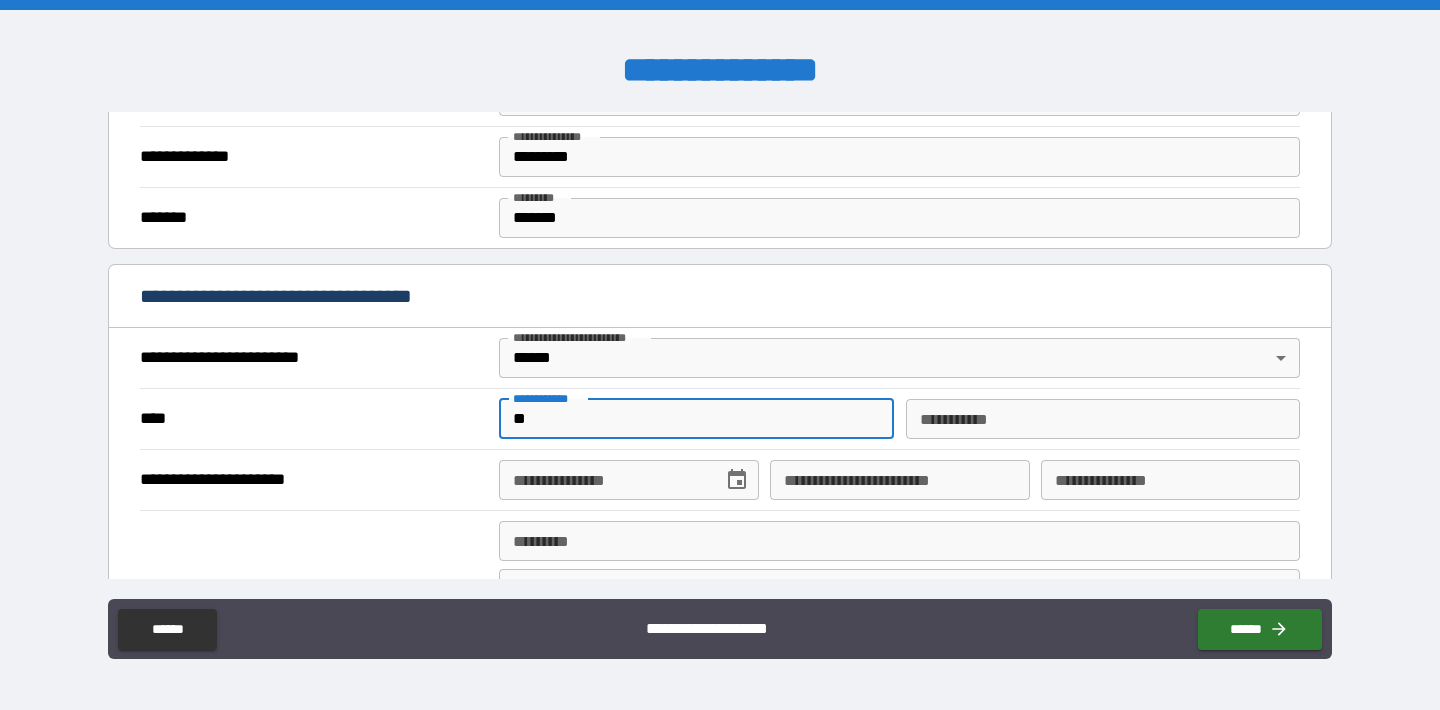 type on "*" 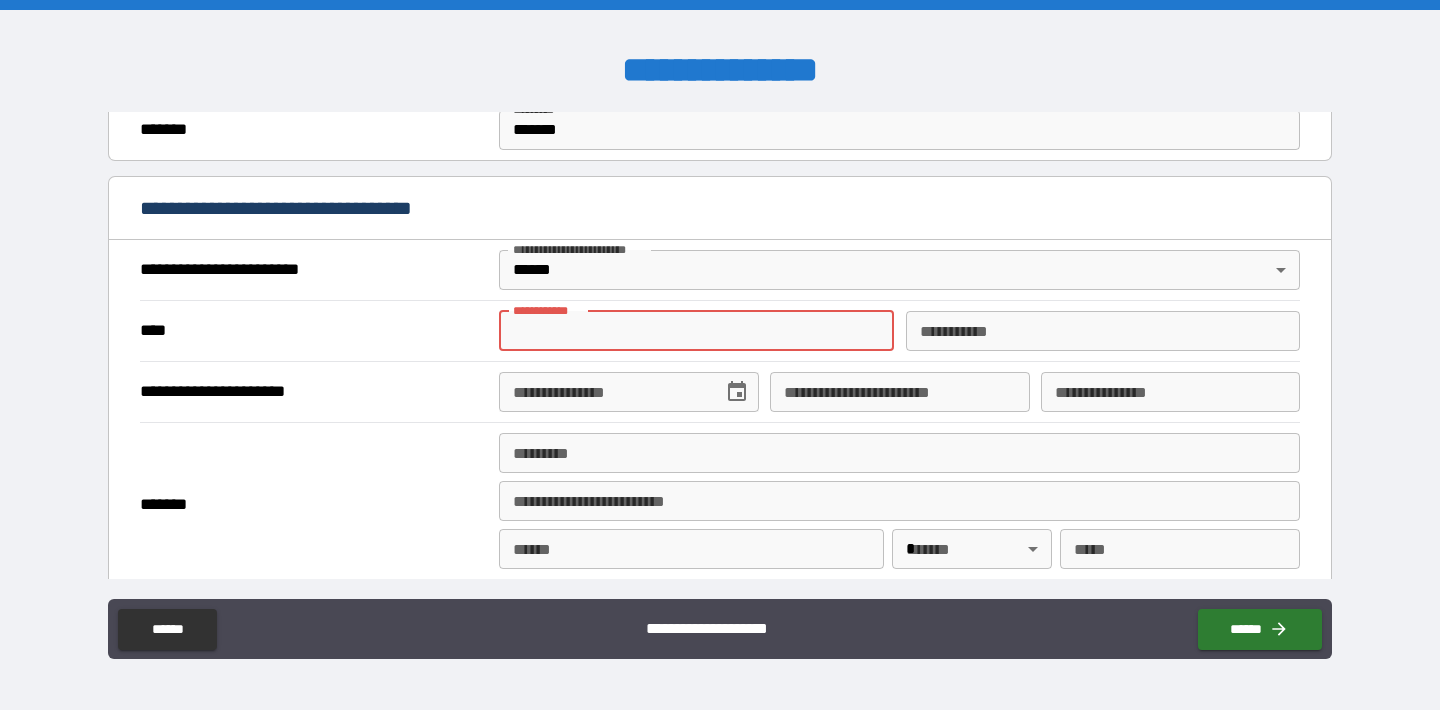 scroll, scrollTop: 657, scrollLeft: 0, axis: vertical 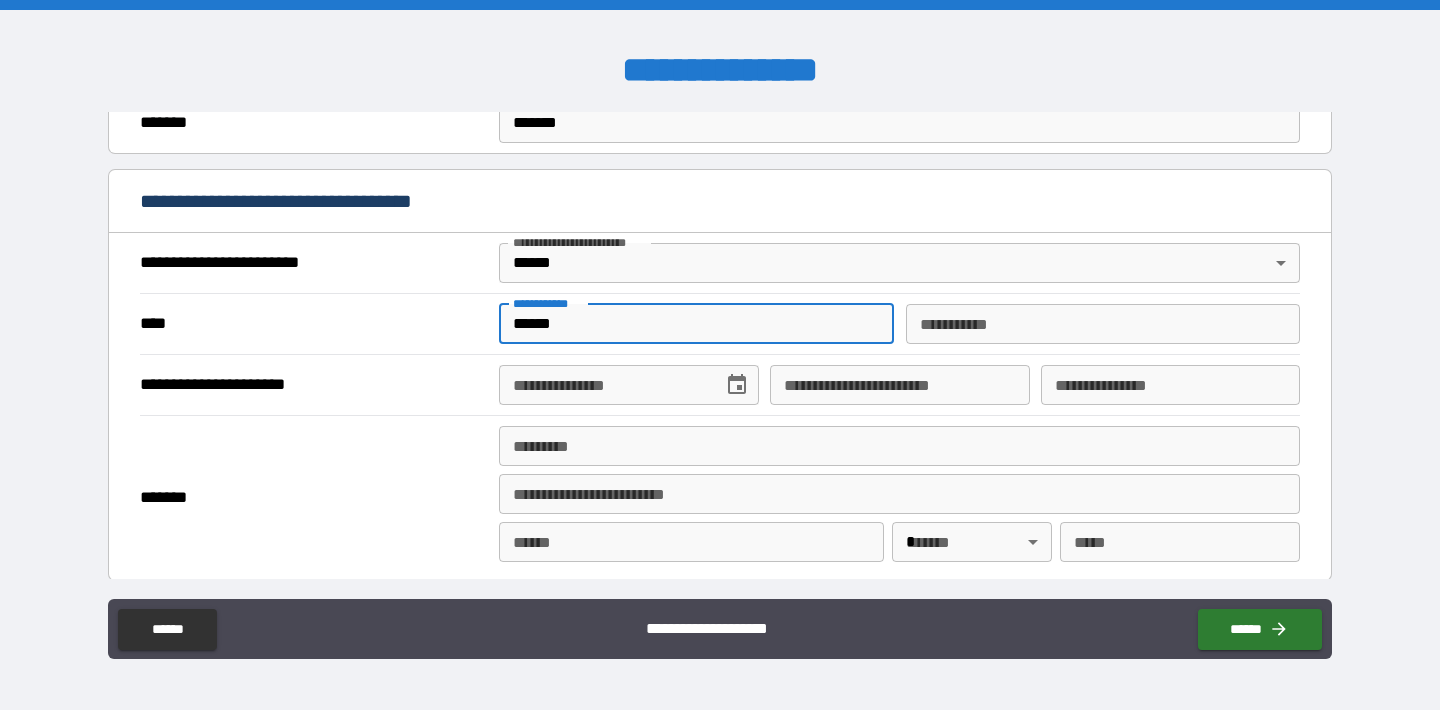 type on "*******" 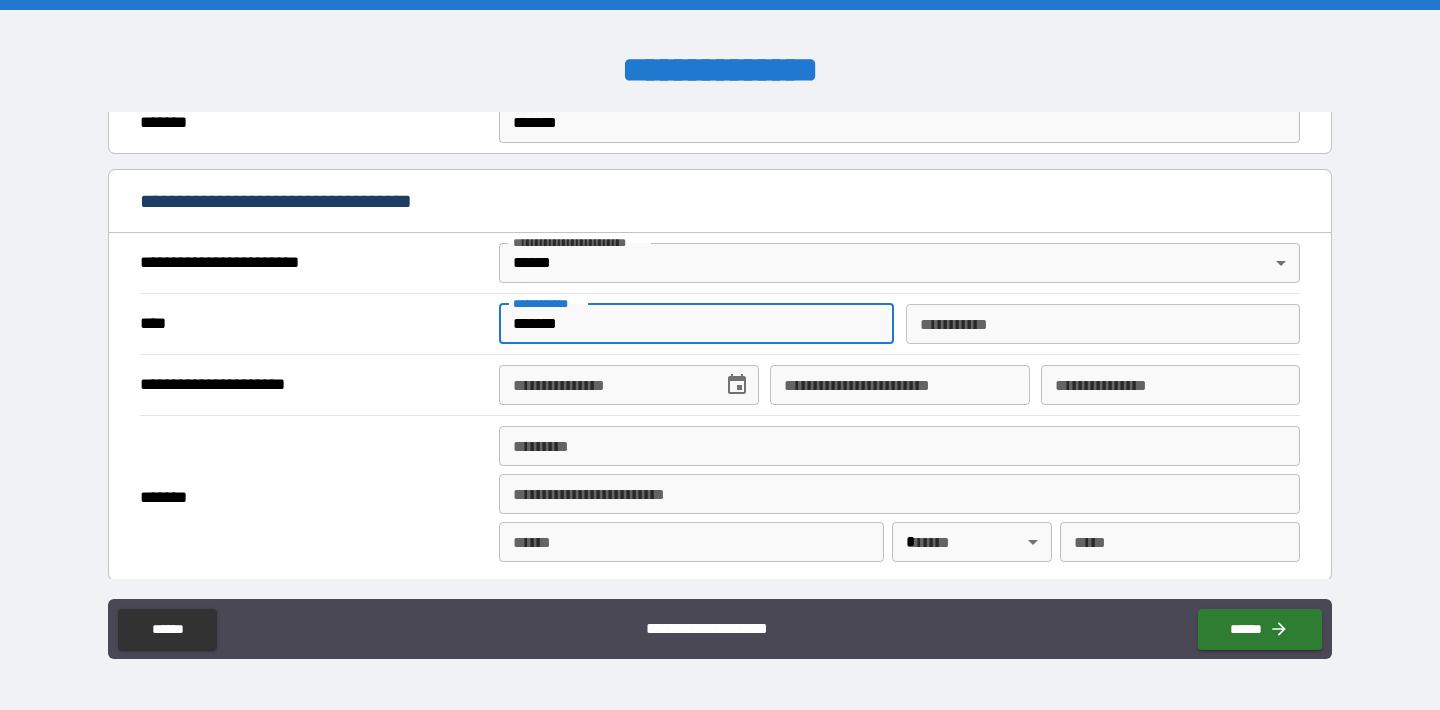 type on "**********" 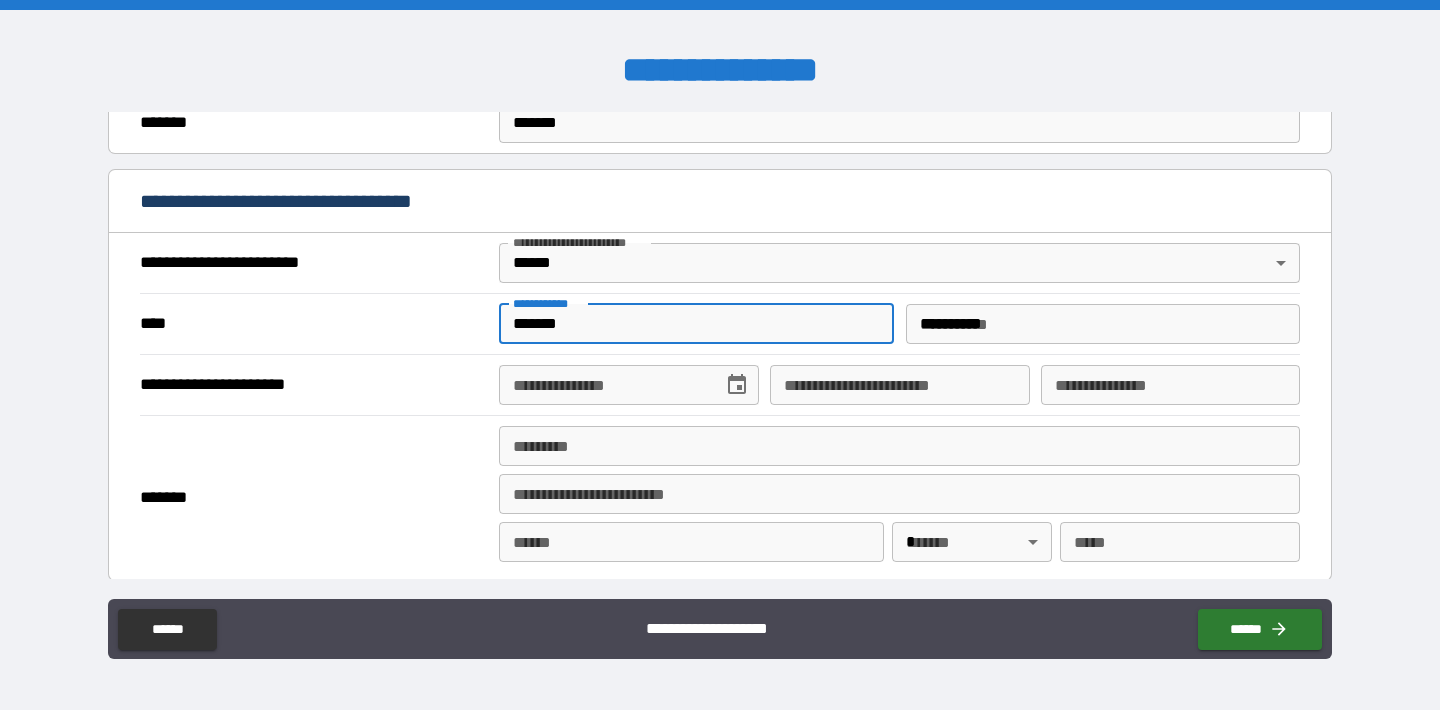 type on "**********" 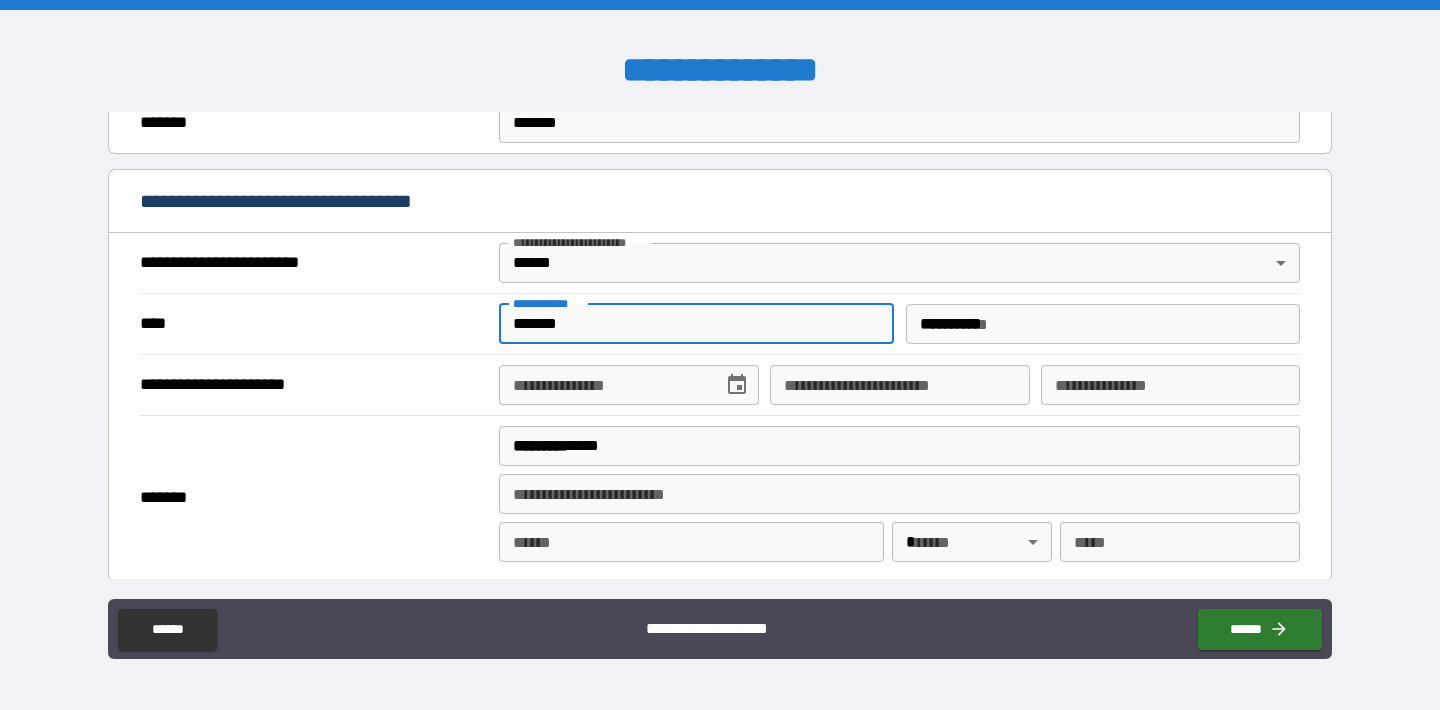 type on "******" 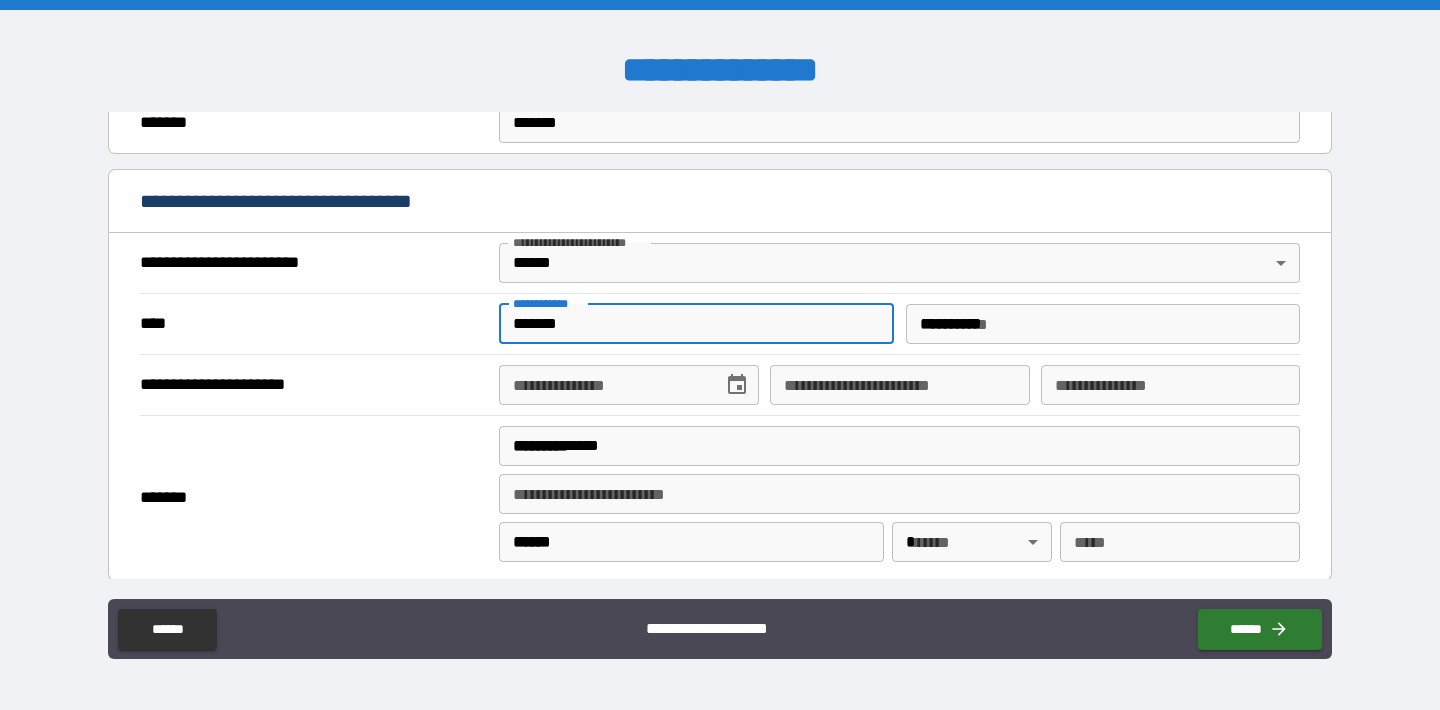 type on "**" 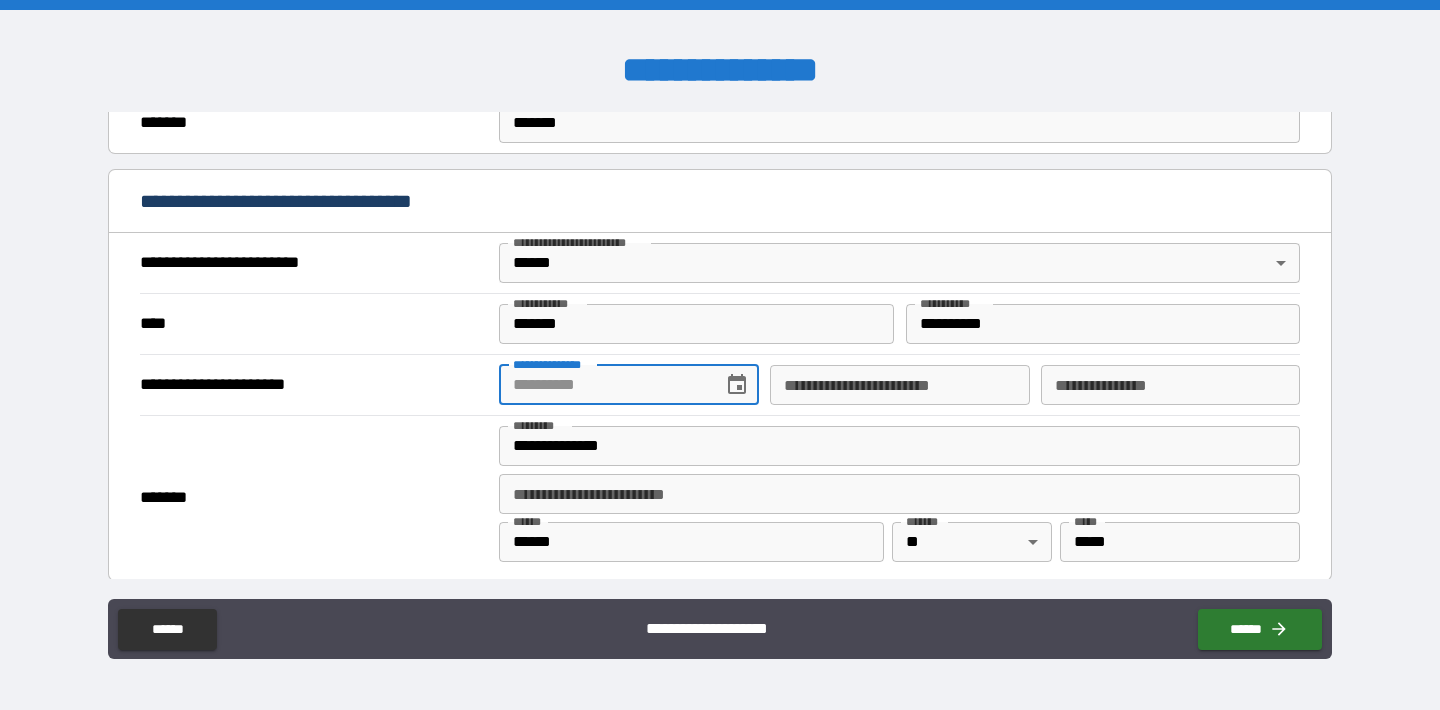 click on "**********" at bounding box center (603, 385) 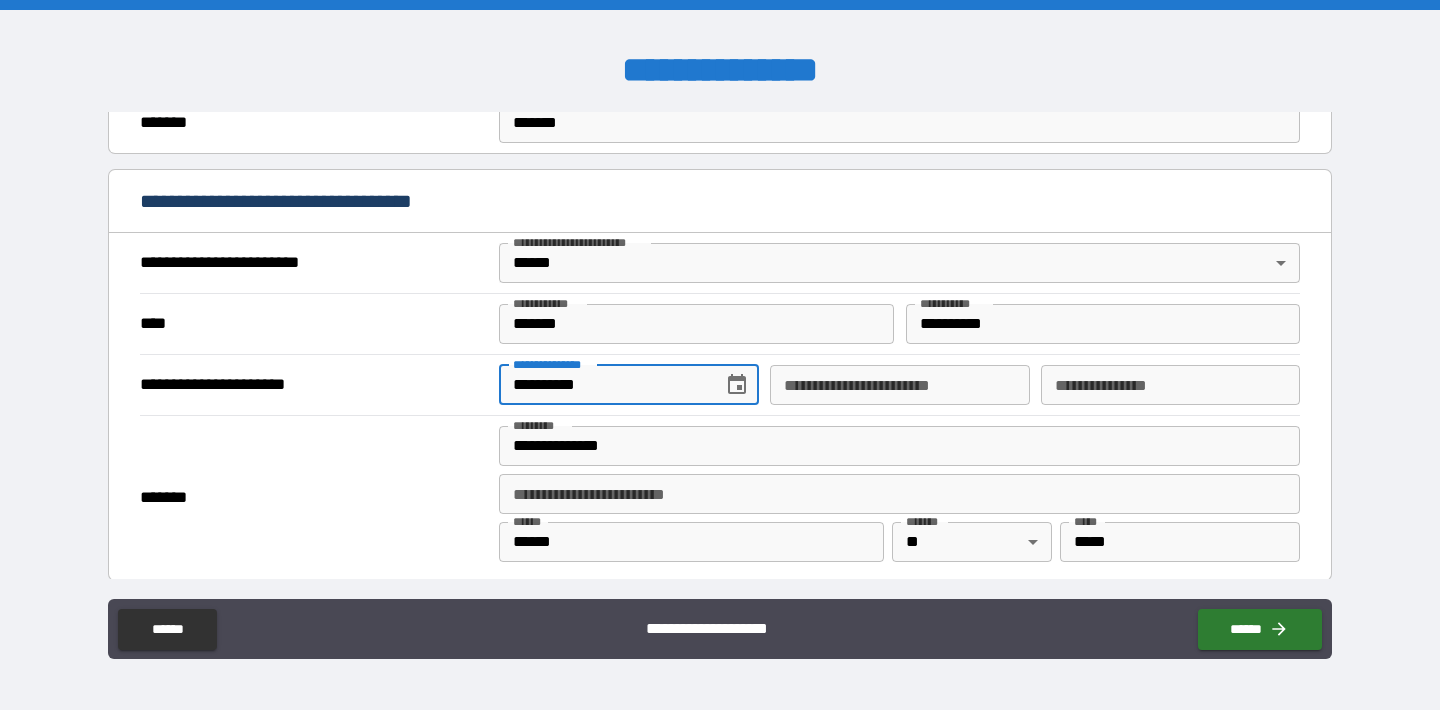 type on "**********" 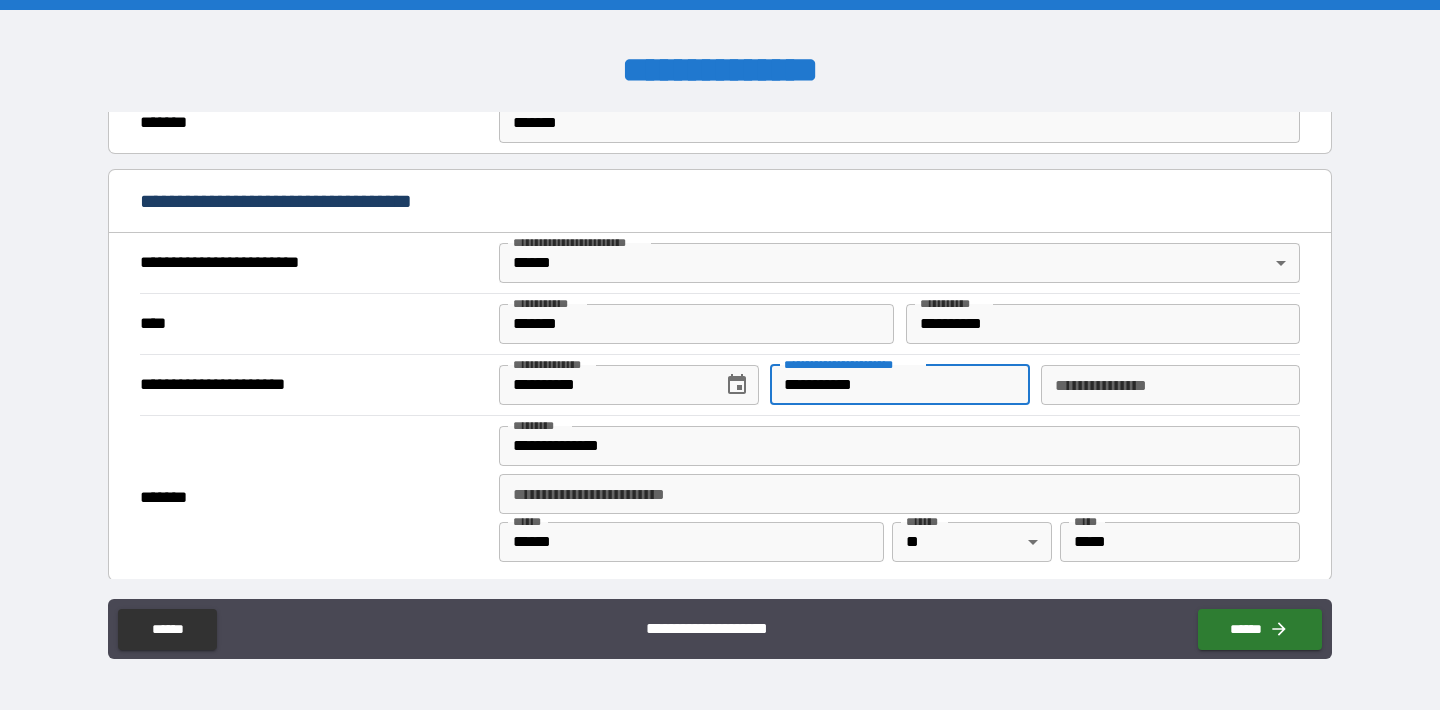 type on "**********" 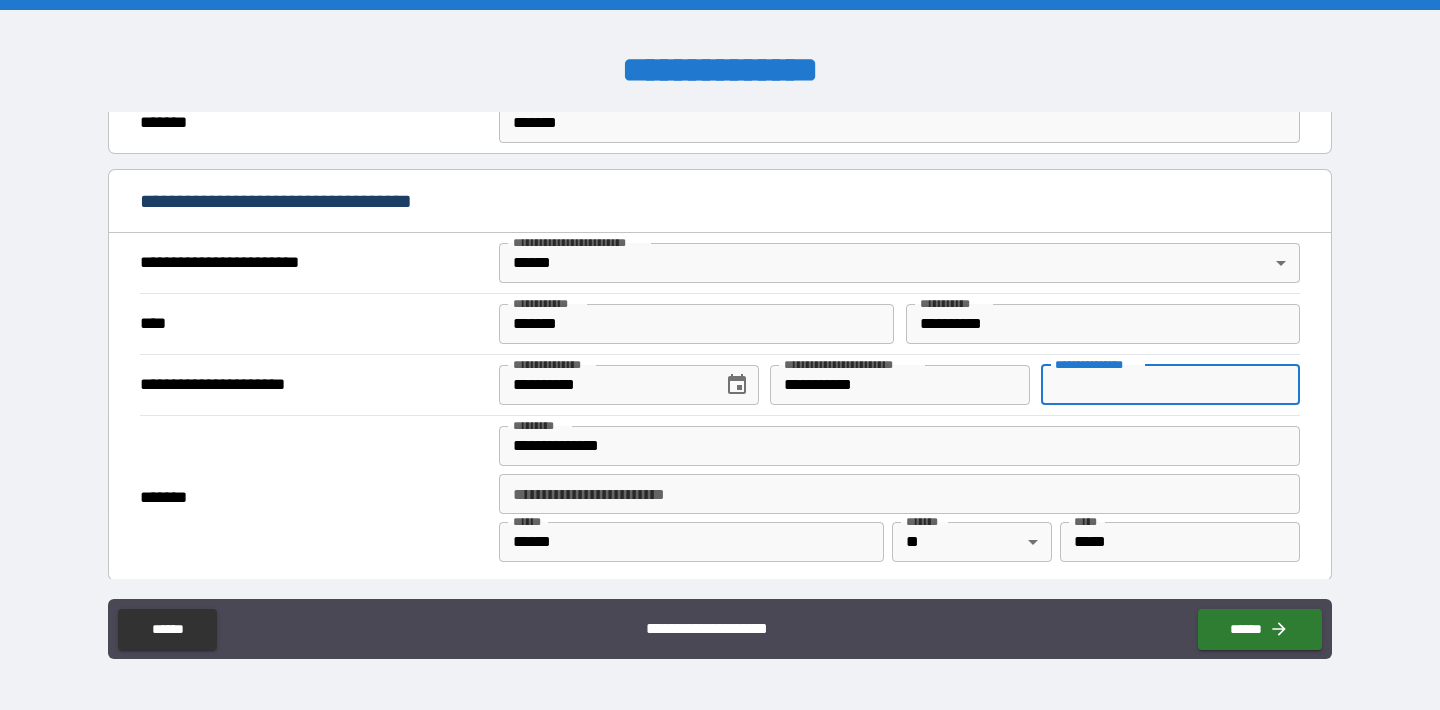 click on "**********" at bounding box center [1170, 385] 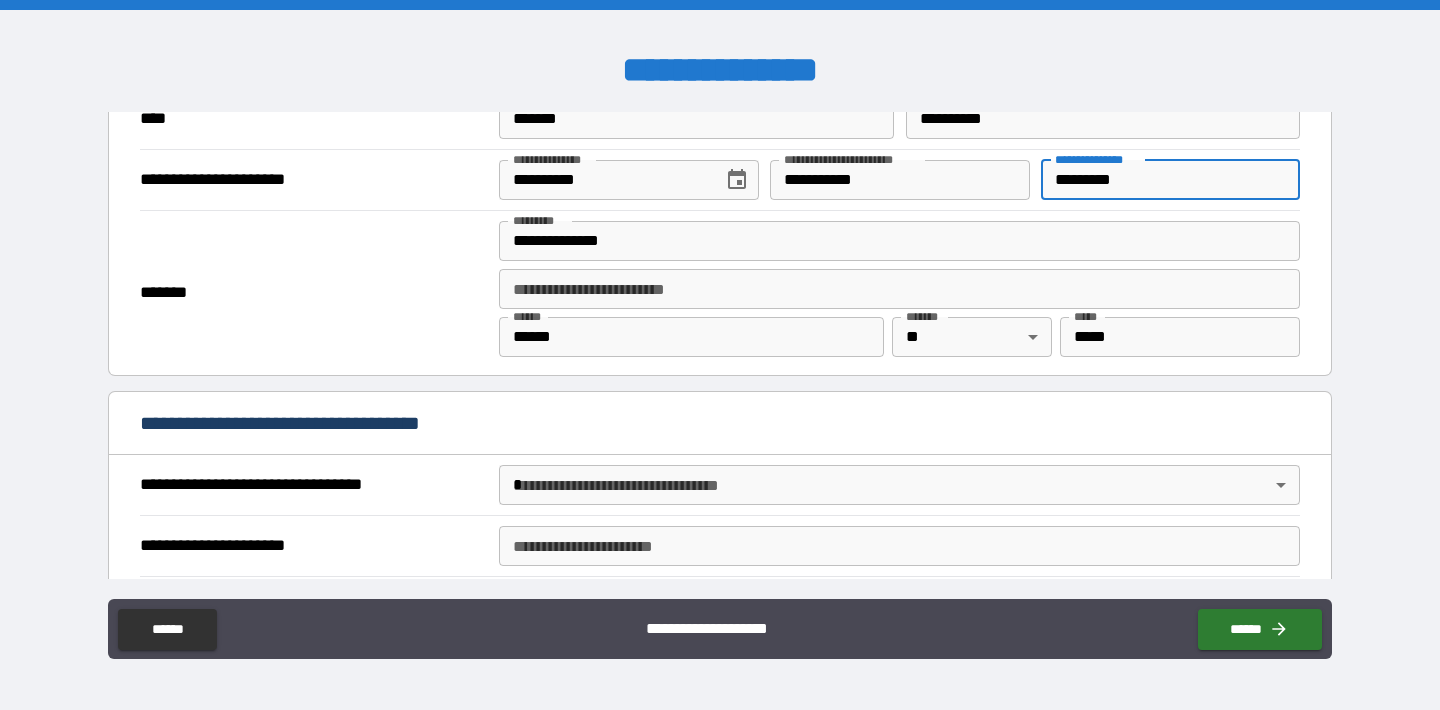 scroll, scrollTop: 866, scrollLeft: 0, axis: vertical 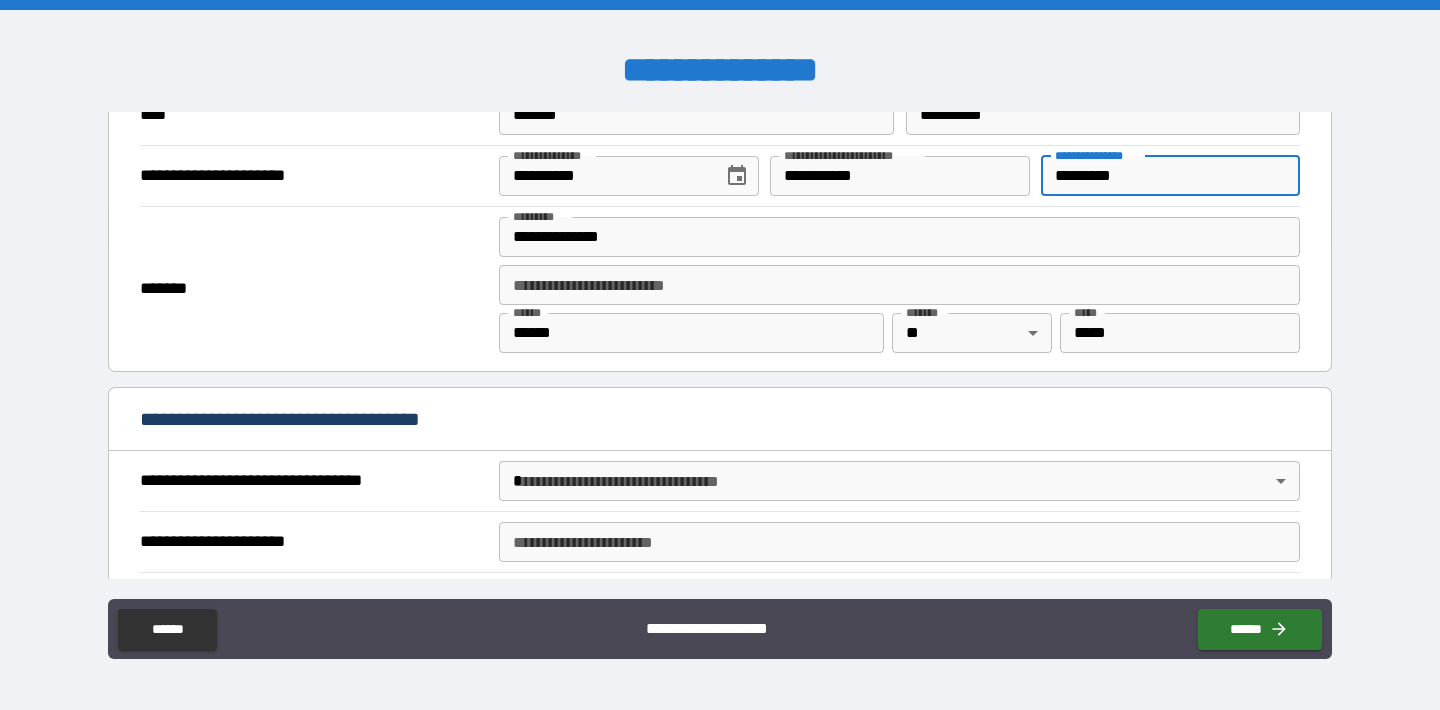 type on "*********" 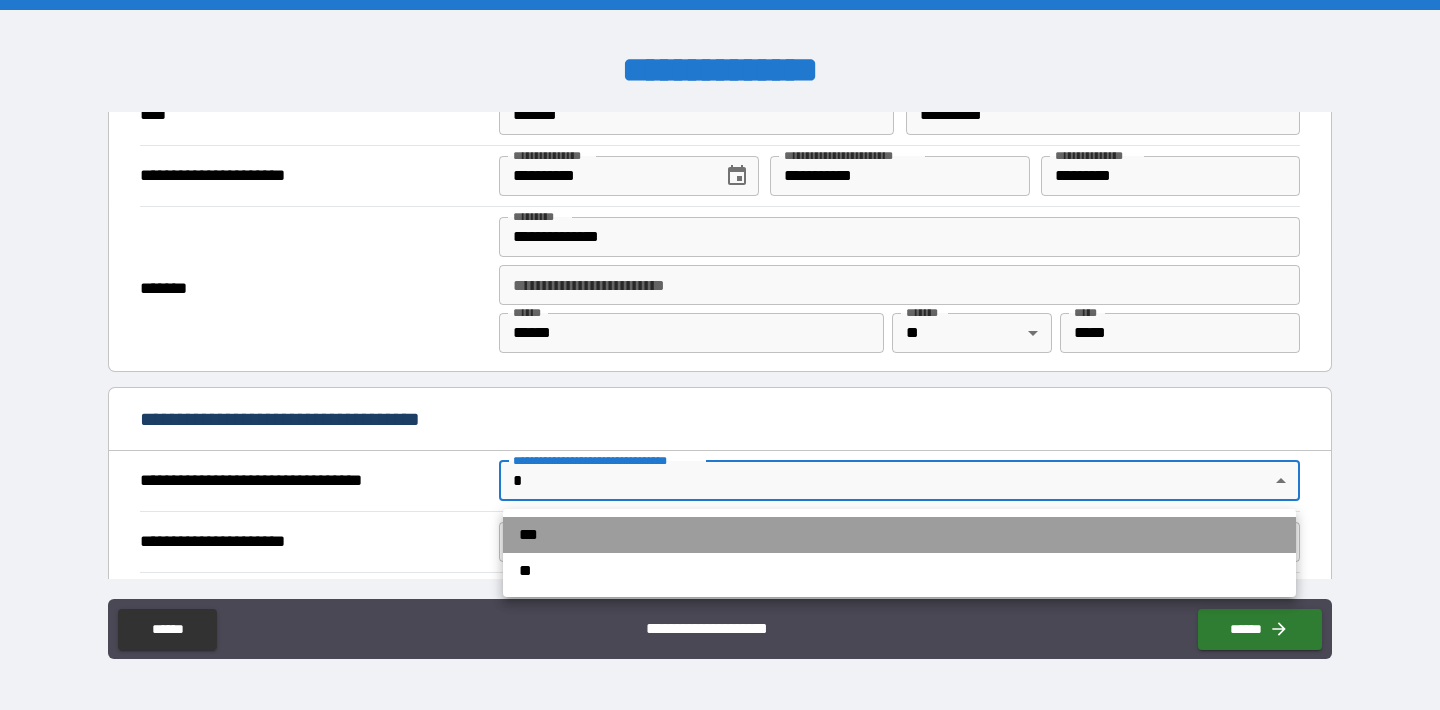 click on "***" at bounding box center [899, 535] 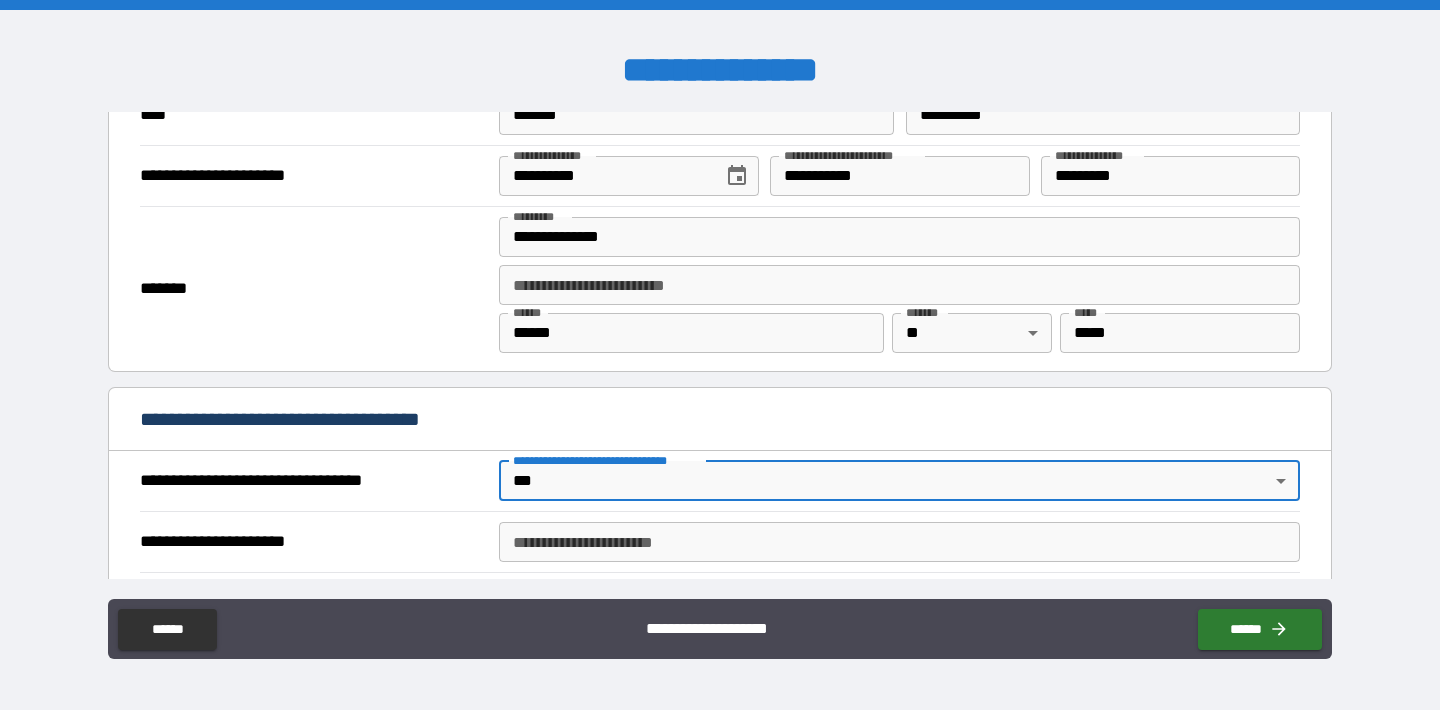 scroll, scrollTop: 879, scrollLeft: 0, axis: vertical 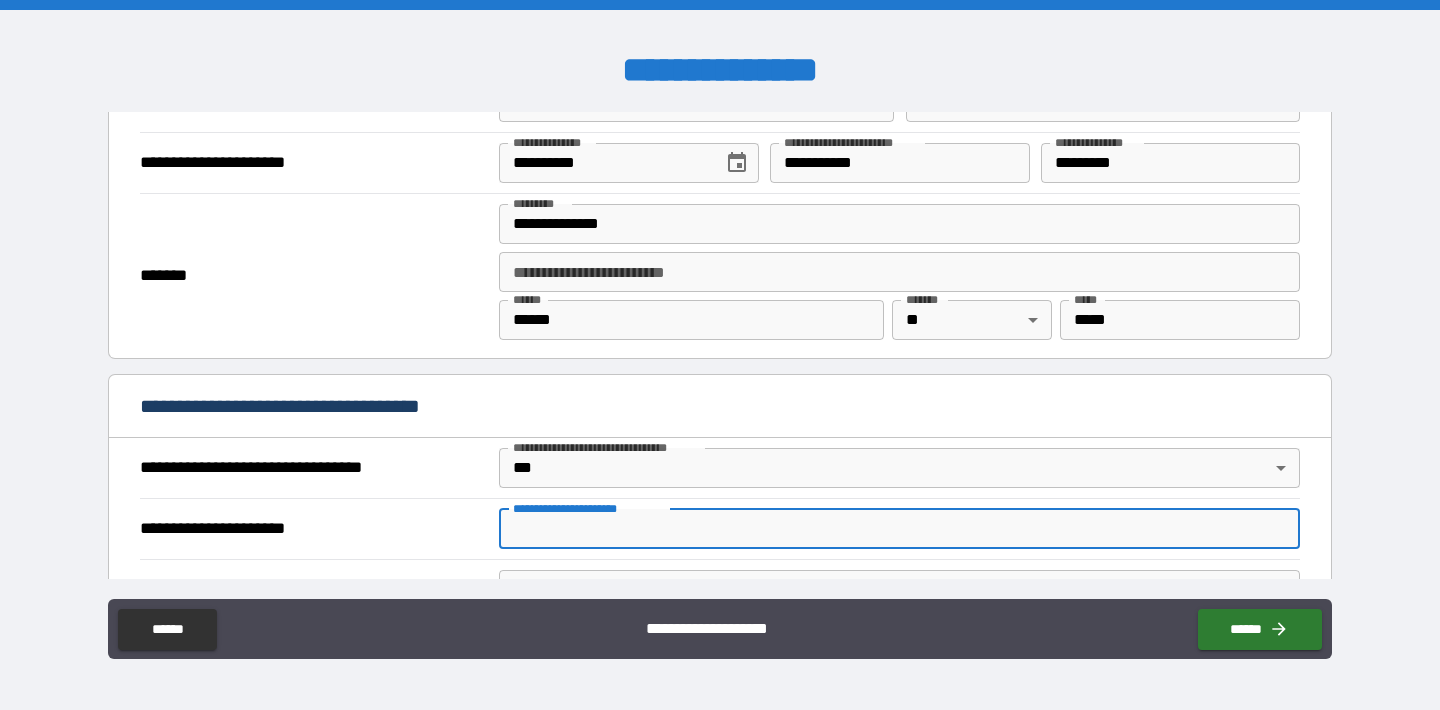 click on "**********" at bounding box center [899, 529] 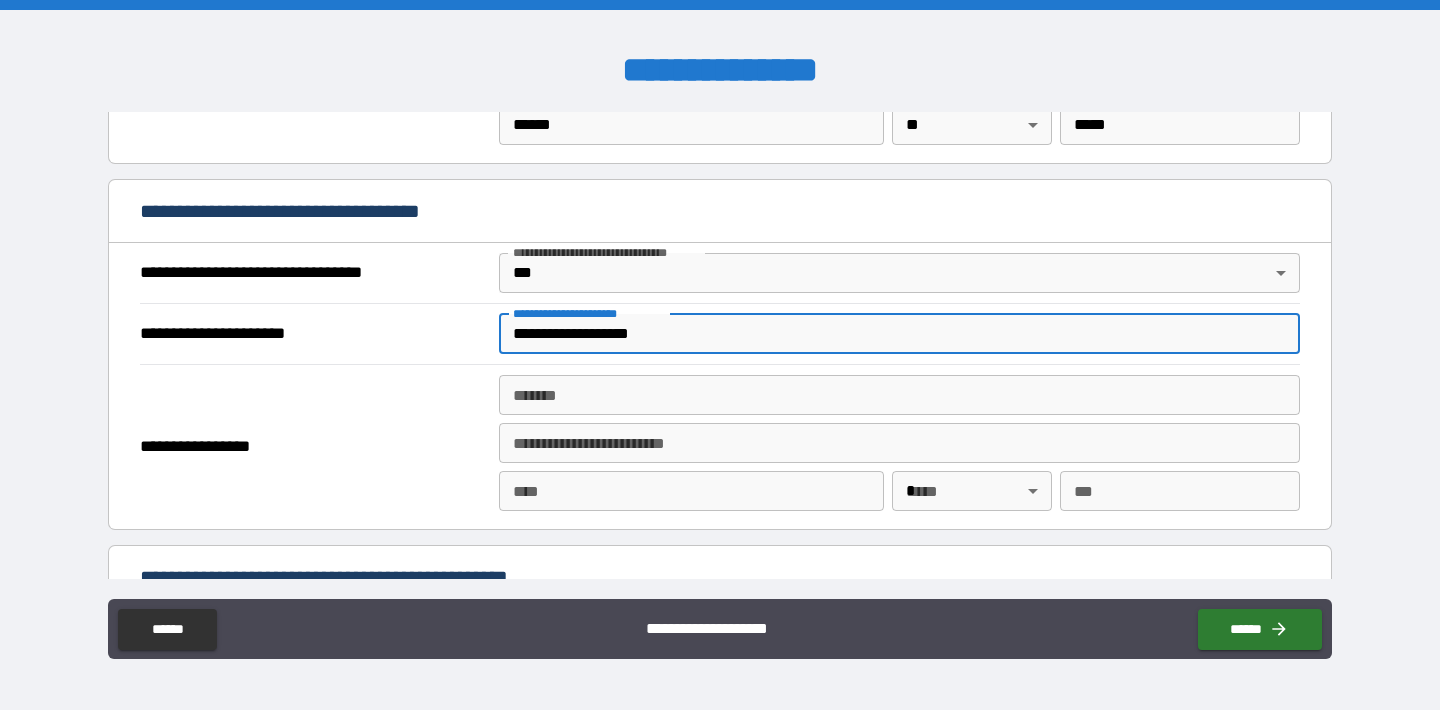 scroll, scrollTop: 1164, scrollLeft: 0, axis: vertical 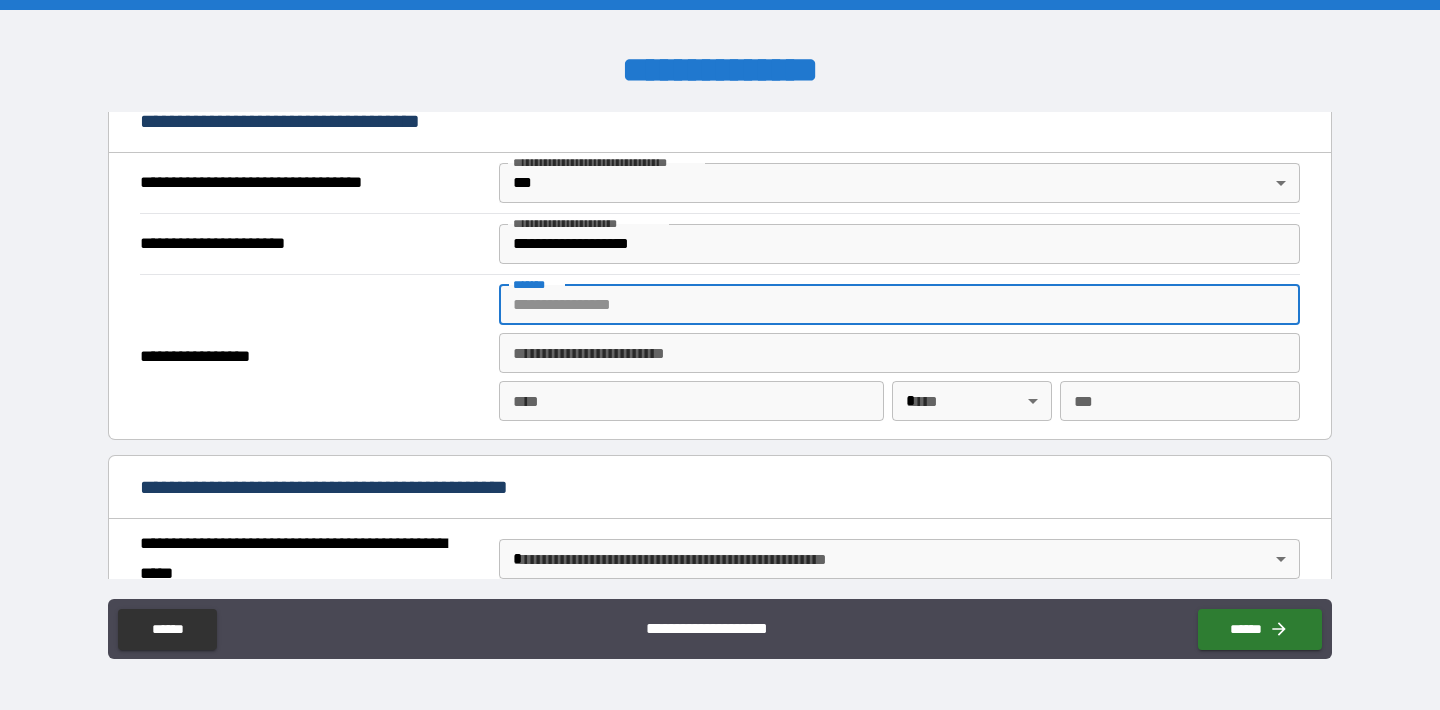 click on "*******" at bounding box center (899, 305) 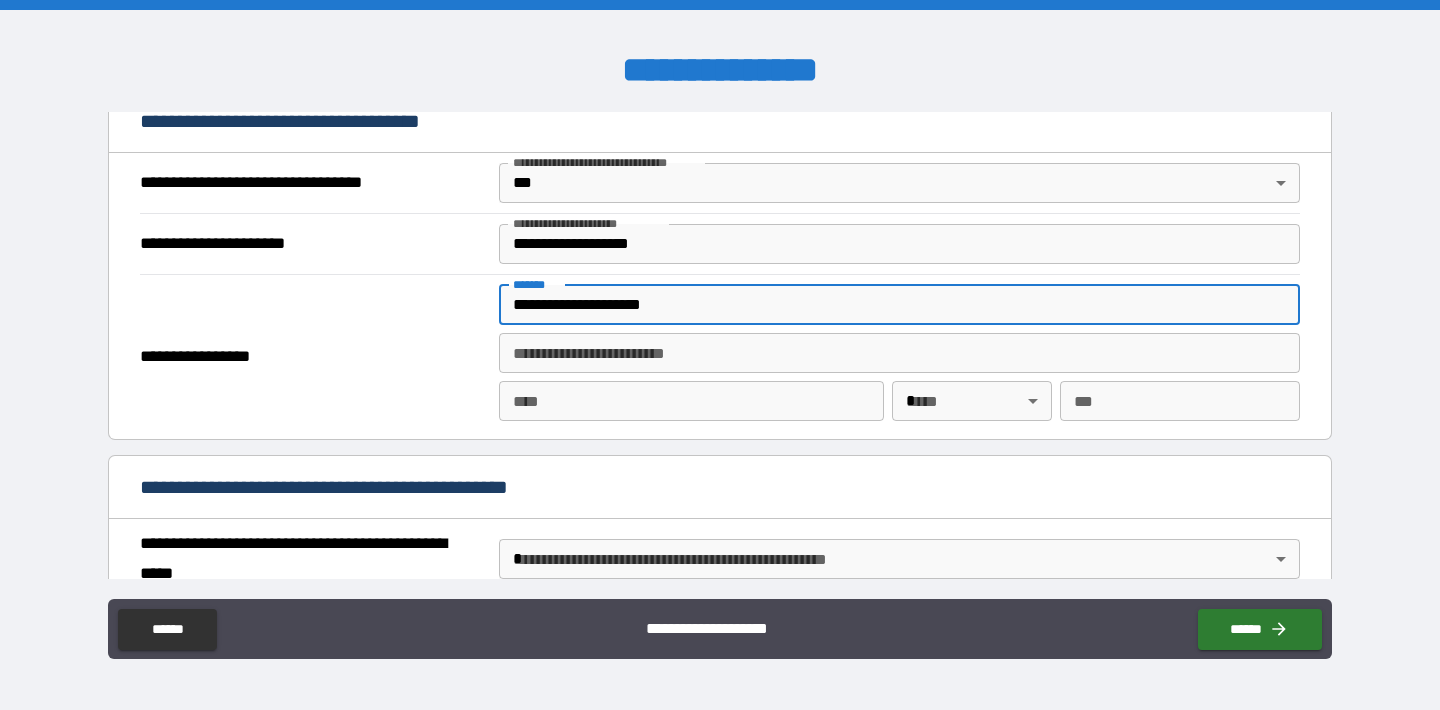 type on "******" 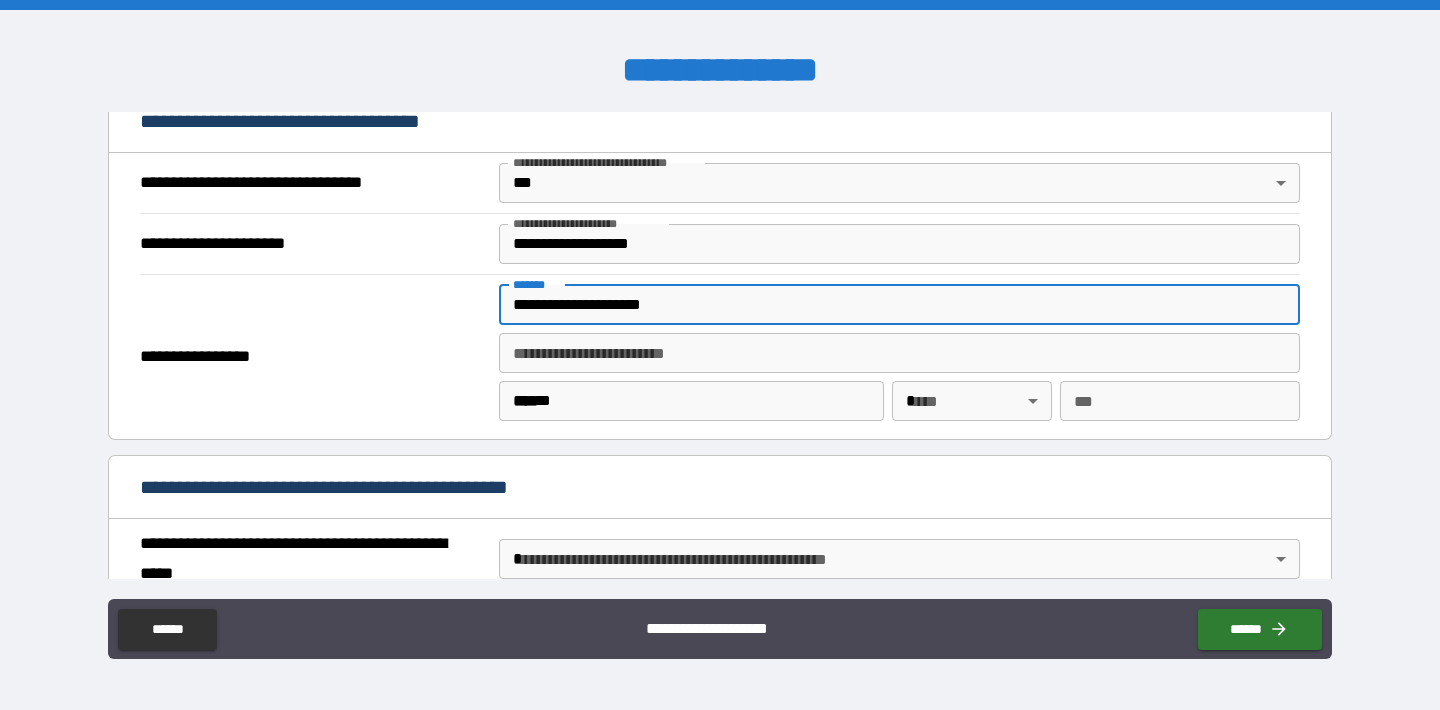 type on "**" 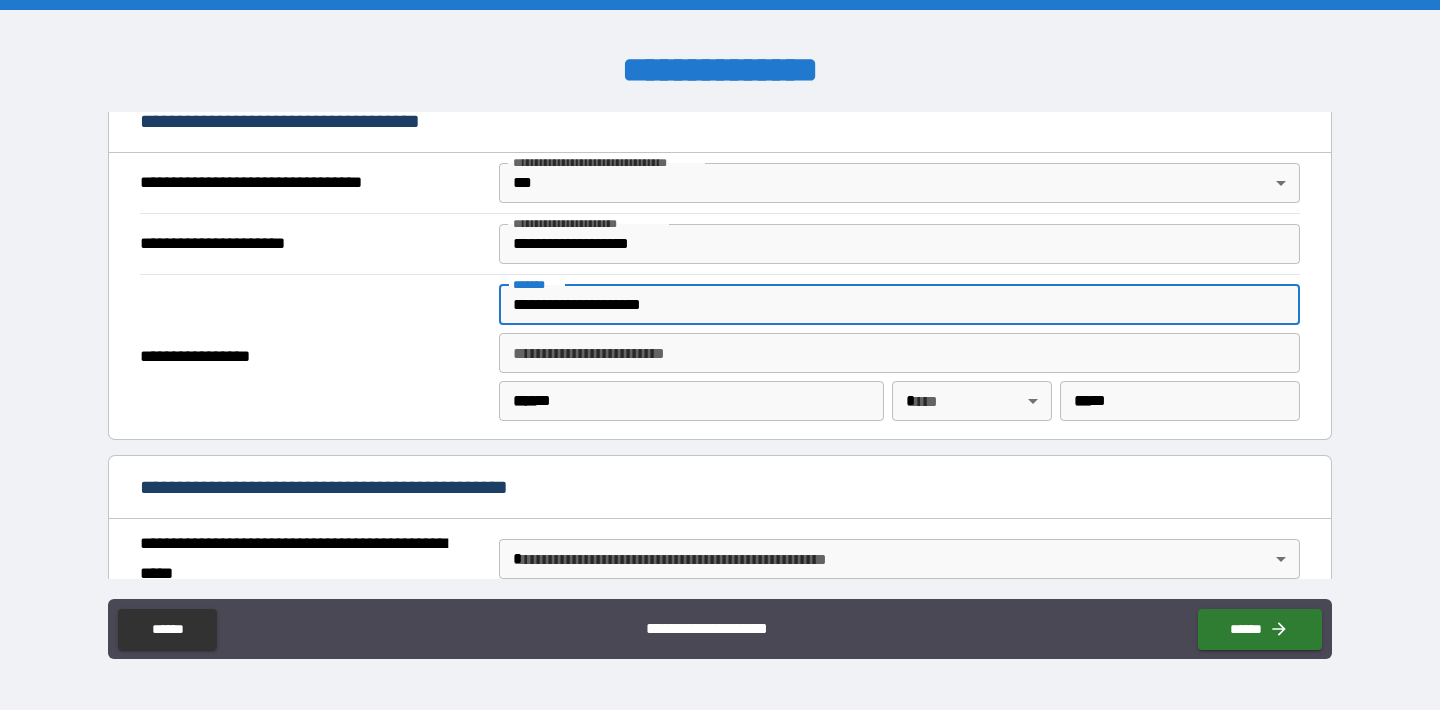 type on "**********" 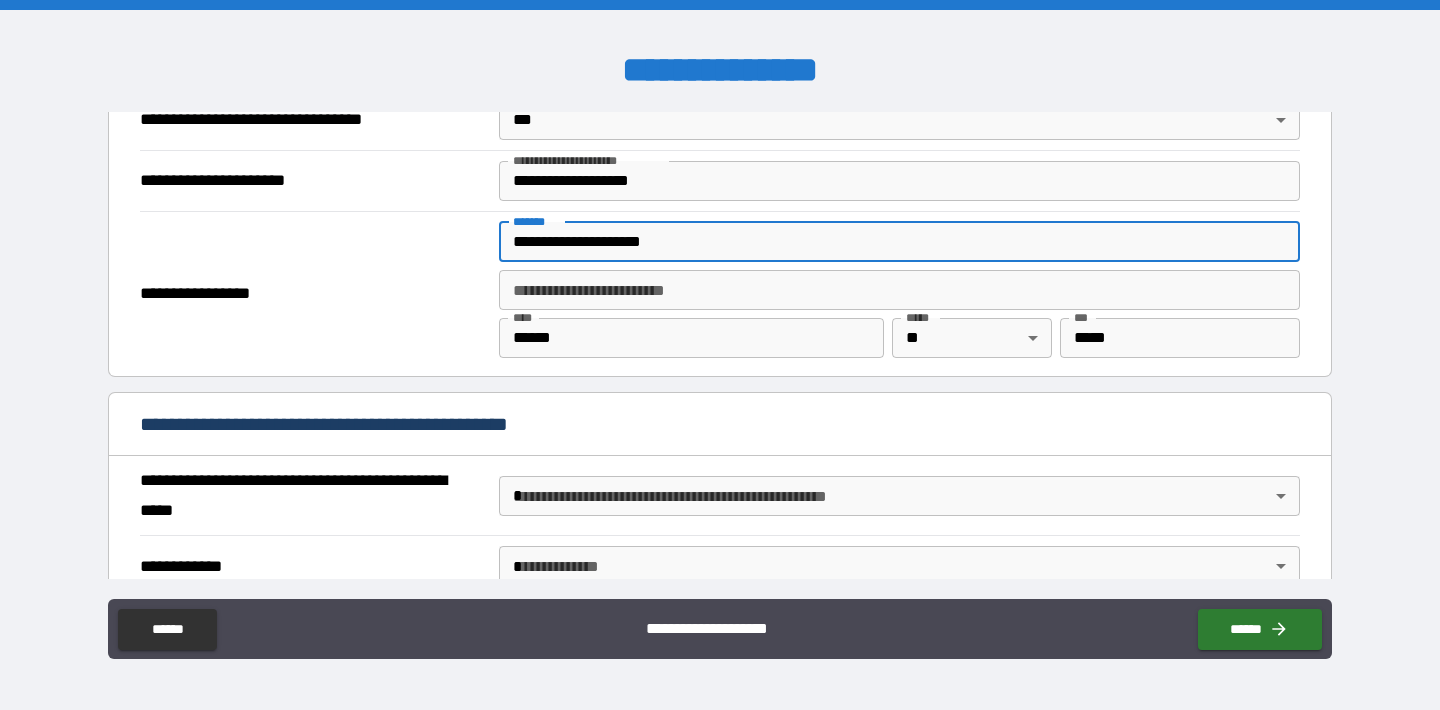 scroll, scrollTop: 1250, scrollLeft: 0, axis: vertical 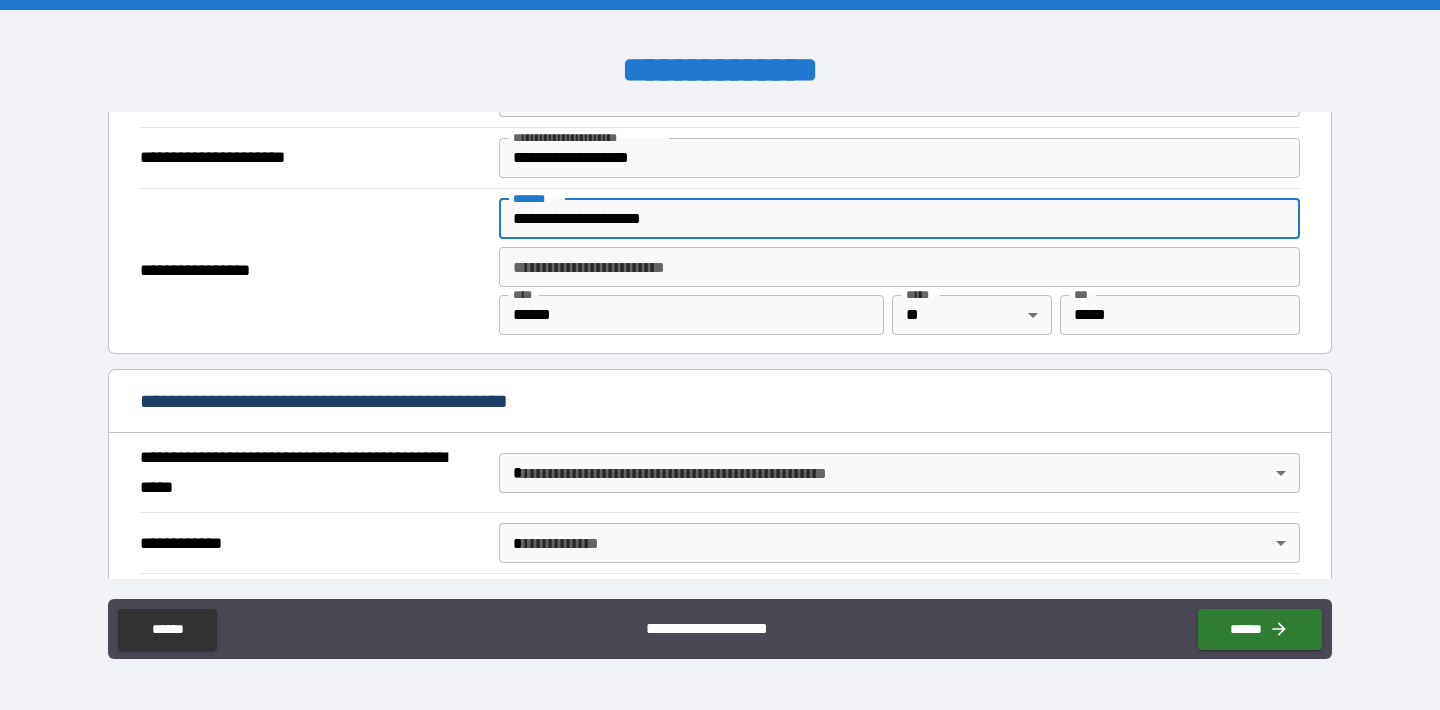 click on "**********" at bounding box center [720, 355] 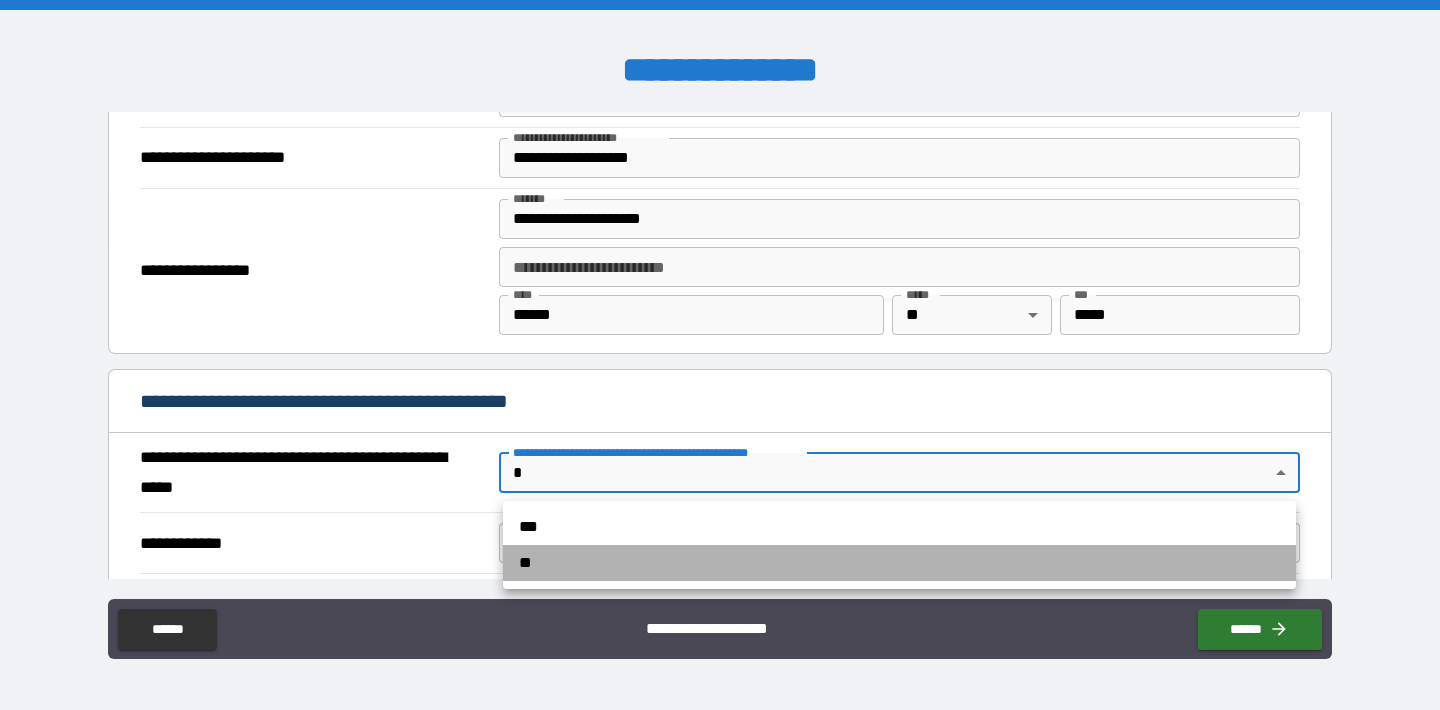 click on "**" at bounding box center [899, 563] 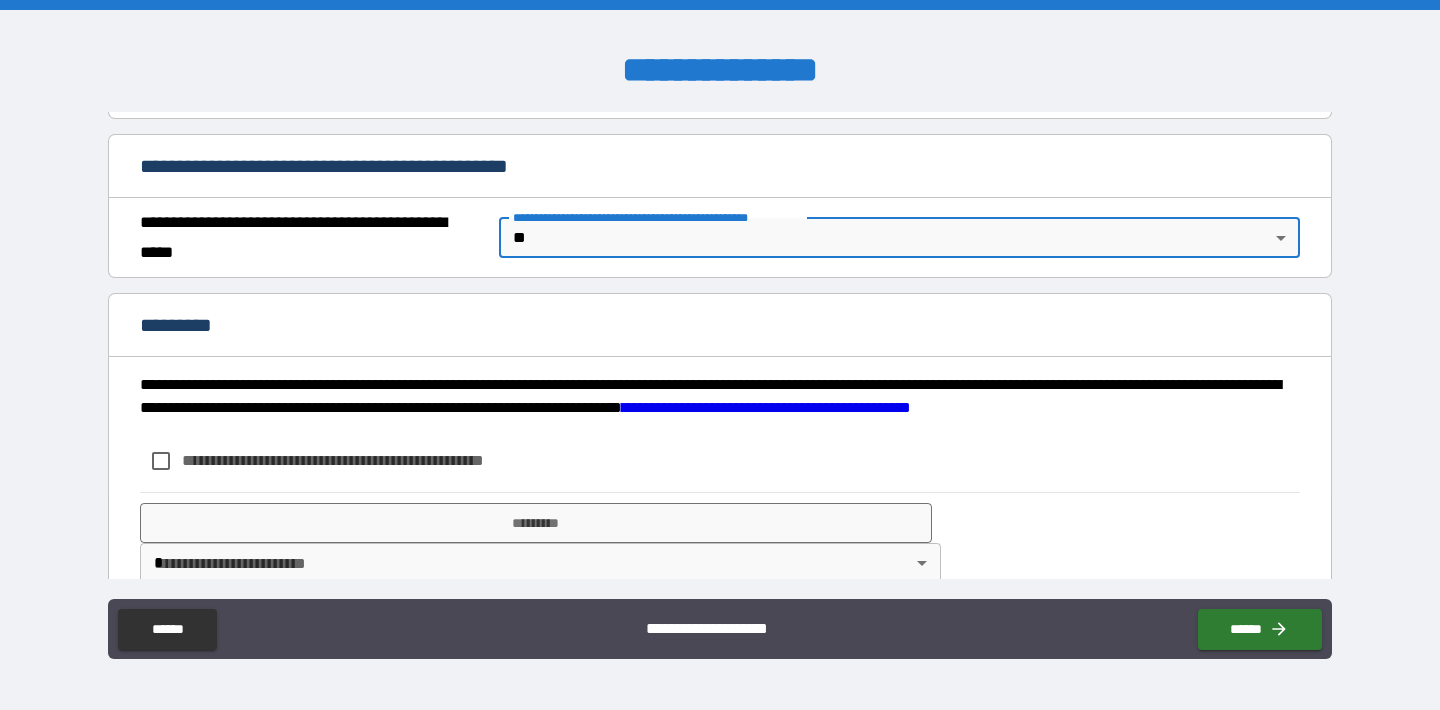 scroll, scrollTop: 1520, scrollLeft: 0, axis: vertical 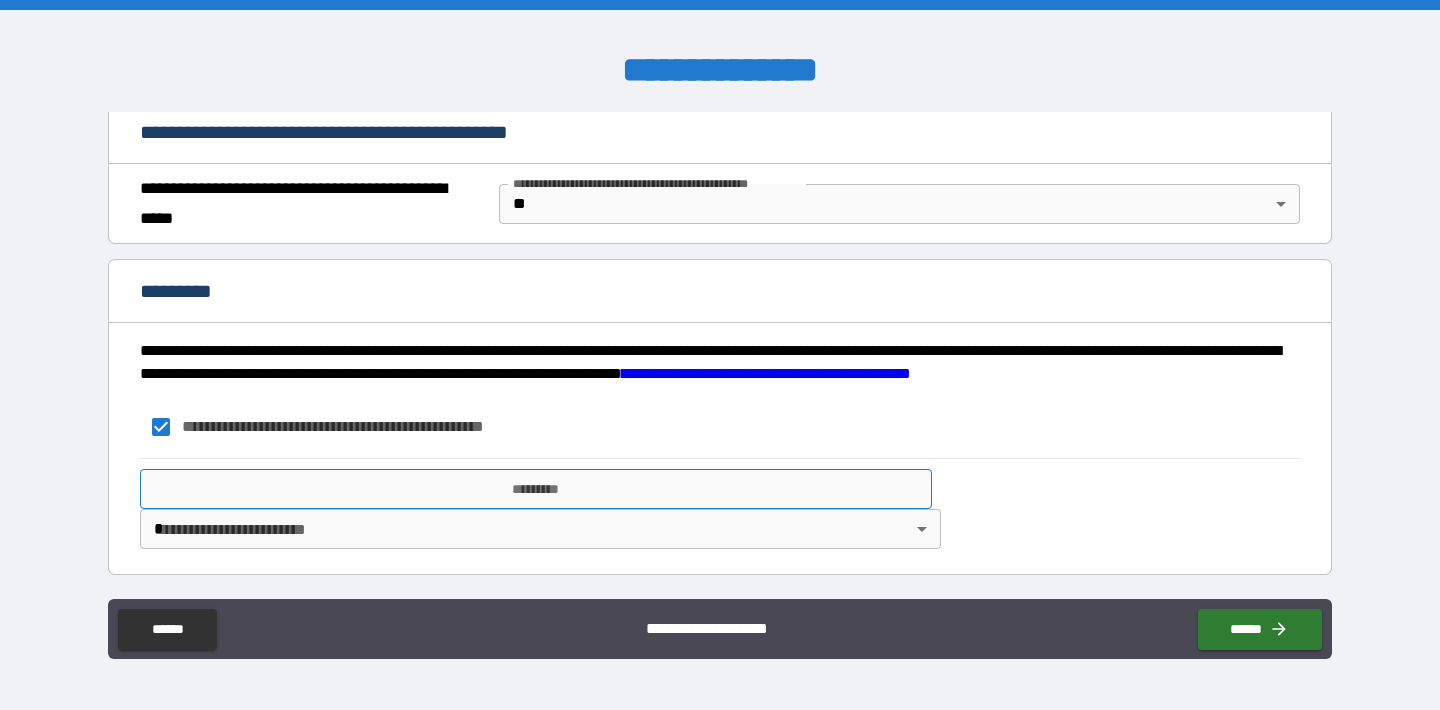 click on "*********" at bounding box center [536, 489] 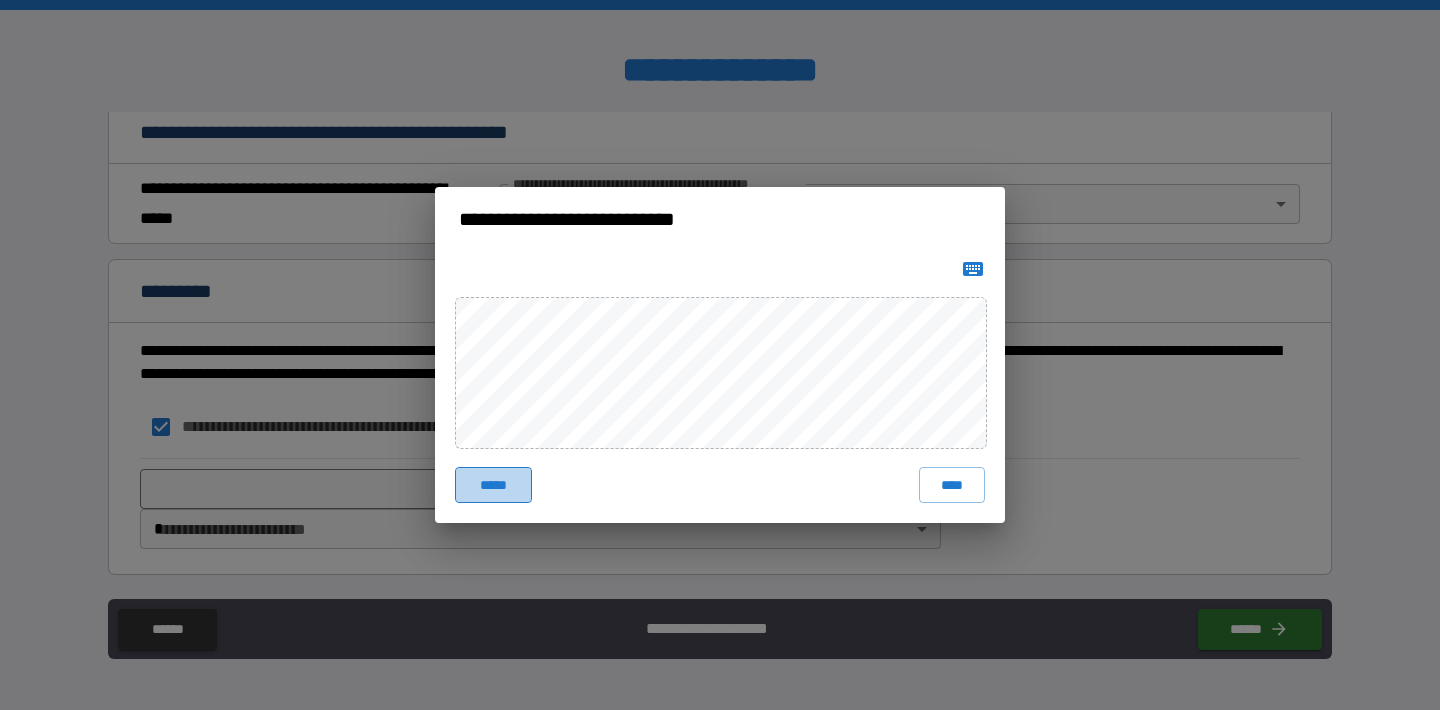 click on "*****" at bounding box center [493, 485] 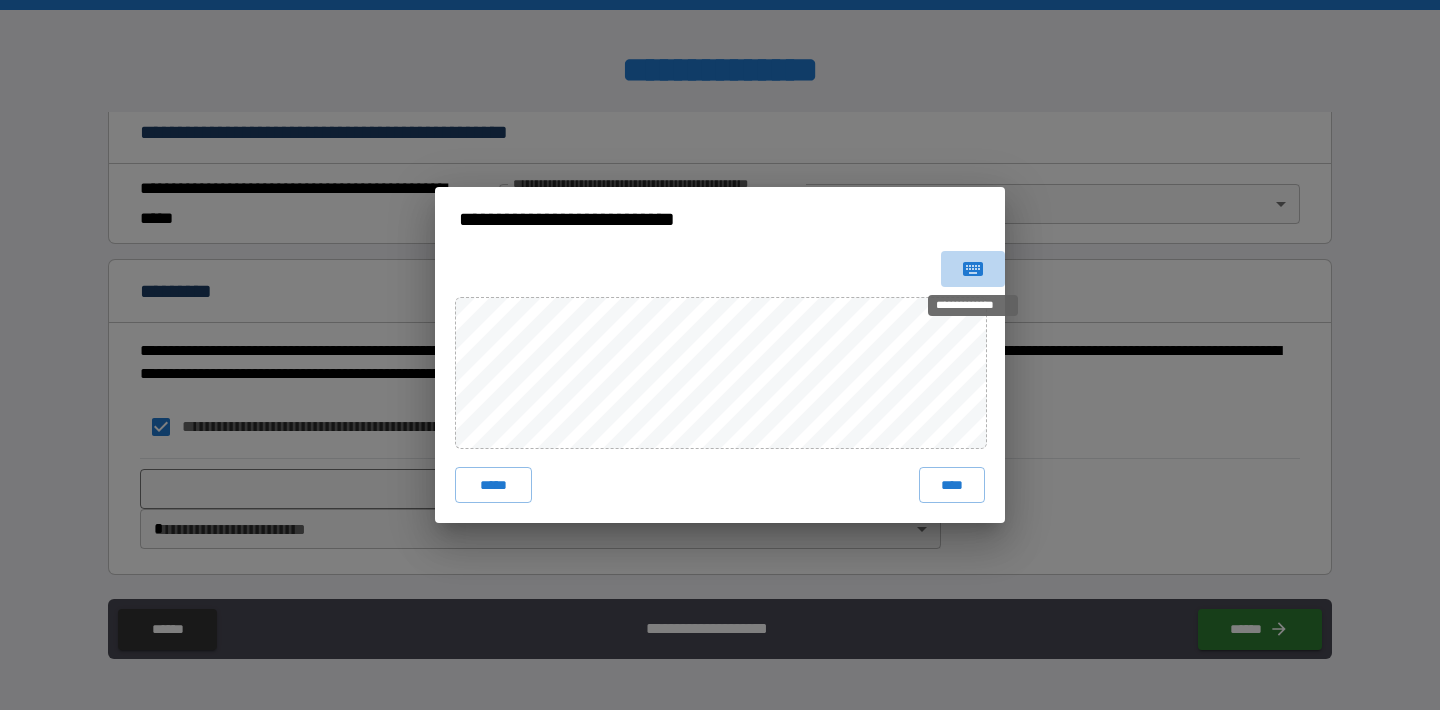click 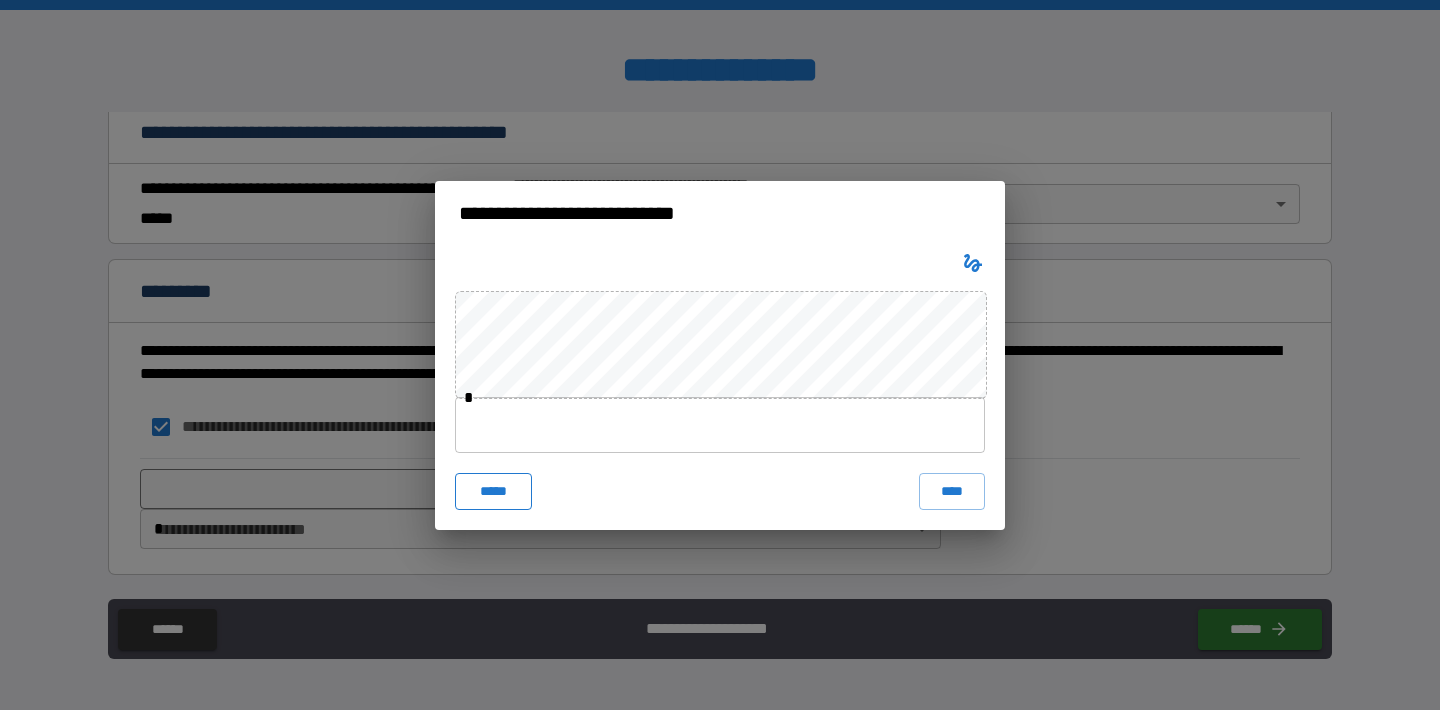 click on "*****" at bounding box center [493, 491] 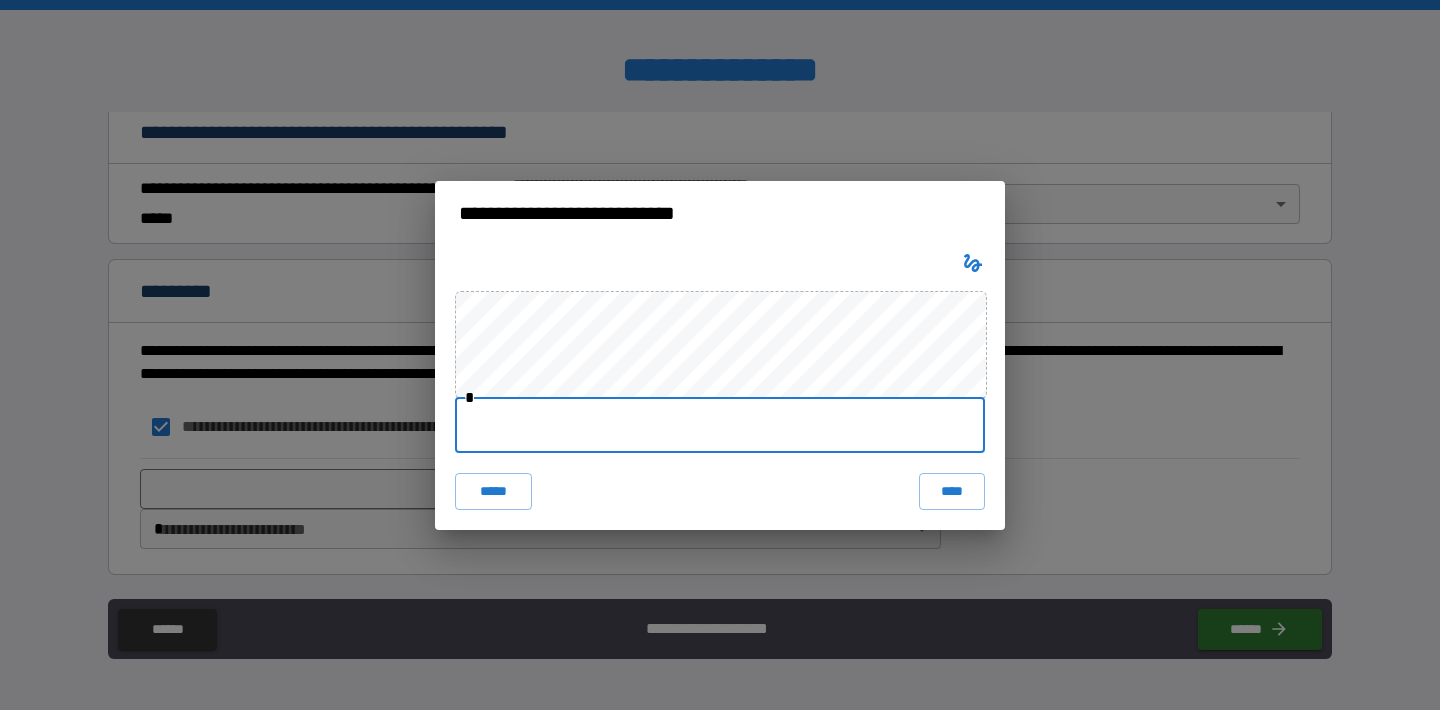 click at bounding box center (720, 425) 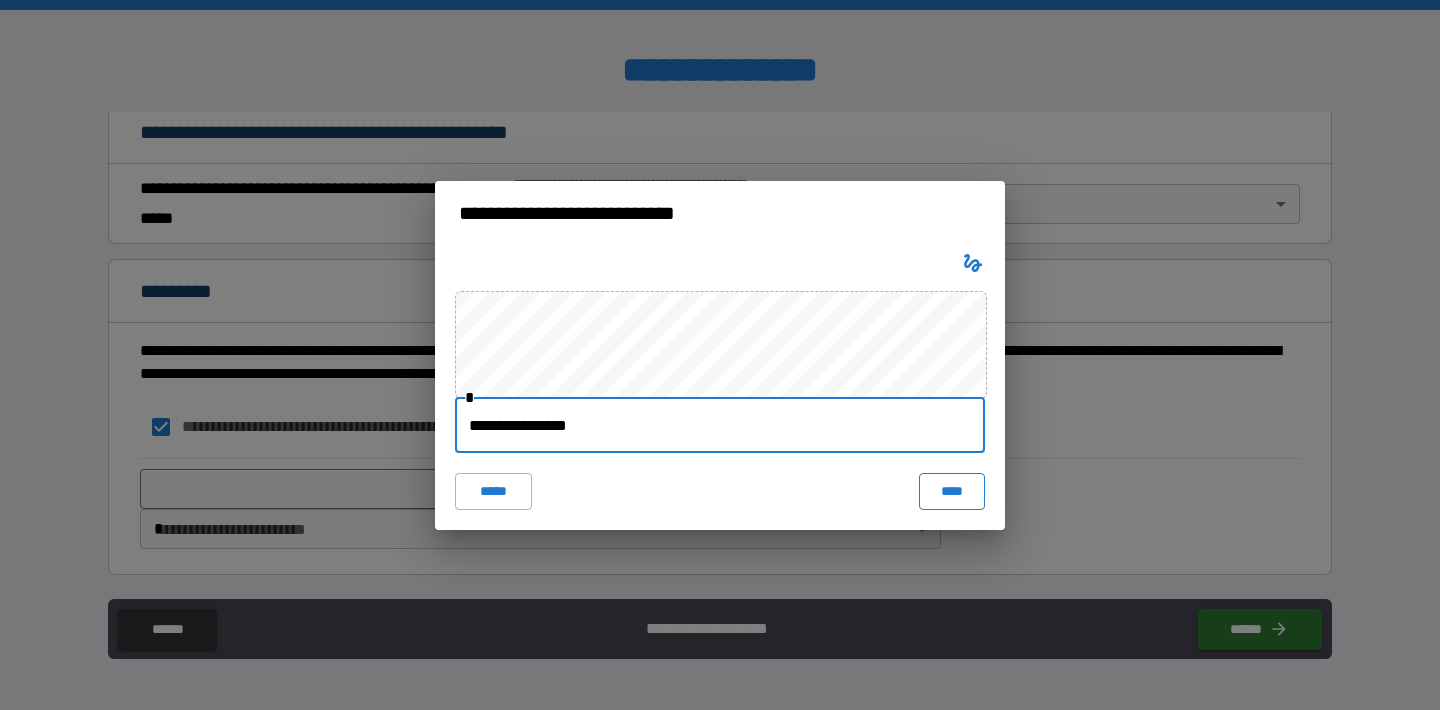 type on "**********" 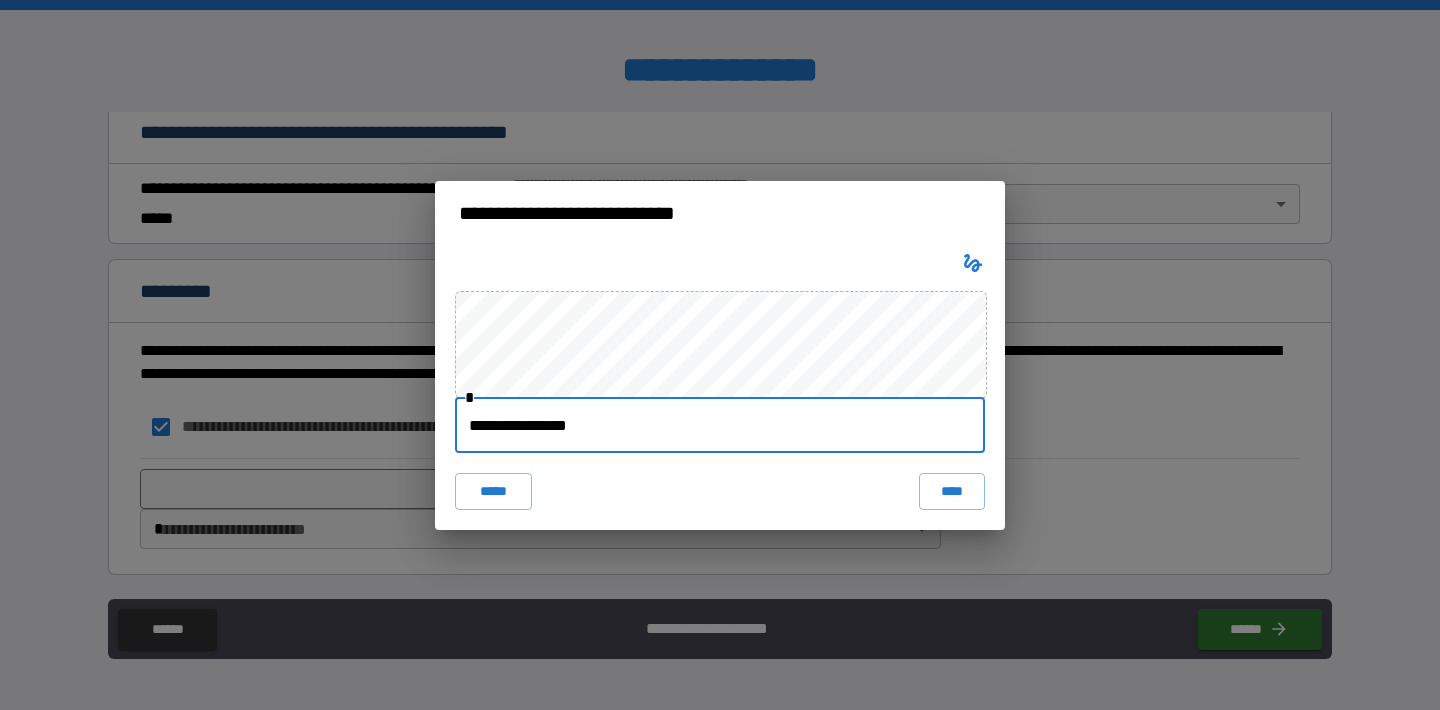 click on "****" at bounding box center (952, 491) 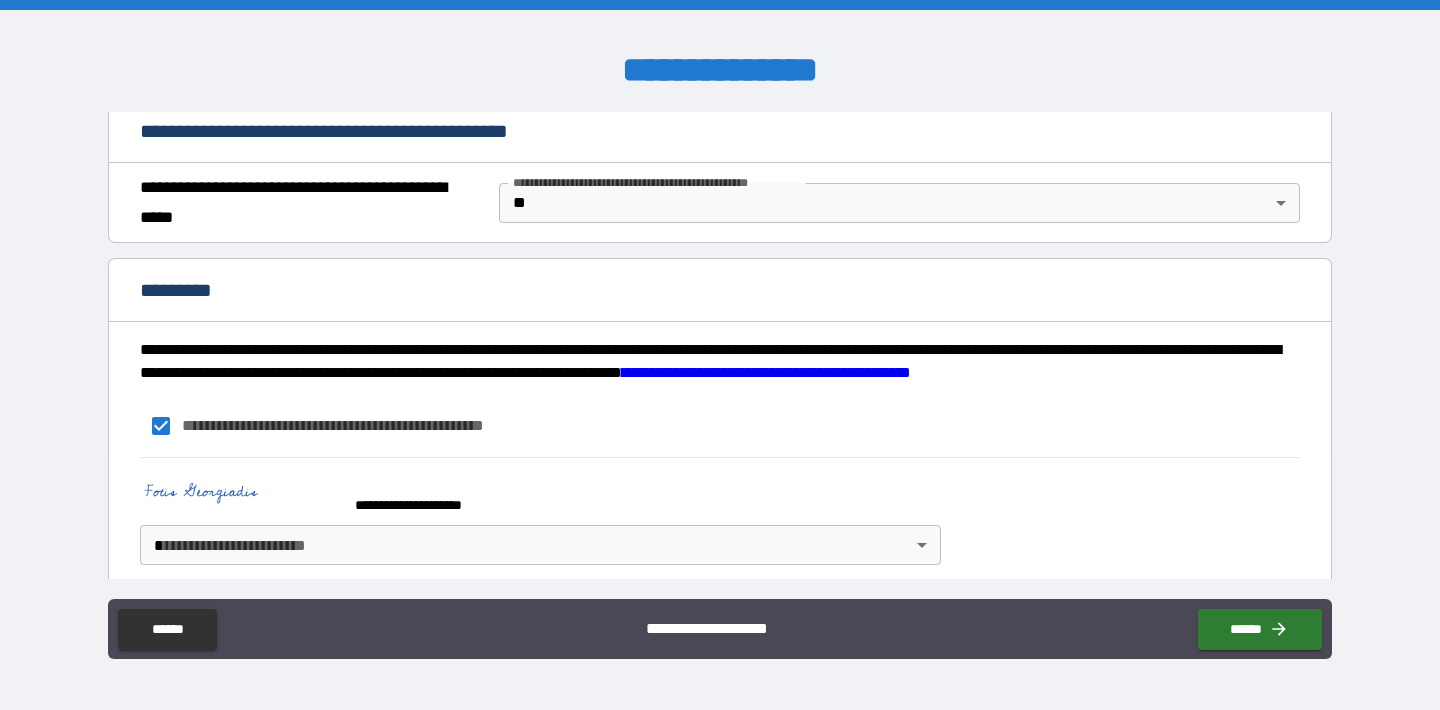 scroll, scrollTop: 1537, scrollLeft: 0, axis: vertical 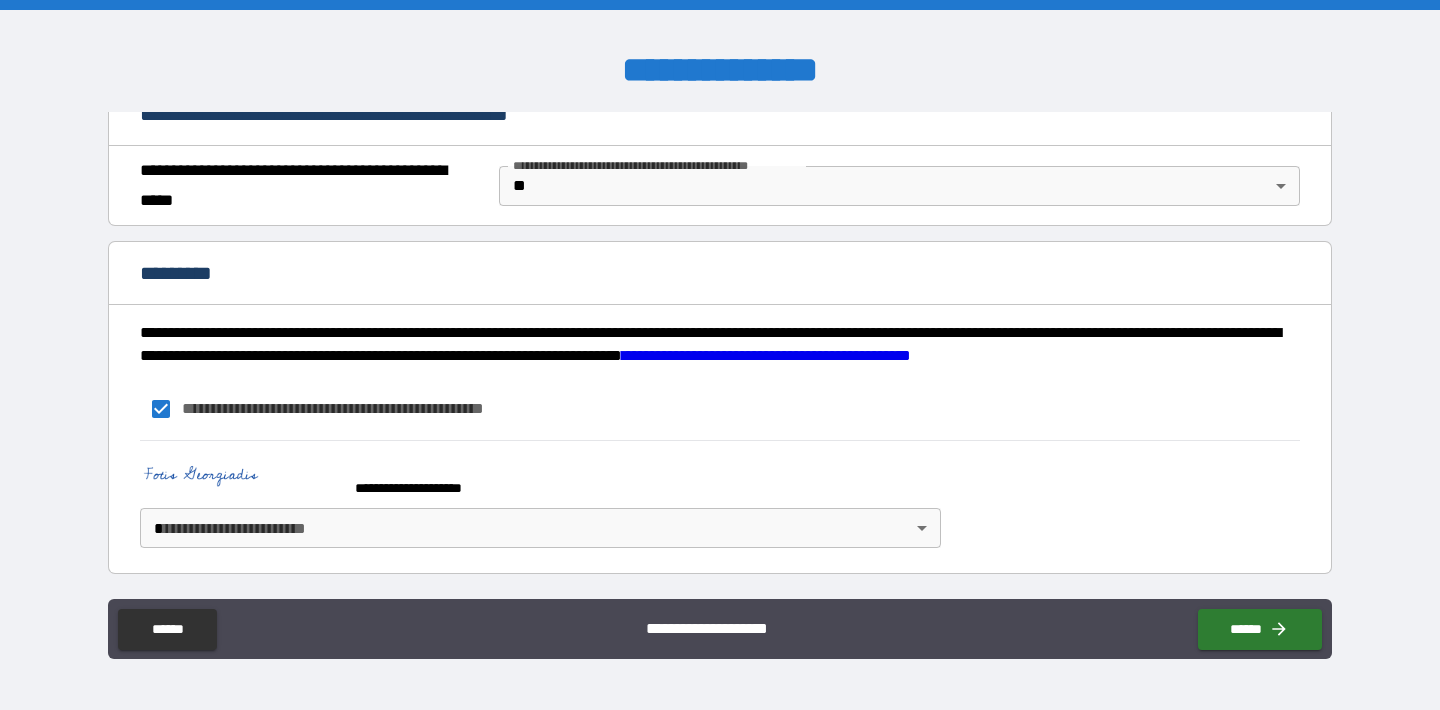 click at bounding box center (240, 479) 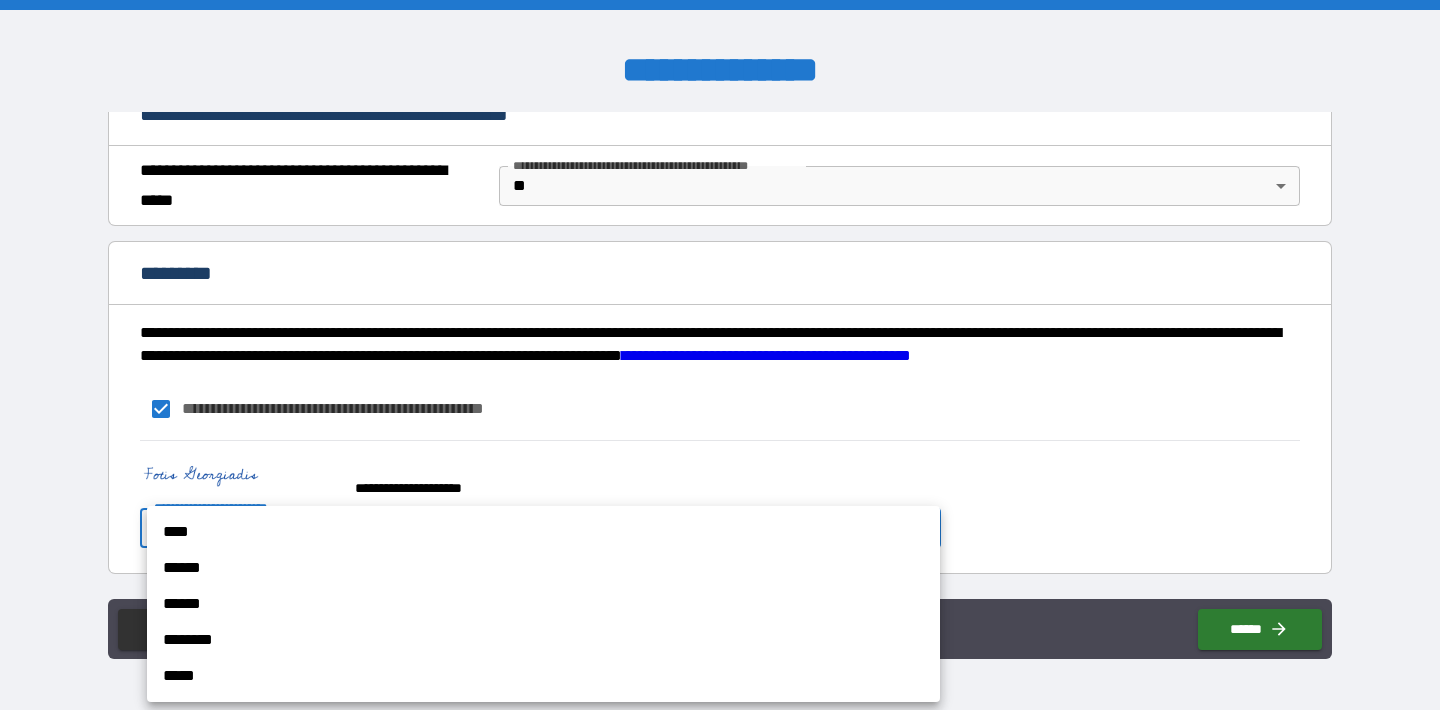 click on "**********" at bounding box center (720, 355) 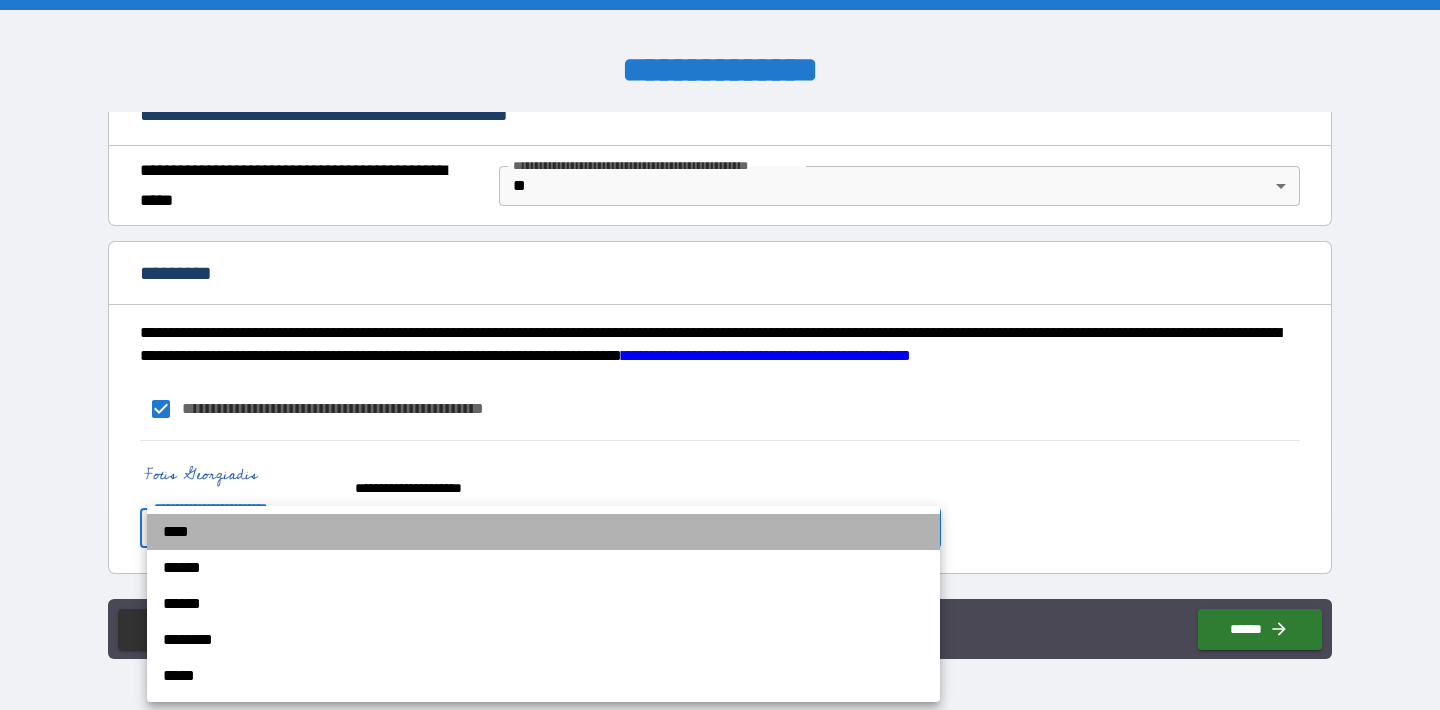 click on "****" at bounding box center [543, 532] 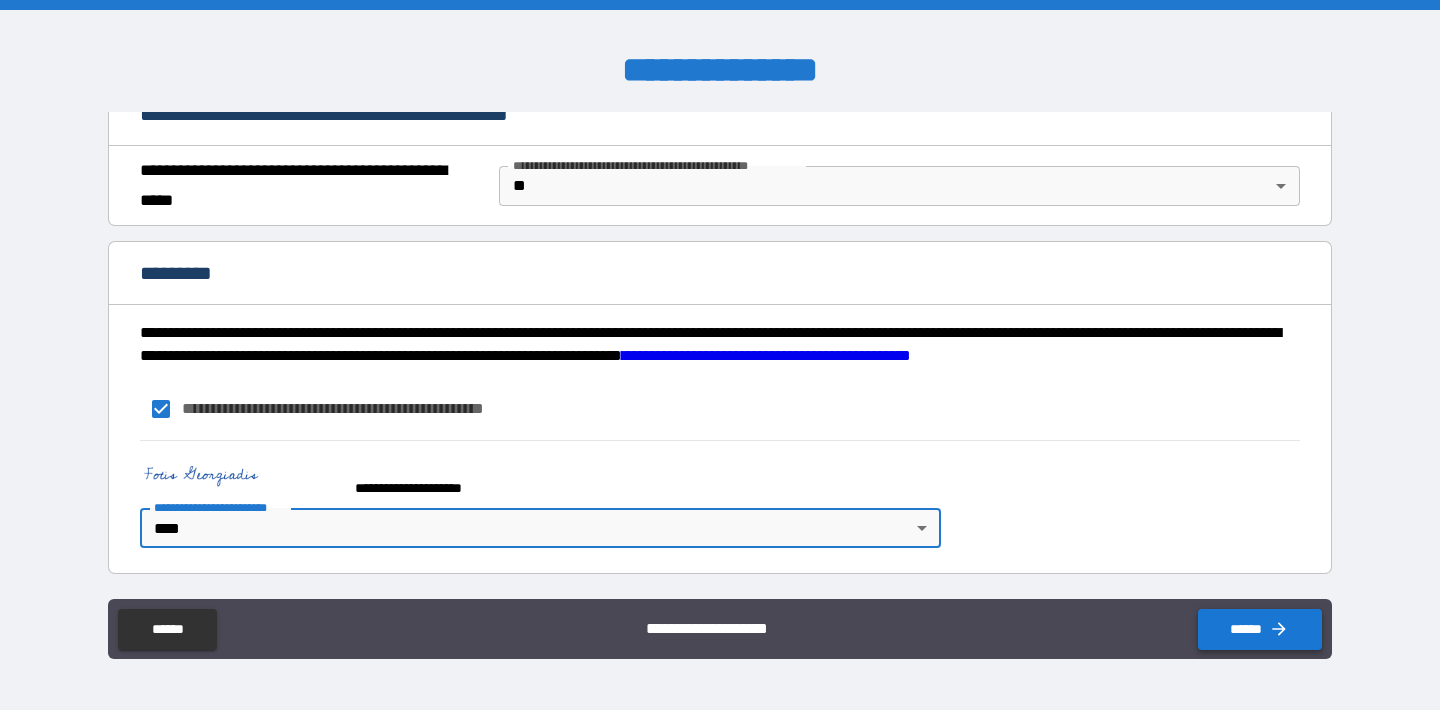 click on "******" at bounding box center [1260, 629] 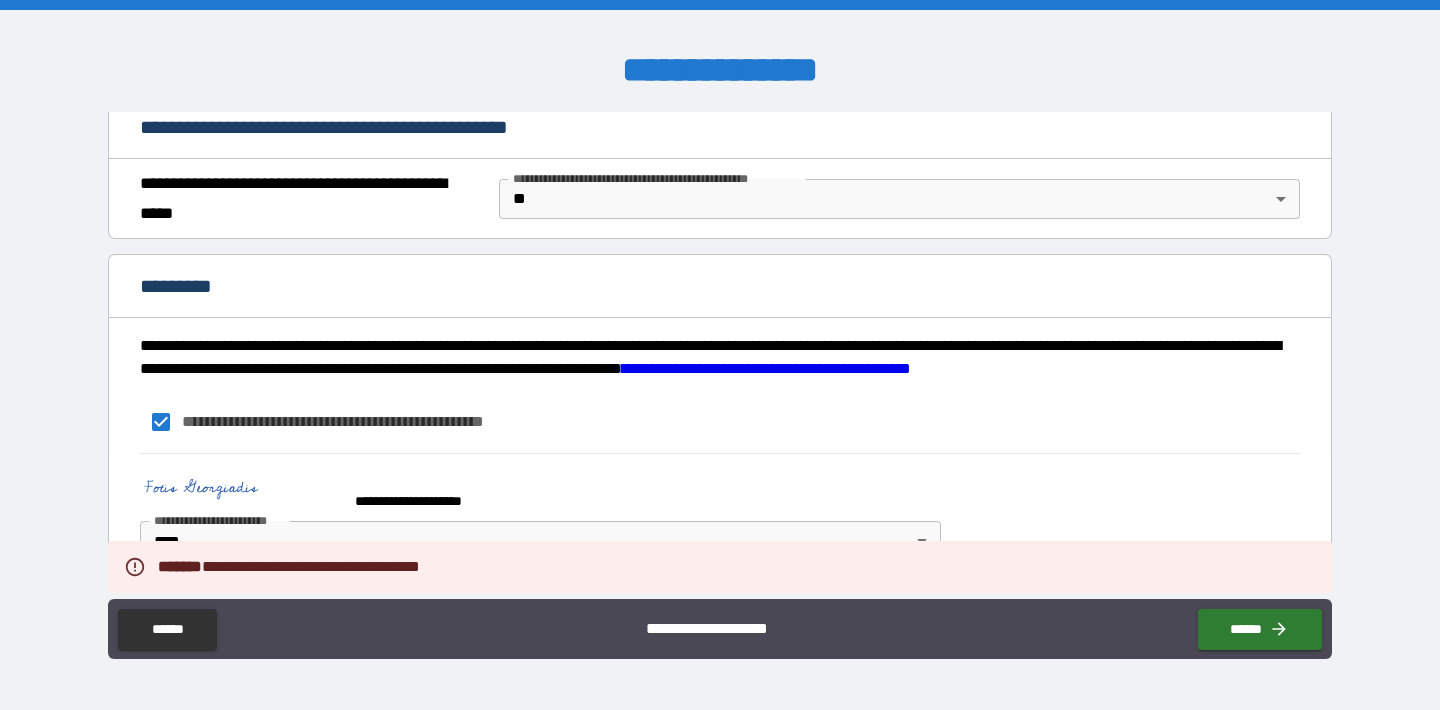 scroll, scrollTop: 1537, scrollLeft: 0, axis: vertical 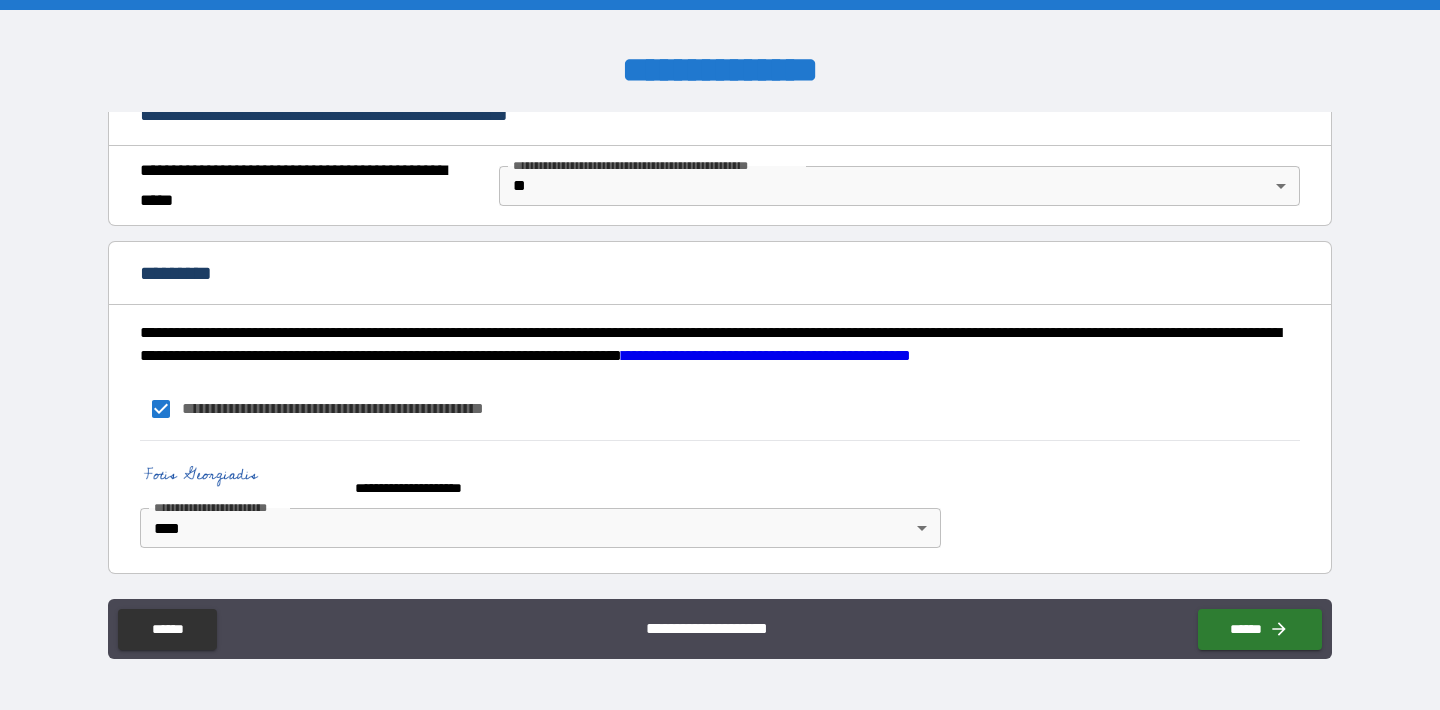 click on "**********" at bounding box center (720, 507) 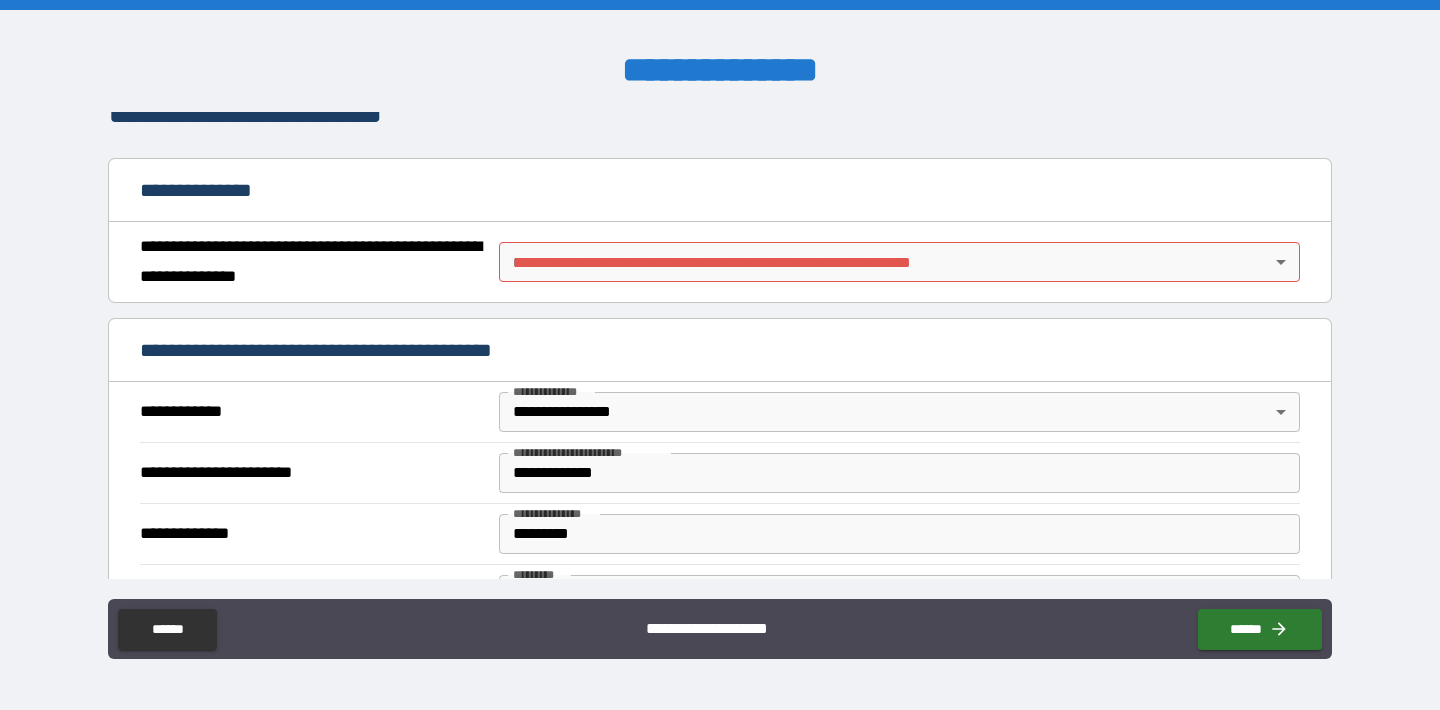 scroll, scrollTop: 0, scrollLeft: 0, axis: both 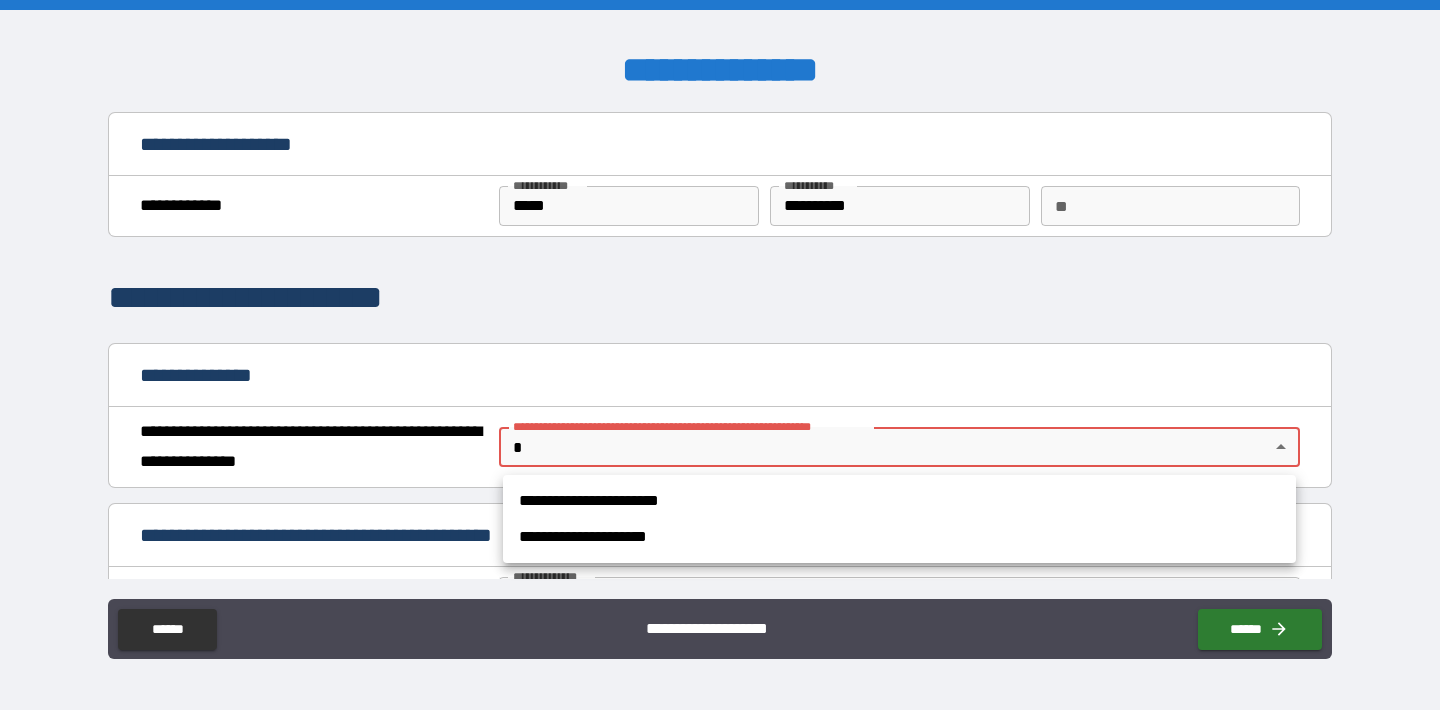 click on "**********" at bounding box center (720, 355) 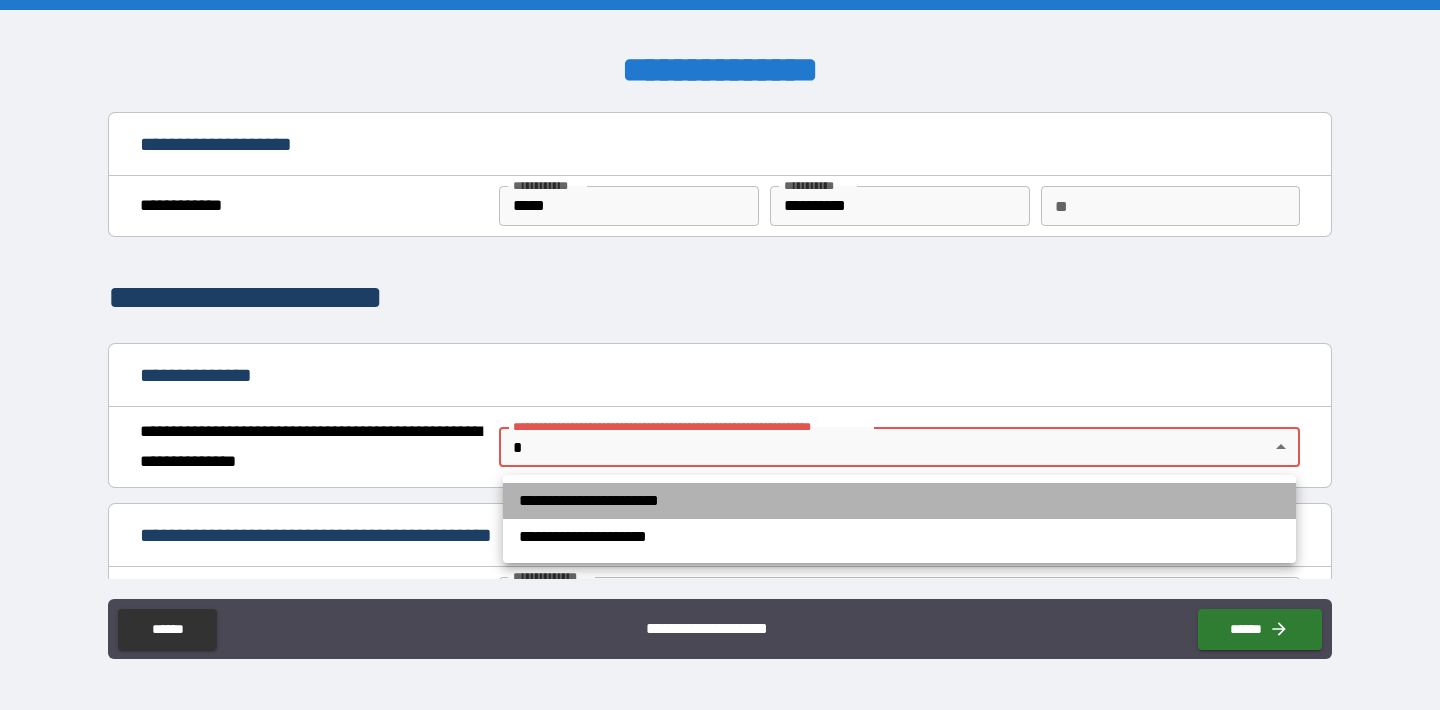 click on "**********" at bounding box center (899, 501) 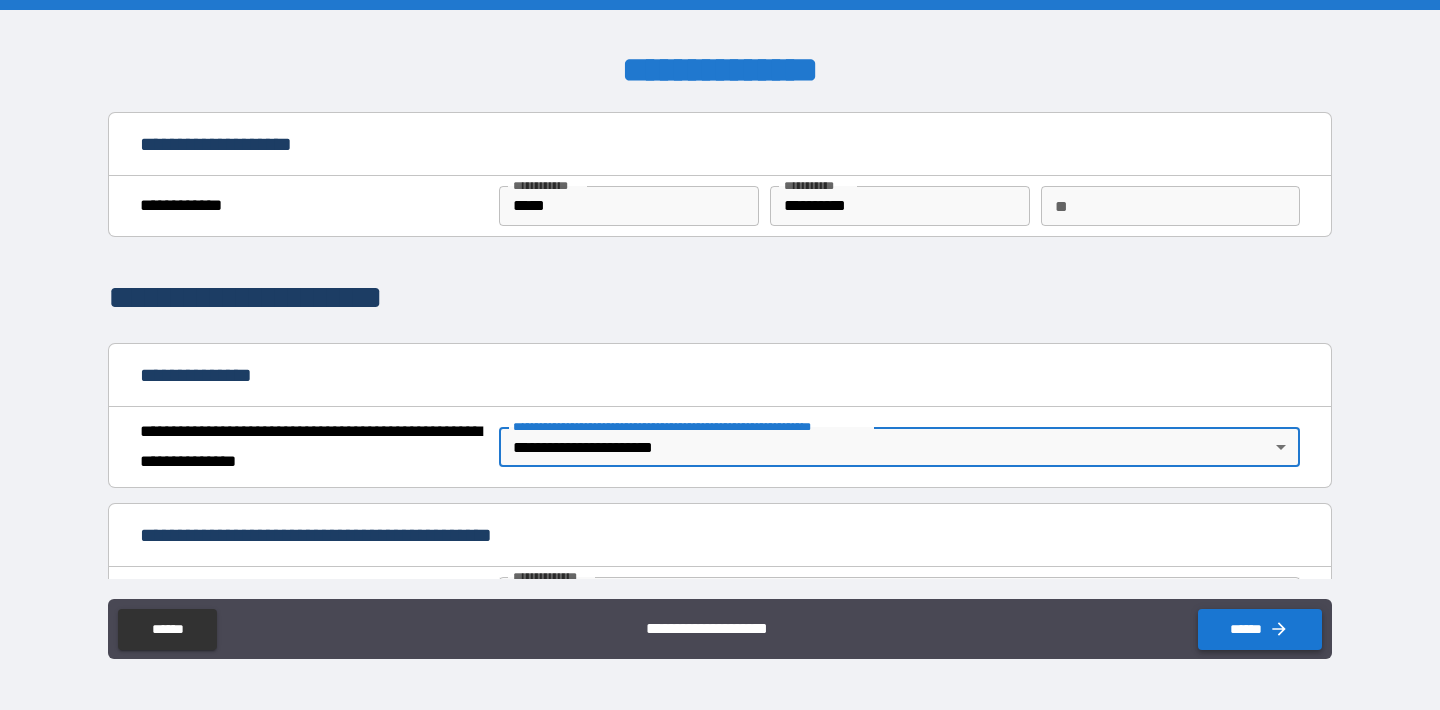 click on "******" at bounding box center [1260, 629] 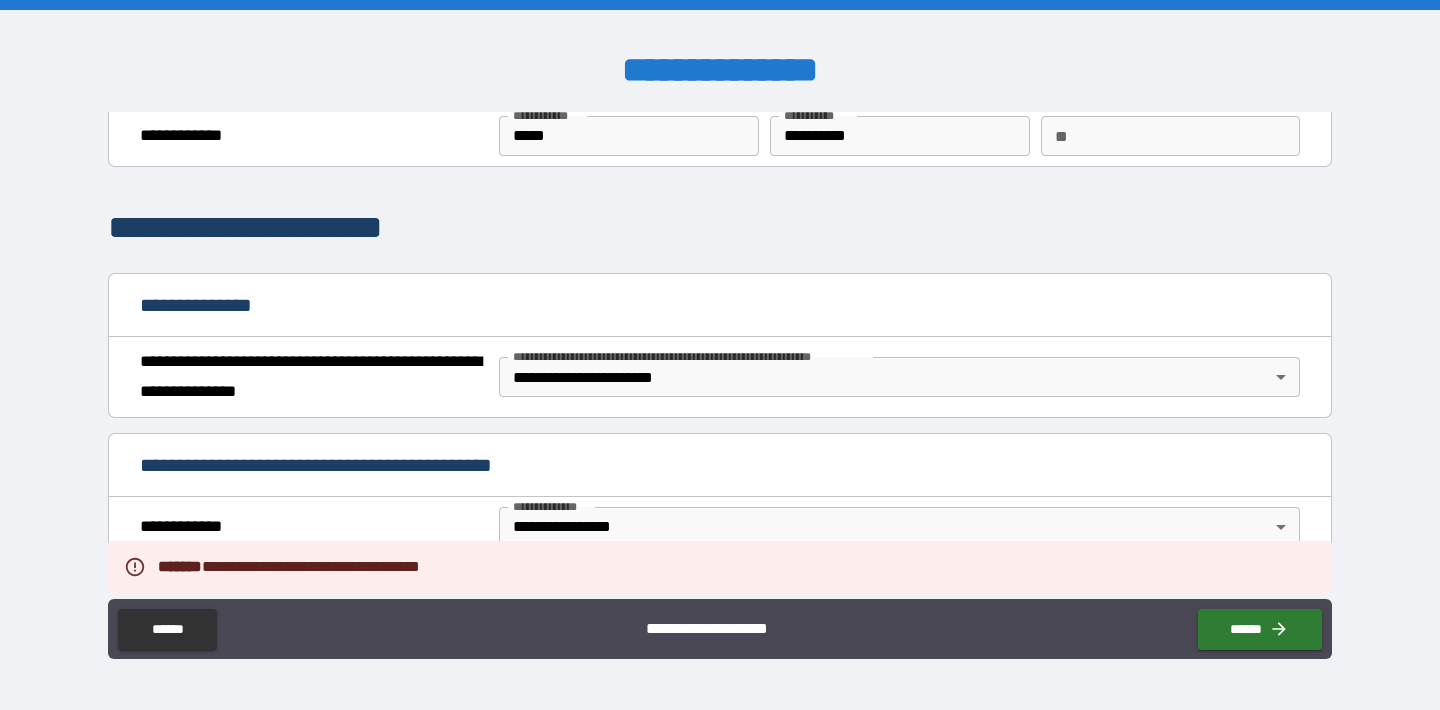 scroll, scrollTop: 0, scrollLeft: 0, axis: both 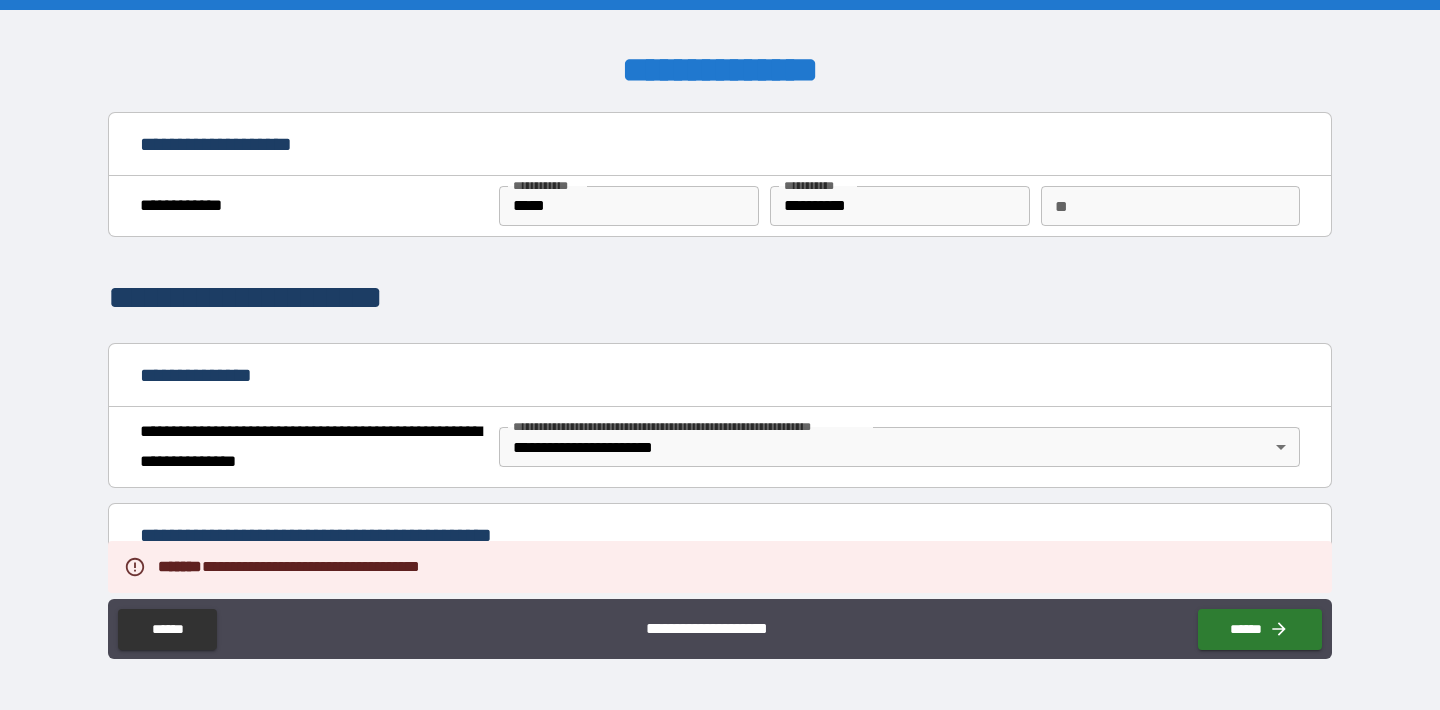 click on "**" at bounding box center [1170, 206] 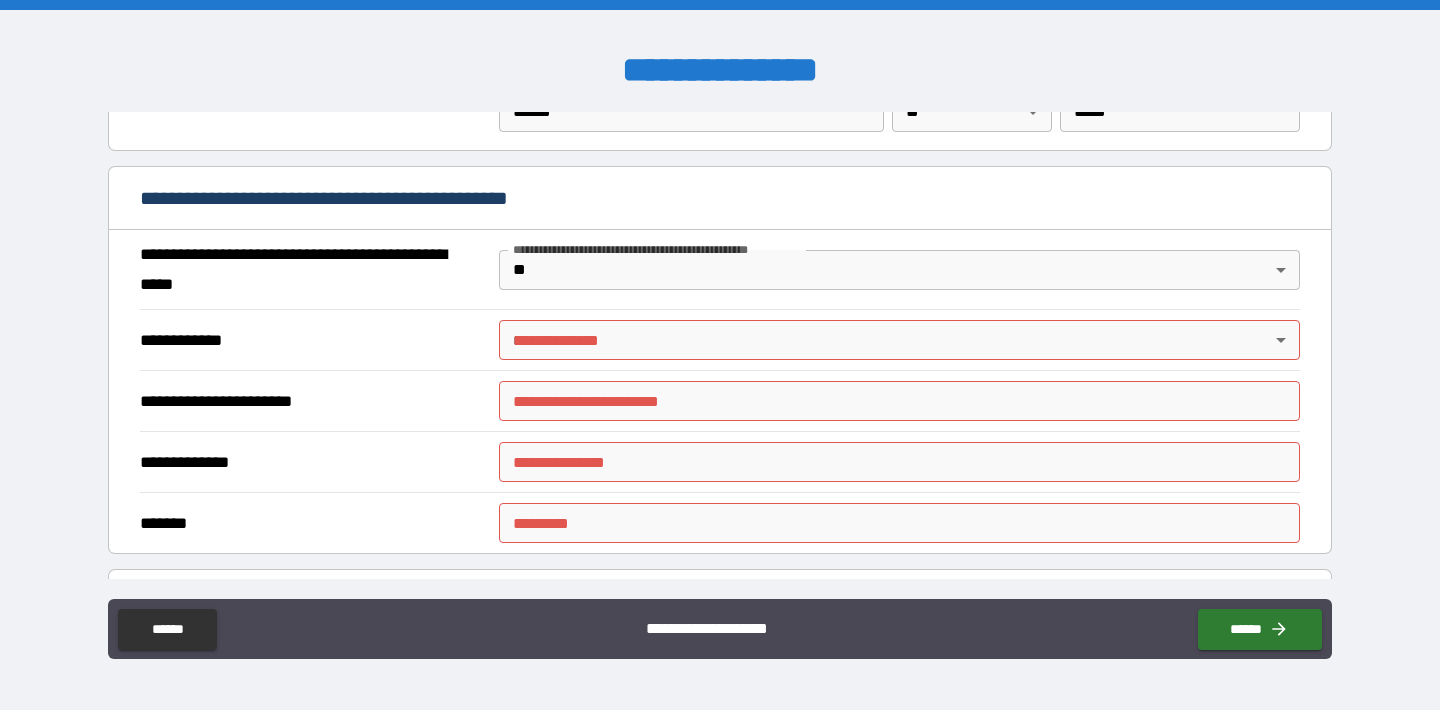 scroll, scrollTop: 1460, scrollLeft: 0, axis: vertical 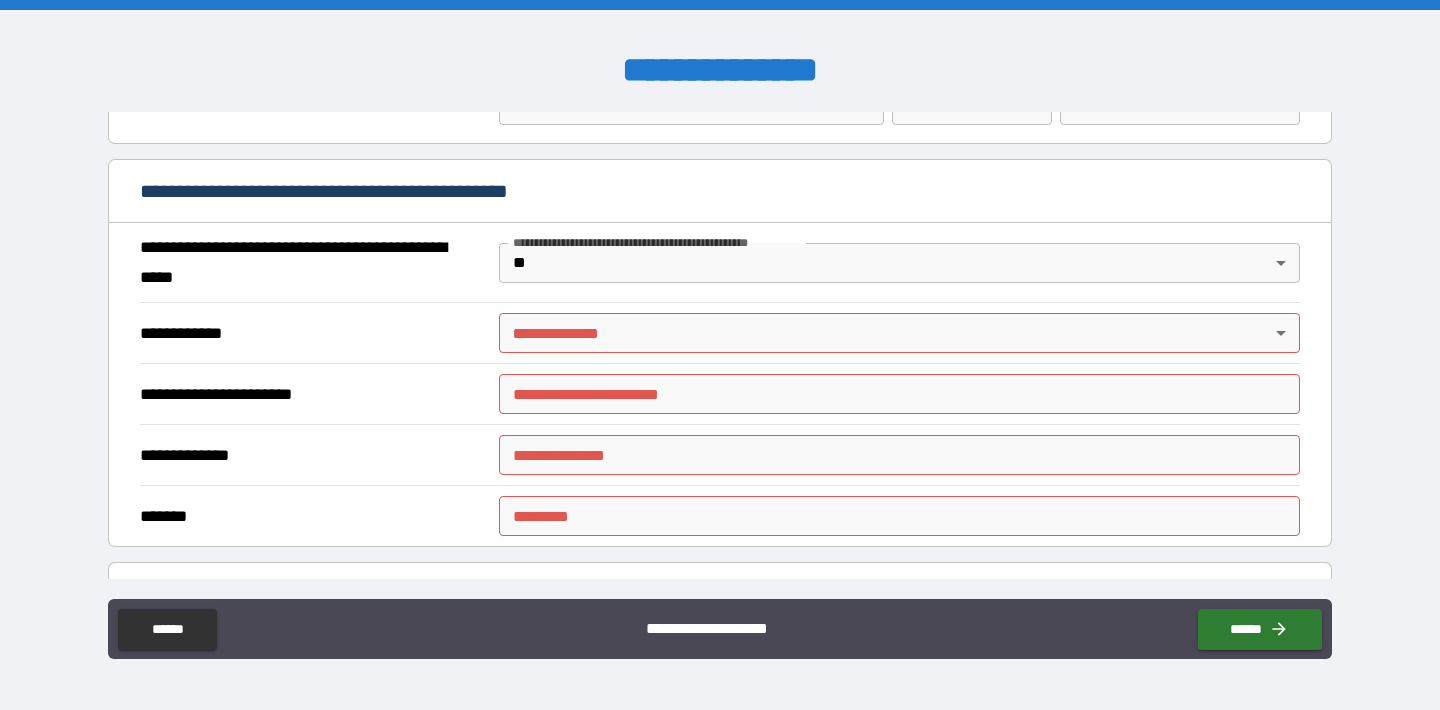 click on "**********" at bounding box center (720, 355) 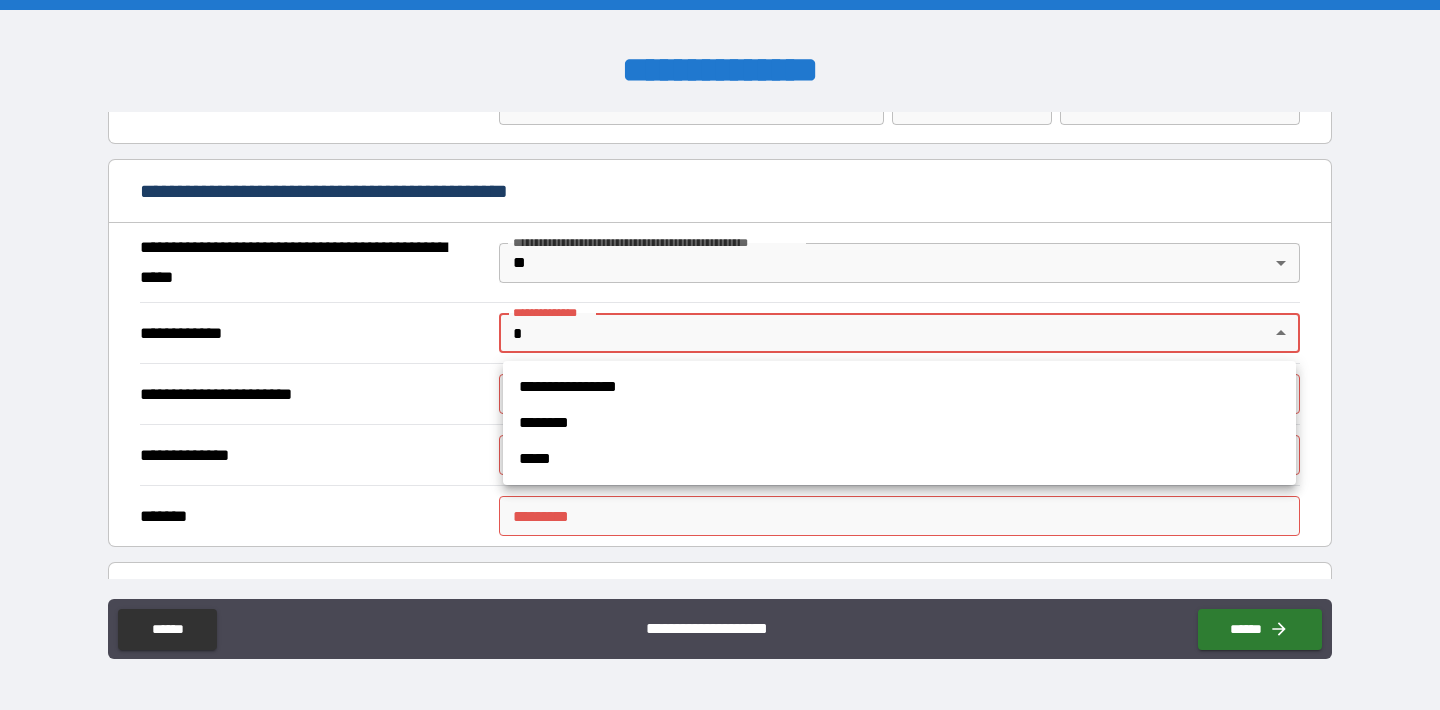 click at bounding box center (720, 355) 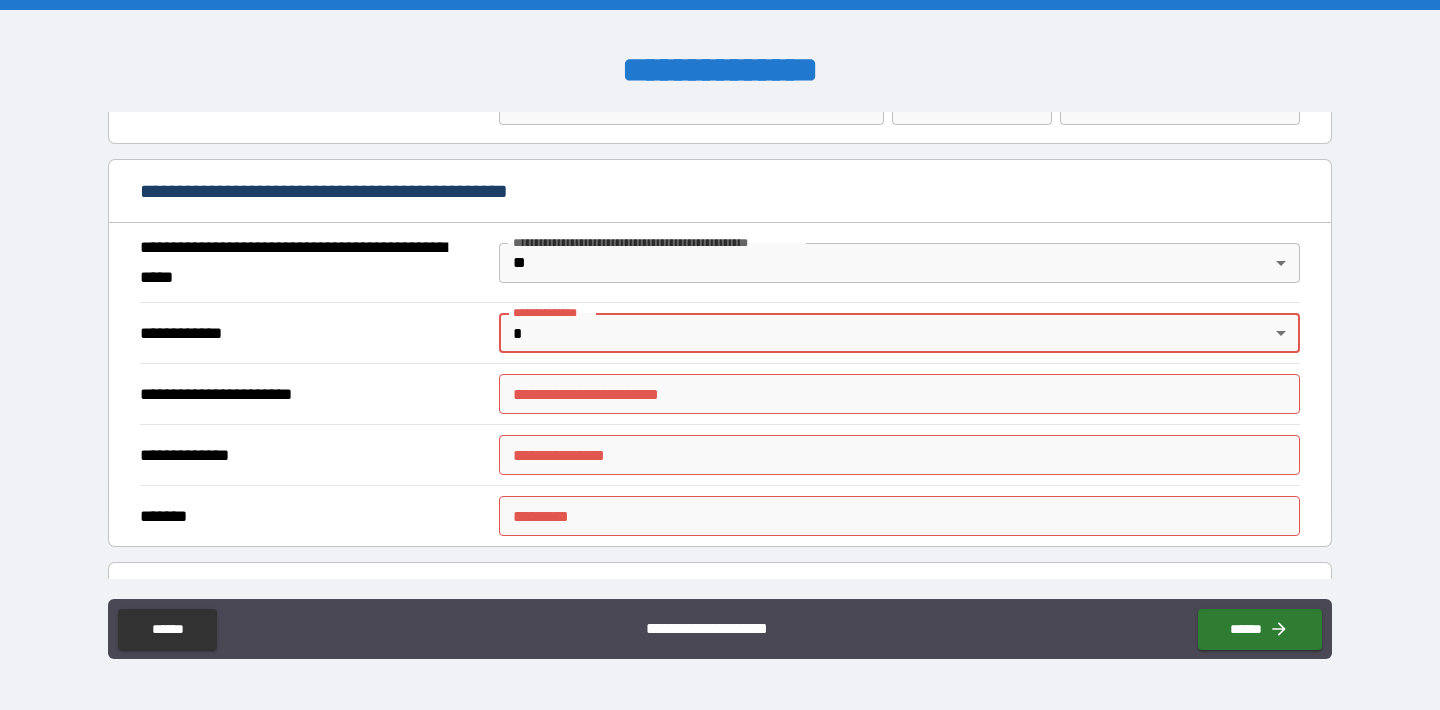 click on "**********" at bounding box center [720, 355] 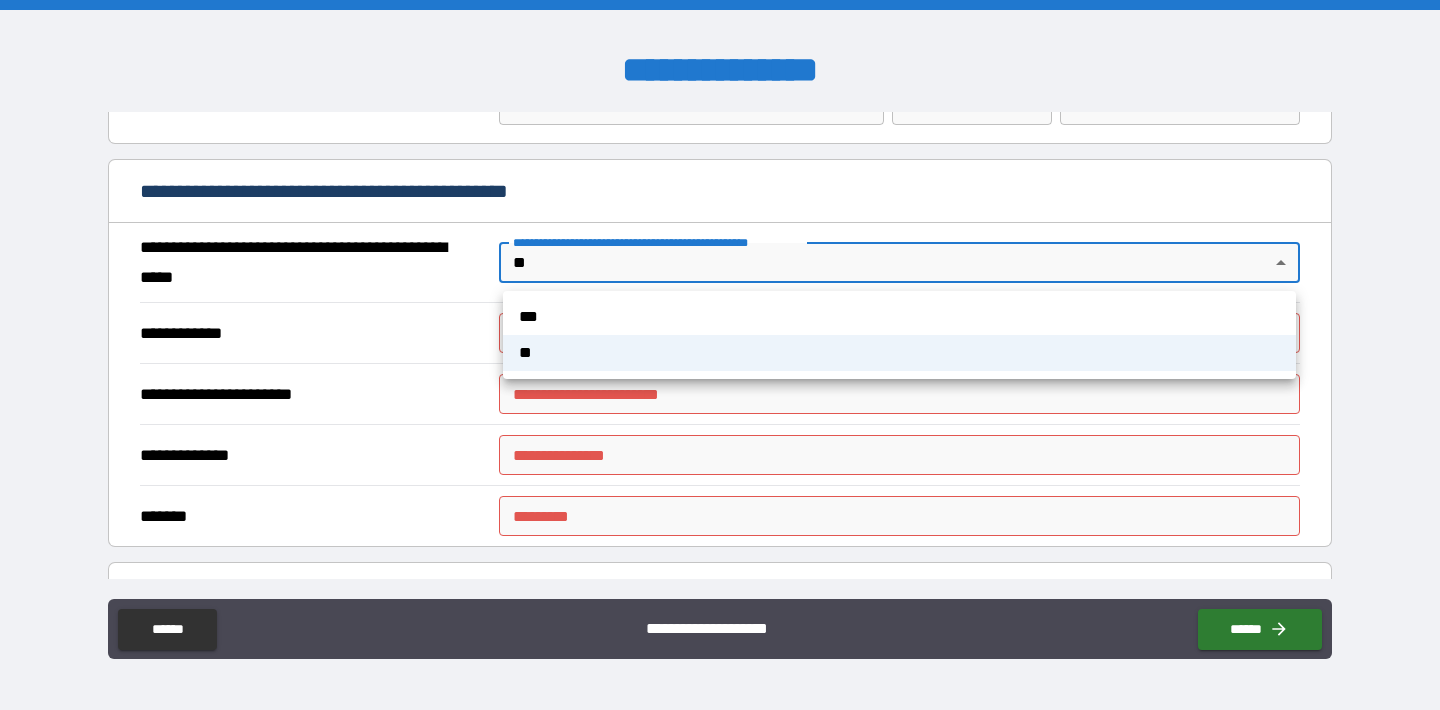 click at bounding box center [720, 355] 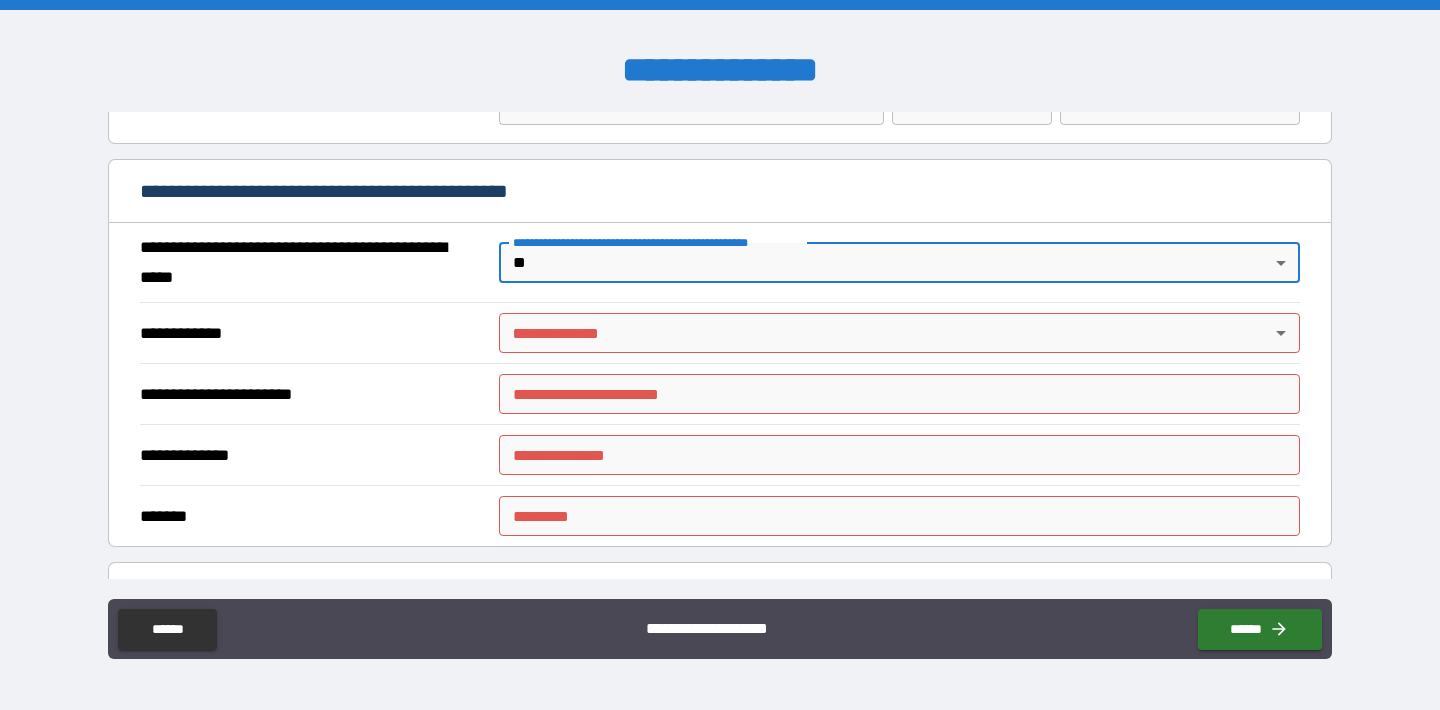 click on "**********" at bounding box center [720, 355] 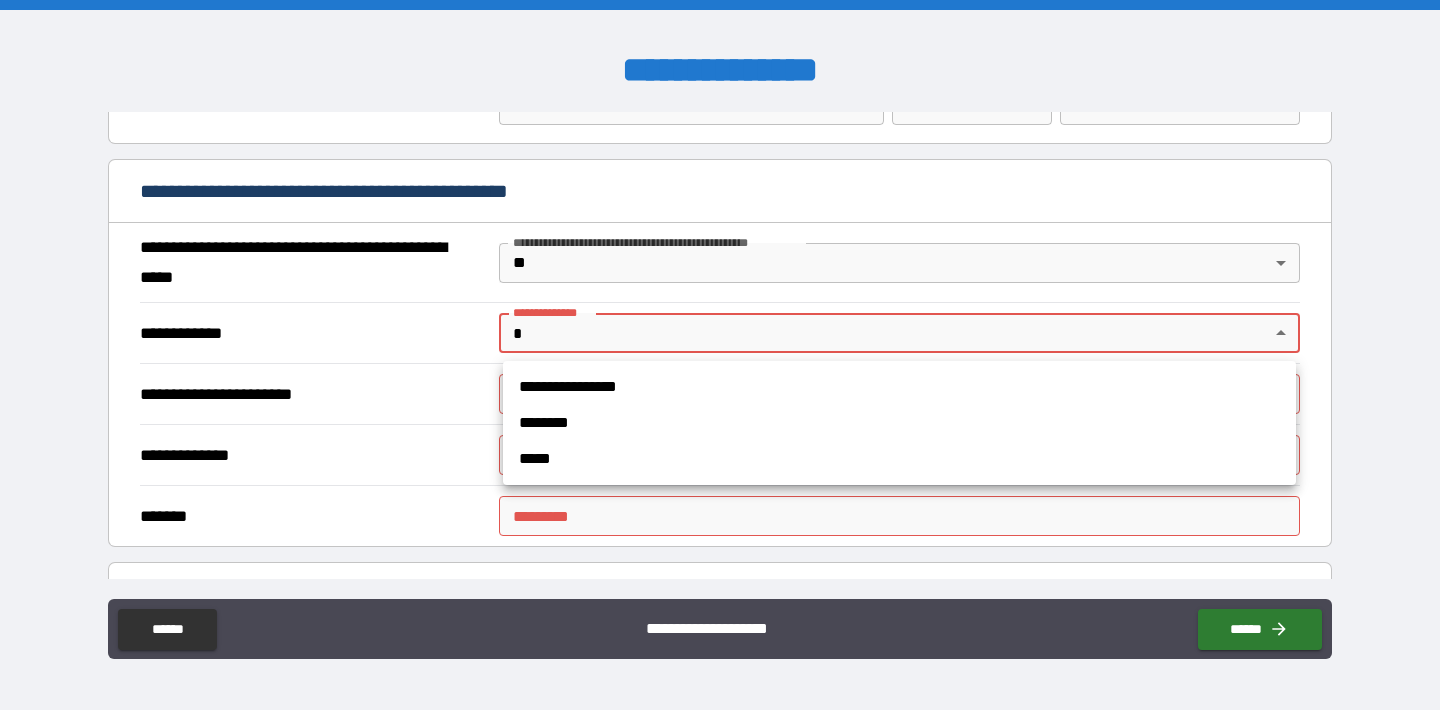 click at bounding box center (720, 355) 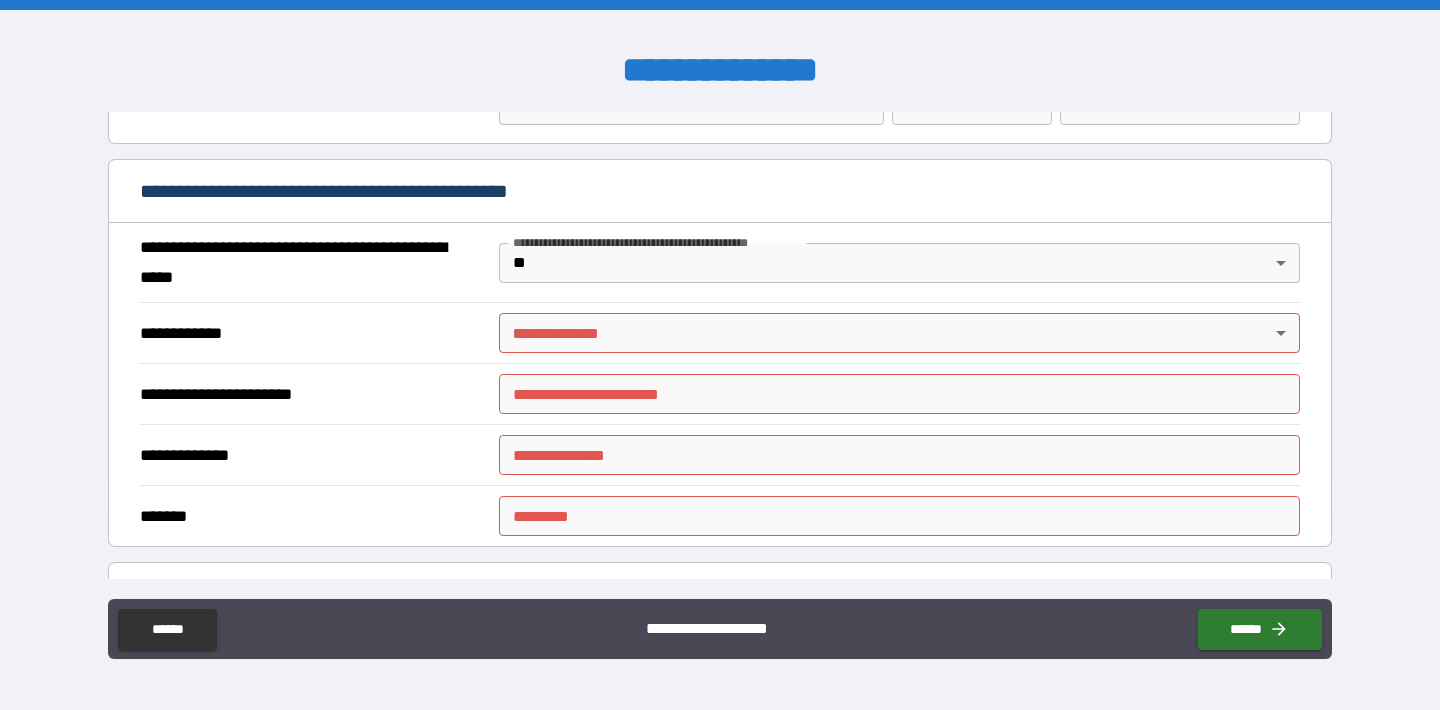 click on "**********" at bounding box center [899, 263] 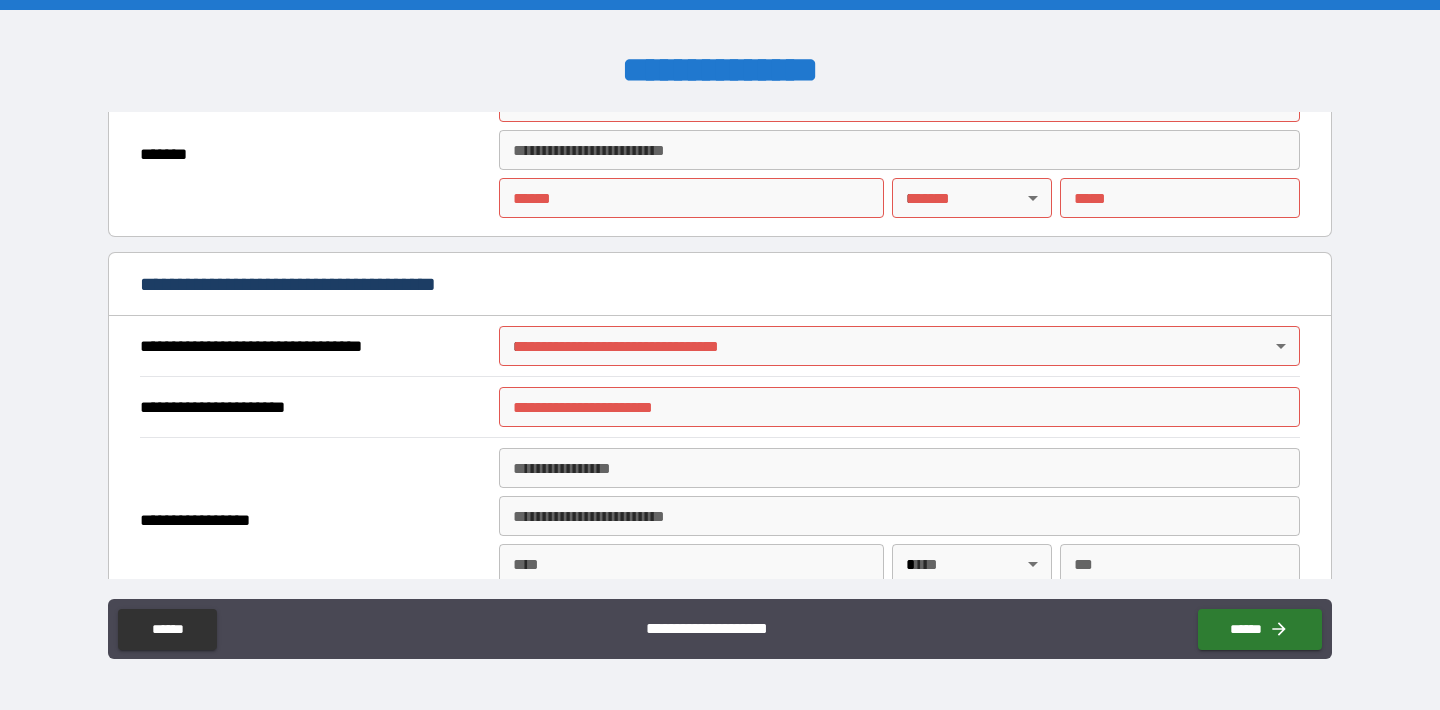 scroll, scrollTop: 2205, scrollLeft: 0, axis: vertical 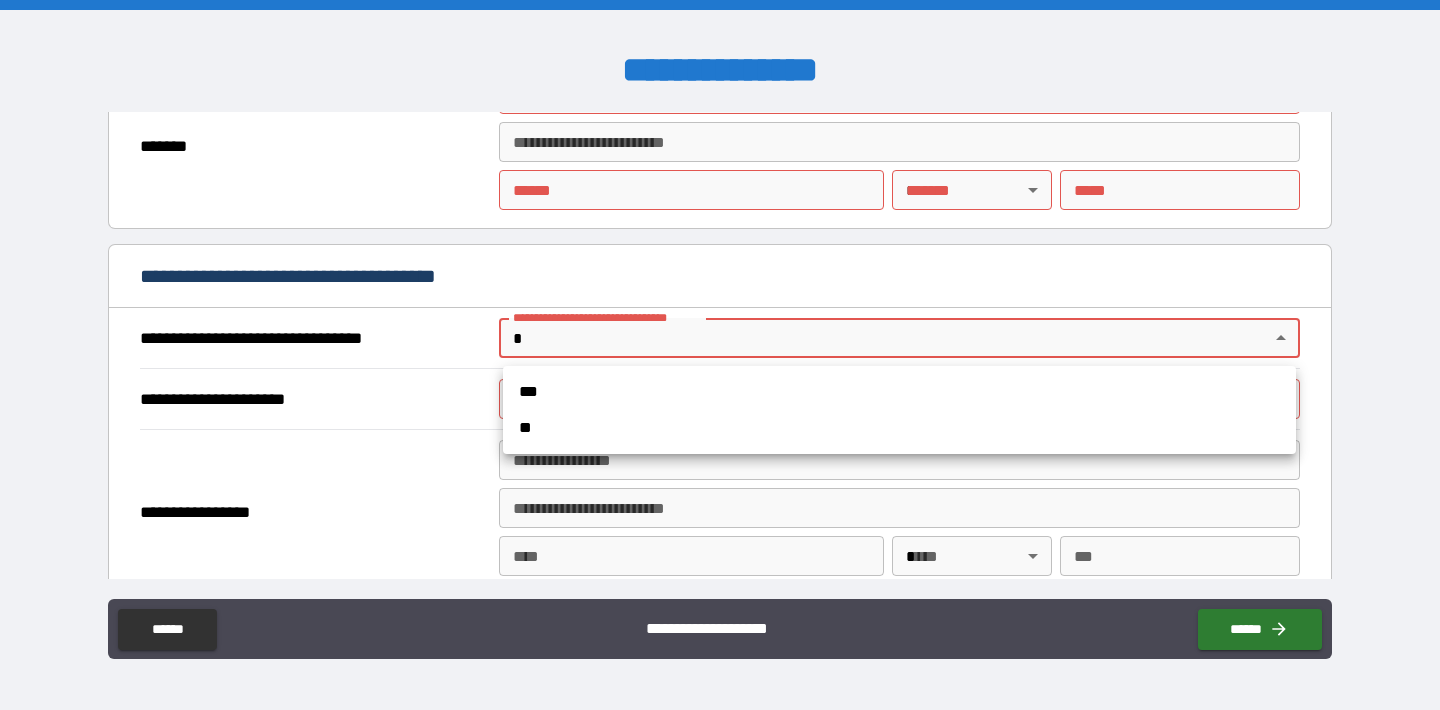 click on "**********" at bounding box center (720, 355) 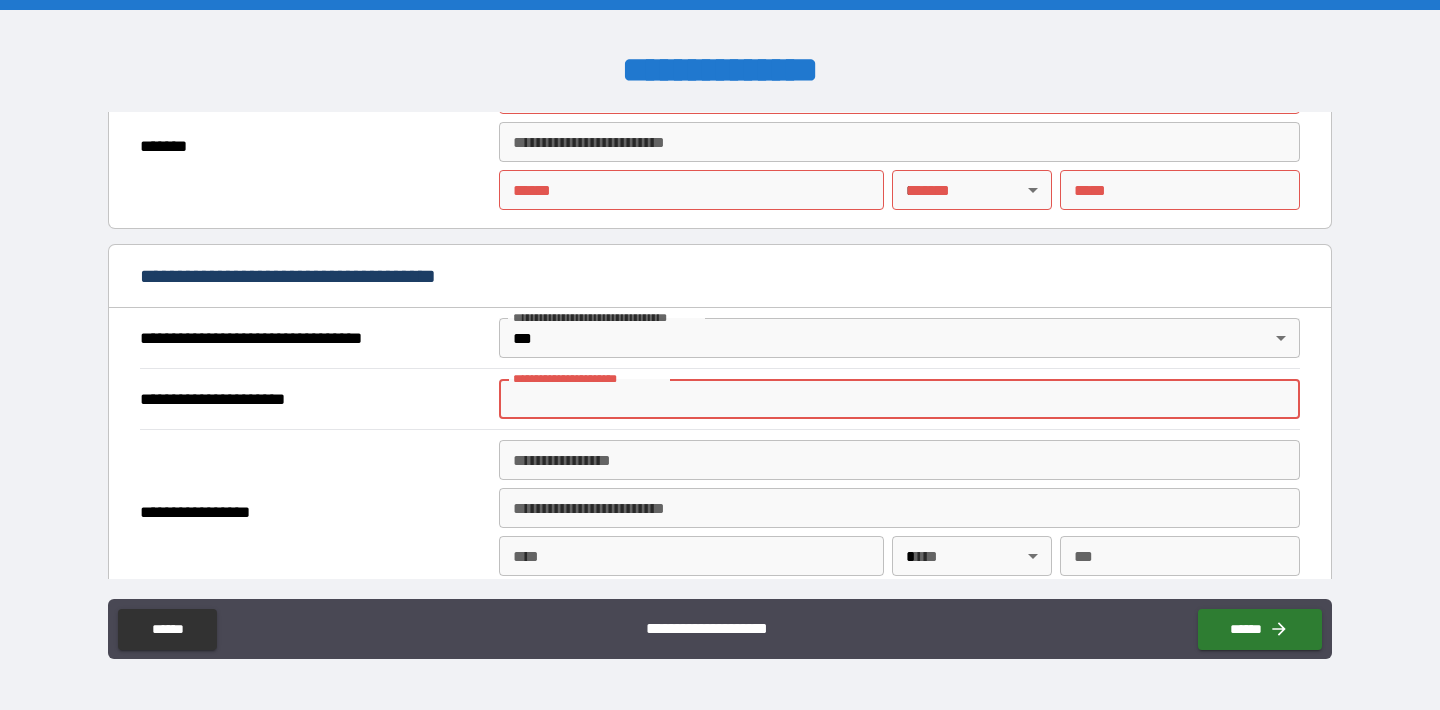 click on "**********" at bounding box center (899, 399) 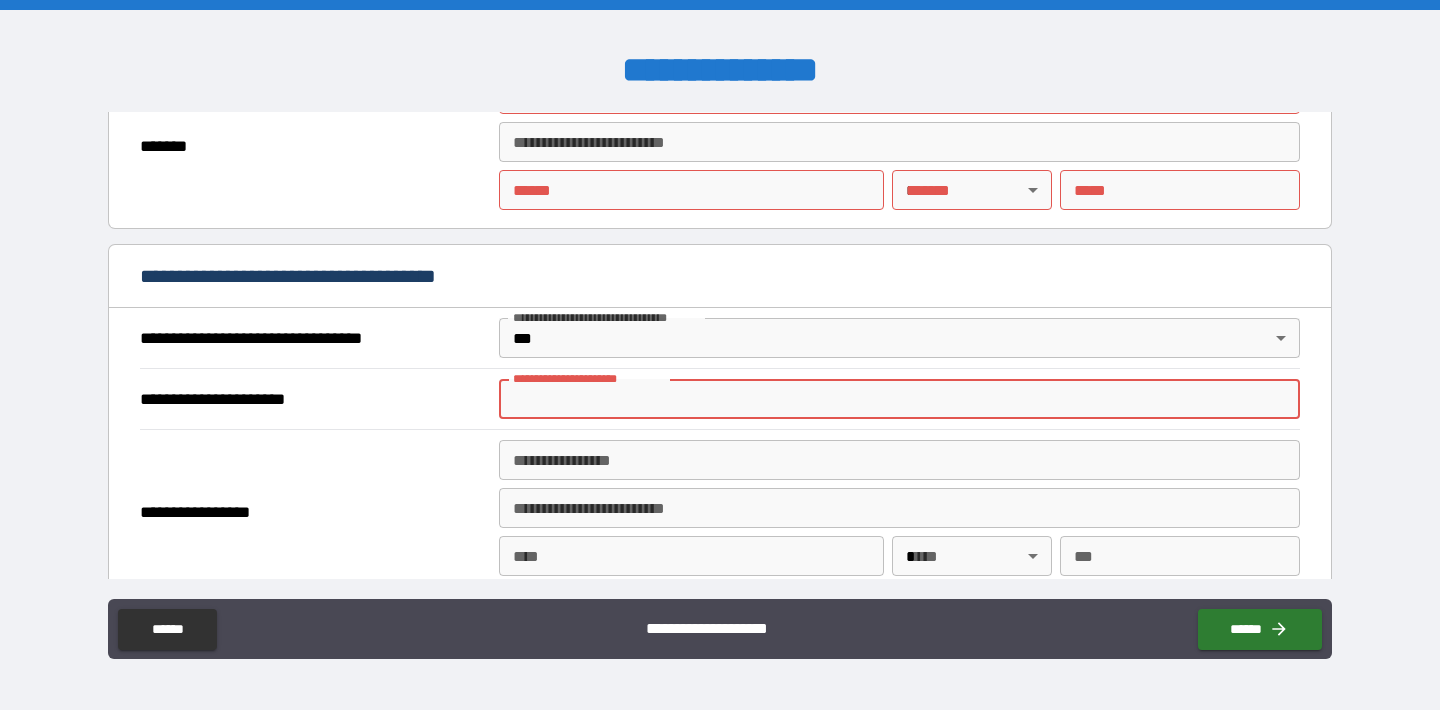 type on "**********" 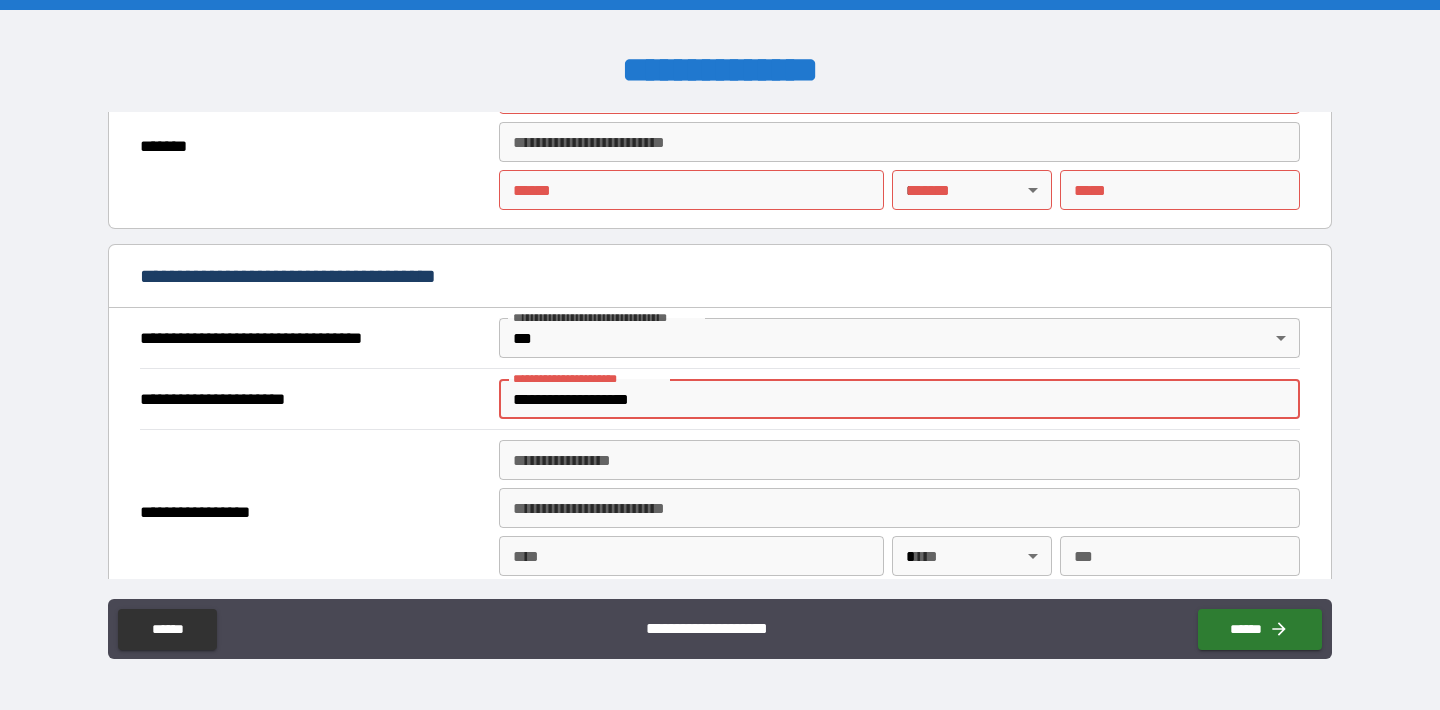 type on "**********" 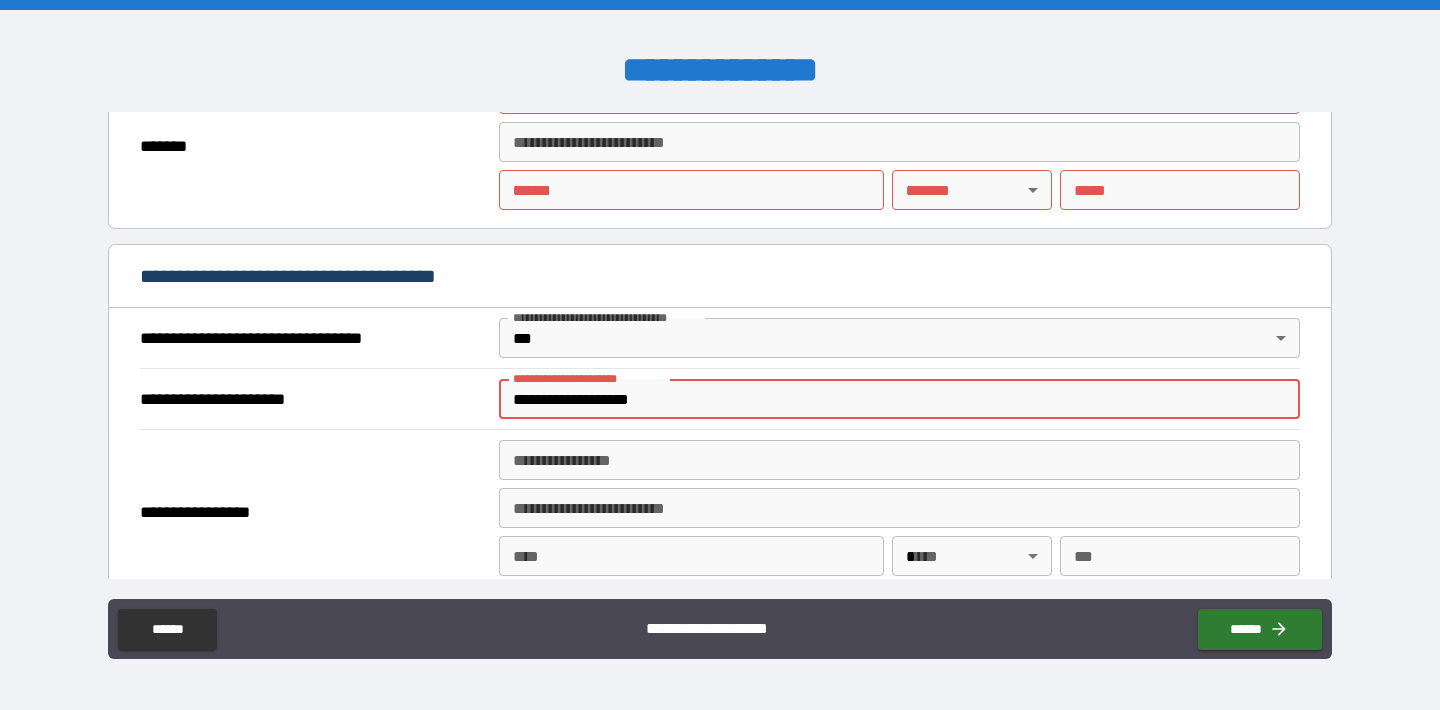 type on "**" 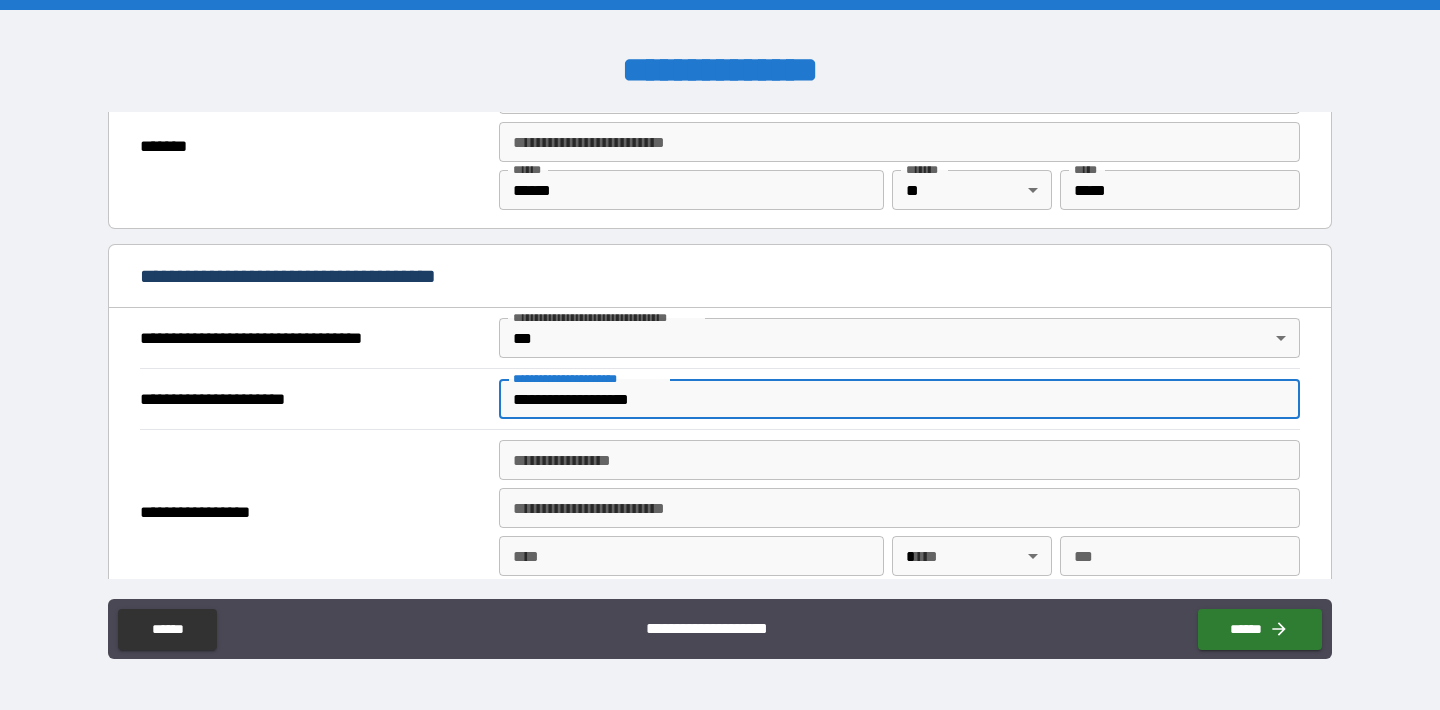 click on "**********" at bounding box center (899, 460) 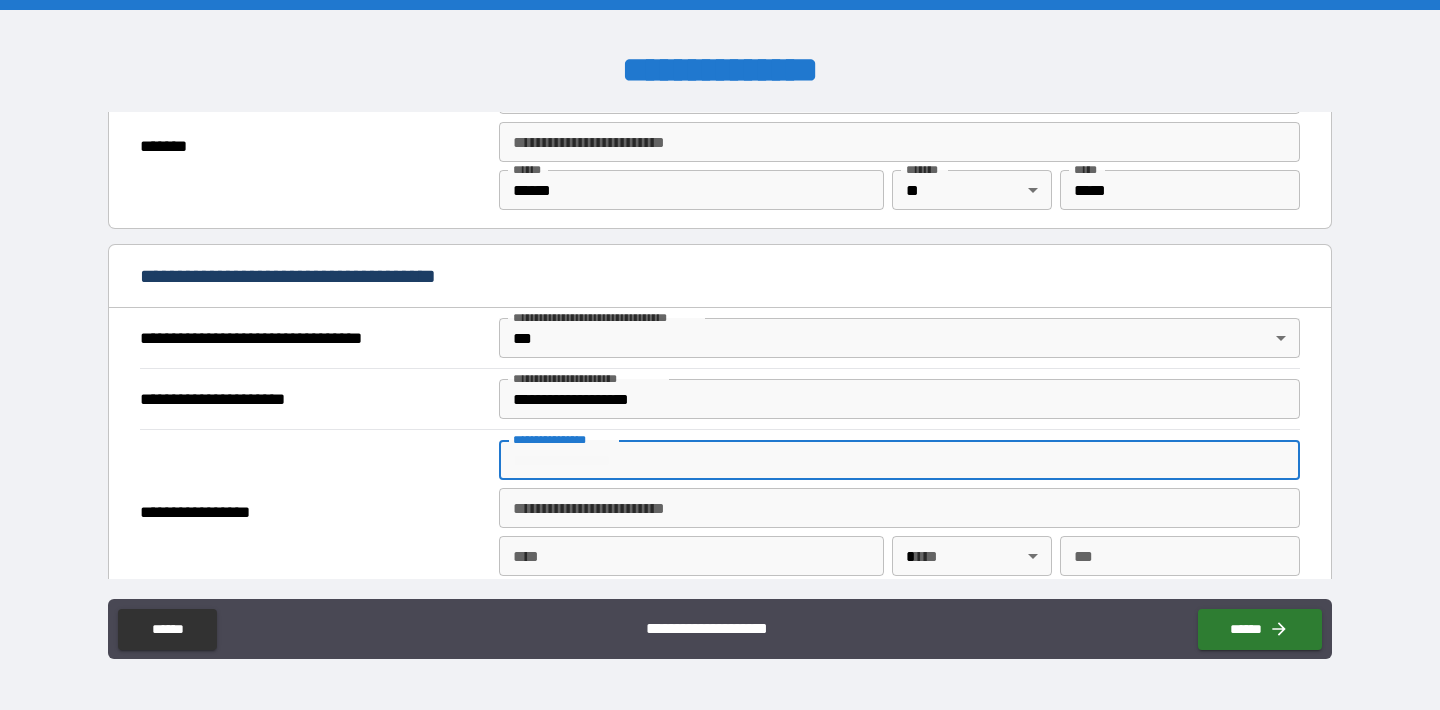 type on "**********" 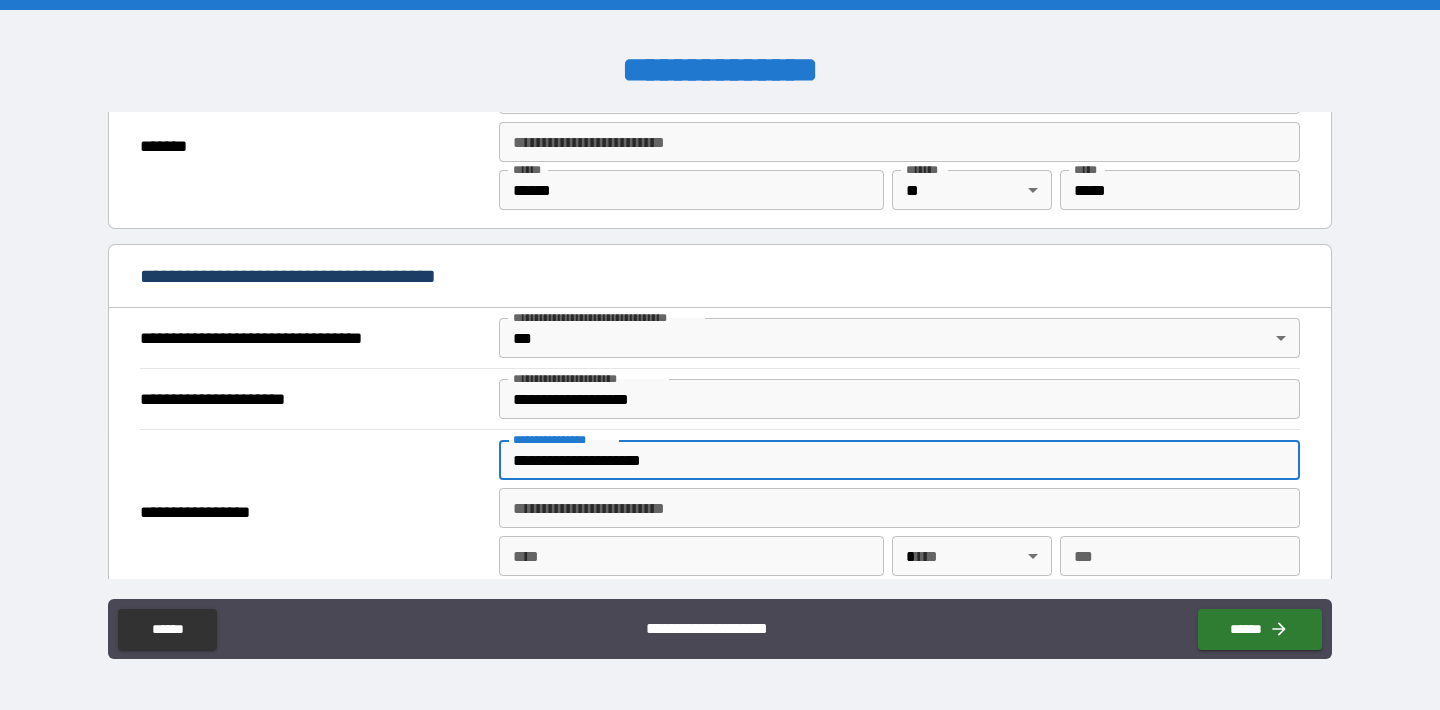 type on "******" 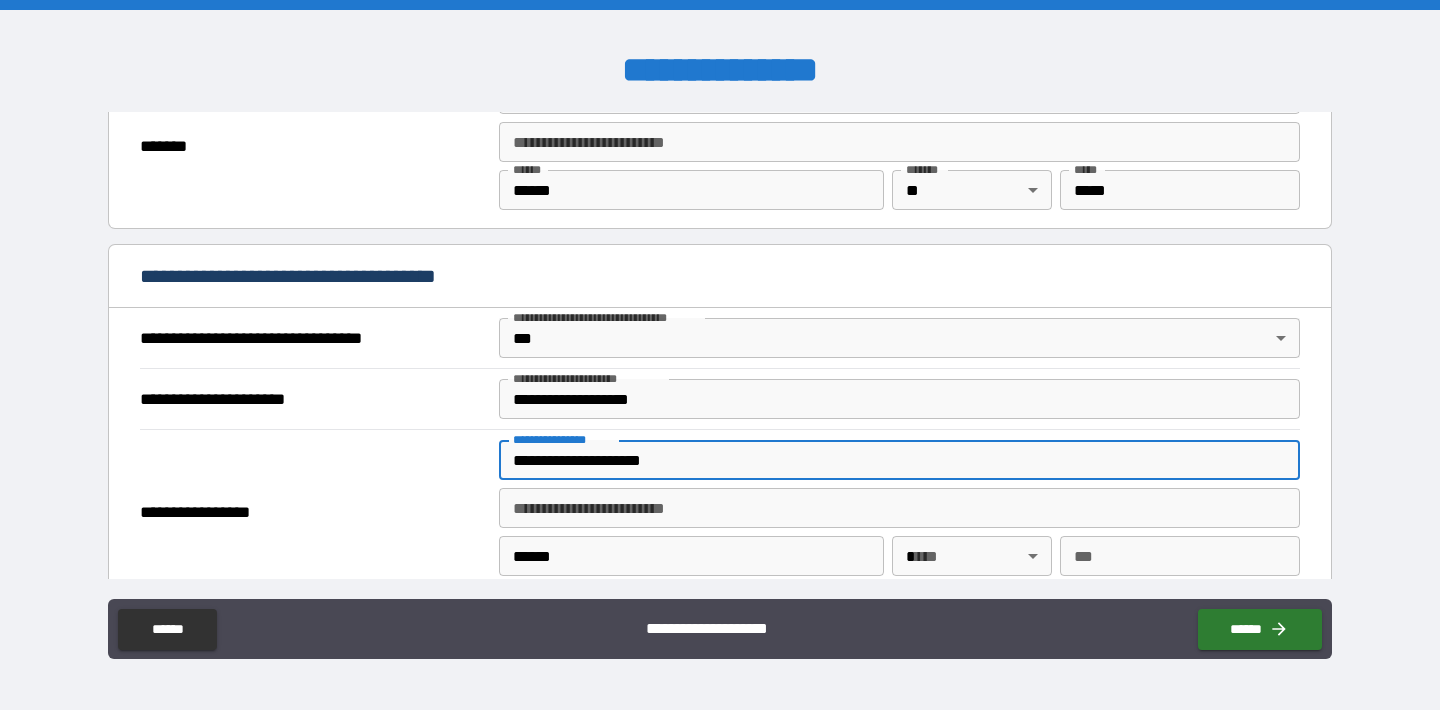 type on "**" 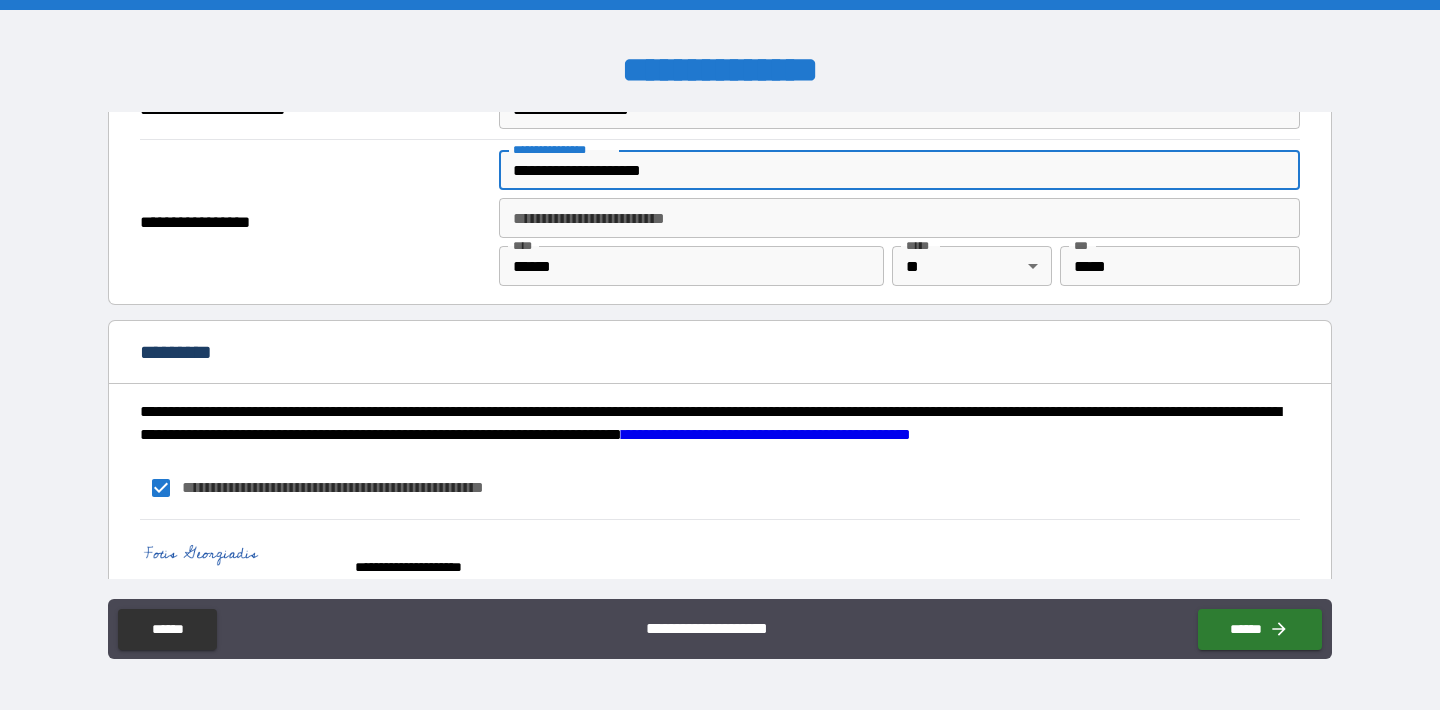 scroll, scrollTop: 2496, scrollLeft: 0, axis: vertical 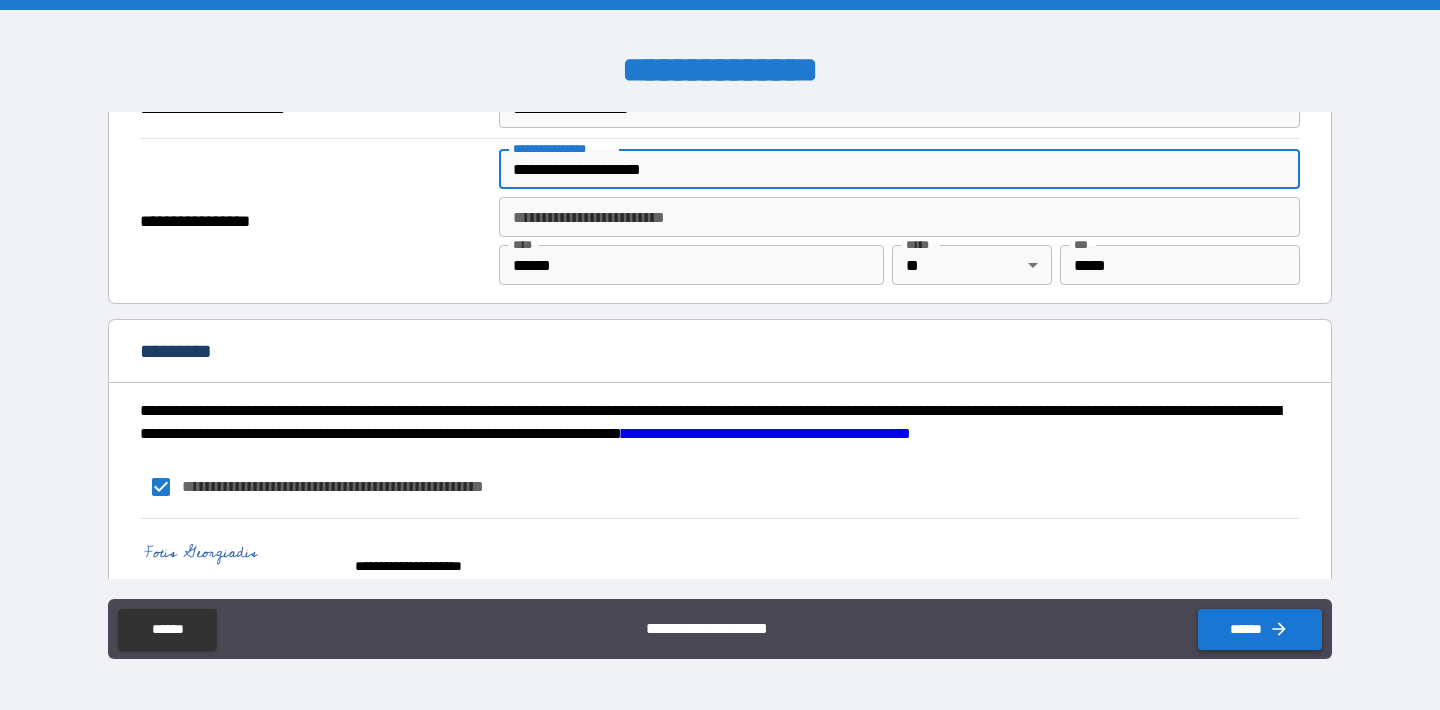 click on "******" at bounding box center [1260, 629] 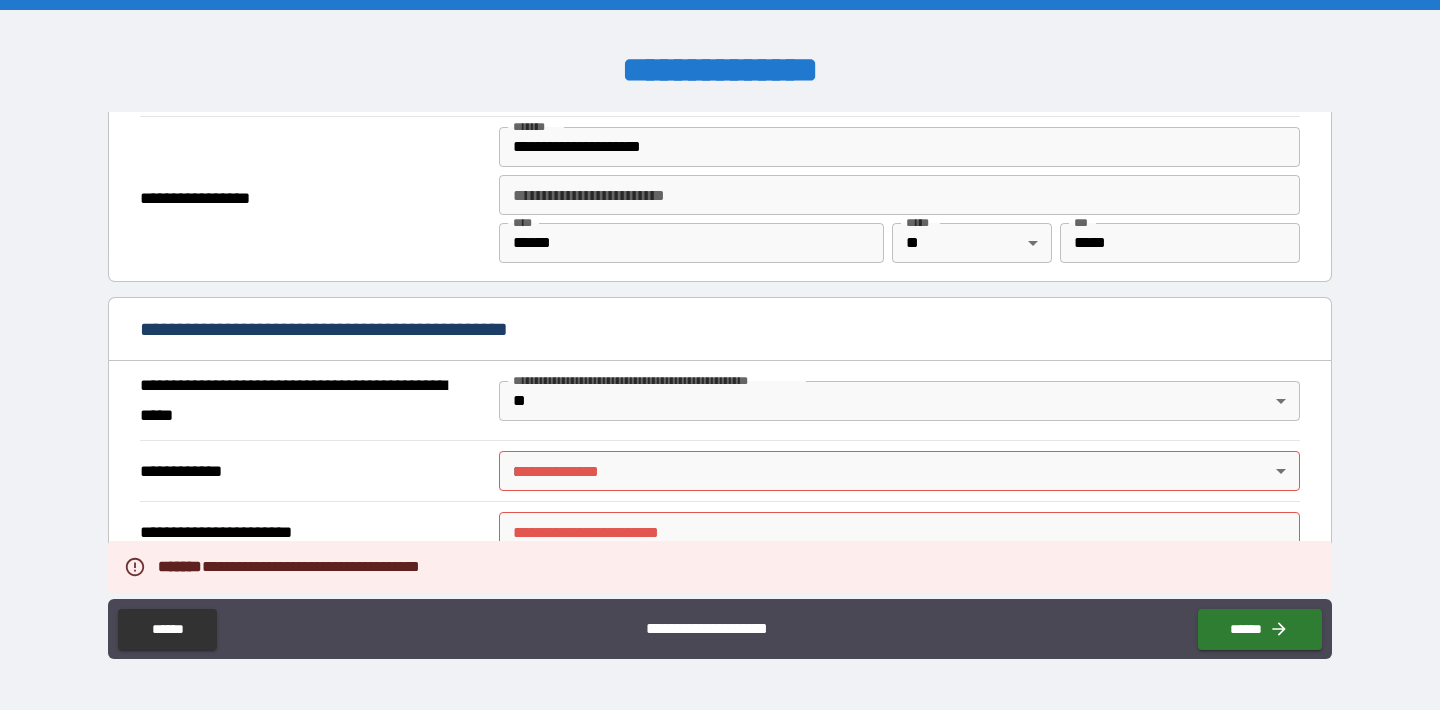 scroll, scrollTop: 1333, scrollLeft: 0, axis: vertical 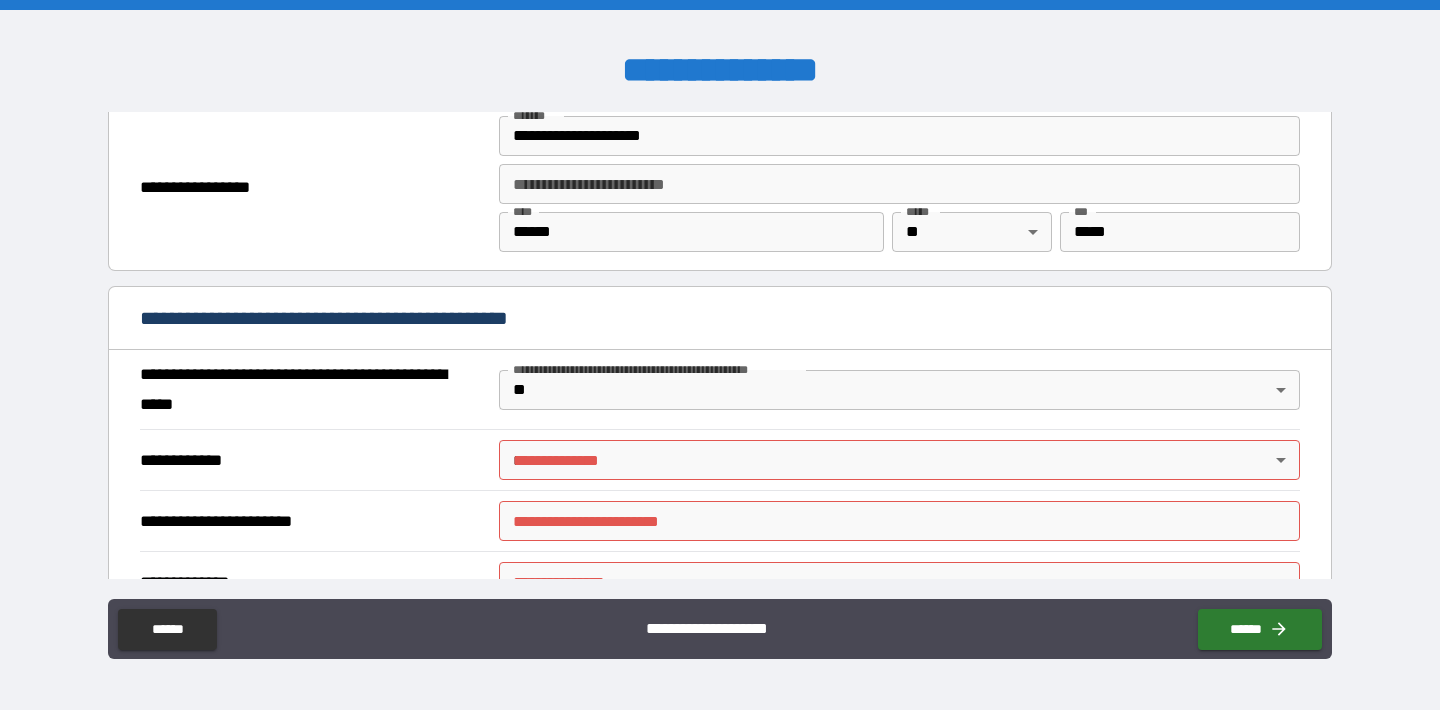 click on "**********" at bounding box center (720, 355) 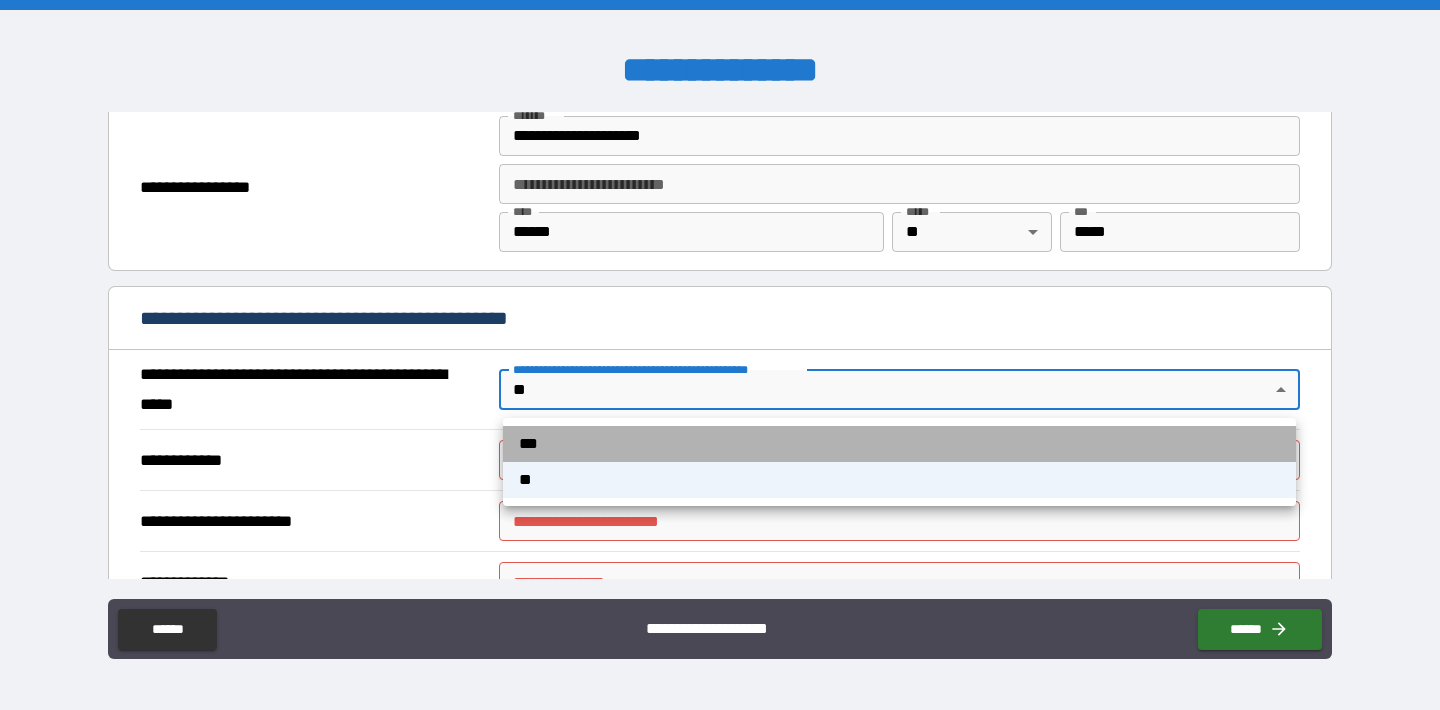 click on "***" at bounding box center (899, 444) 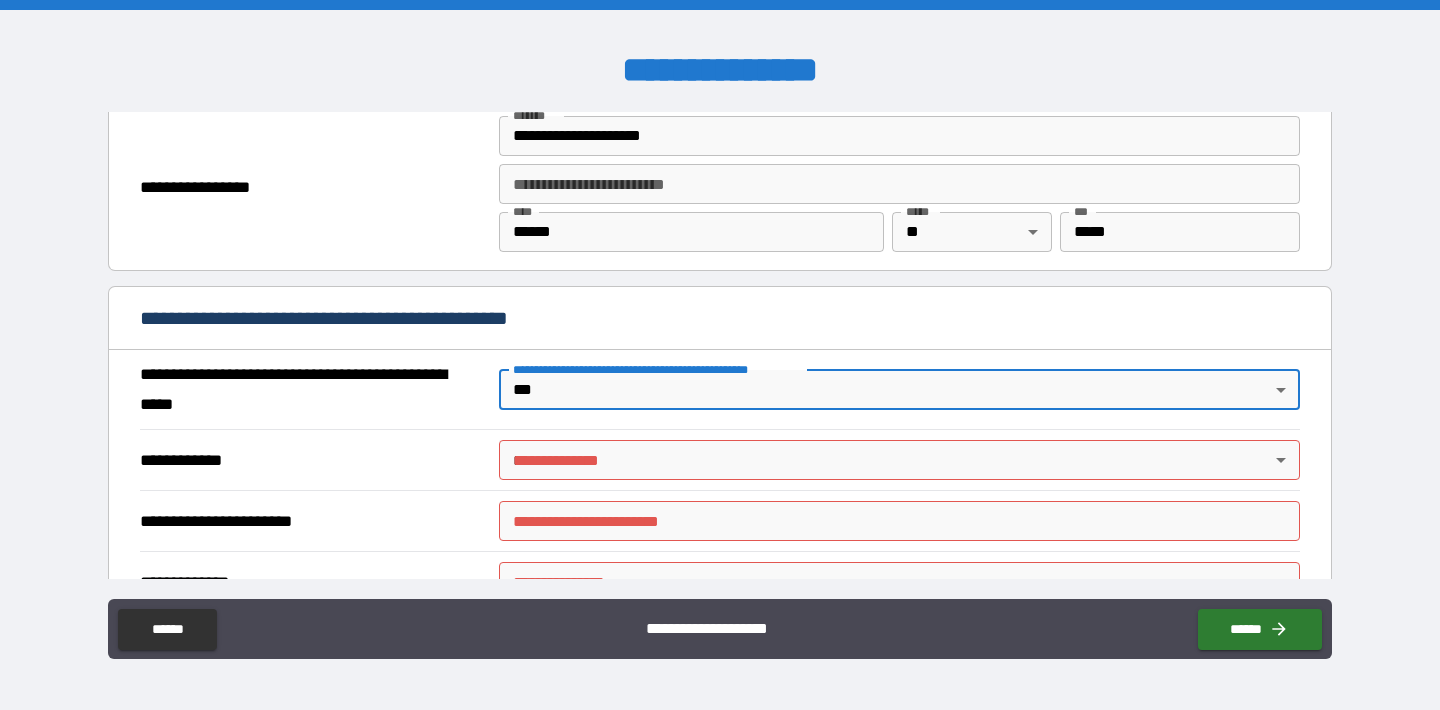 click on "**********" at bounding box center (720, 355) 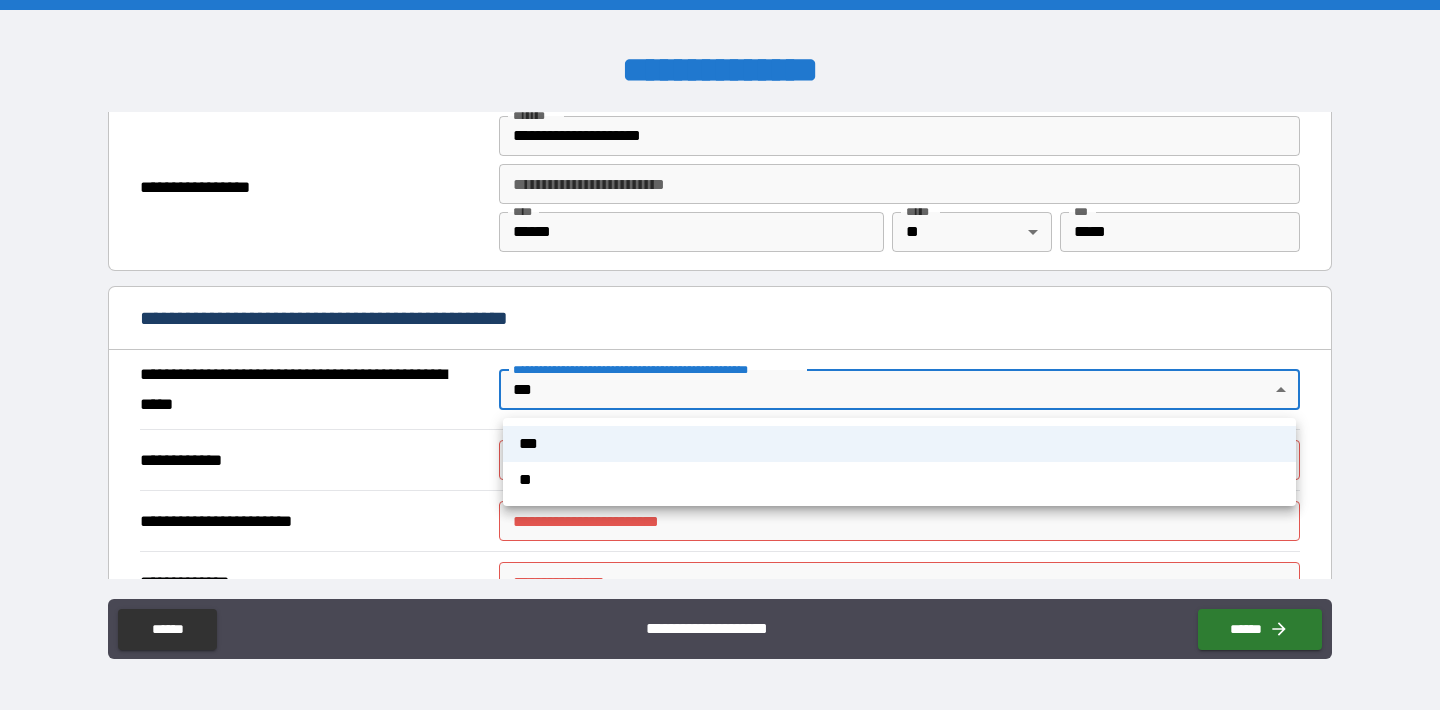 click on "**" at bounding box center (899, 480) 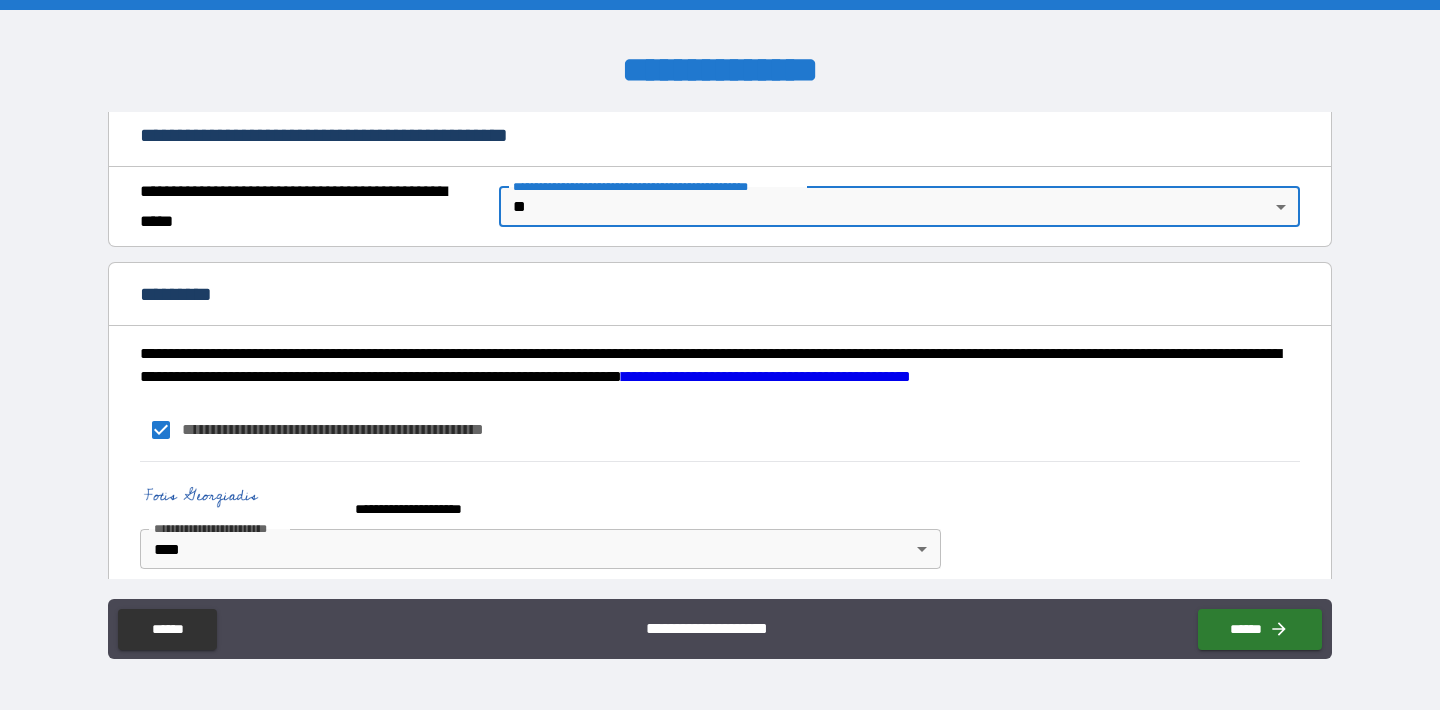 scroll, scrollTop: 1537, scrollLeft: 0, axis: vertical 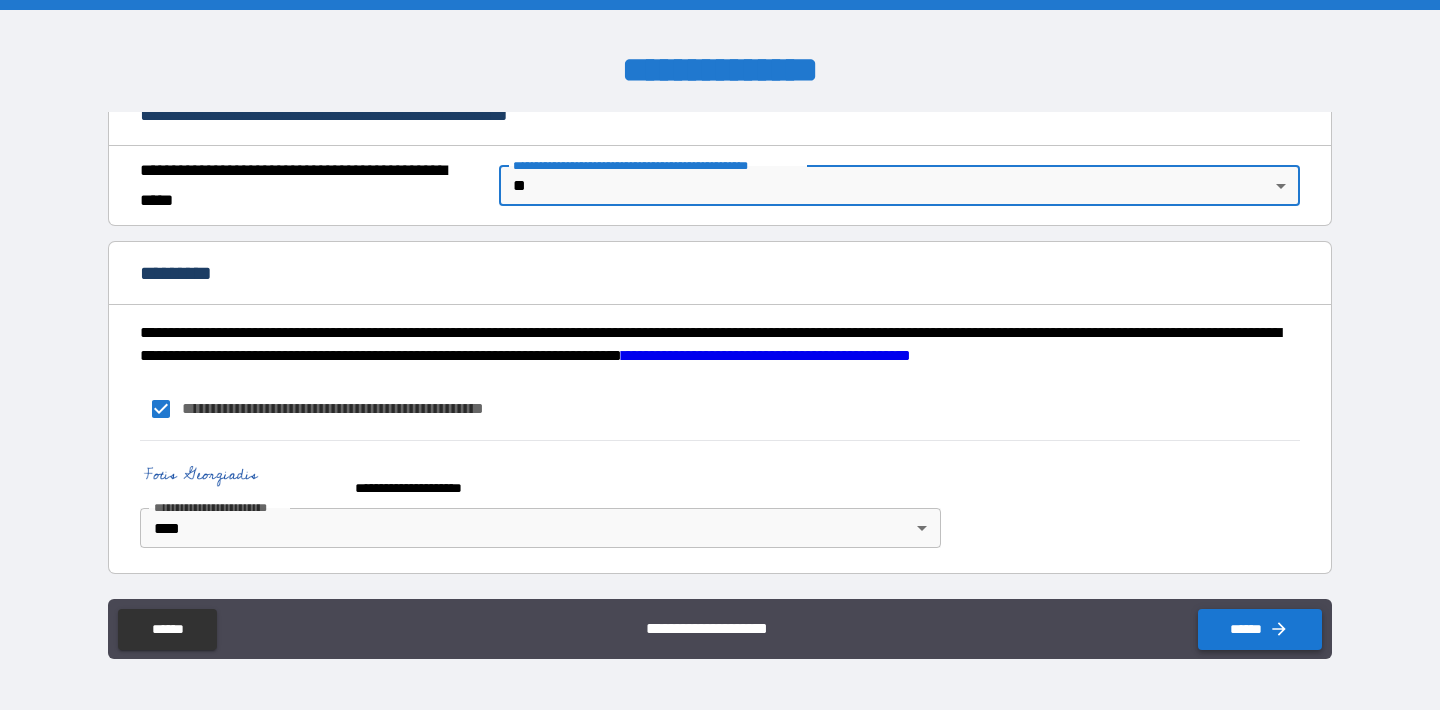 click on "******" at bounding box center [1260, 629] 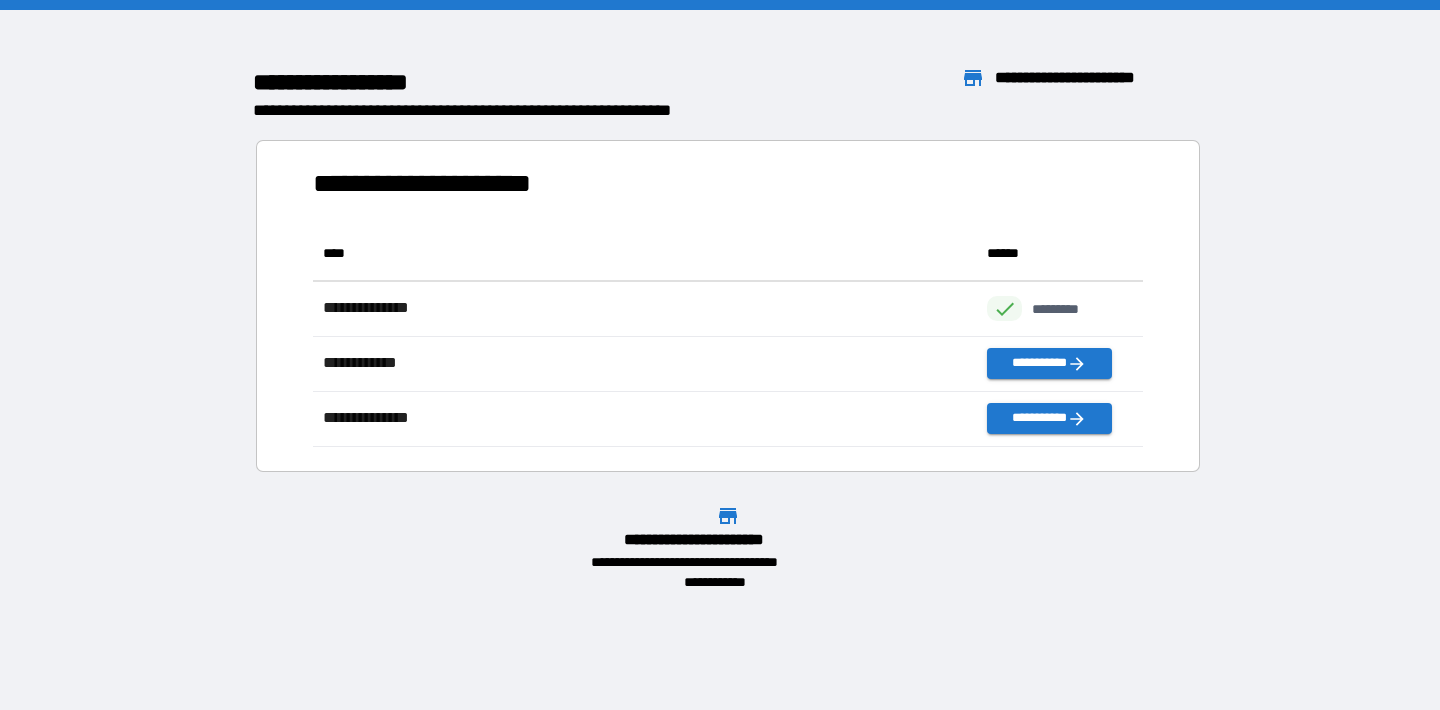 scroll, scrollTop: 1, scrollLeft: 1, axis: both 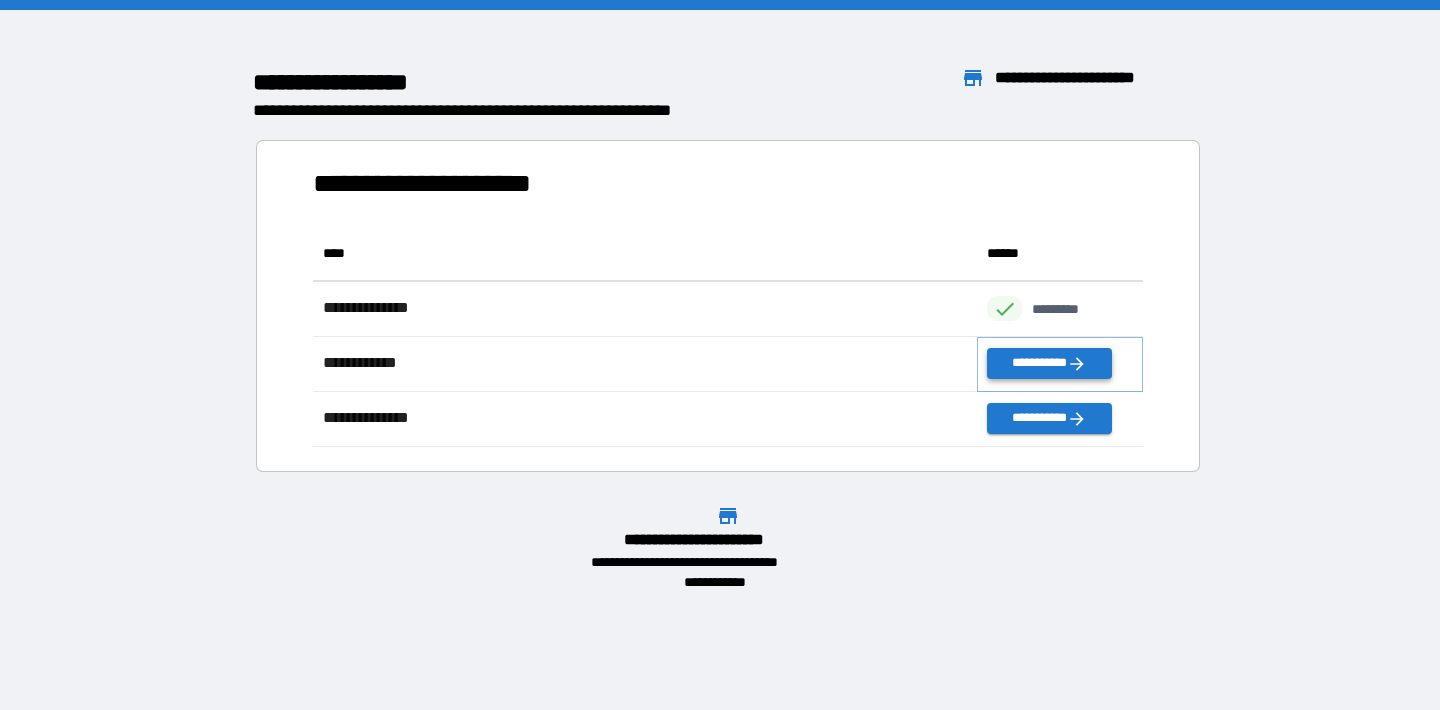 click on "**********" at bounding box center (1049, 363) 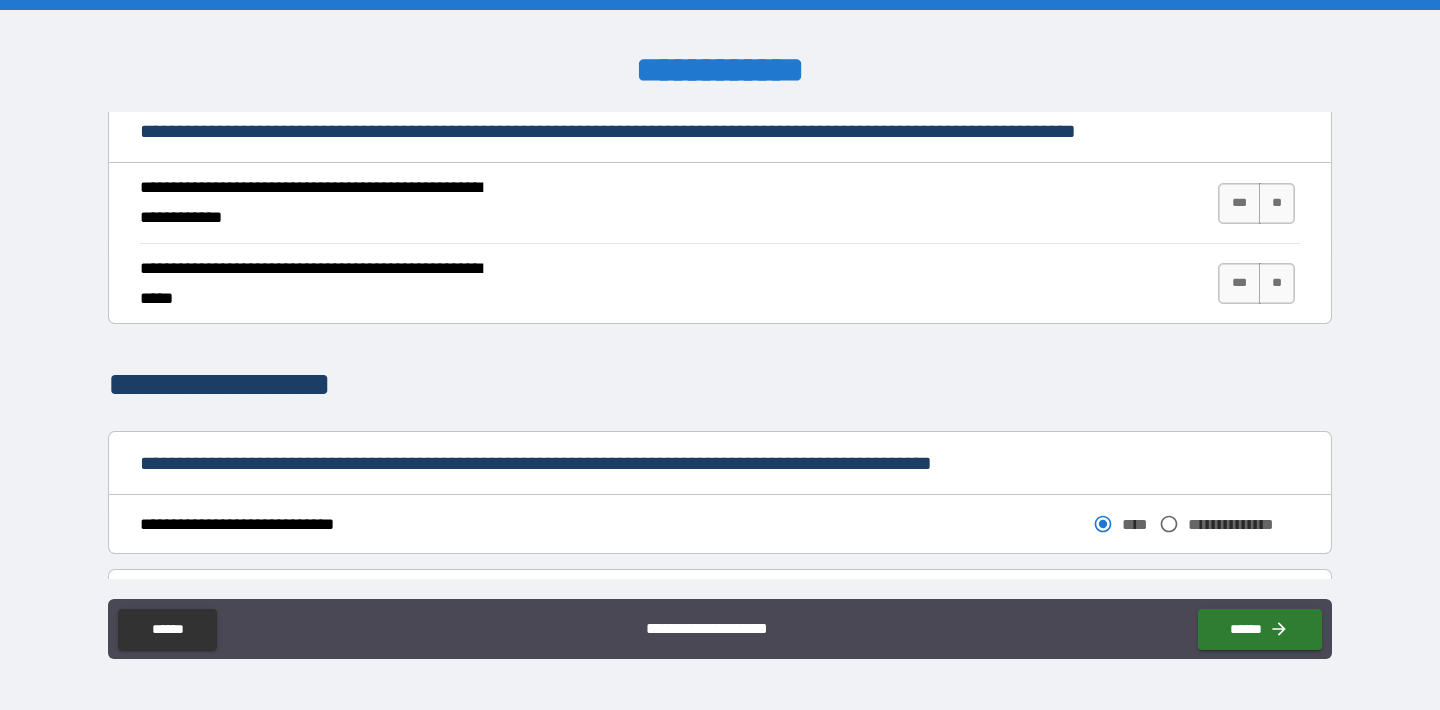 scroll, scrollTop: 773, scrollLeft: 0, axis: vertical 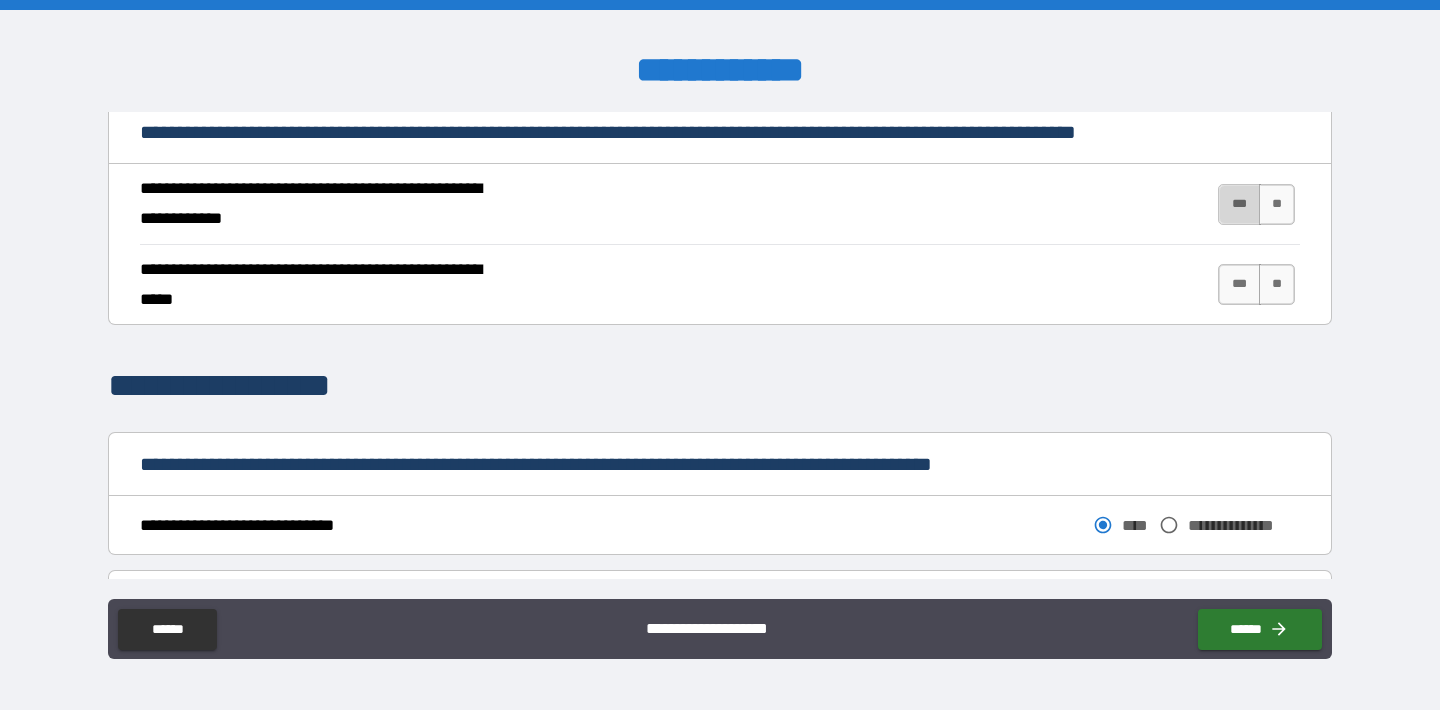 click on "***" at bounding box center (1239, 204) 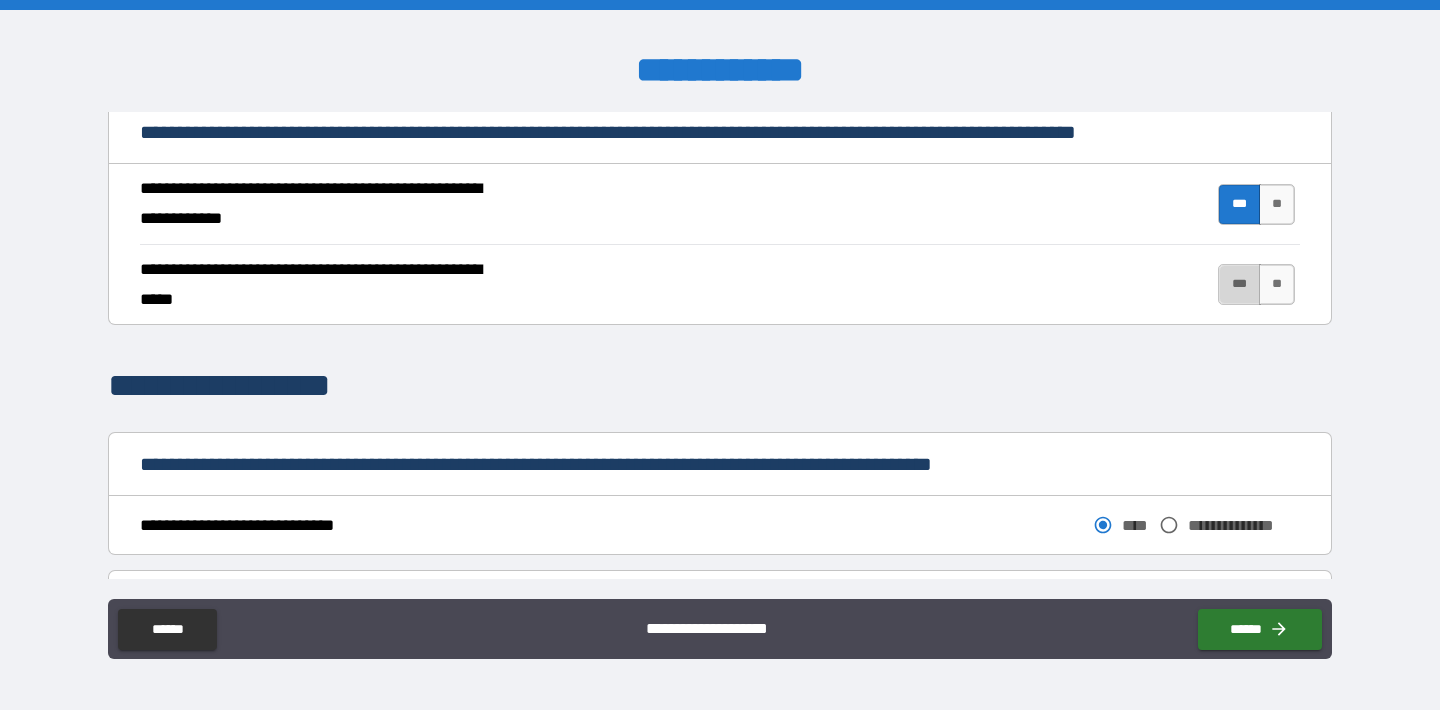click on "***" at bounding box center (1239, 284) 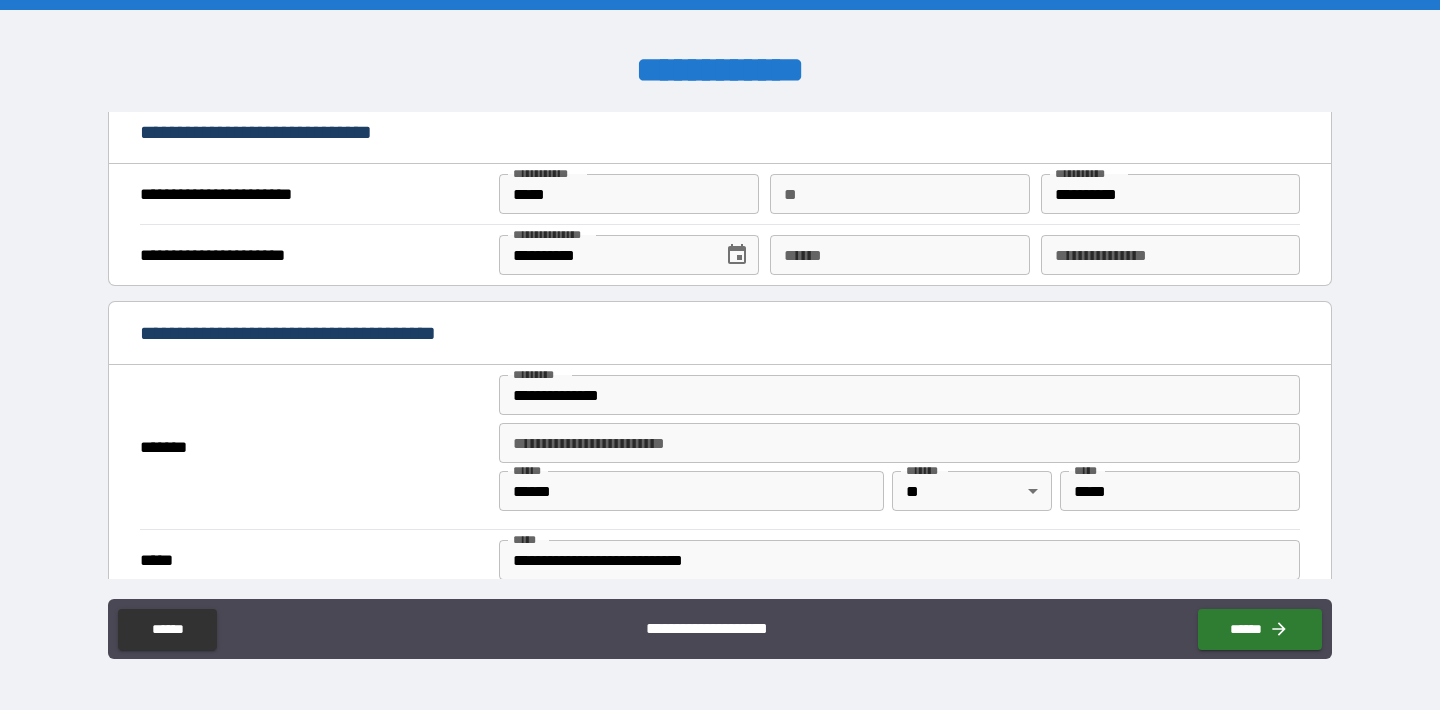 scroll, scrollTop: 1249, scrollLeft: 0, axis: vertical 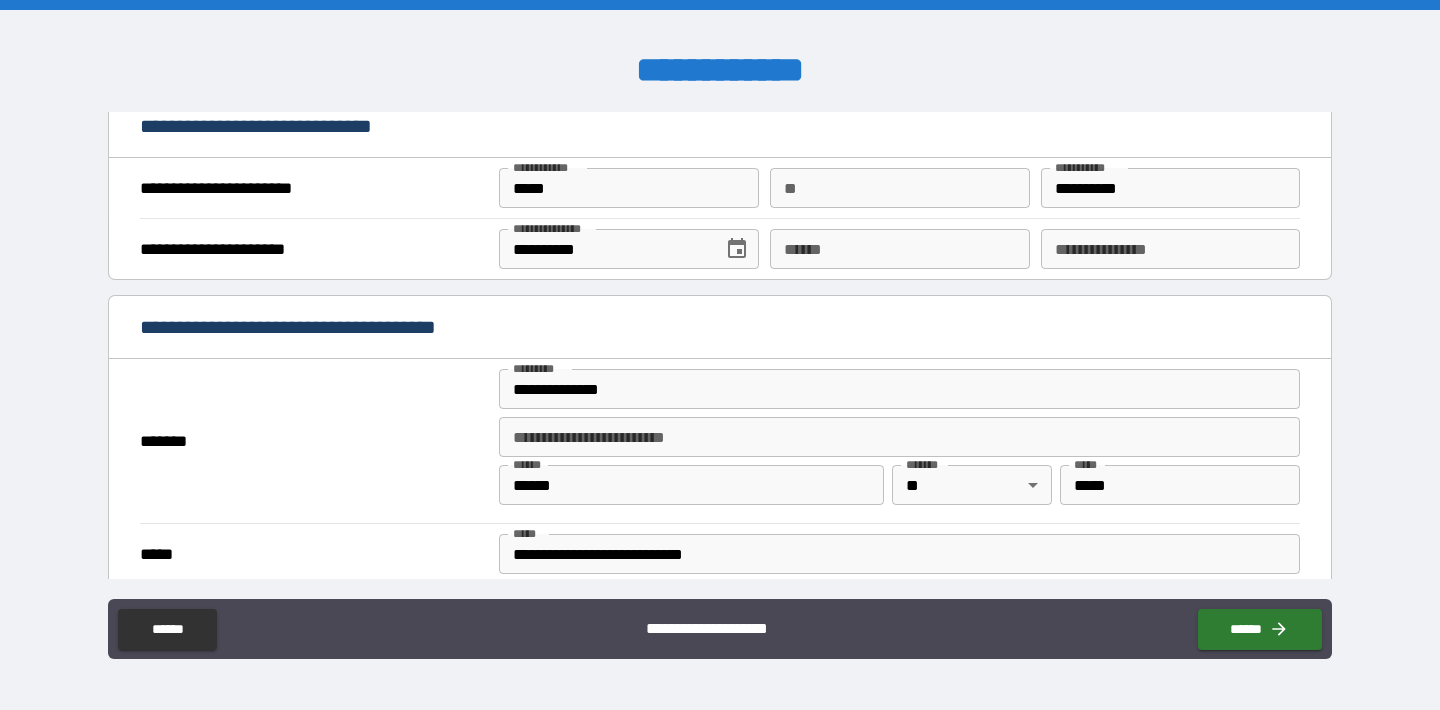 click on "*****" at bounding box center (628, 188) 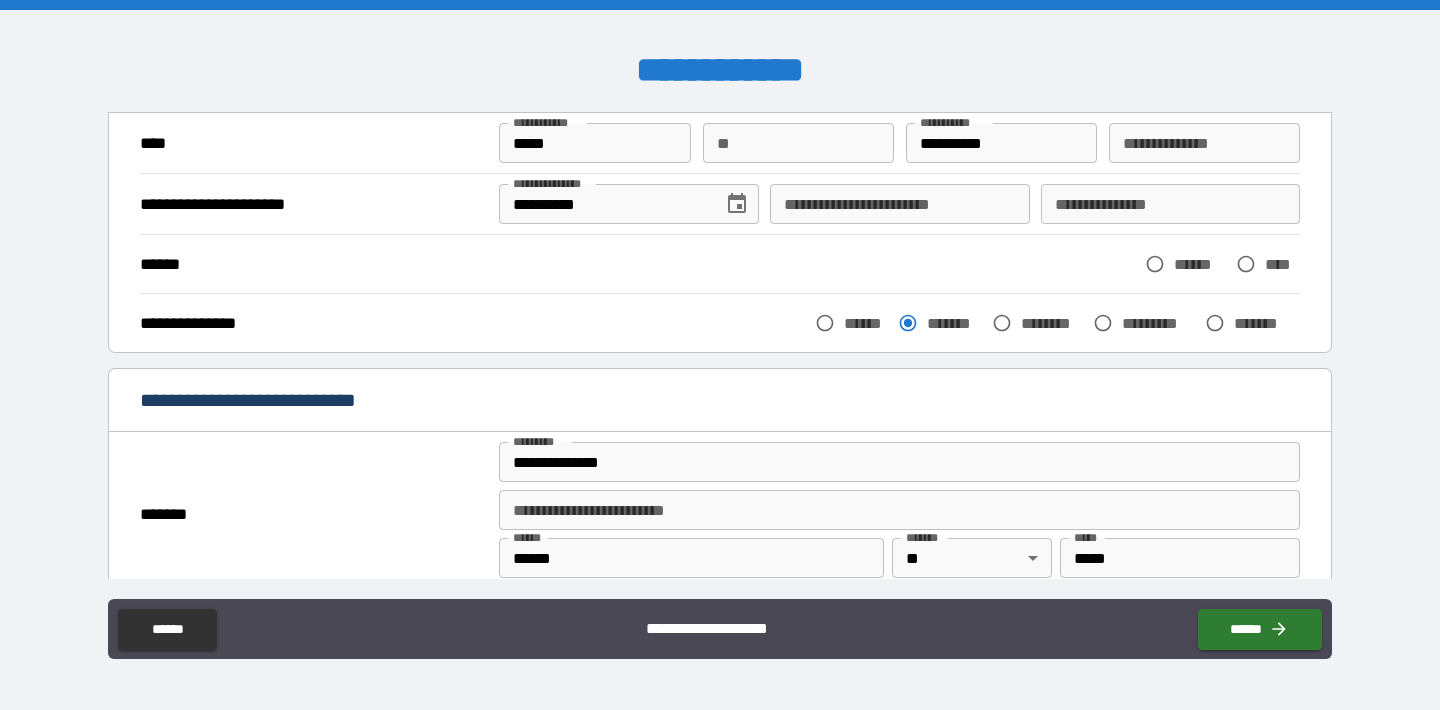 scroll, scrollTop: 106, scrollLeft: 0, axis: vertical 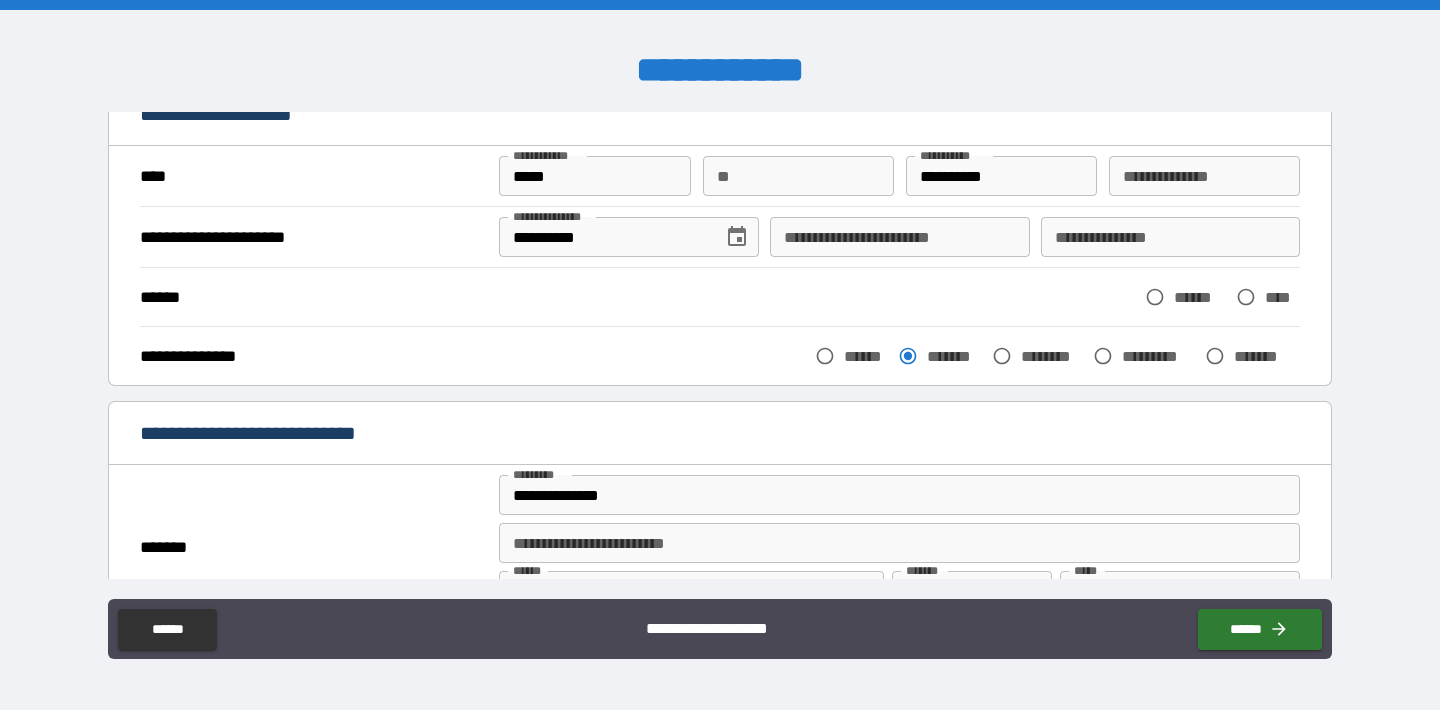 type on "*****" 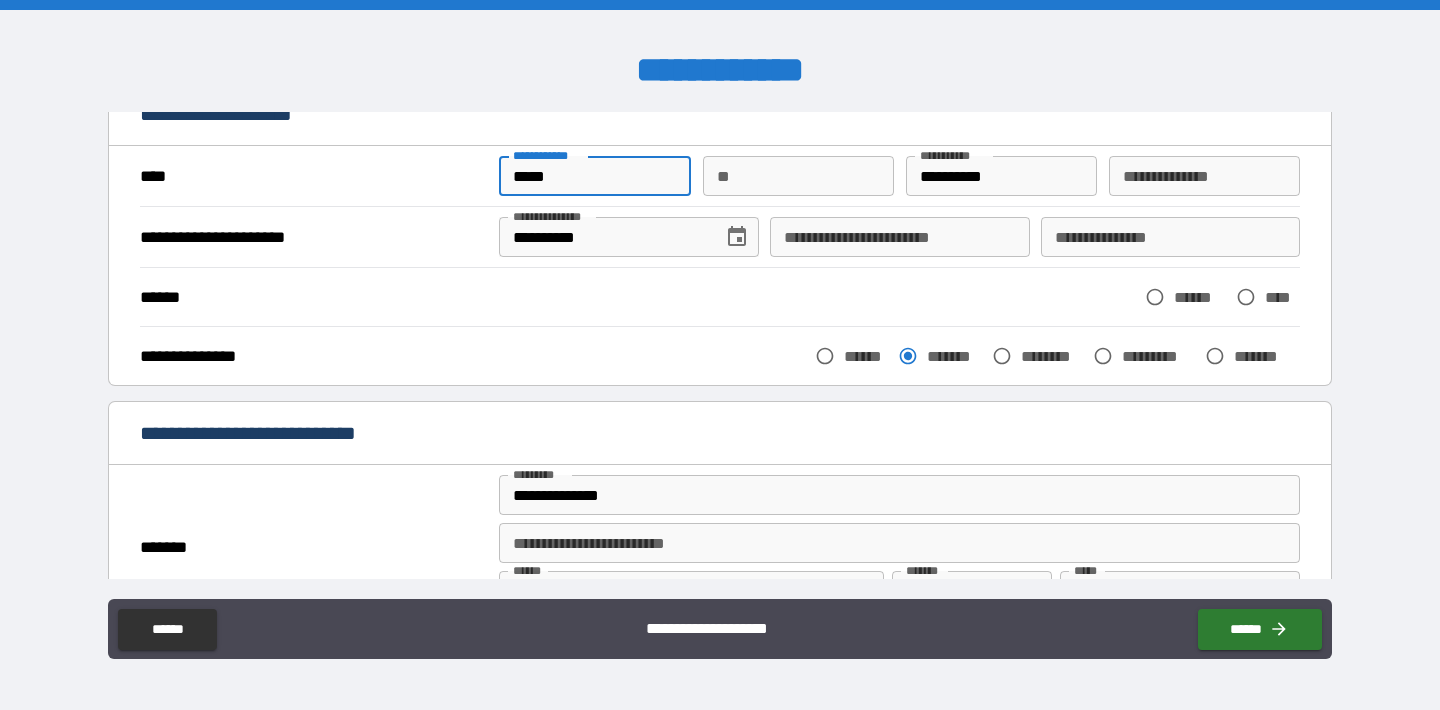 click on "*****" at bounding box center [595, 176] 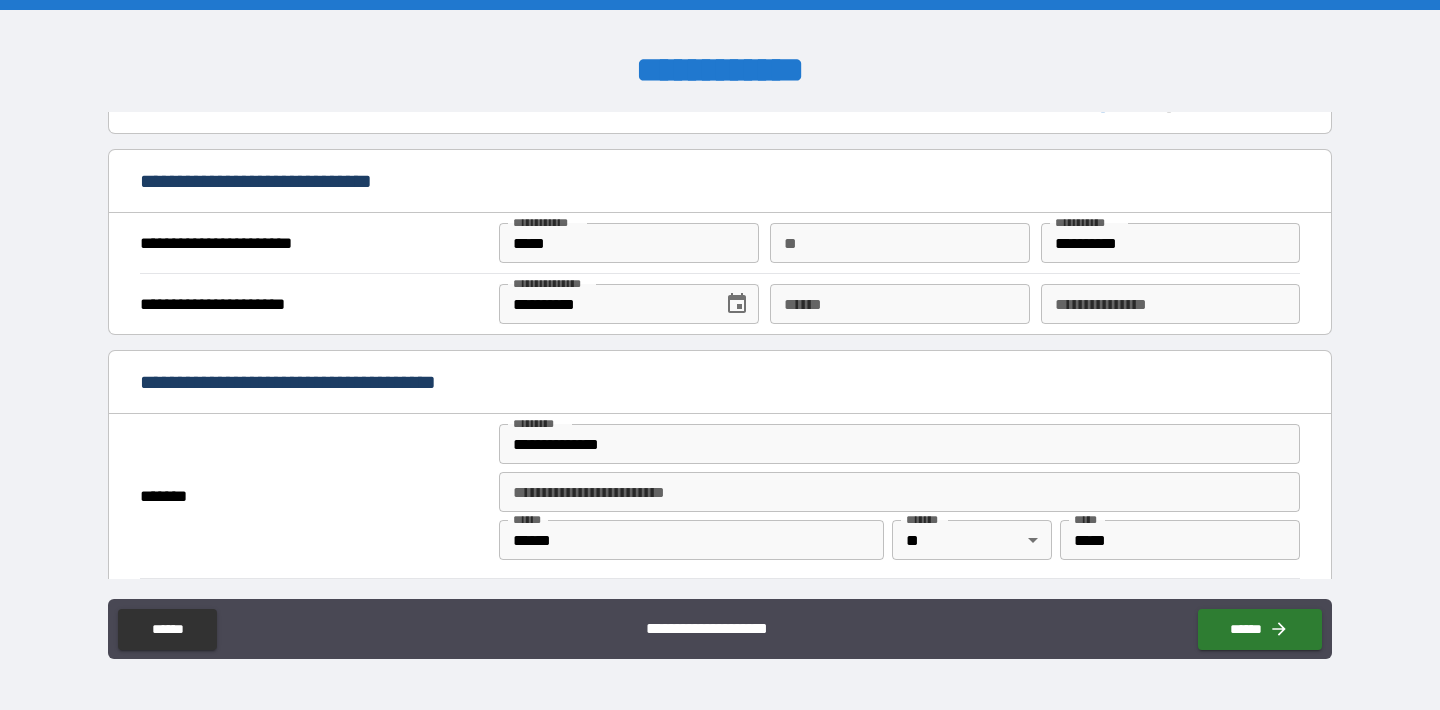 scroll, scrollTop: 1199, scrollLeft: 0, axis: vertical 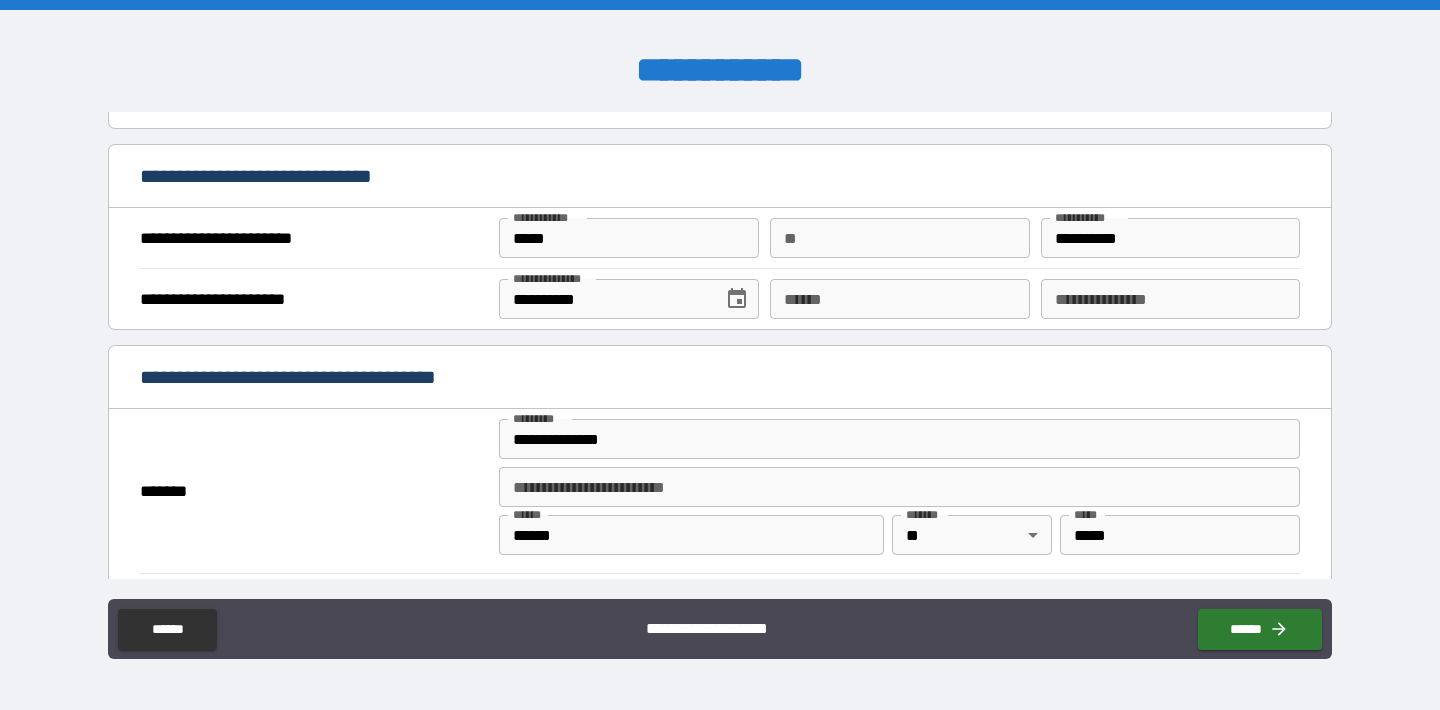 type on "*****" 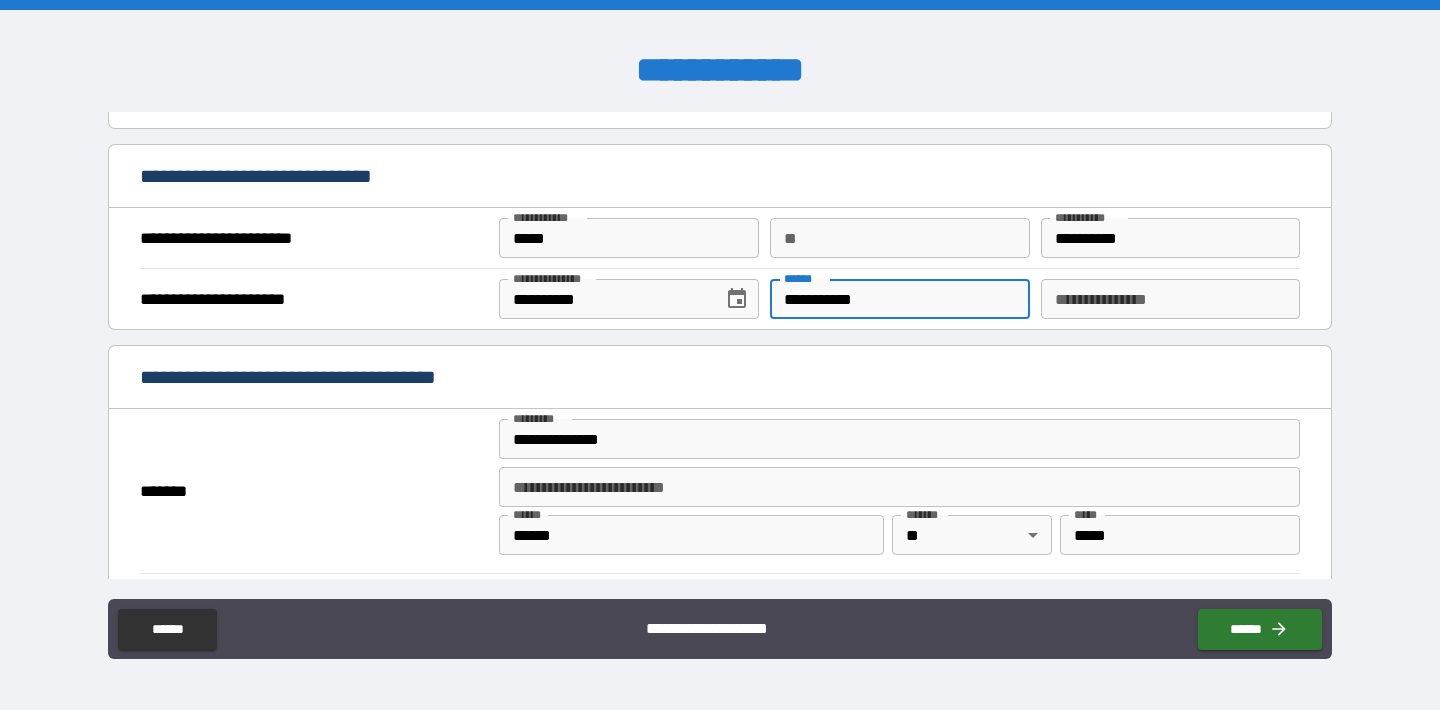 type on "**********" 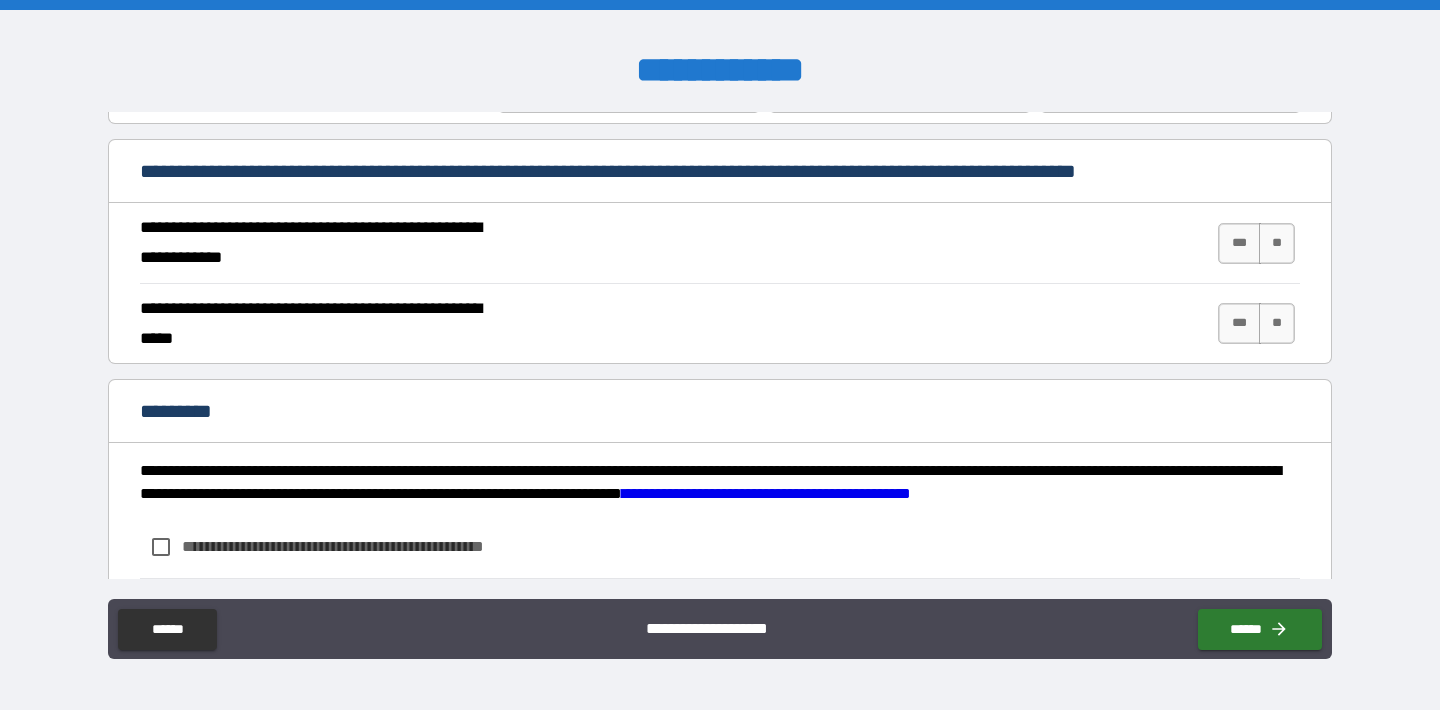 scroll, scrollTop: 1772, scrollLeft: 0, axis: vertical 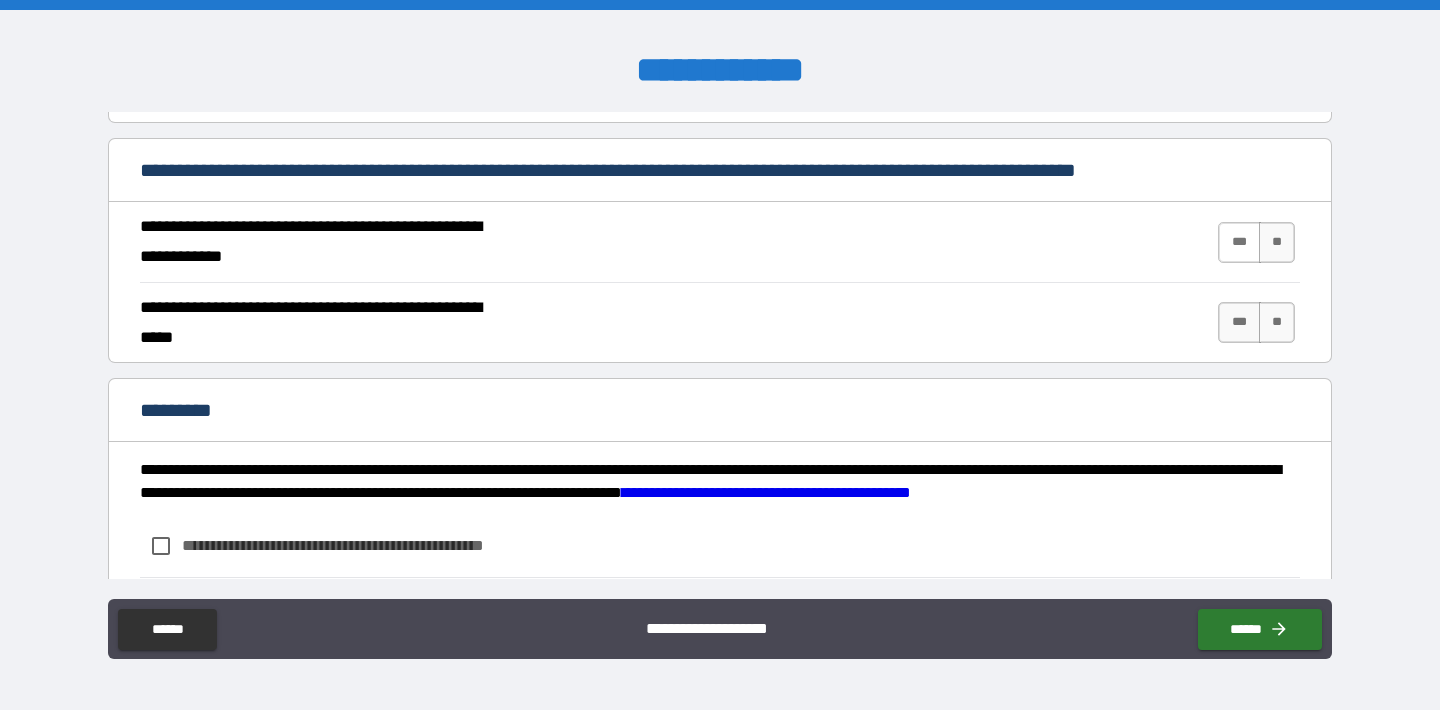 type on "*********" 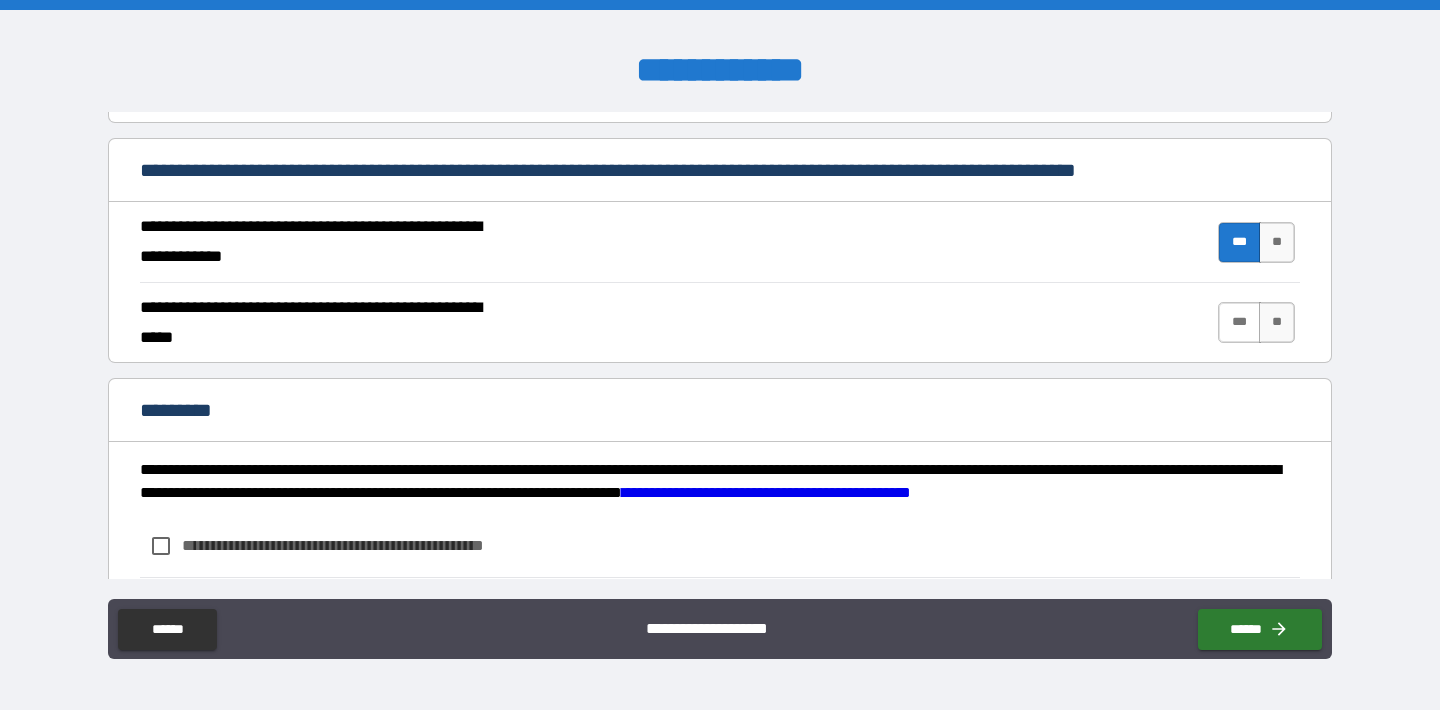 click on "***" at bounding box center [1239, 322] 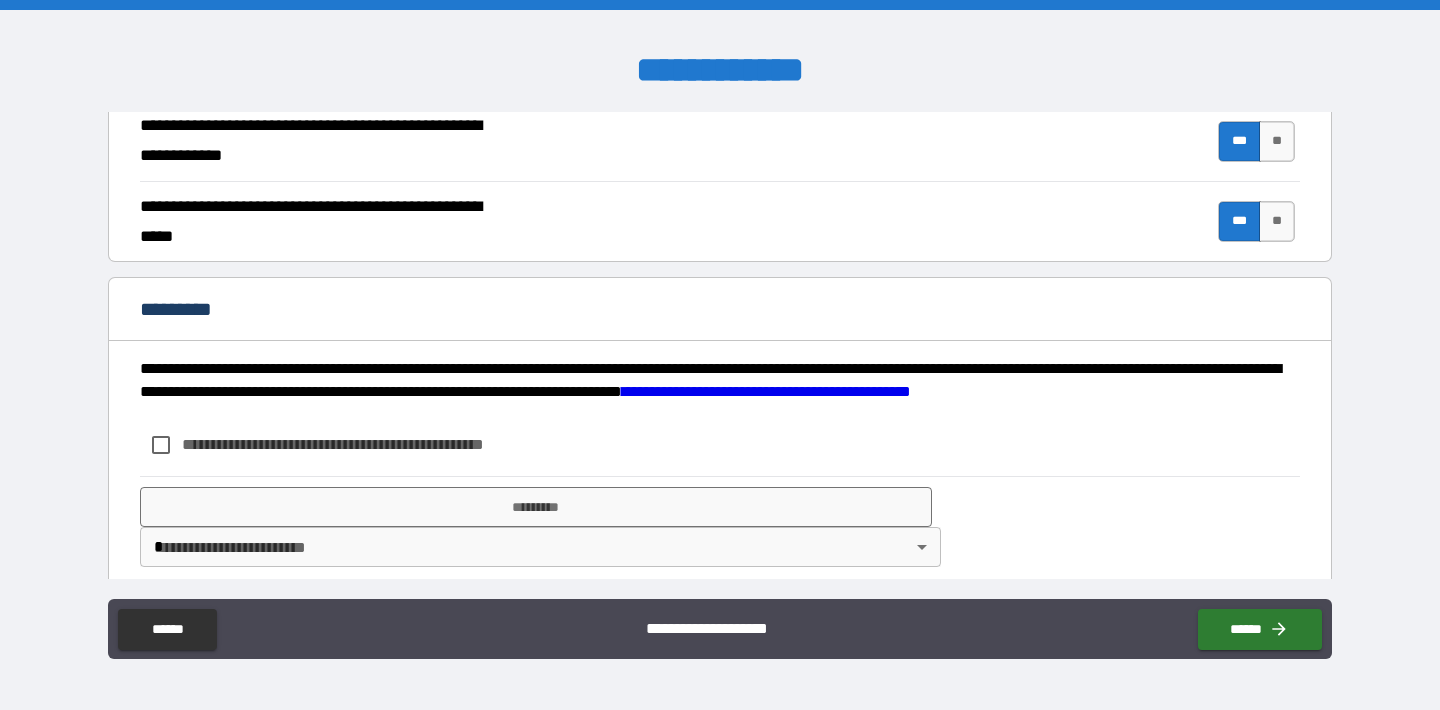 scroll, scrollTop: 1892, scrollLeft: 0, axis: vertical 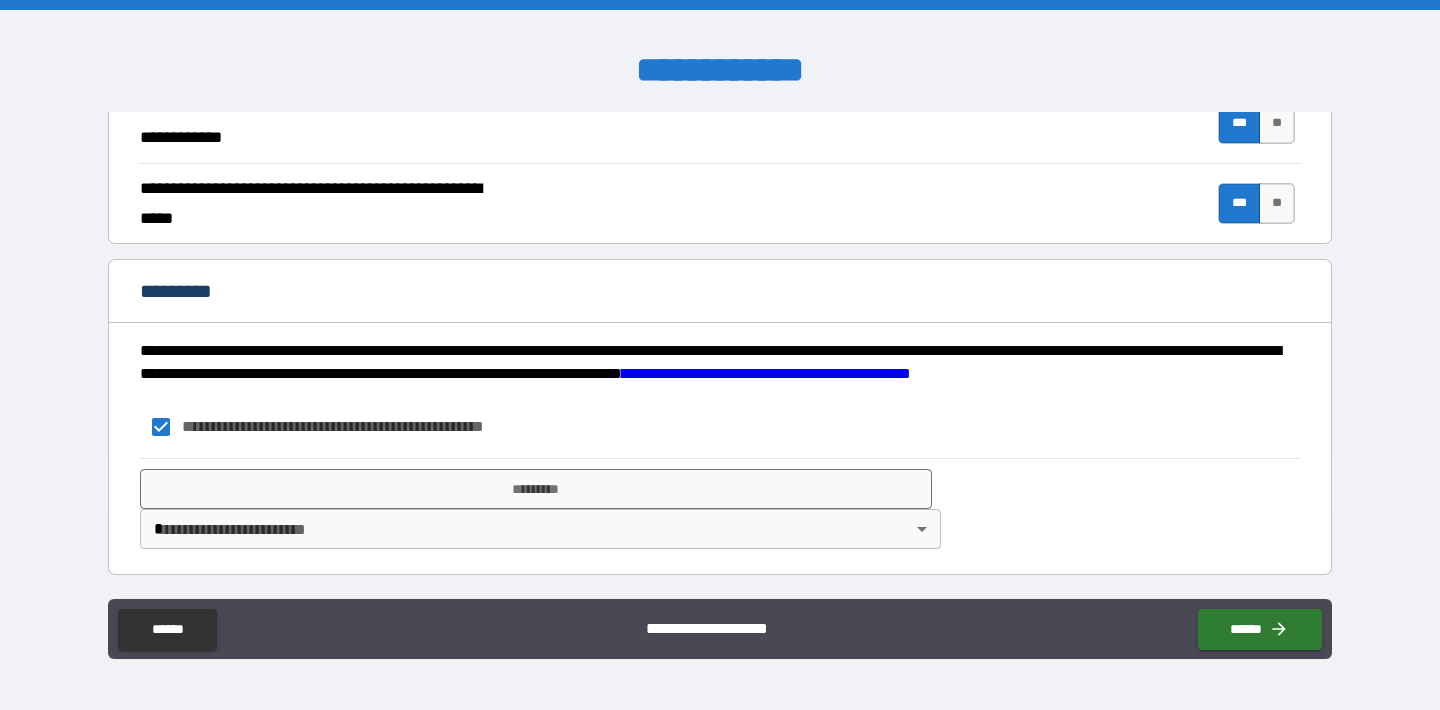 click on "**********" at bounding box center [720, 508] 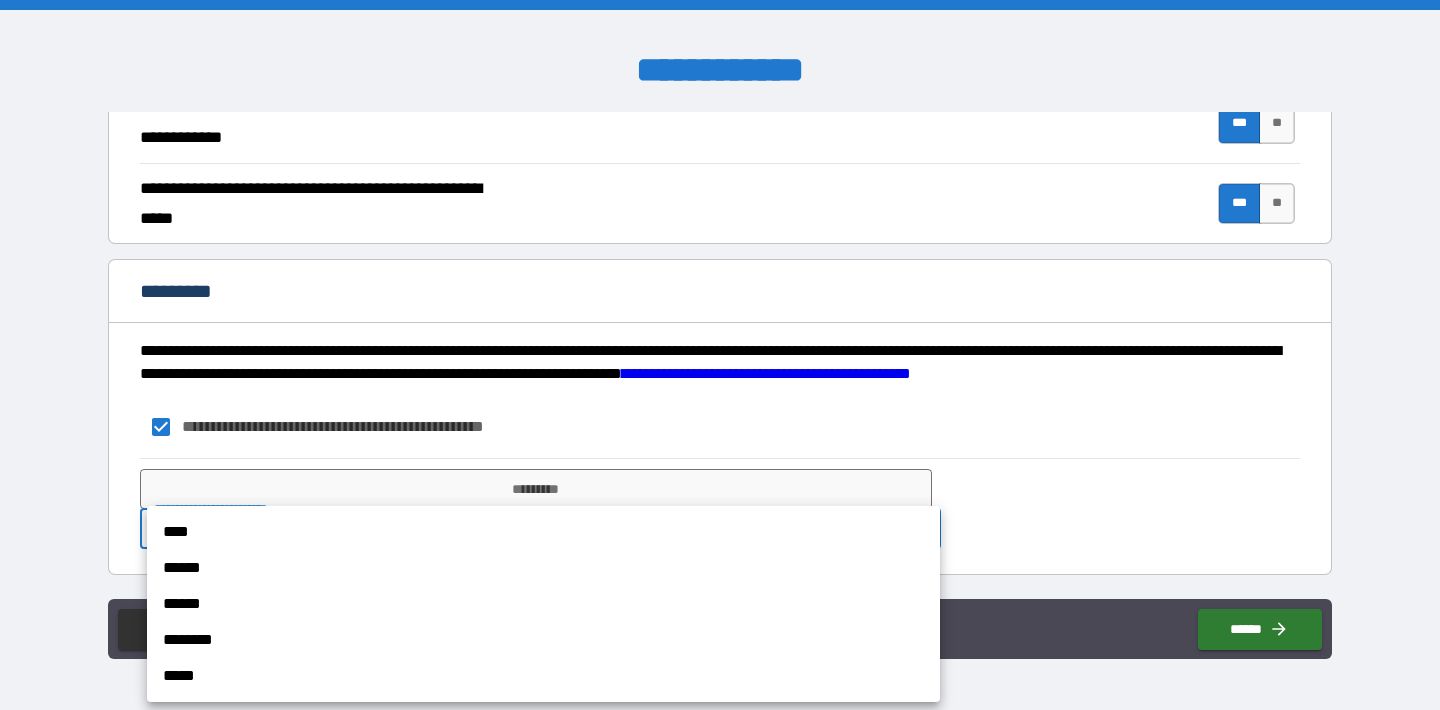 click on "**********" at bounding box center [720, 355] 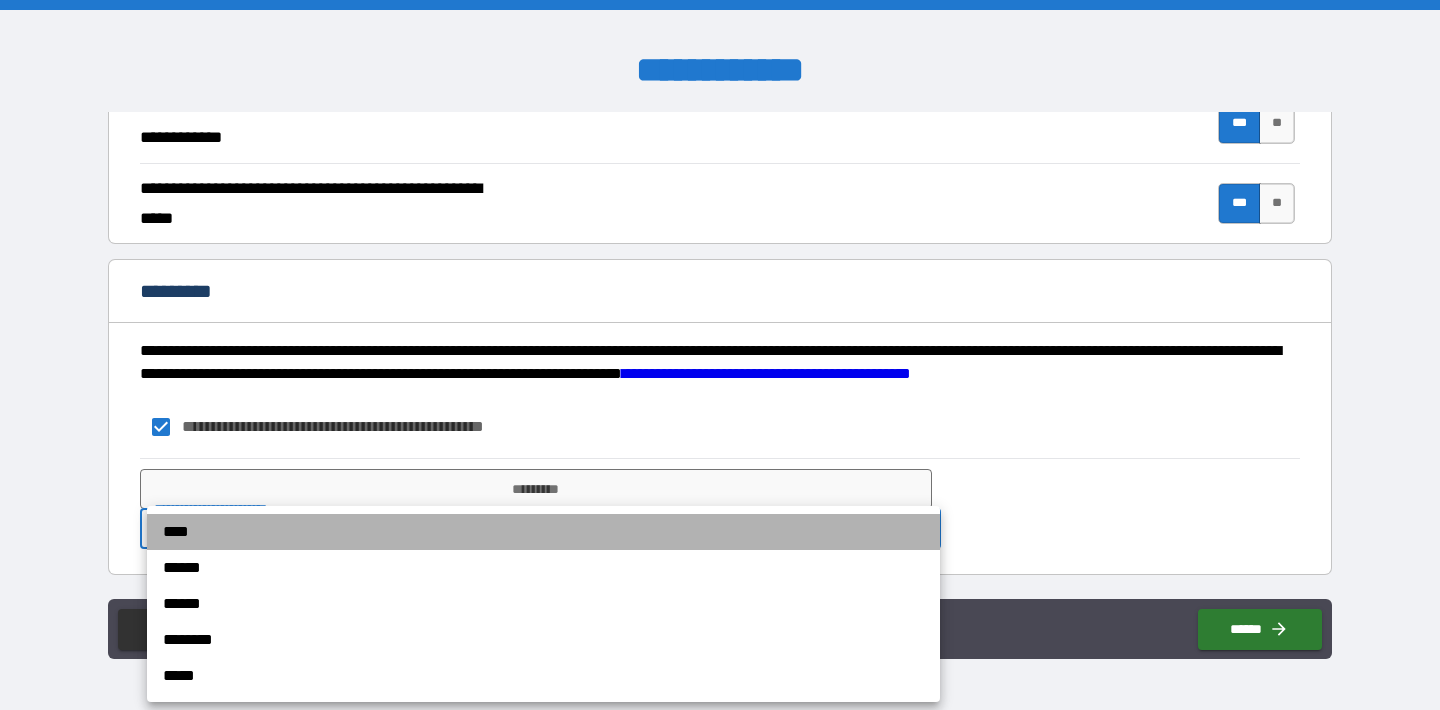 click on "****" at bounding box center (543, 532) 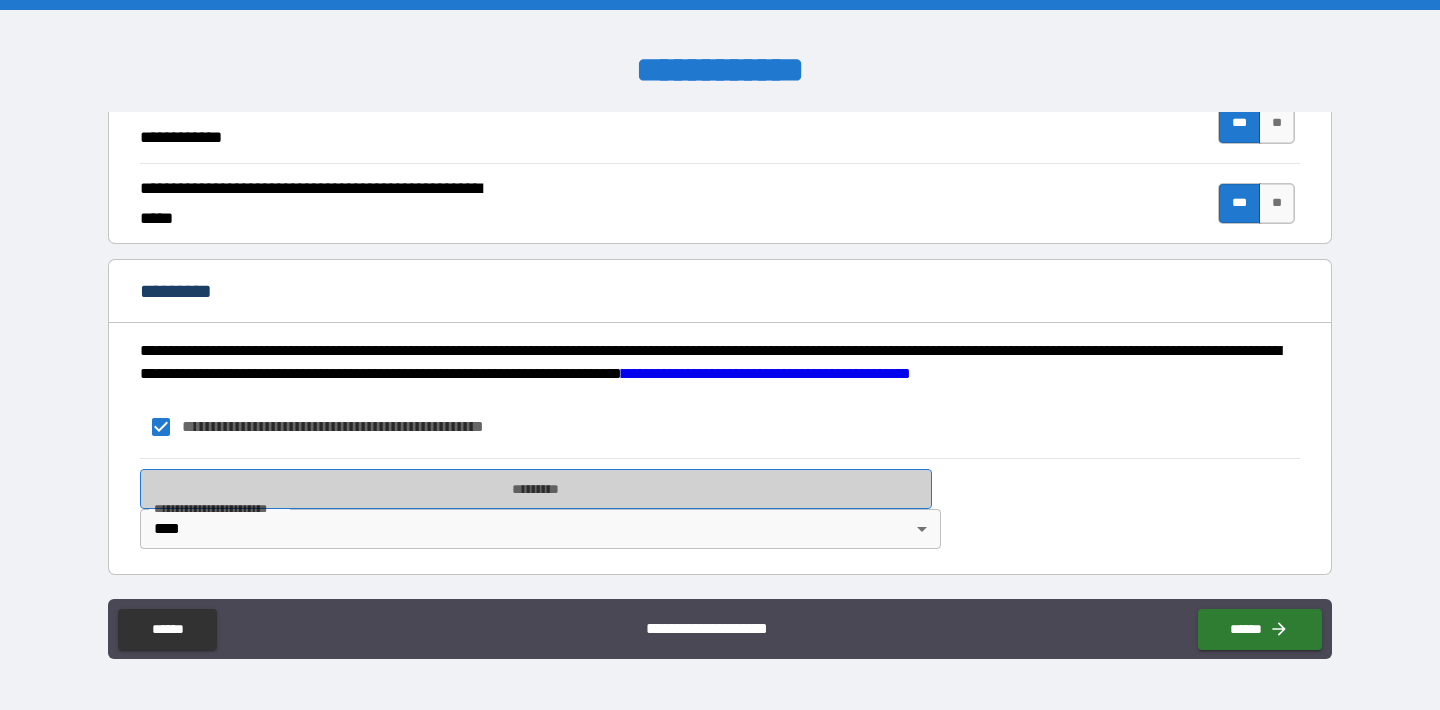 click on "*********" at bounding box center [536, 489] 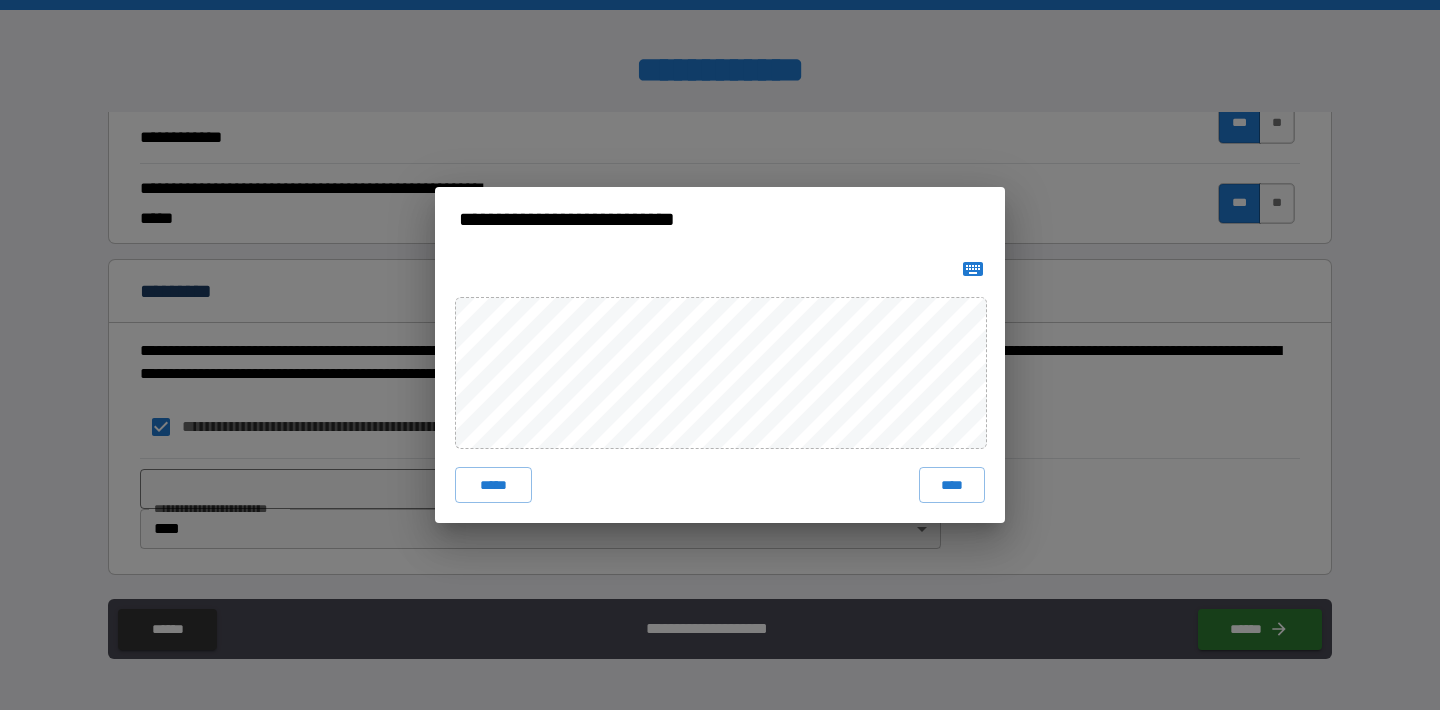 click 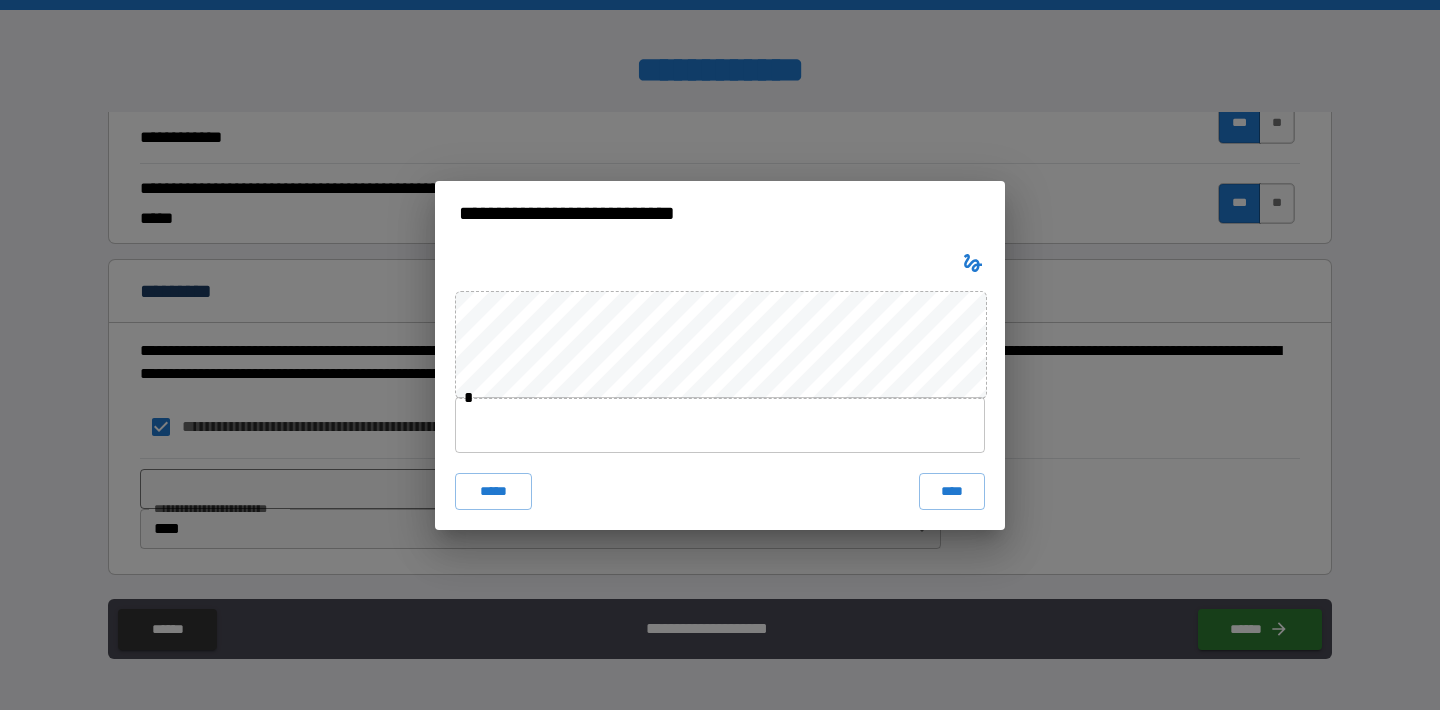 click at bounding box center [720, 425] 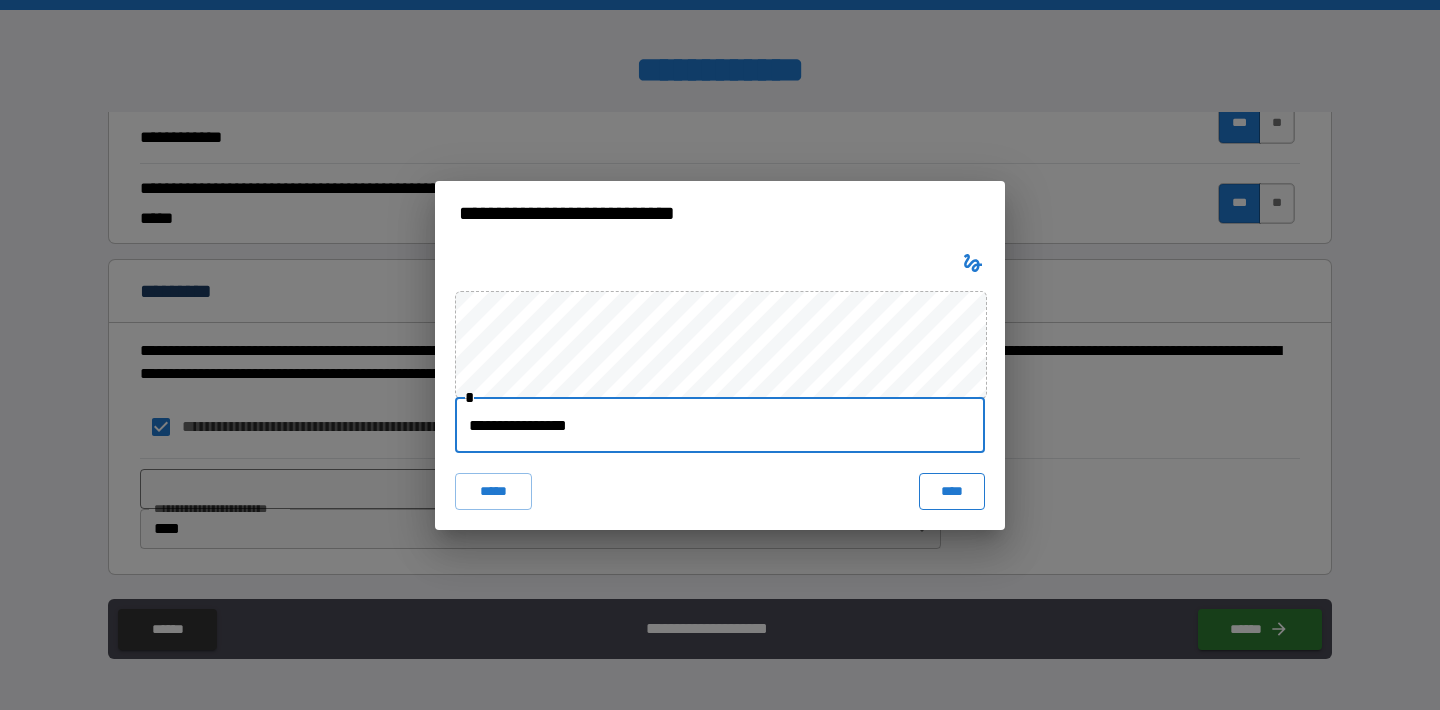 type on "**********" 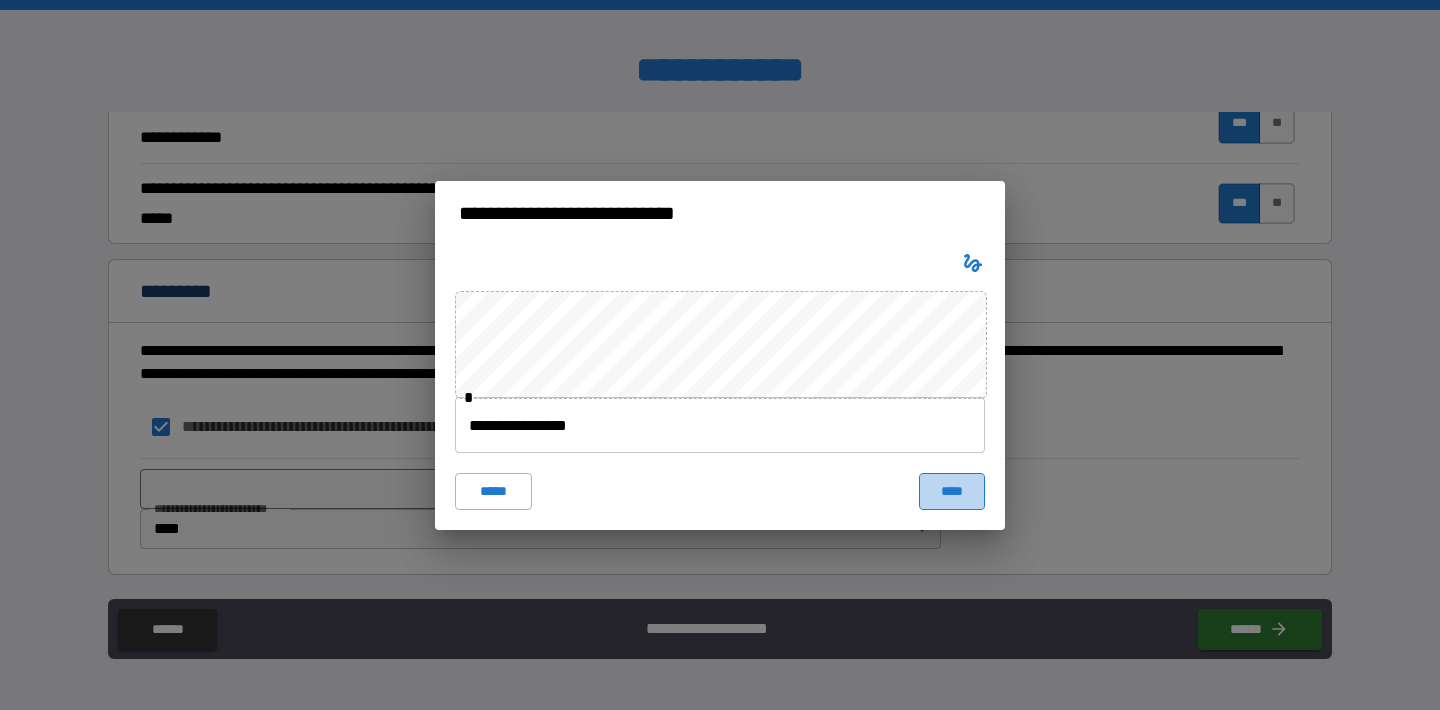 click on "****" at bounding box center [952, 491] 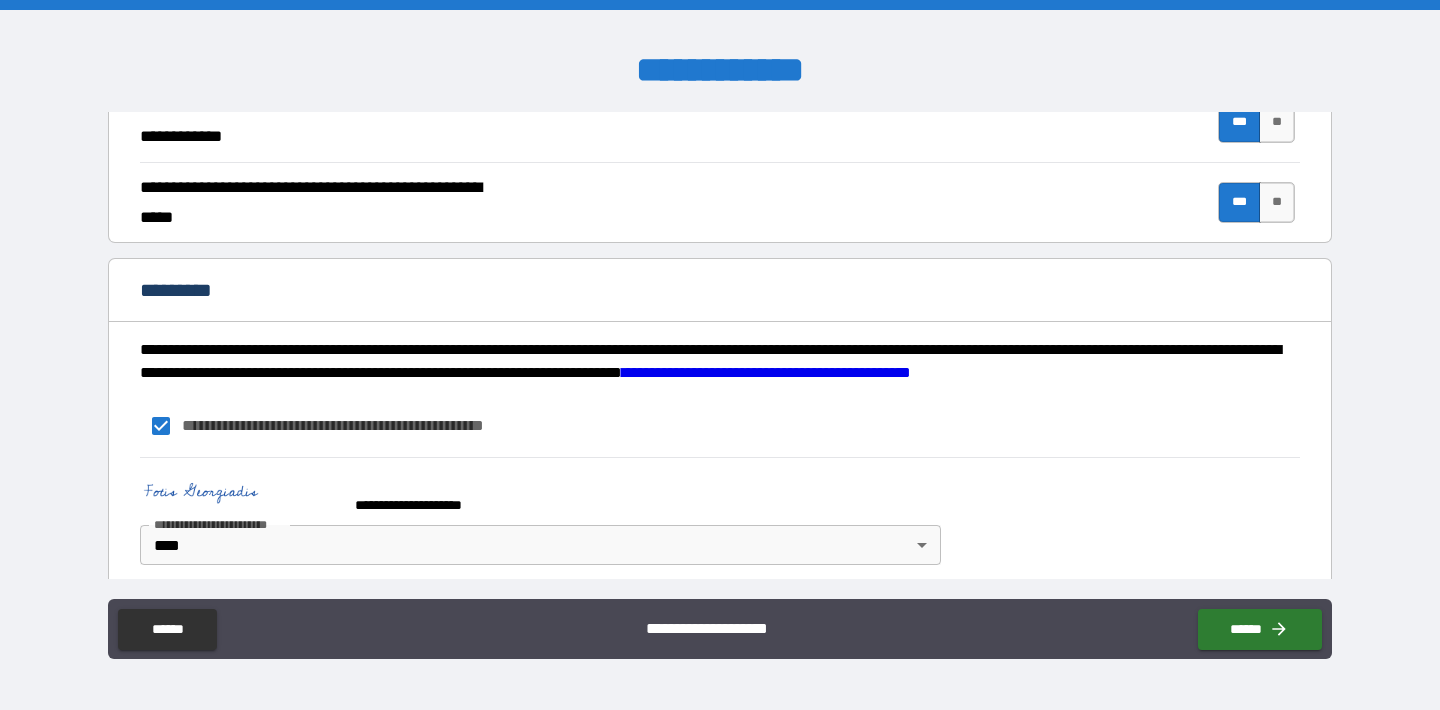 scroll, scrollTop: 1909, scrollLeft: 0, axis: vertical 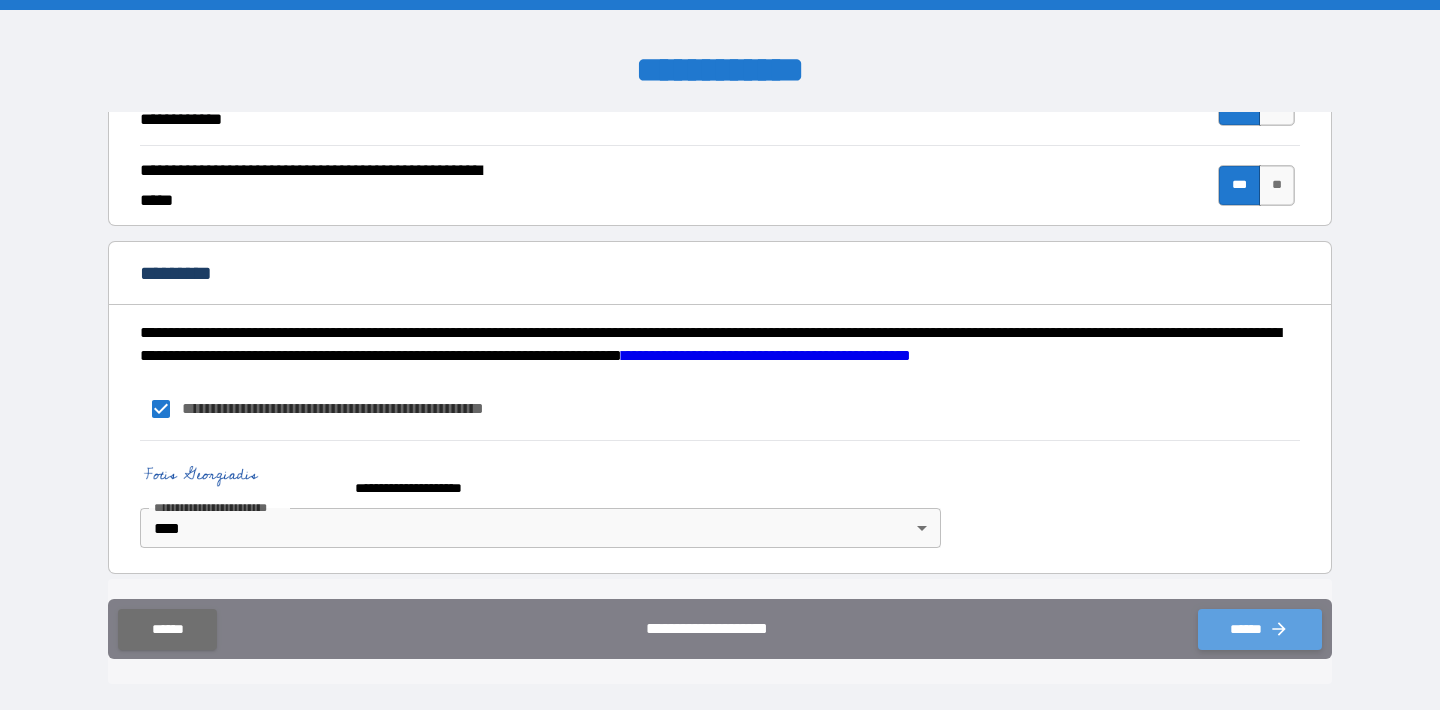 click on "******" at bounding box center (1260, 629) 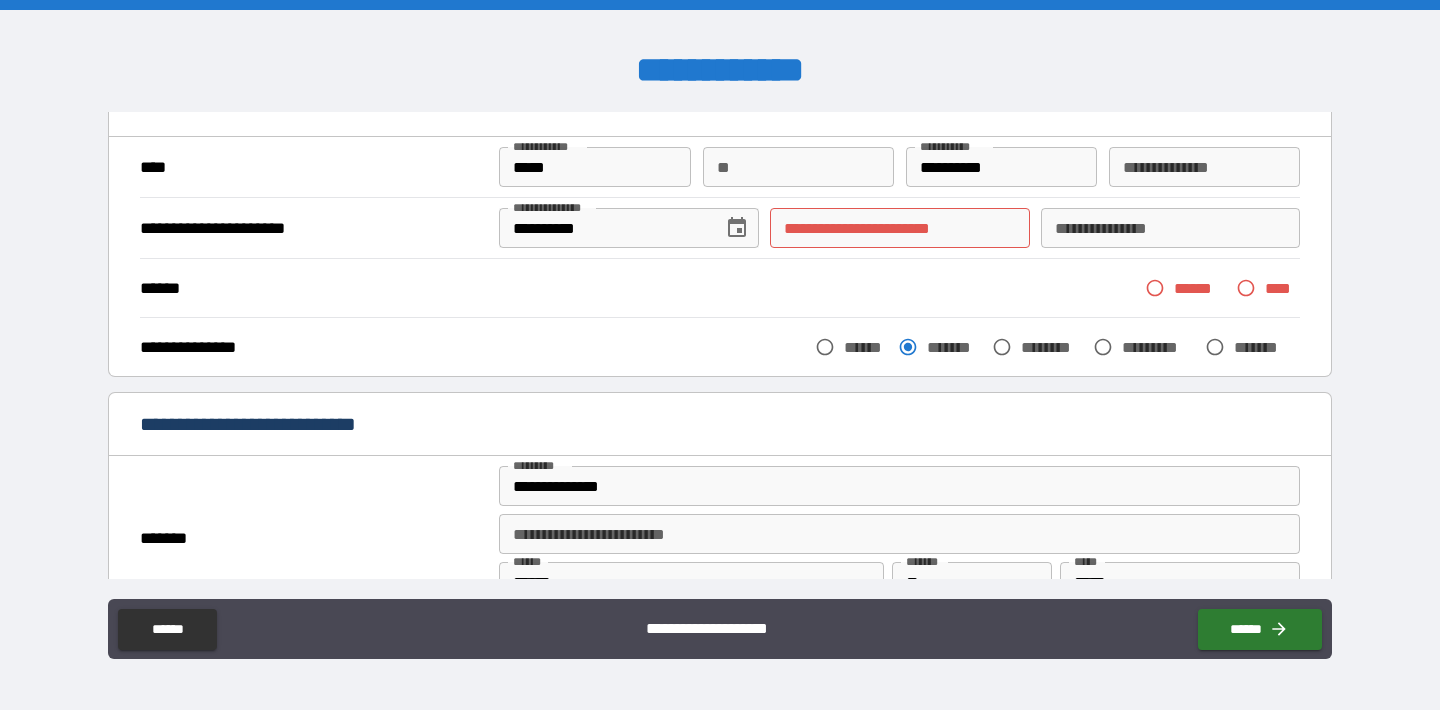 scroll, scrollTop: 95, scrollLeft: 0, axis: vertical 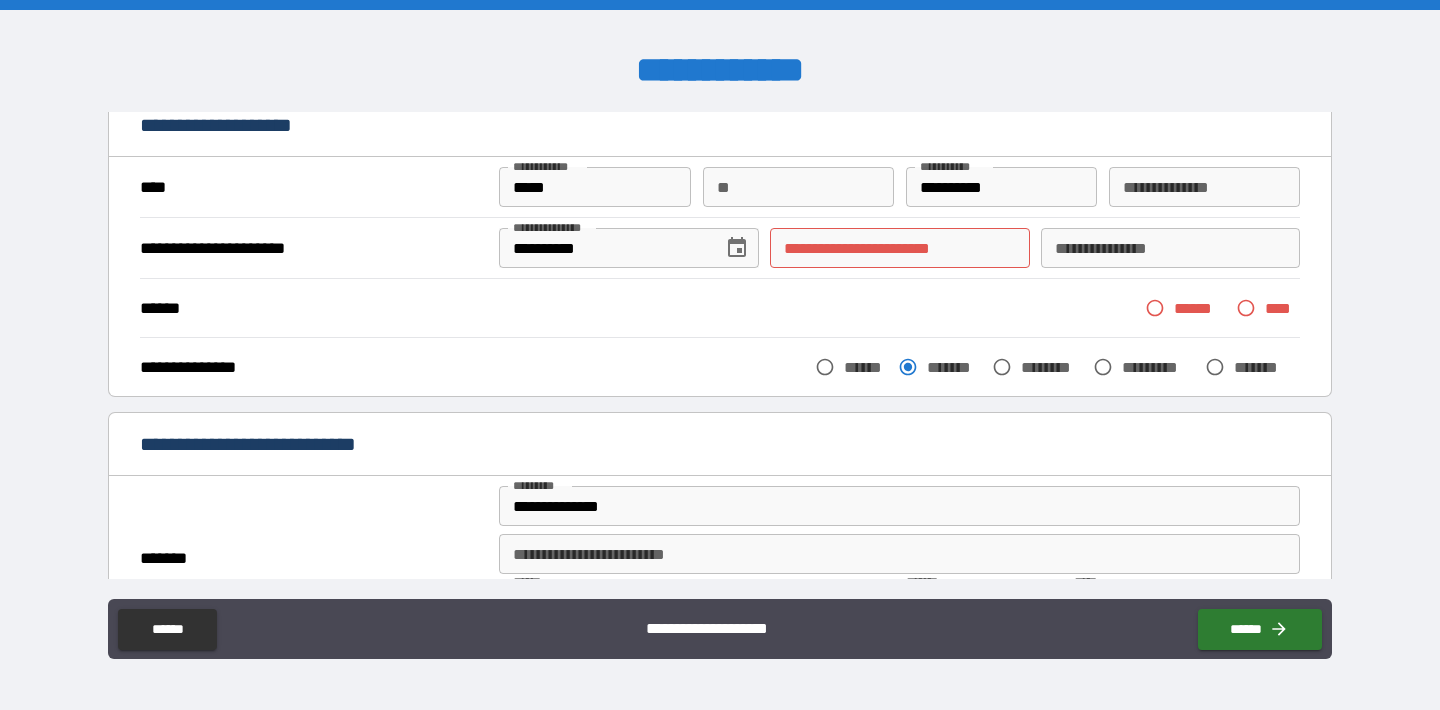 click on "**********" at bounding box center [899, 248] 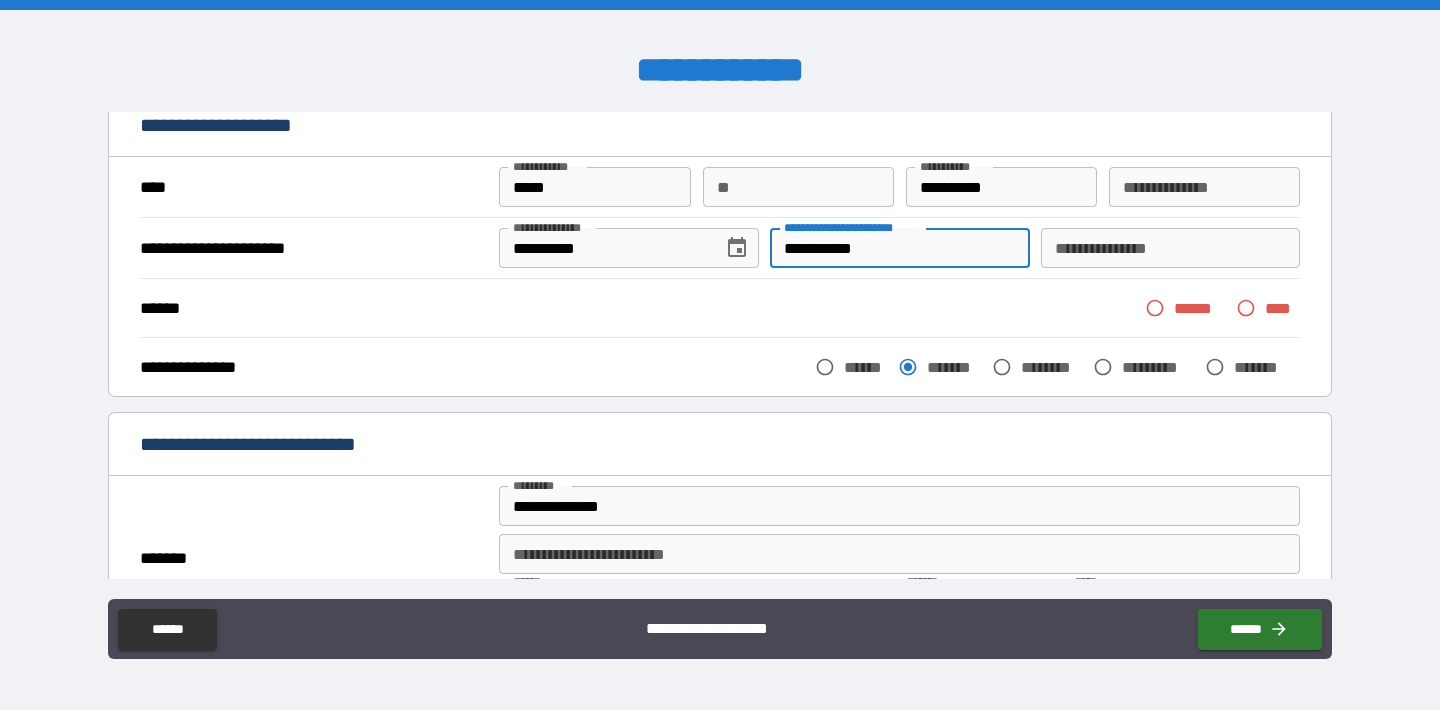 type on "**********" 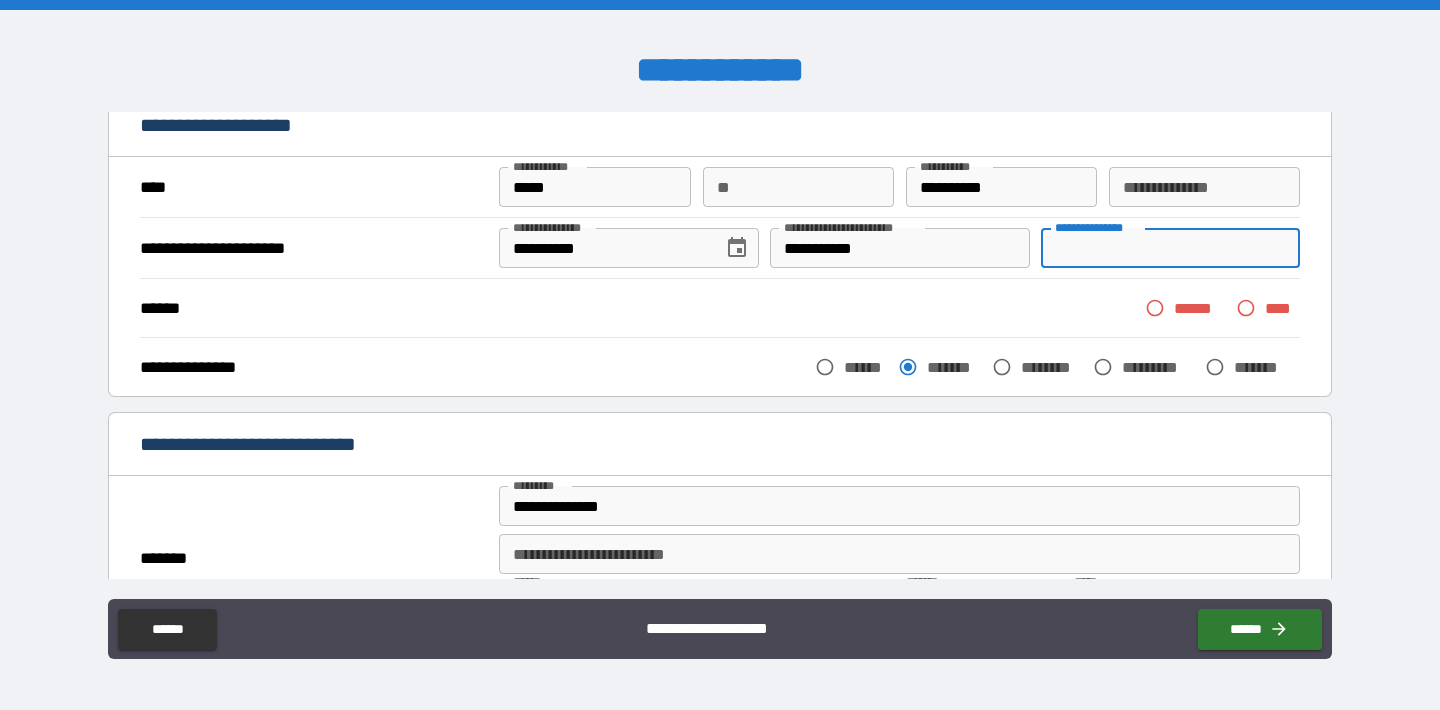 click on "**********" at bounding box center [1170, 248] 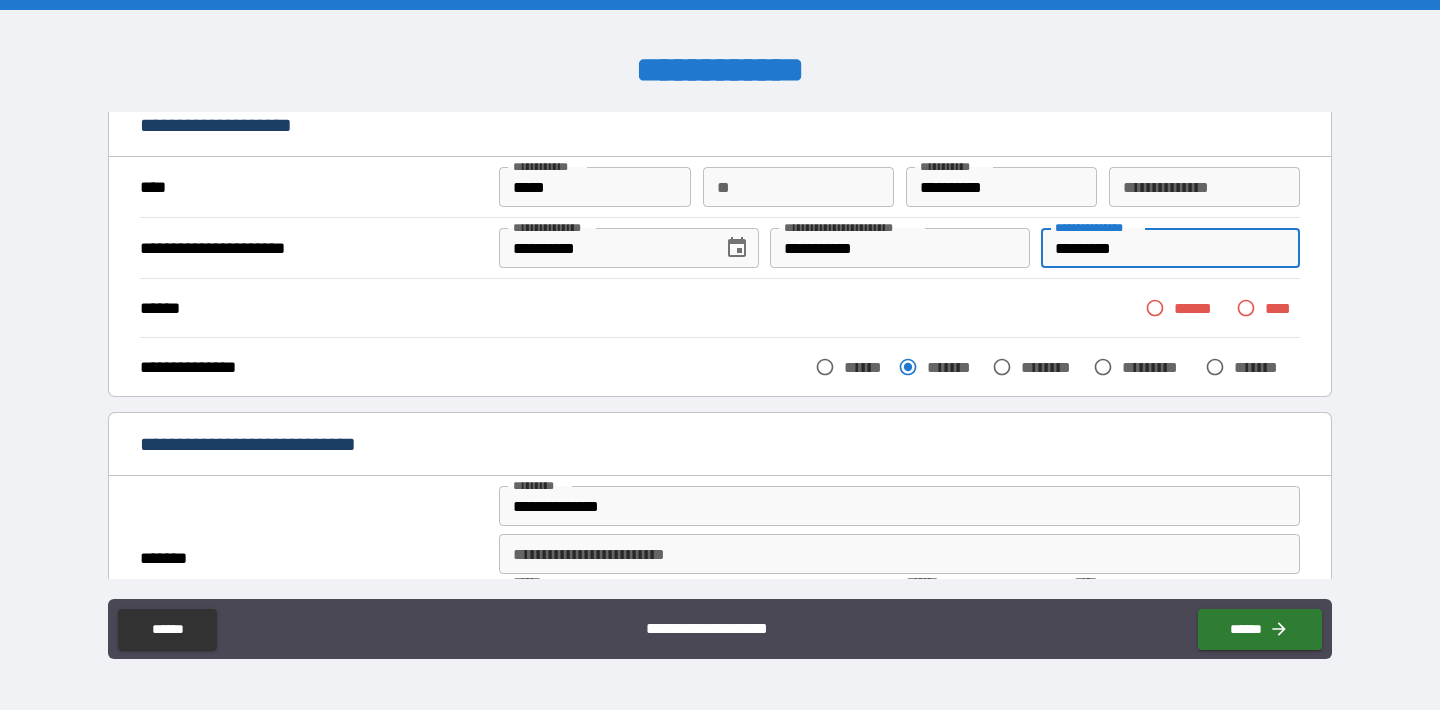 type on "*********" 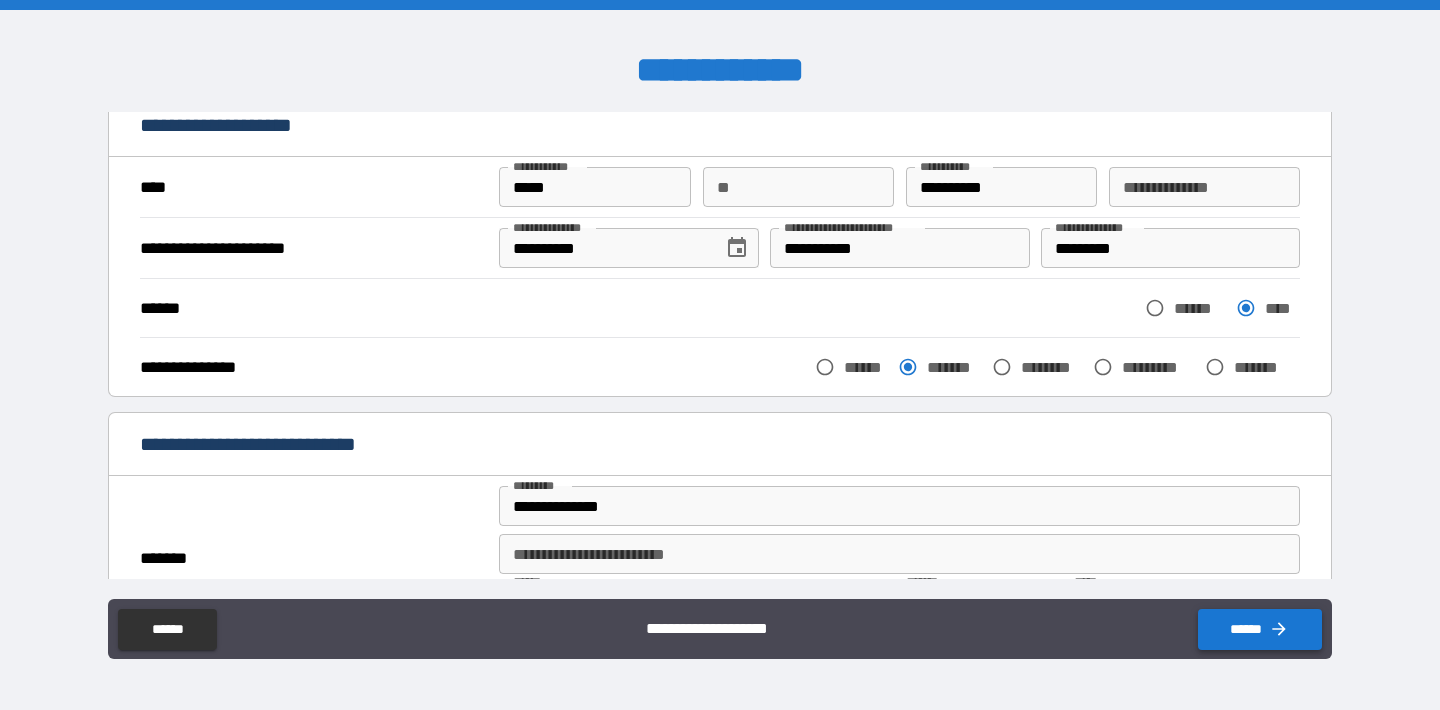 click on "******" at bounding box center (1260, 629) 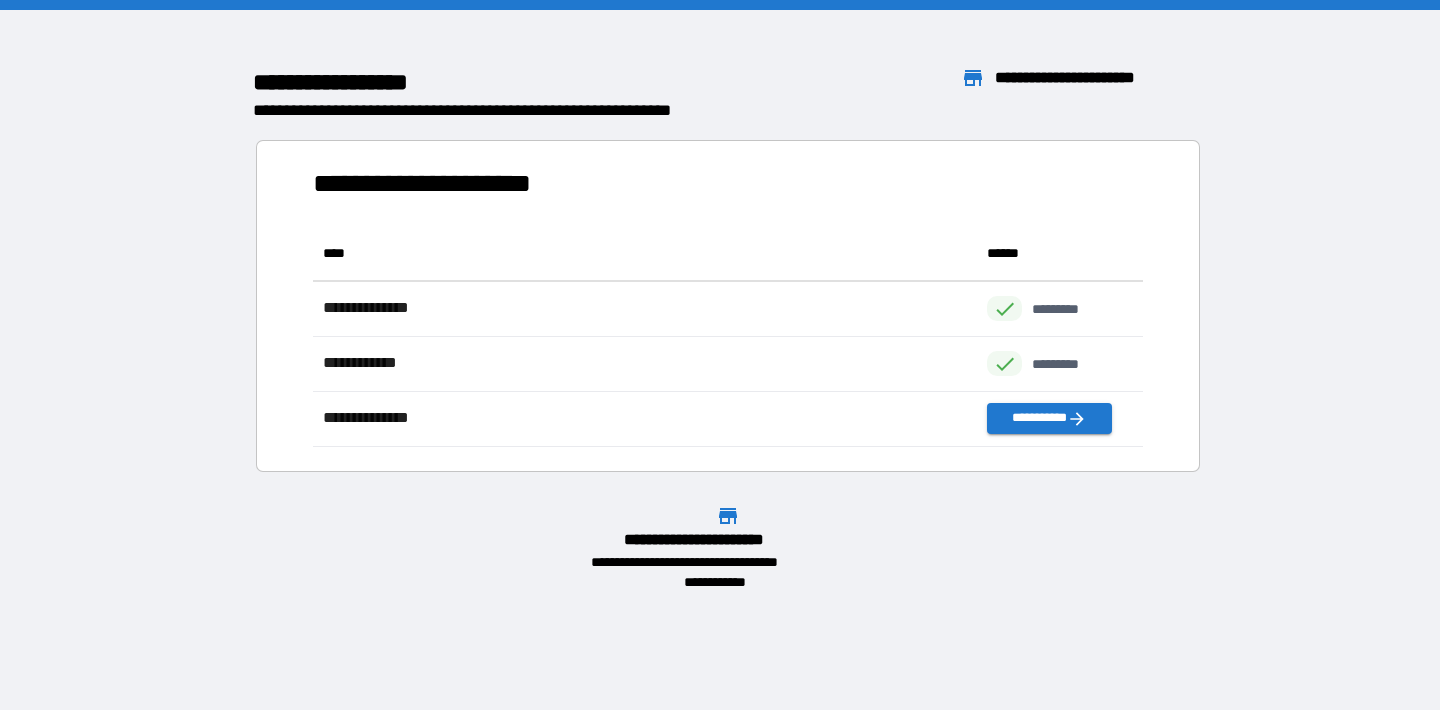 scroll, scrollTop: 1, scrollLeft: 1, axis: both 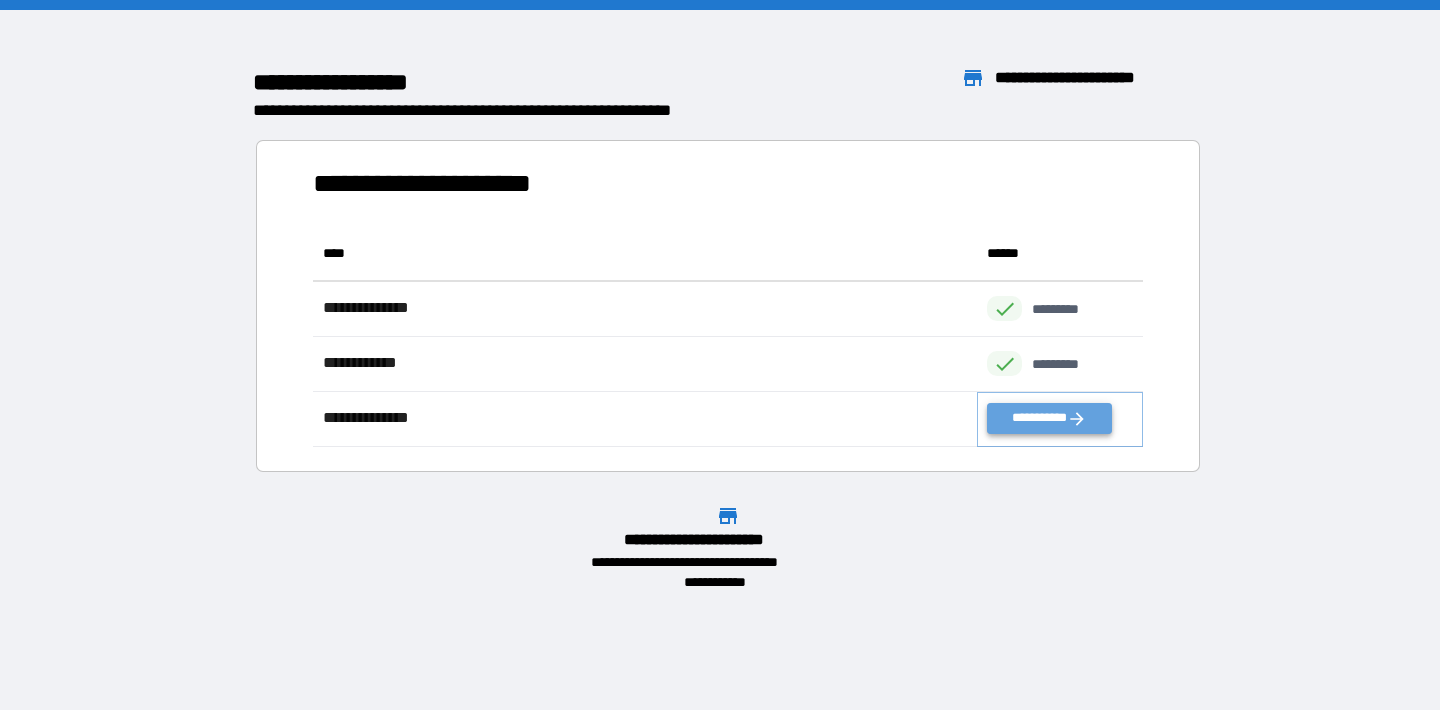 click on "**********" at bounding box center (1049, 418) 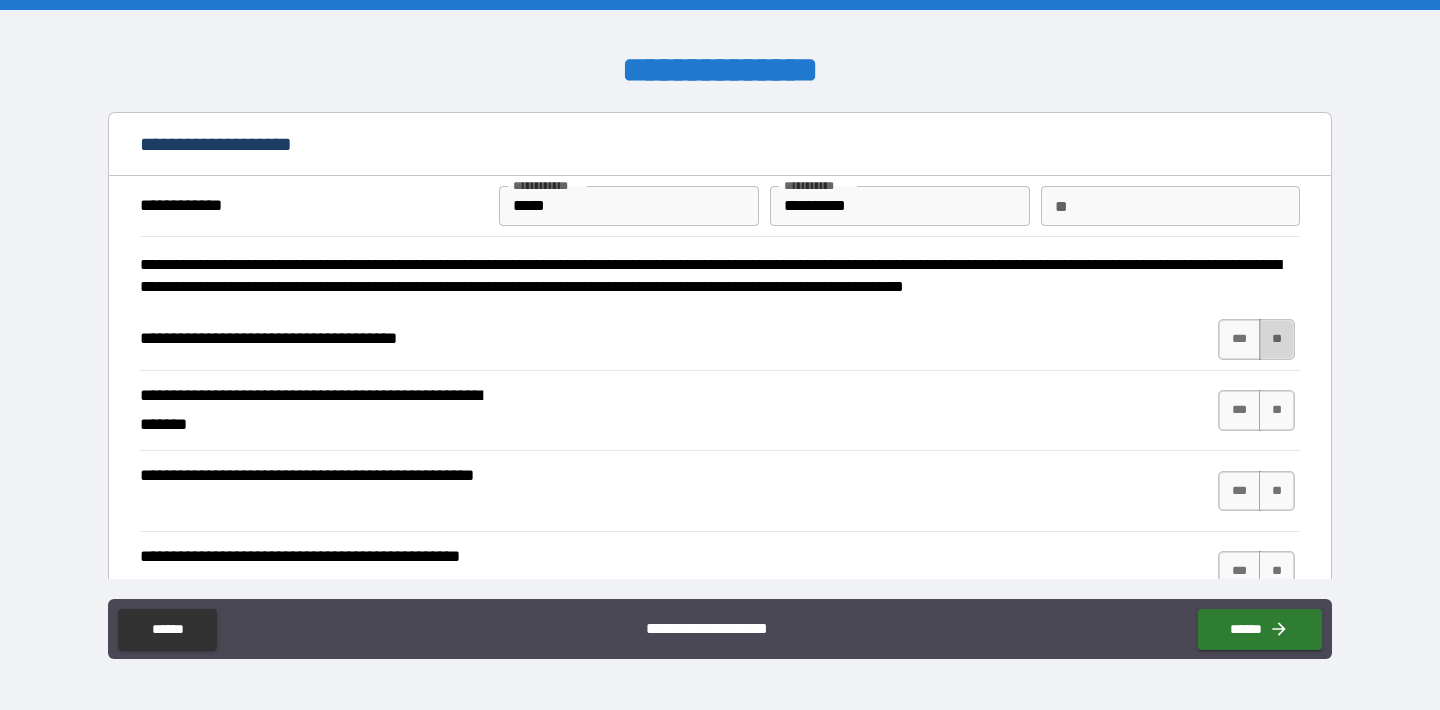click on "**" at bounding box center [1277, 339] 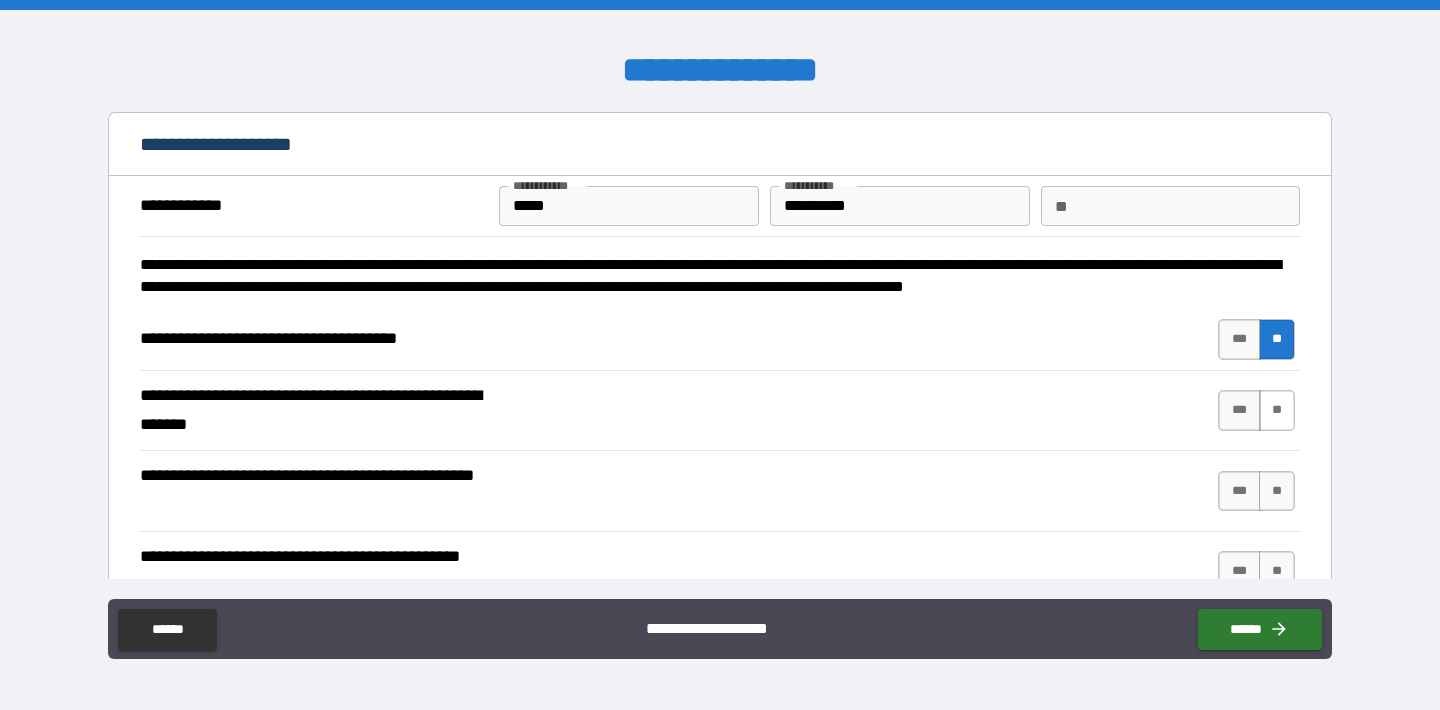 click on "**" at bounding box center [1277, 410] 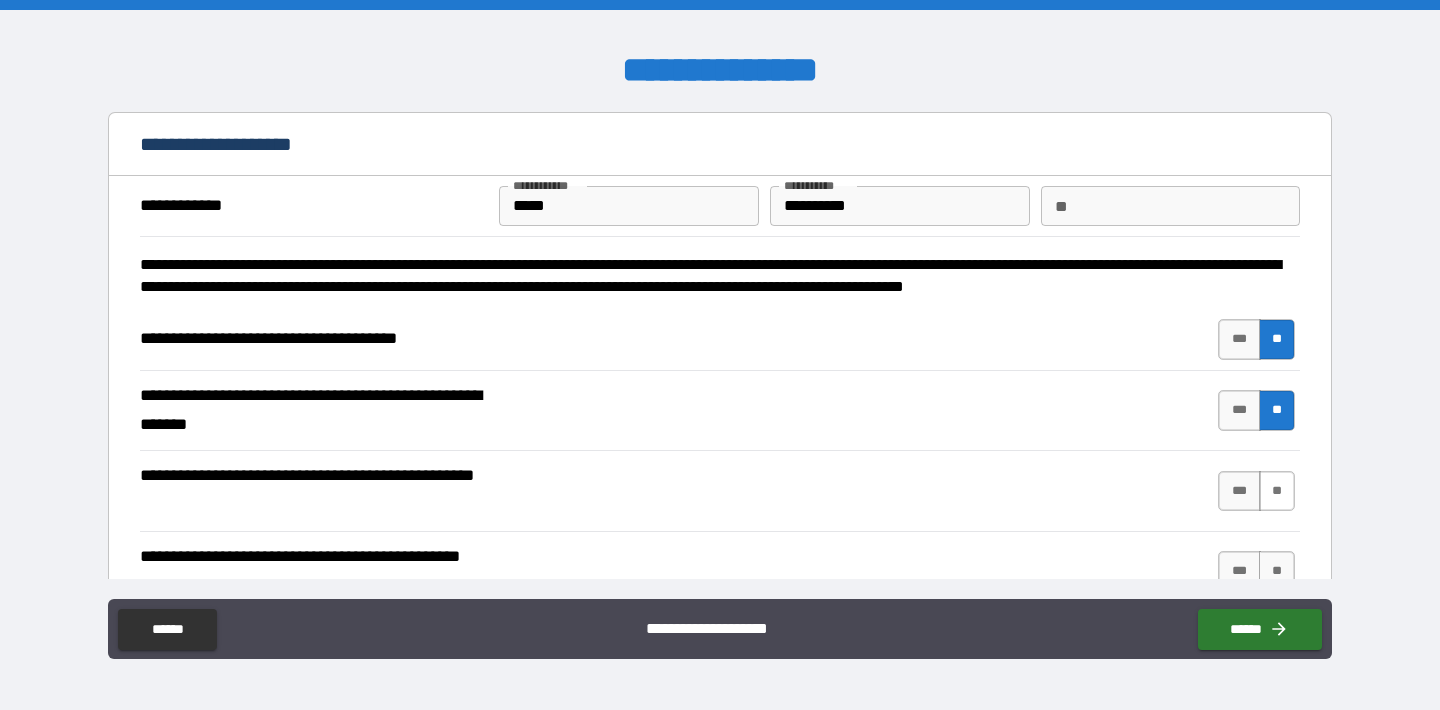 click on "**" at bounding box center (1277, 491) 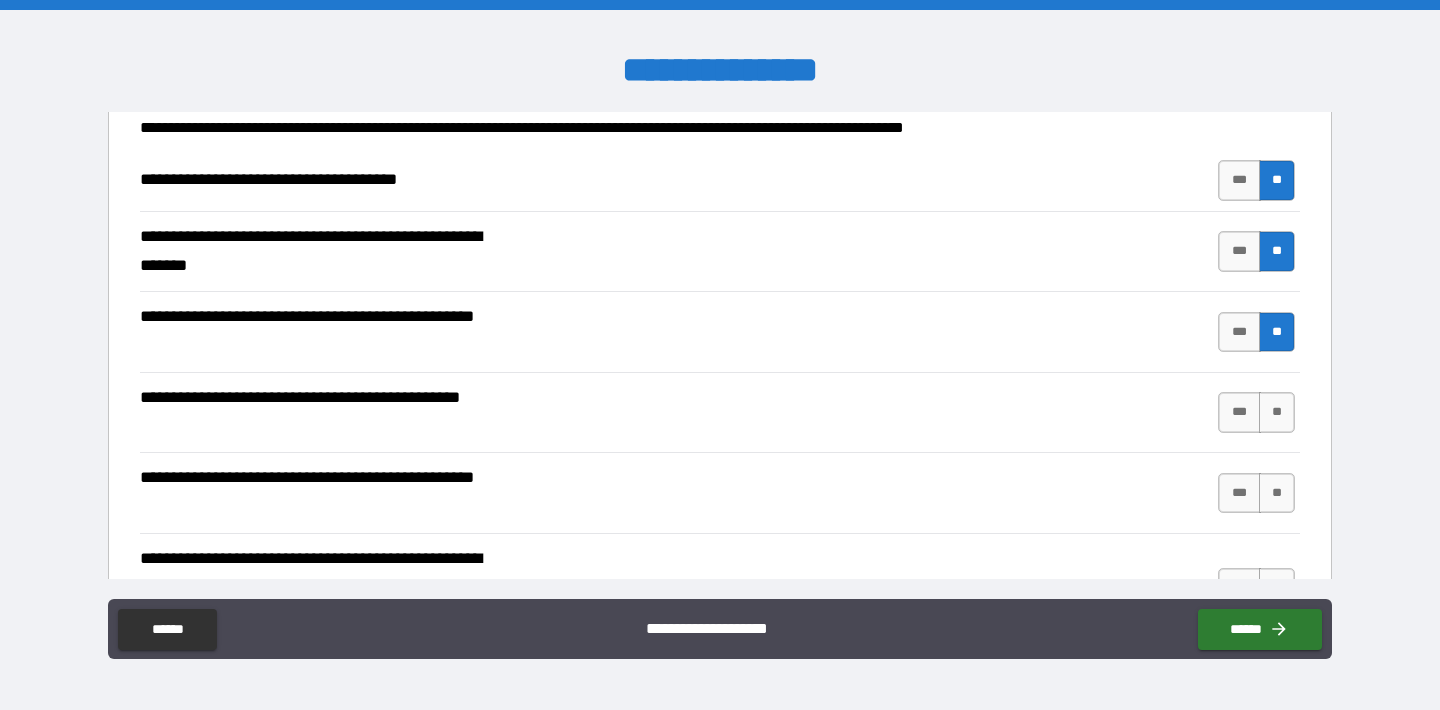 scroll, scrollTop: 174, scrollLeft: 0, axis: vertical 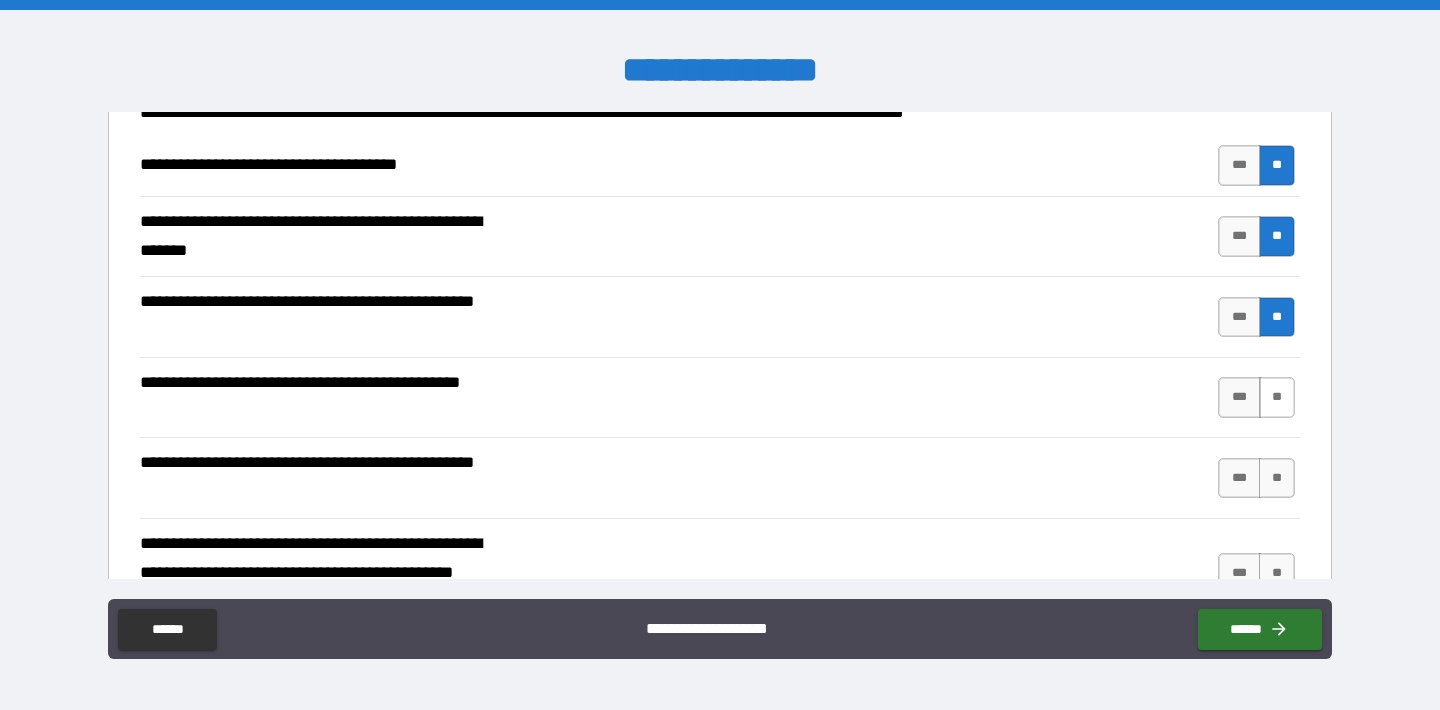 click on "**" at bounding box center [1277, 397] 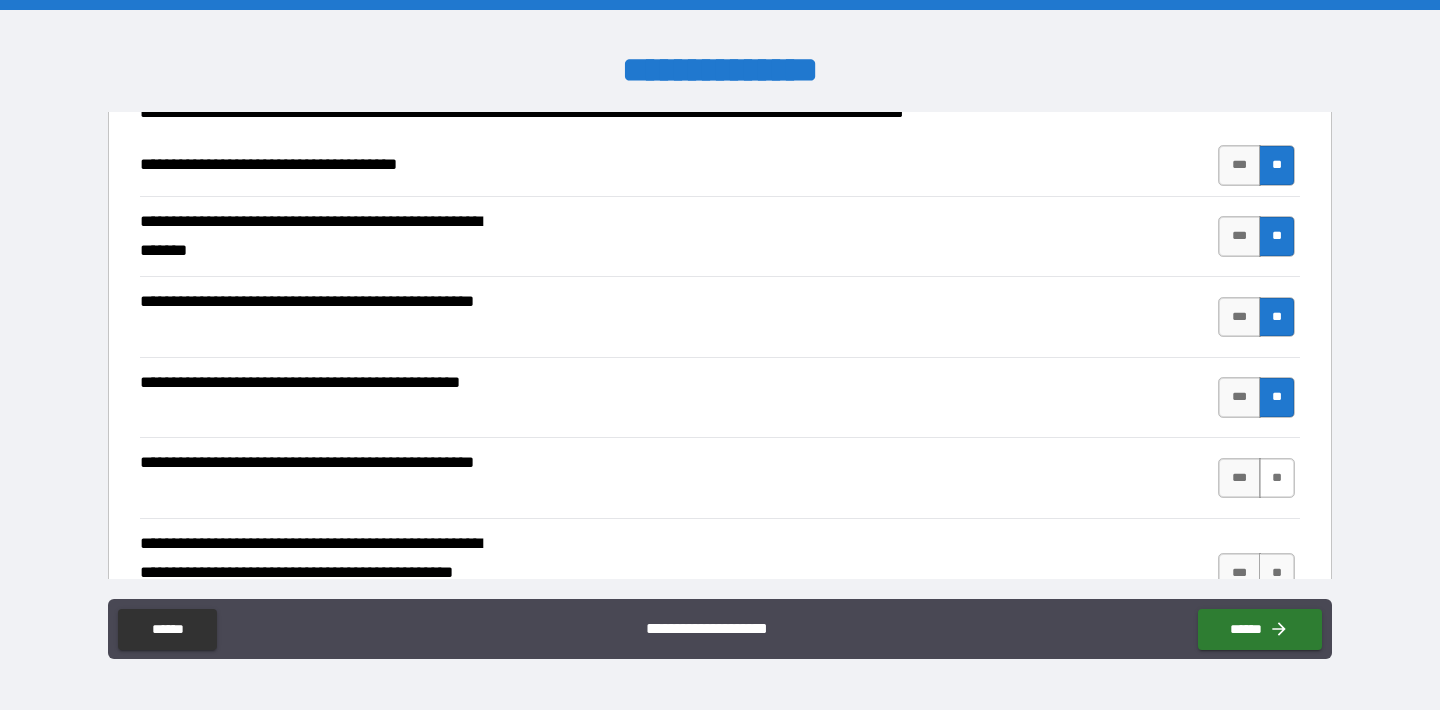 click on "**" at bounding box center [1277, 478] 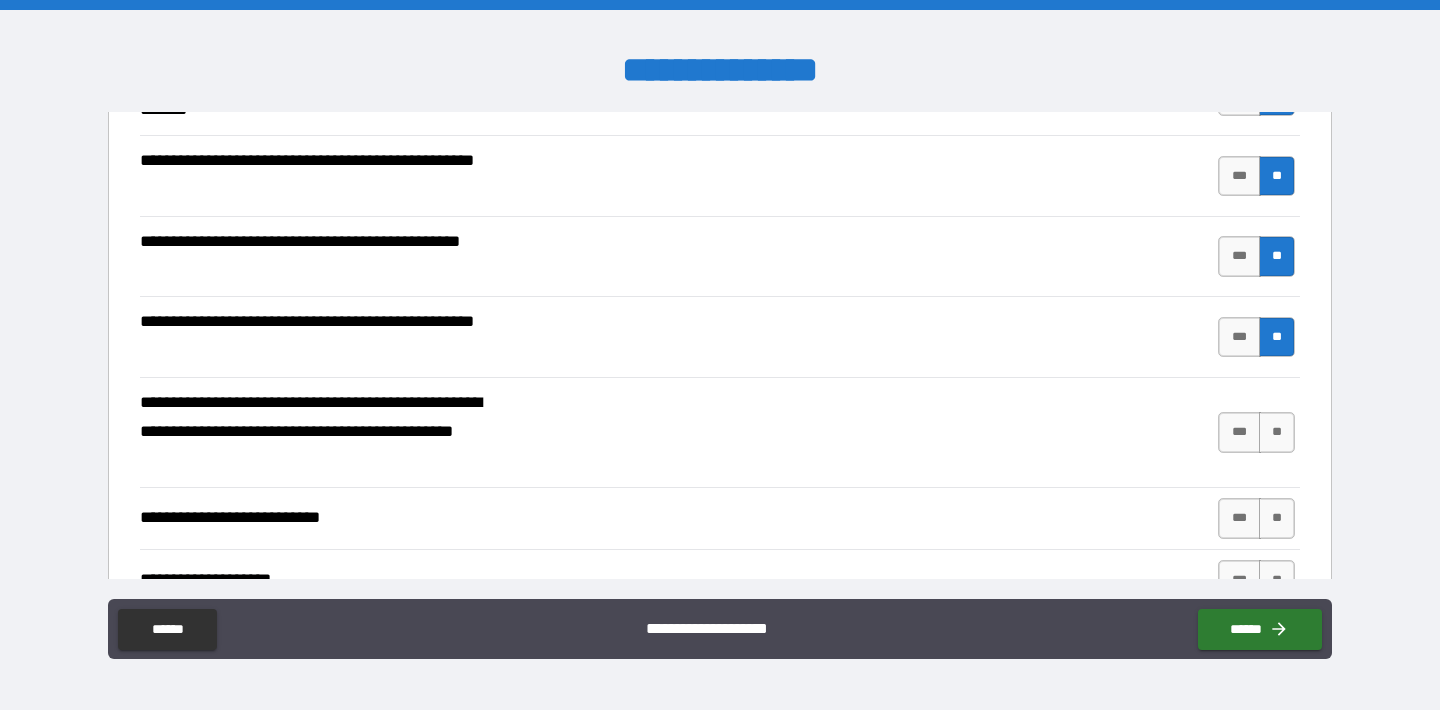 scroll, scrollTop: 319, scrollLeft: 0, axis: vertical 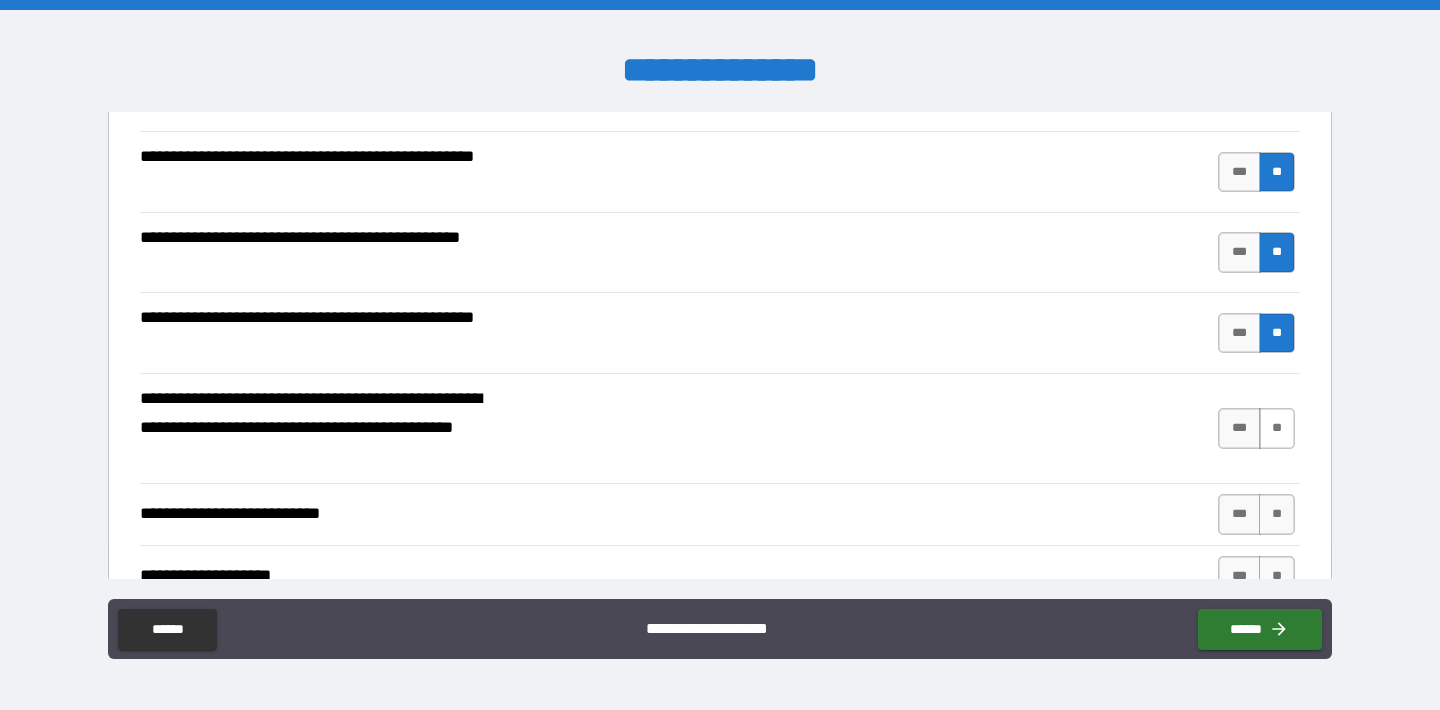 click on "**" at bounding box center [1277, 428] 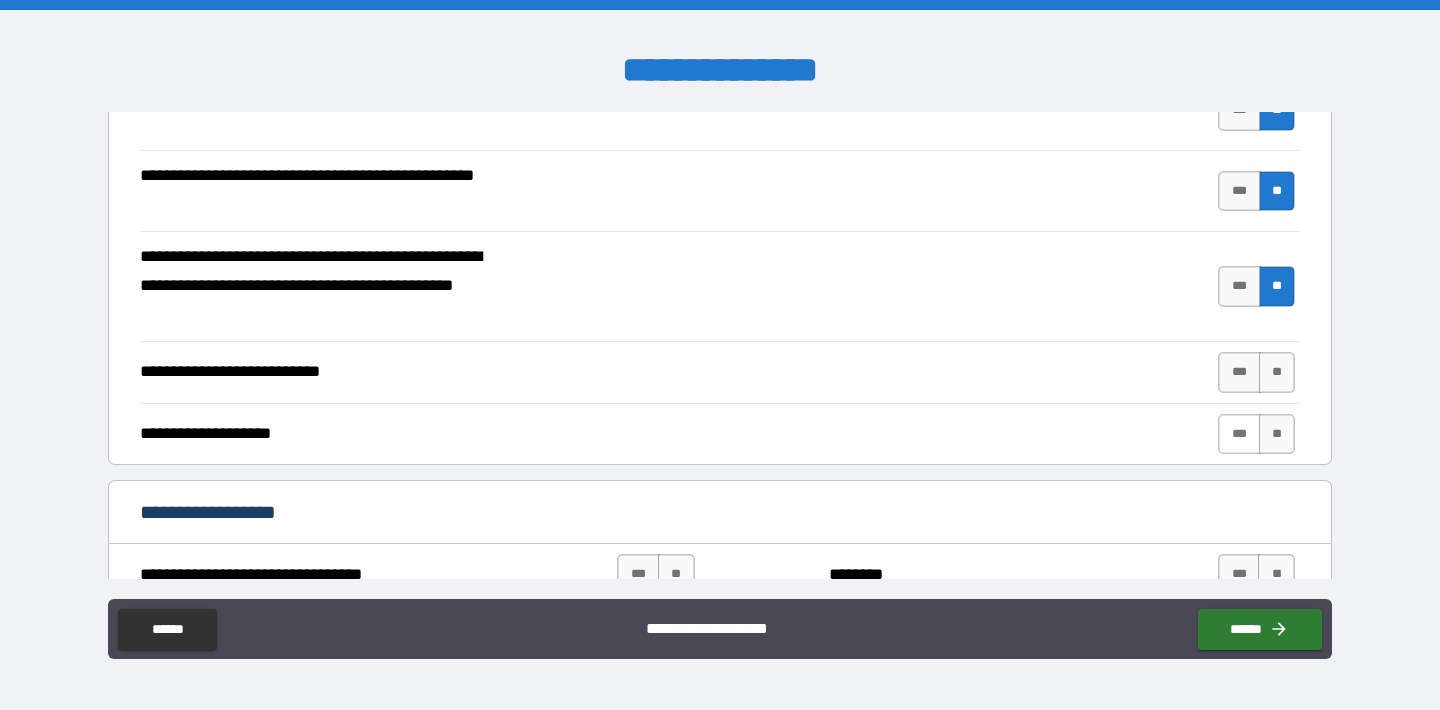 scroll, scrollTop: 467, scrollLeft: 0, axis: vertical 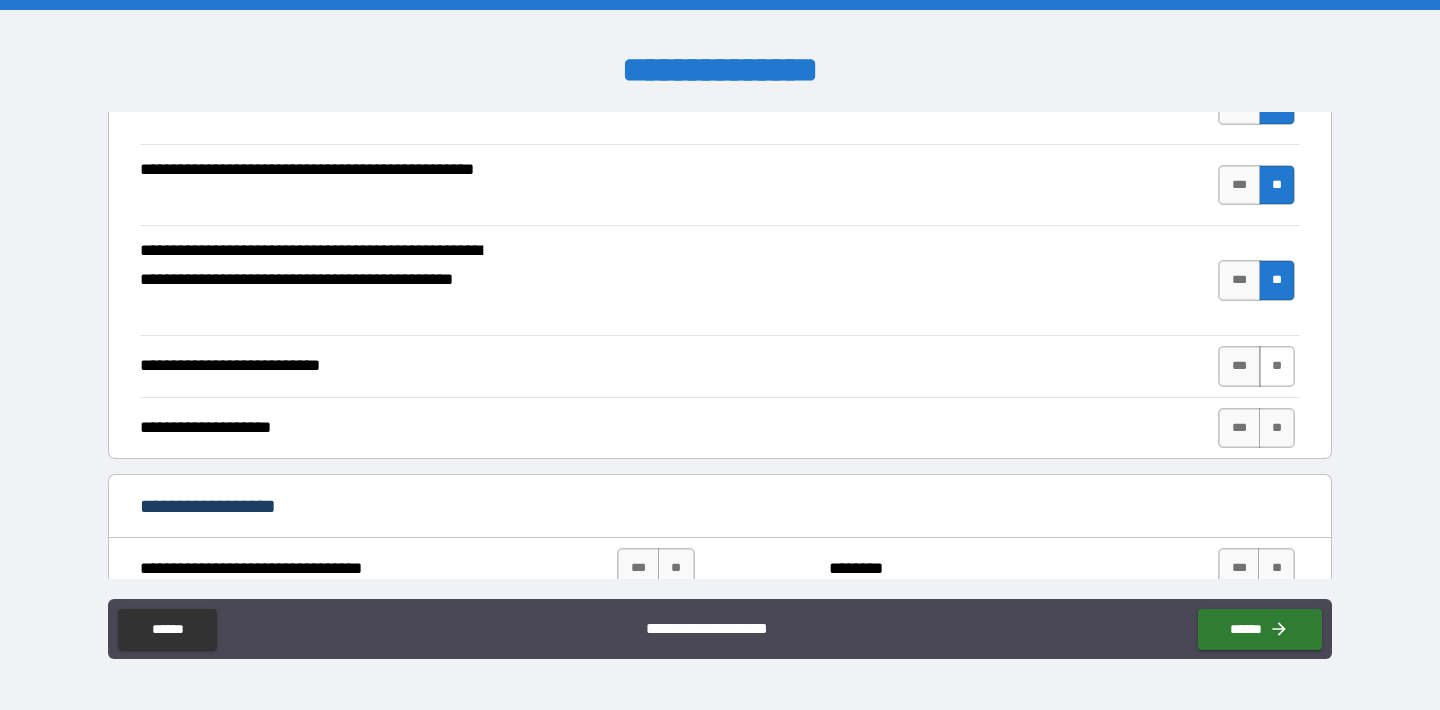 click on "**" at bounding box center (1277, 366) 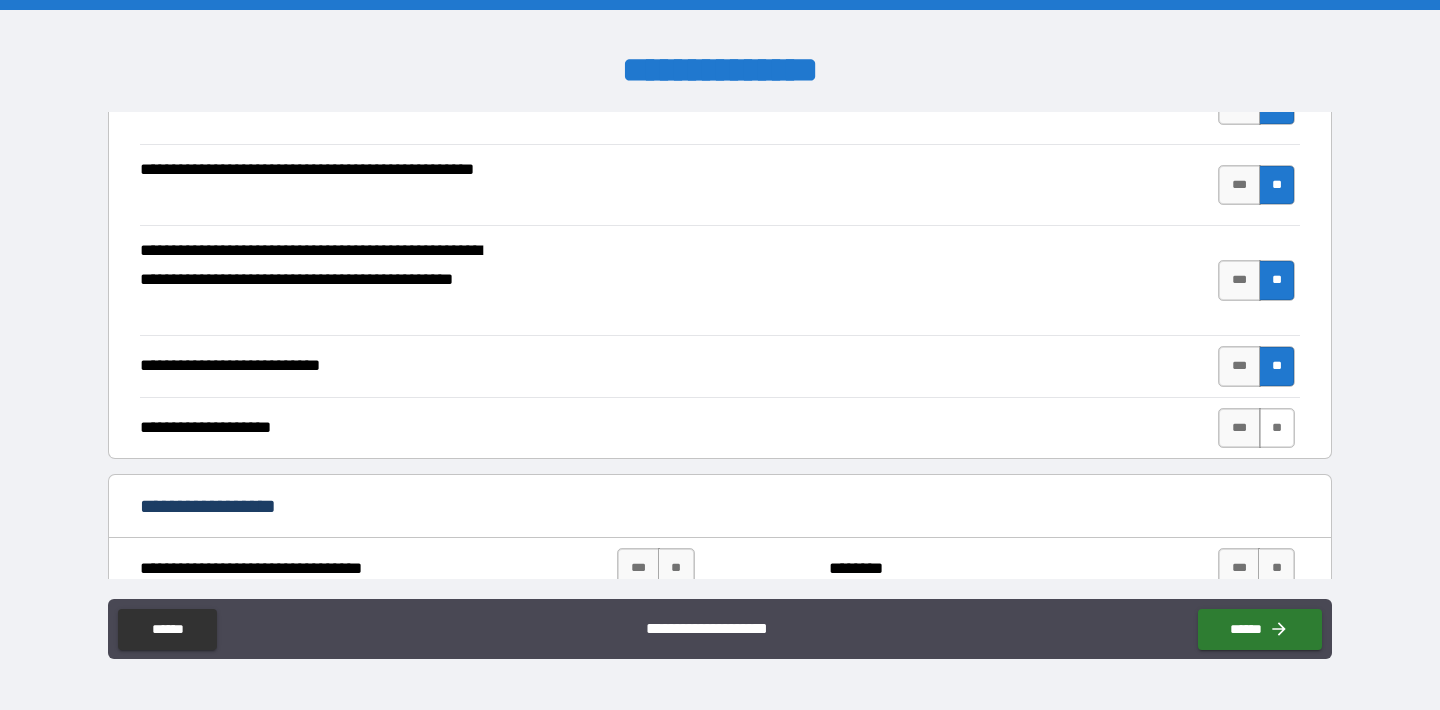 click on "**" at bounding box center [1277, 428] 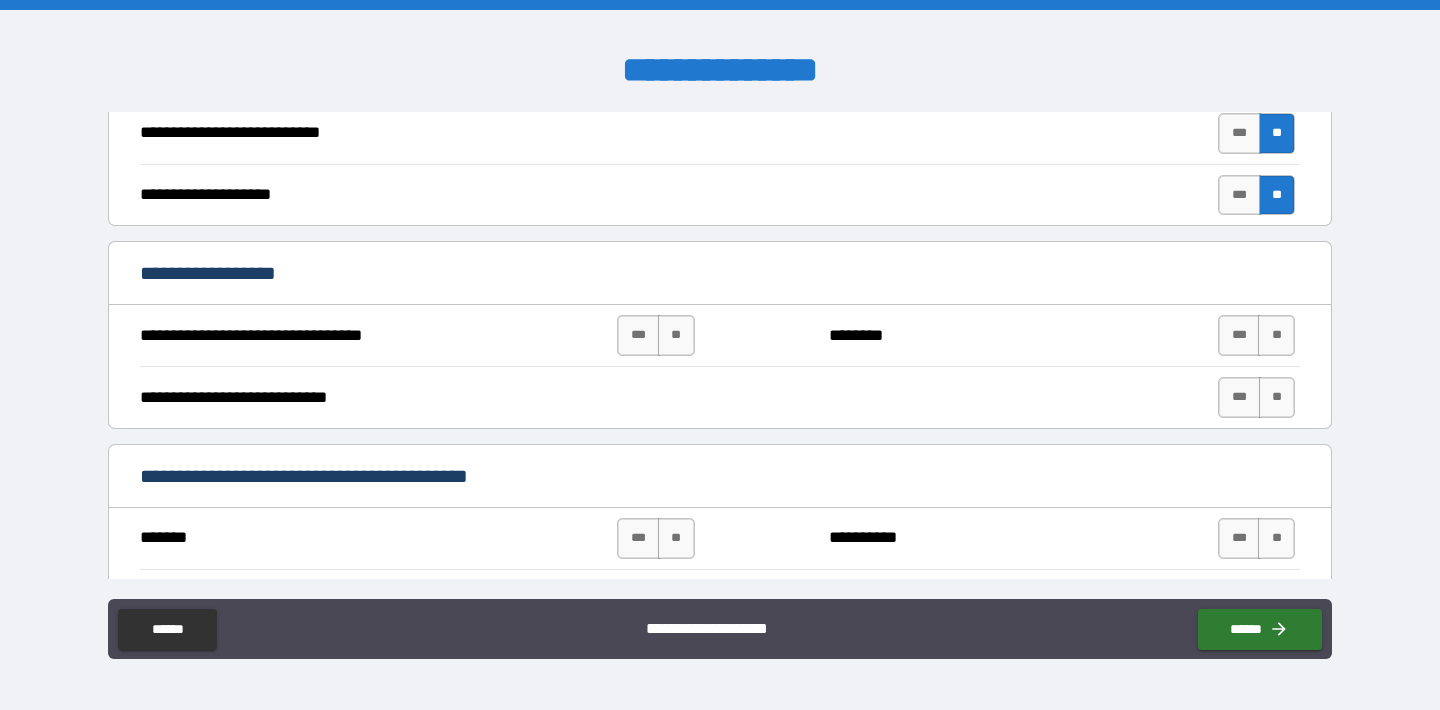 scroll, scrollTop: 737, scrollLeft: 0, axis: vertical 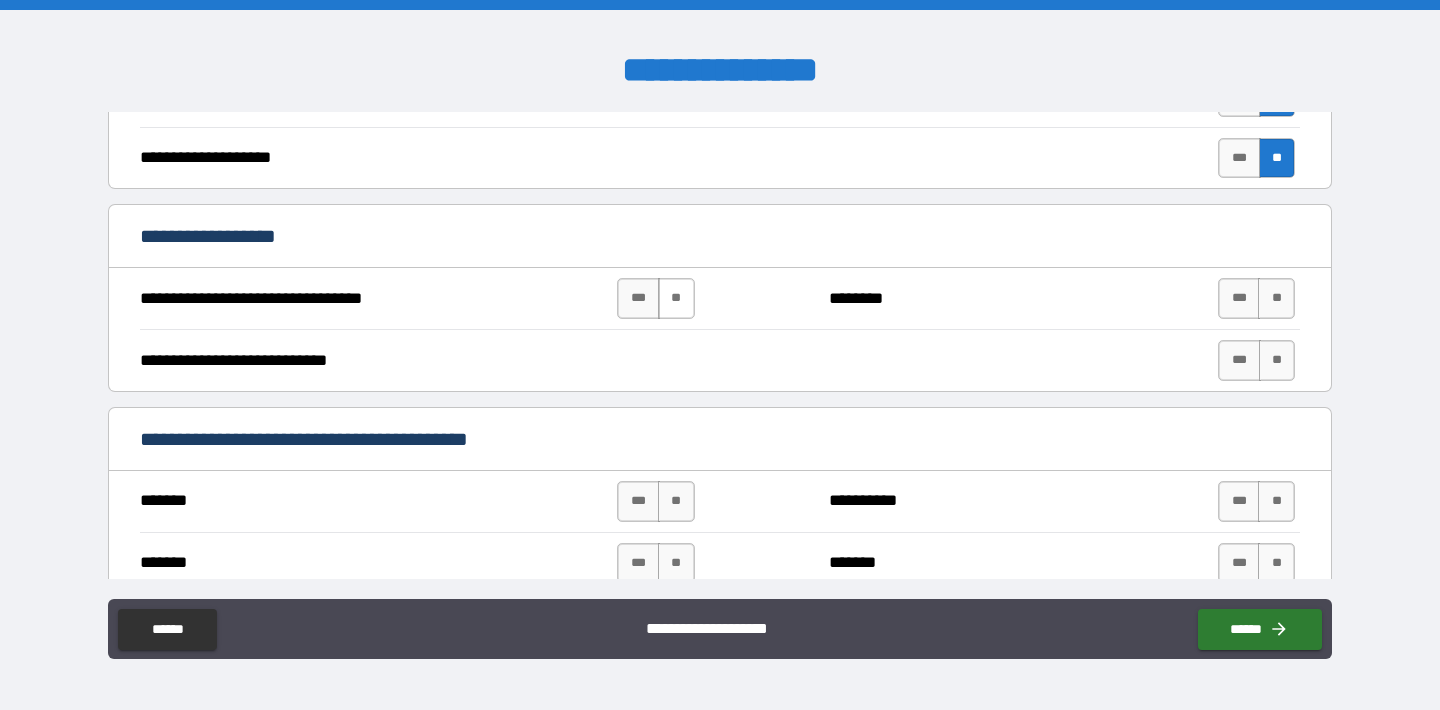 click on "**" at bounding box center [676, 298] 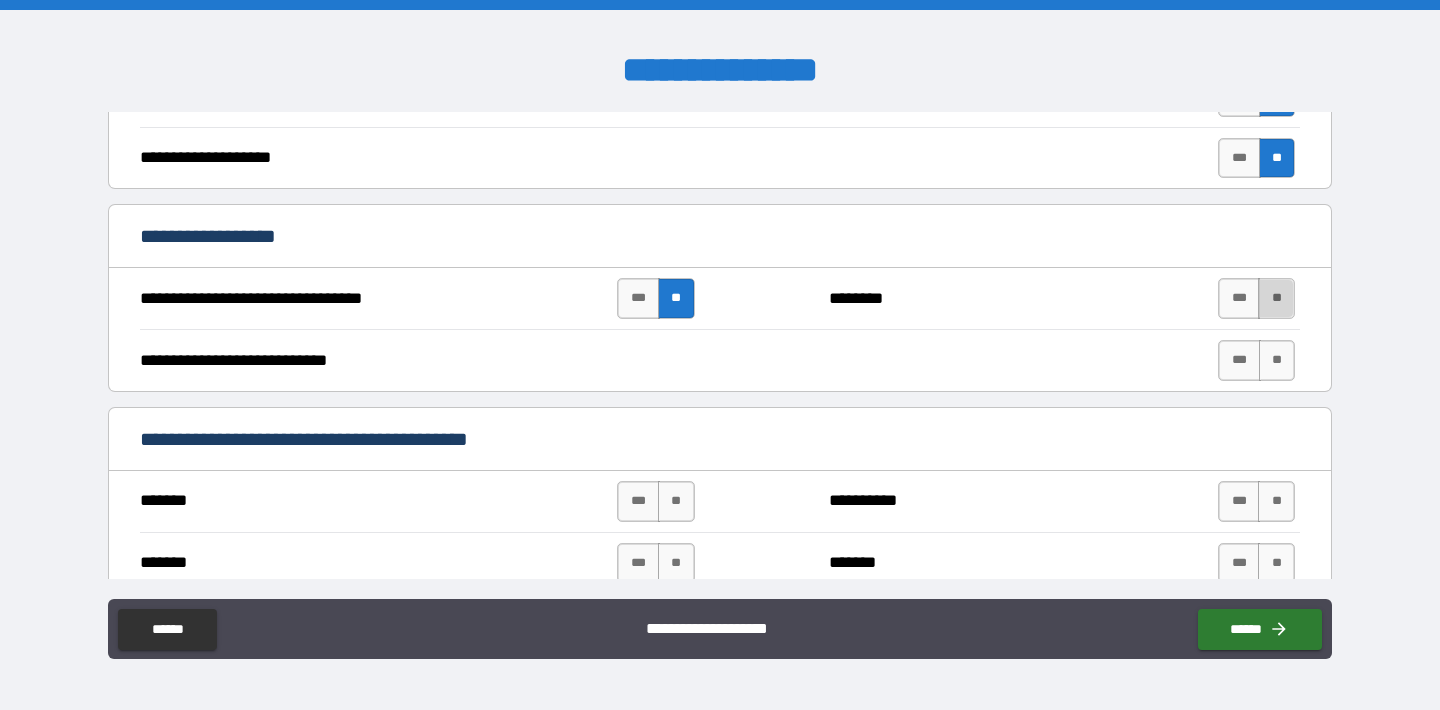 click on "**" at bounding box center [1276, 298] 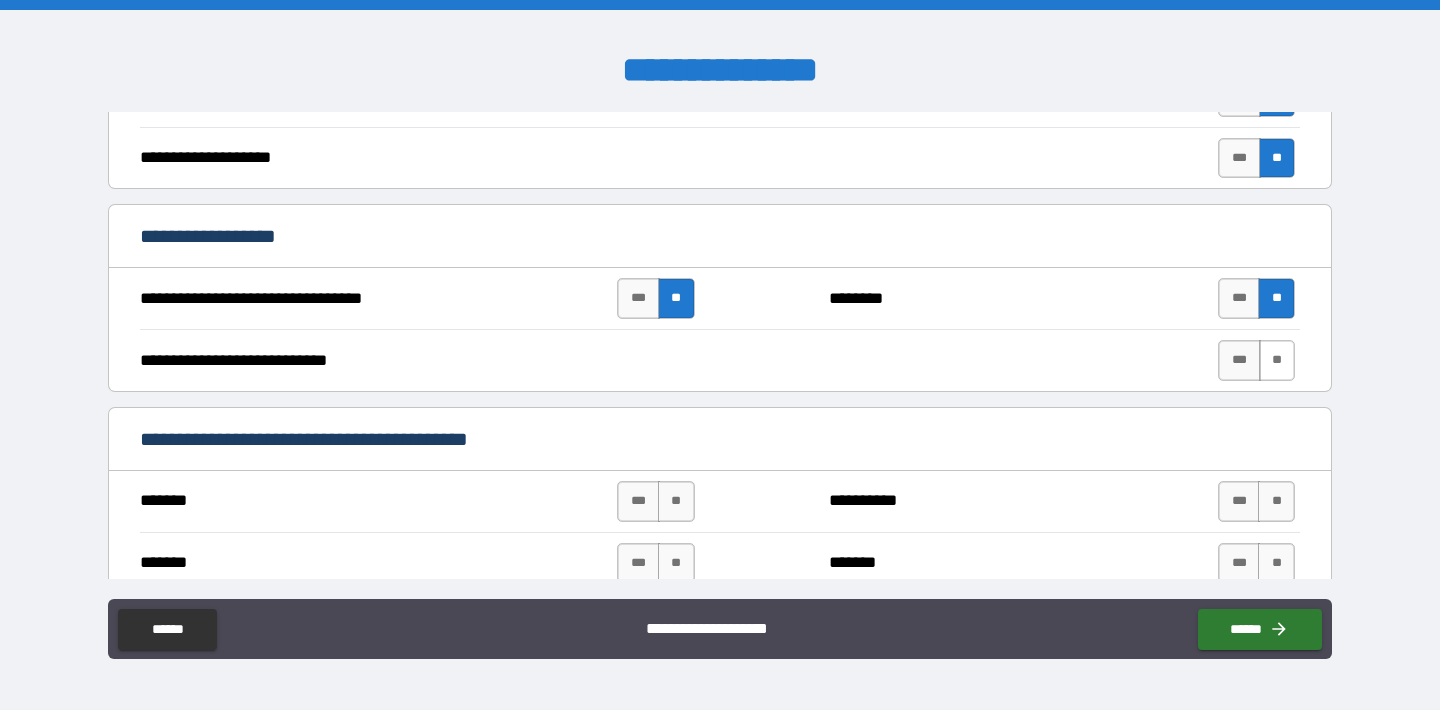 click on "**" at bounding box center (1277, 360) 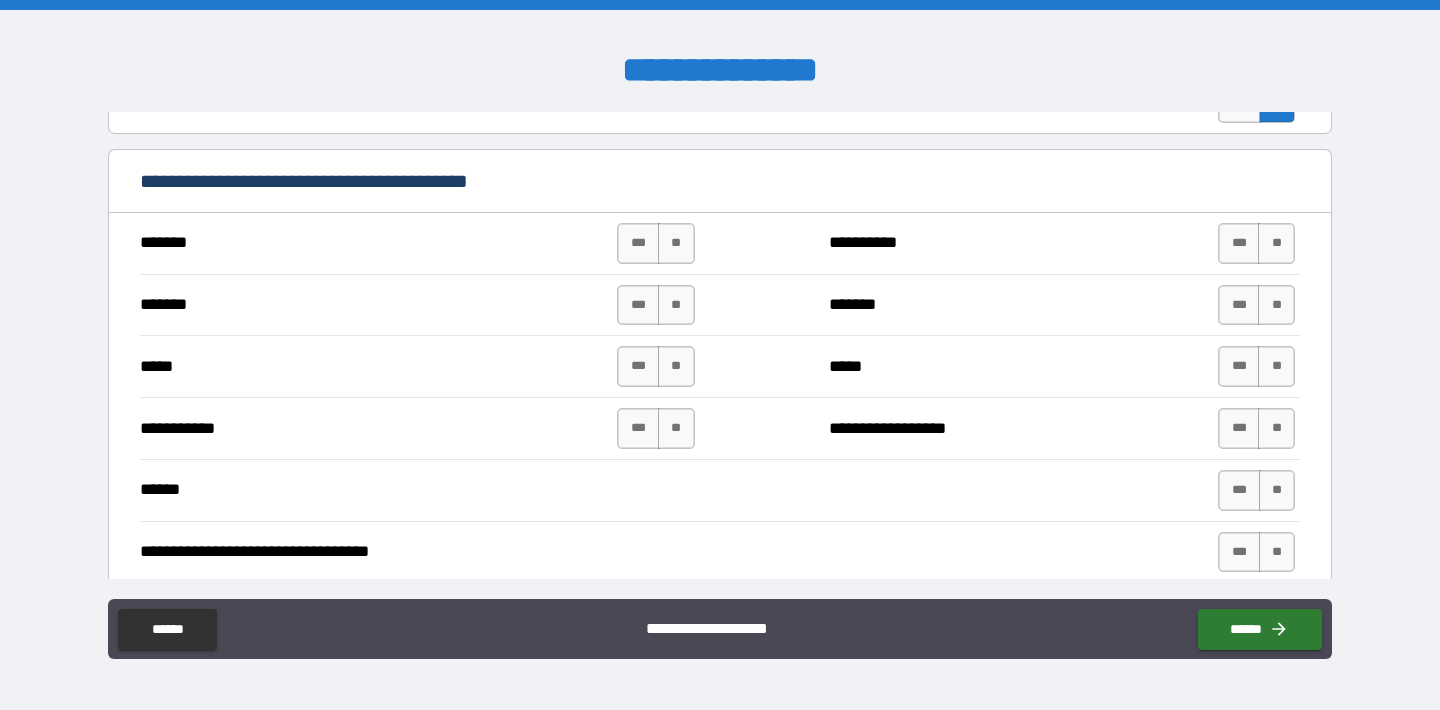 scroll, scrollTop: 994, scrollLeft: 0, axis: vertical 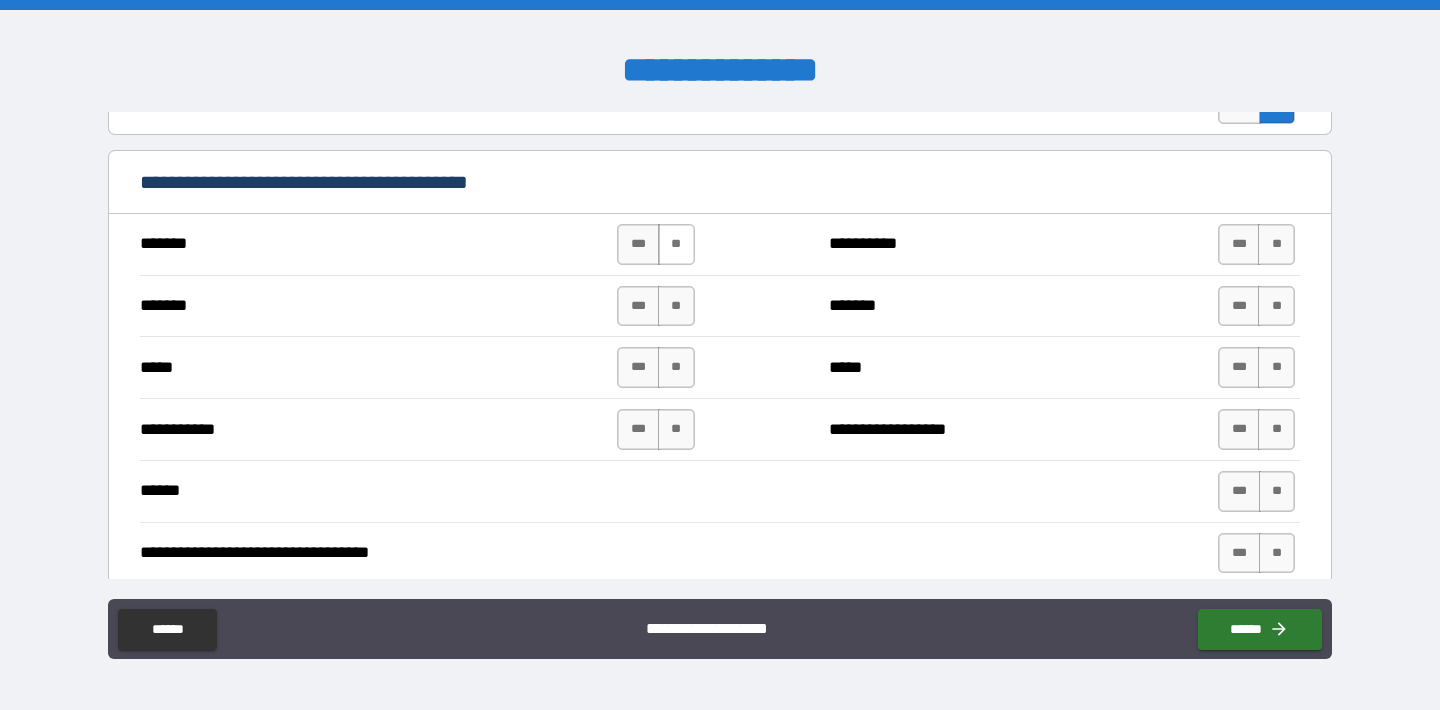 click on "**" at bounding box center [676, 244] 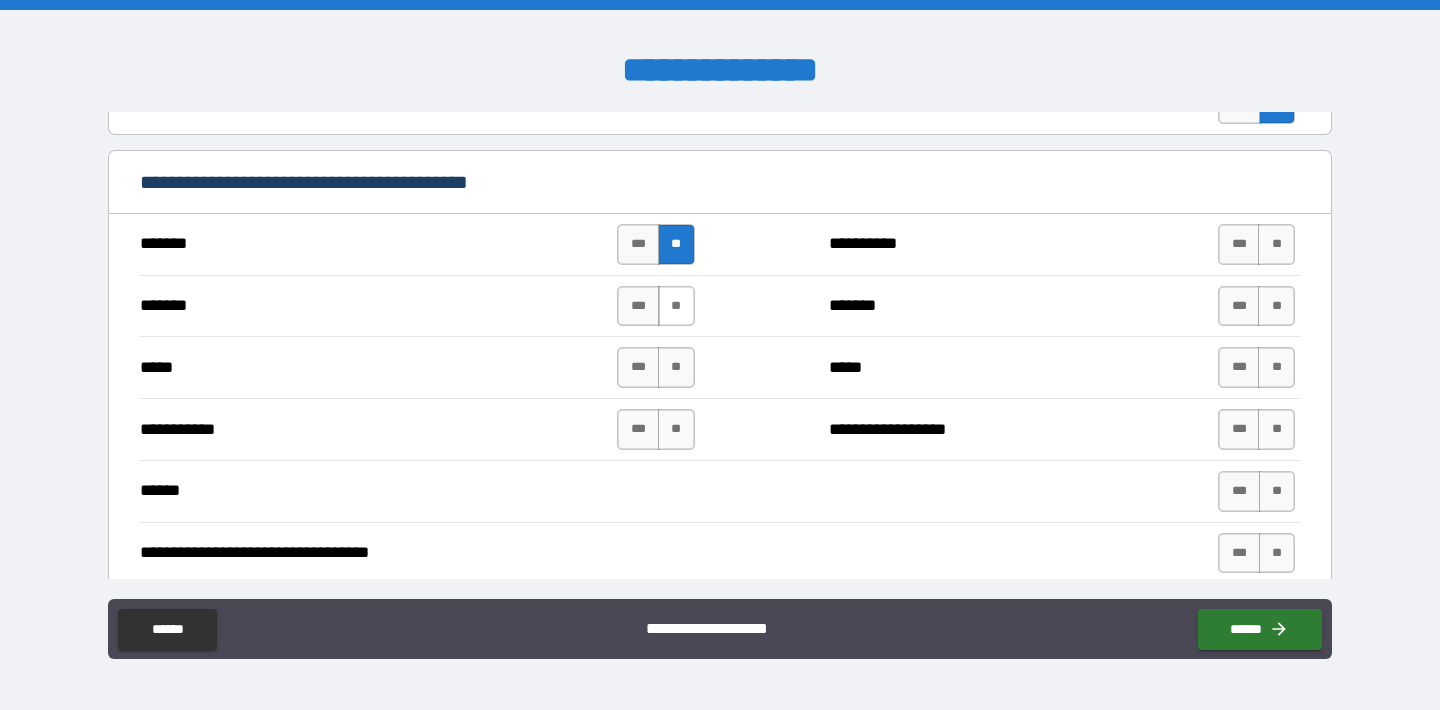click on "**" at bounding box center [676, 306] 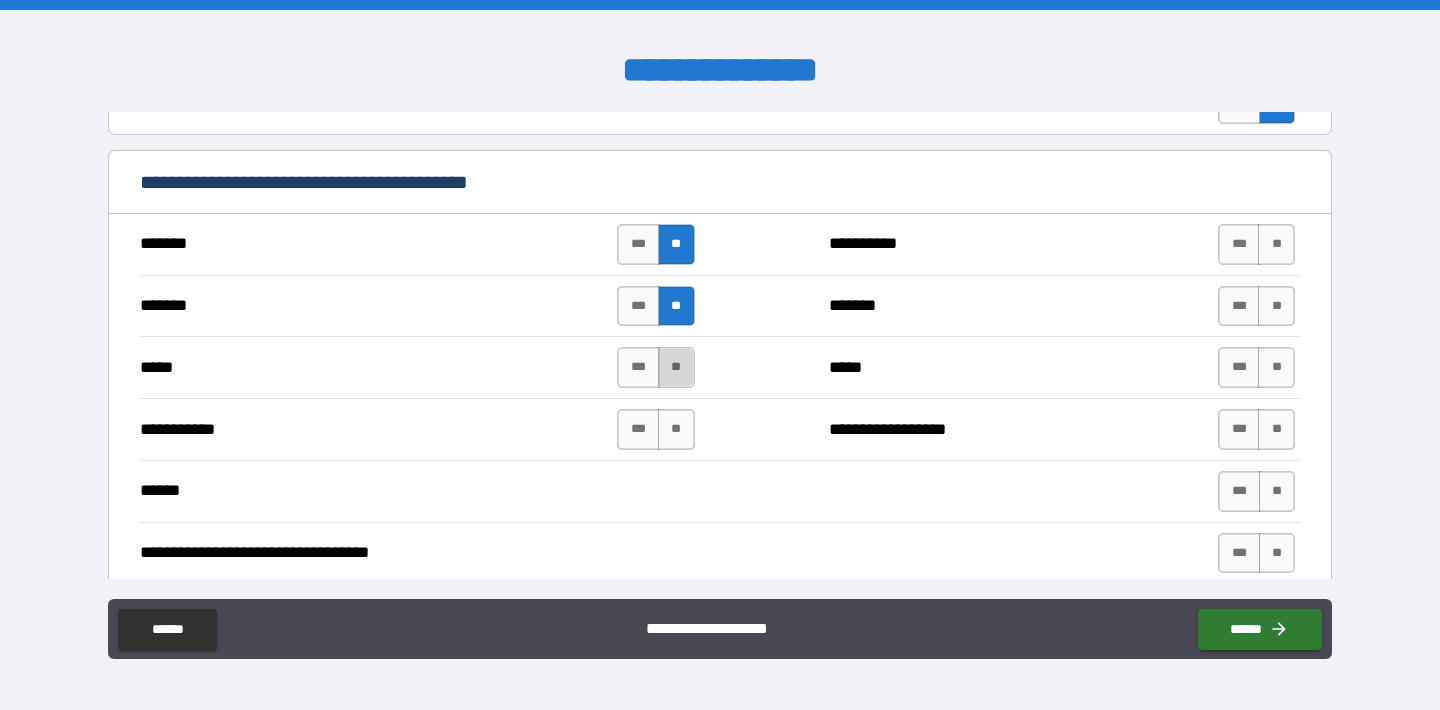 click on "**" at bounding box center [676, 367] 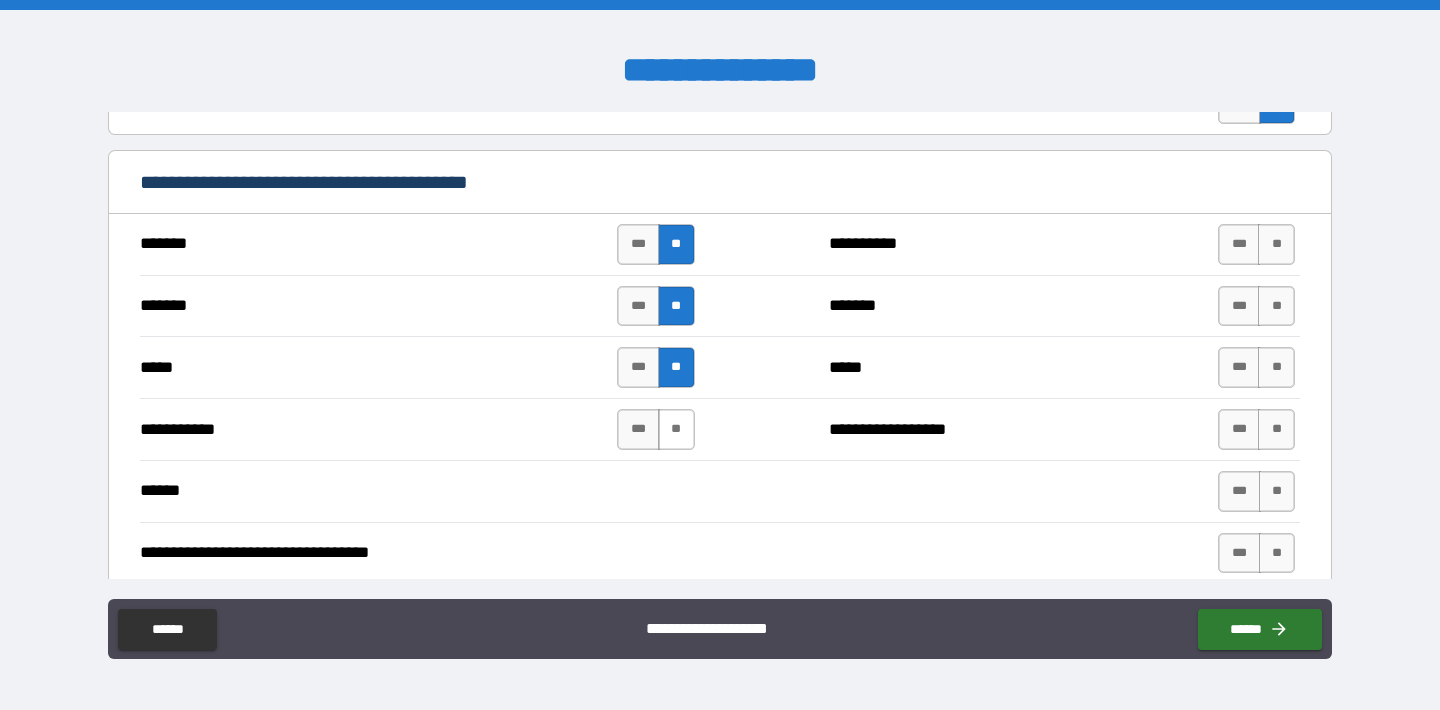 click on "**" at bounding box center [676, 429] 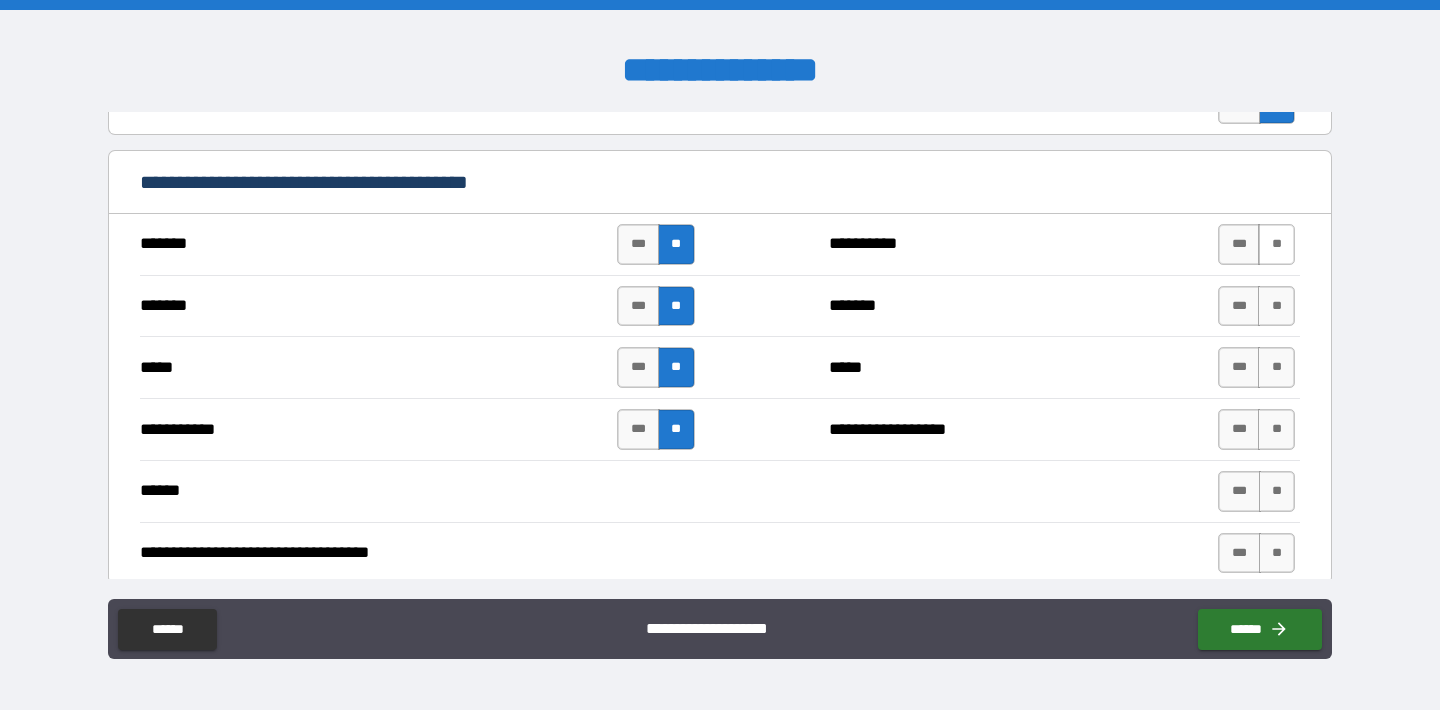 click on "**" at bounding box center (1276, 244) 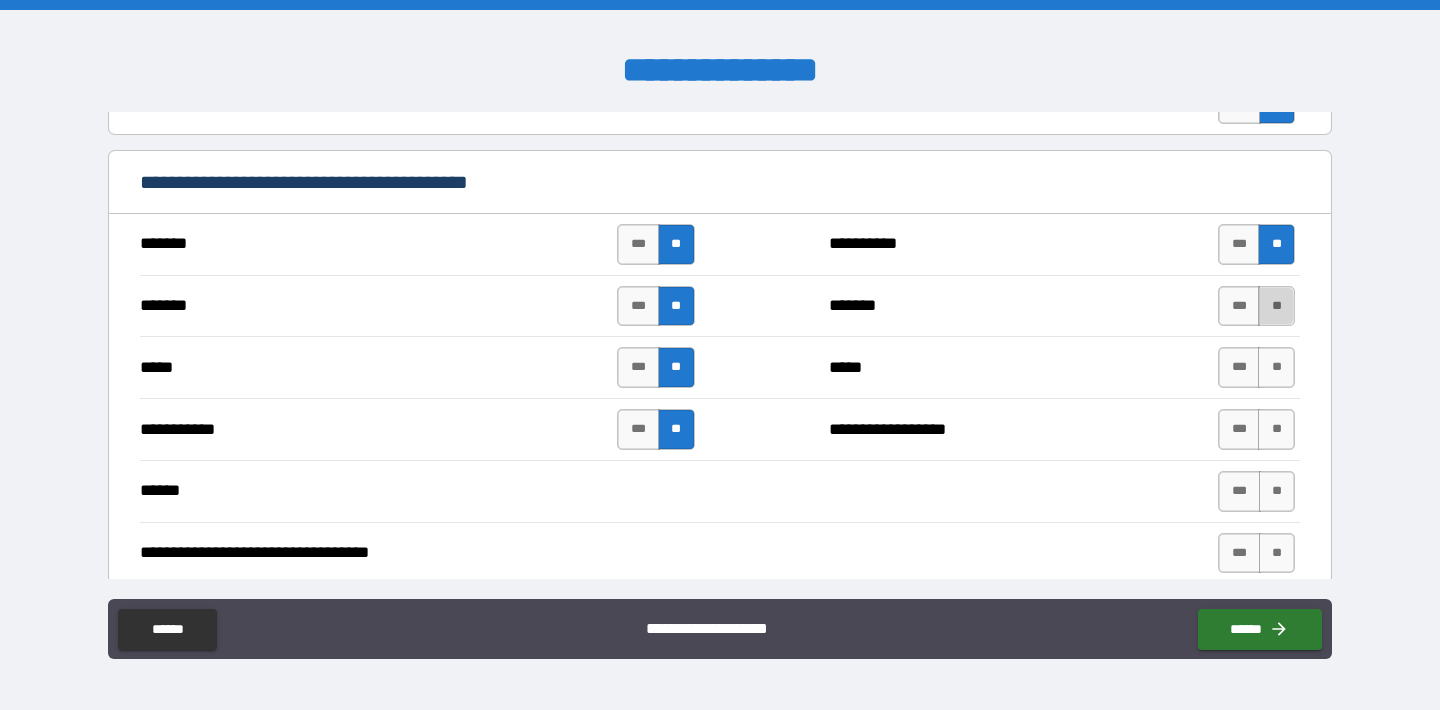 click on "**" at bounding box center [1276, 306] 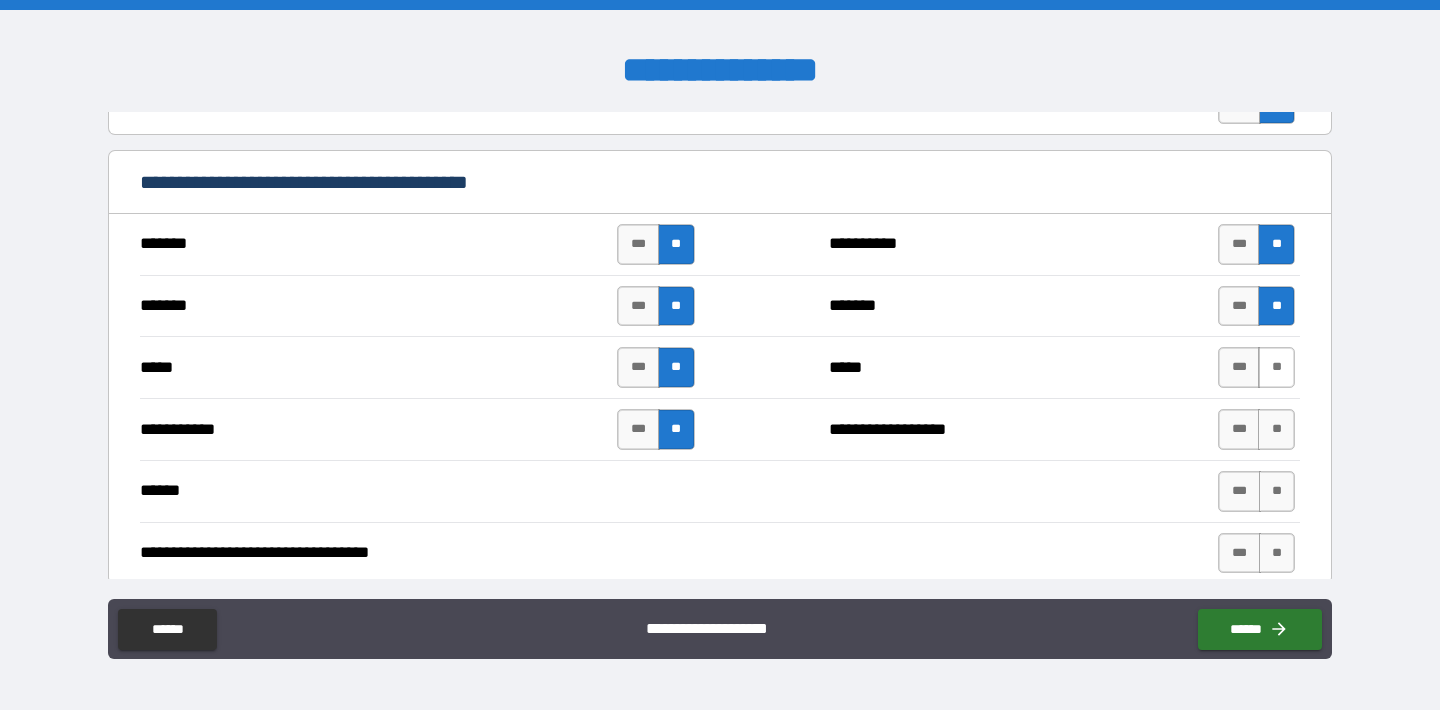click on "**" at bounding box center [1276, 367] 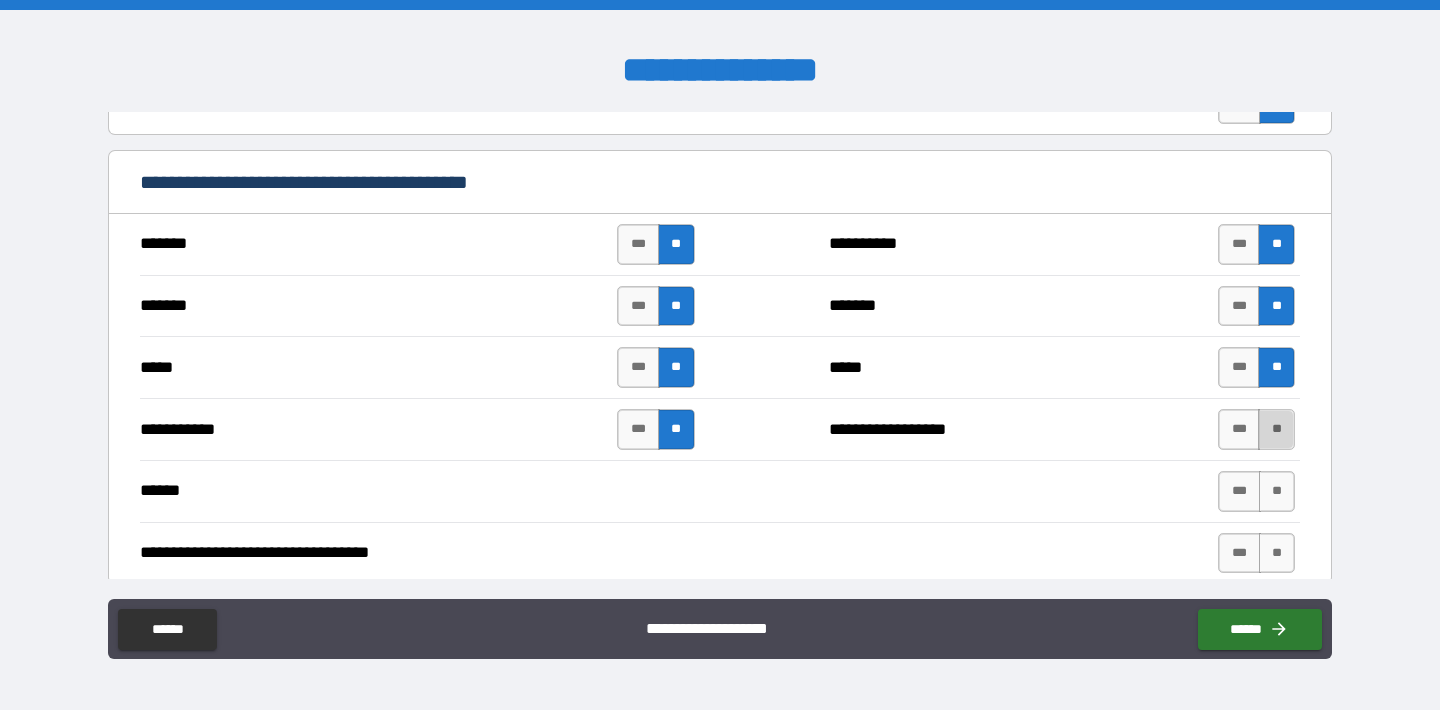 click on "**" at bounding box center (1276, 429) 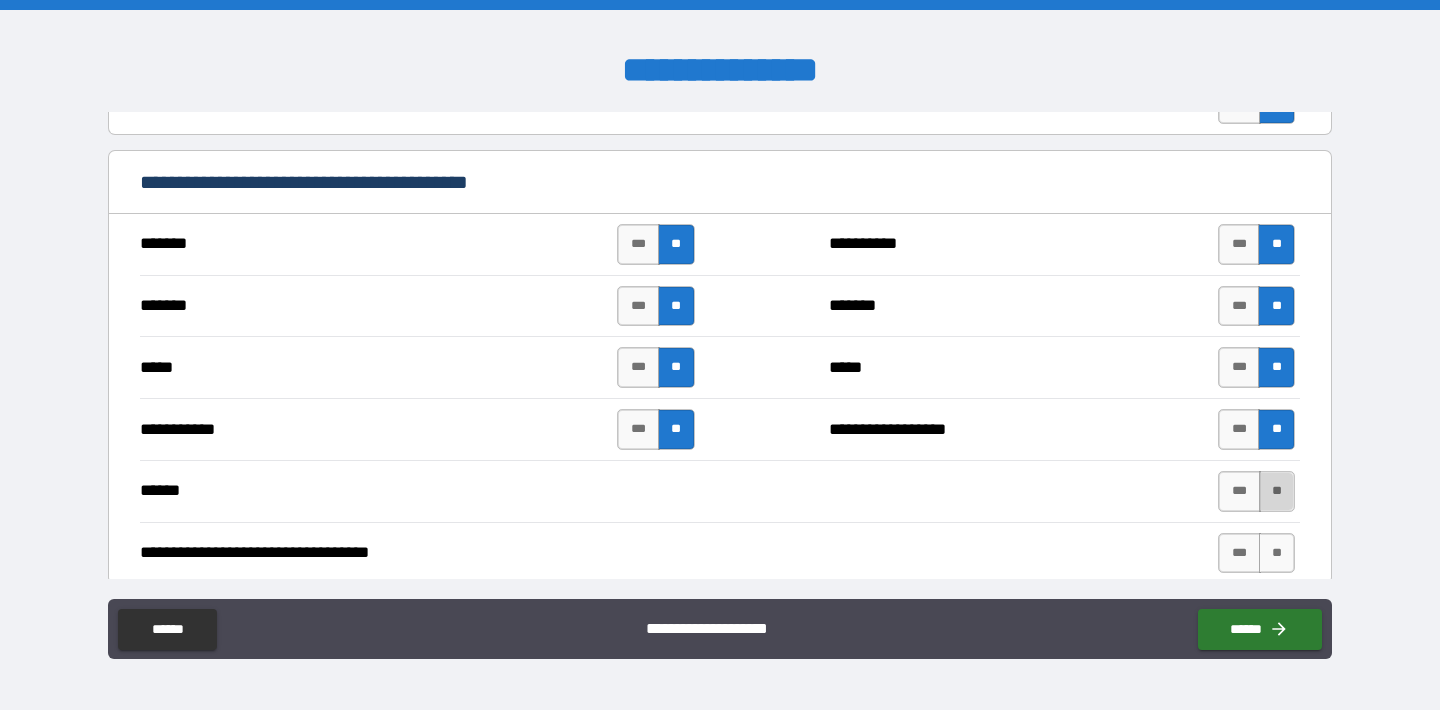 click on "**" at bounding box center (1277, 491) 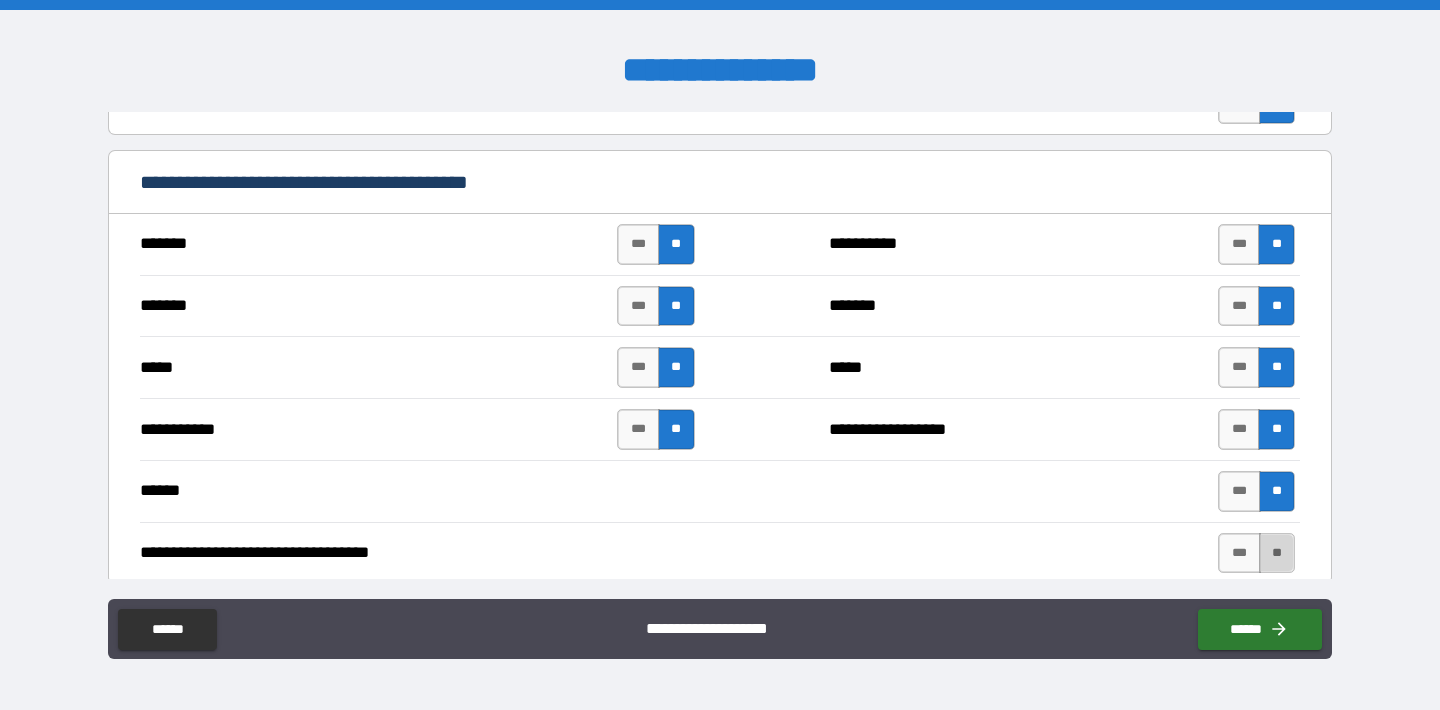 click on "**" at bounding box center [1277, 553] 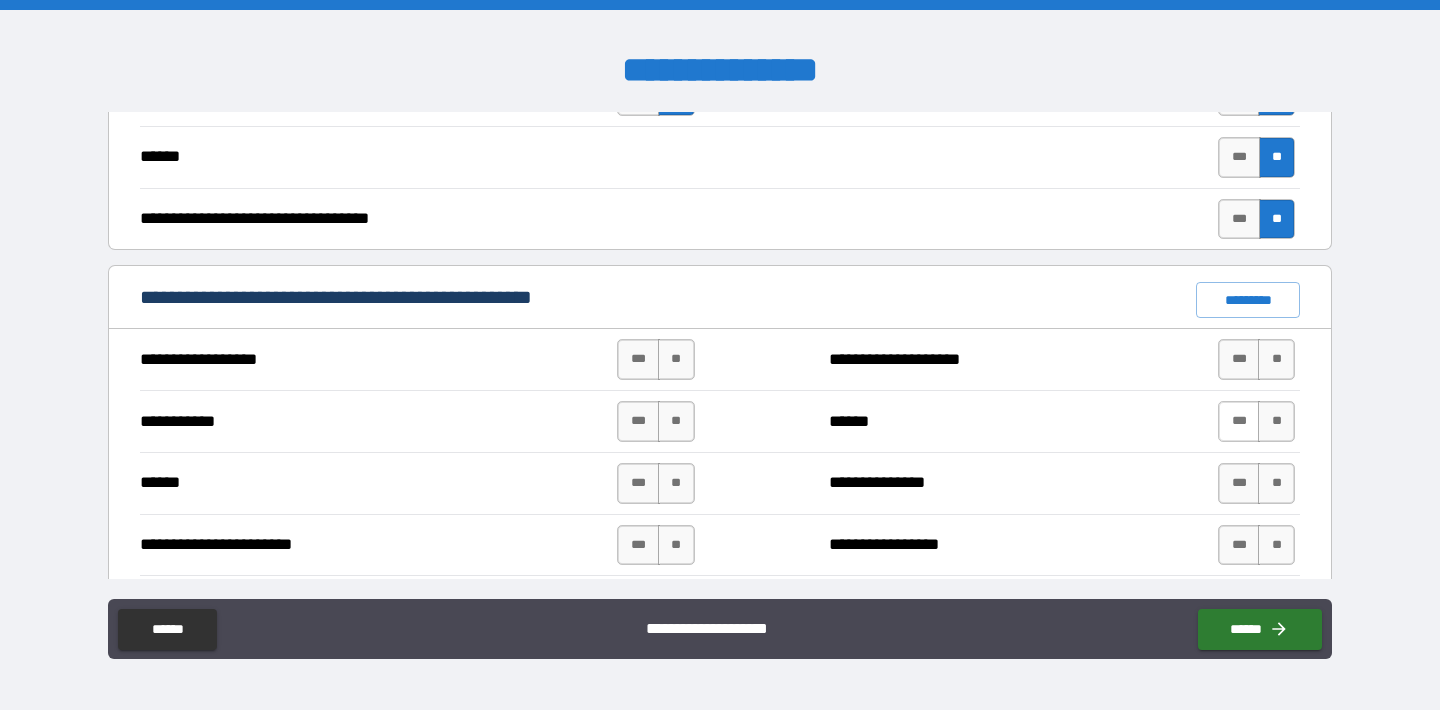 scroll, scrollTop: 1329, scrollLeft: 0, axis: vertical 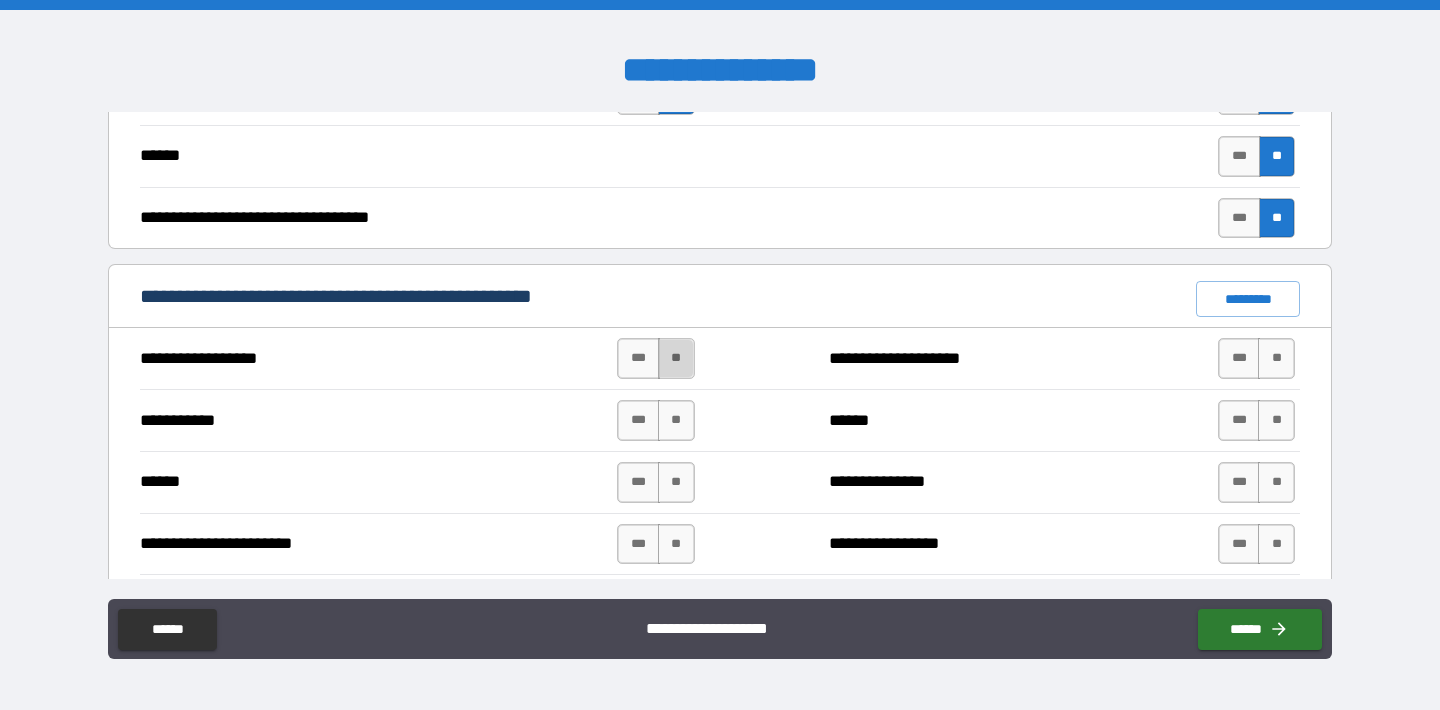 click on "**" at bounding box center [676, 358] 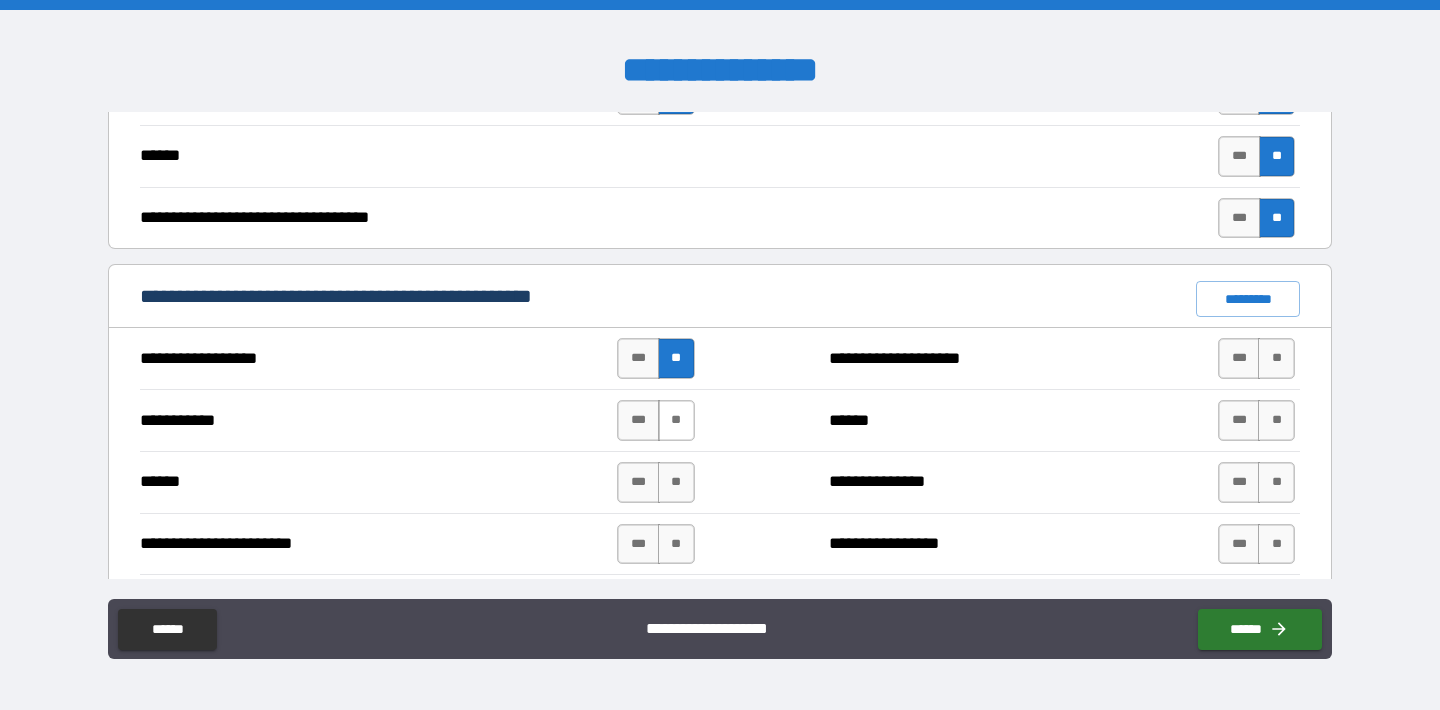 click on "**" at bounding box center (676, 420) 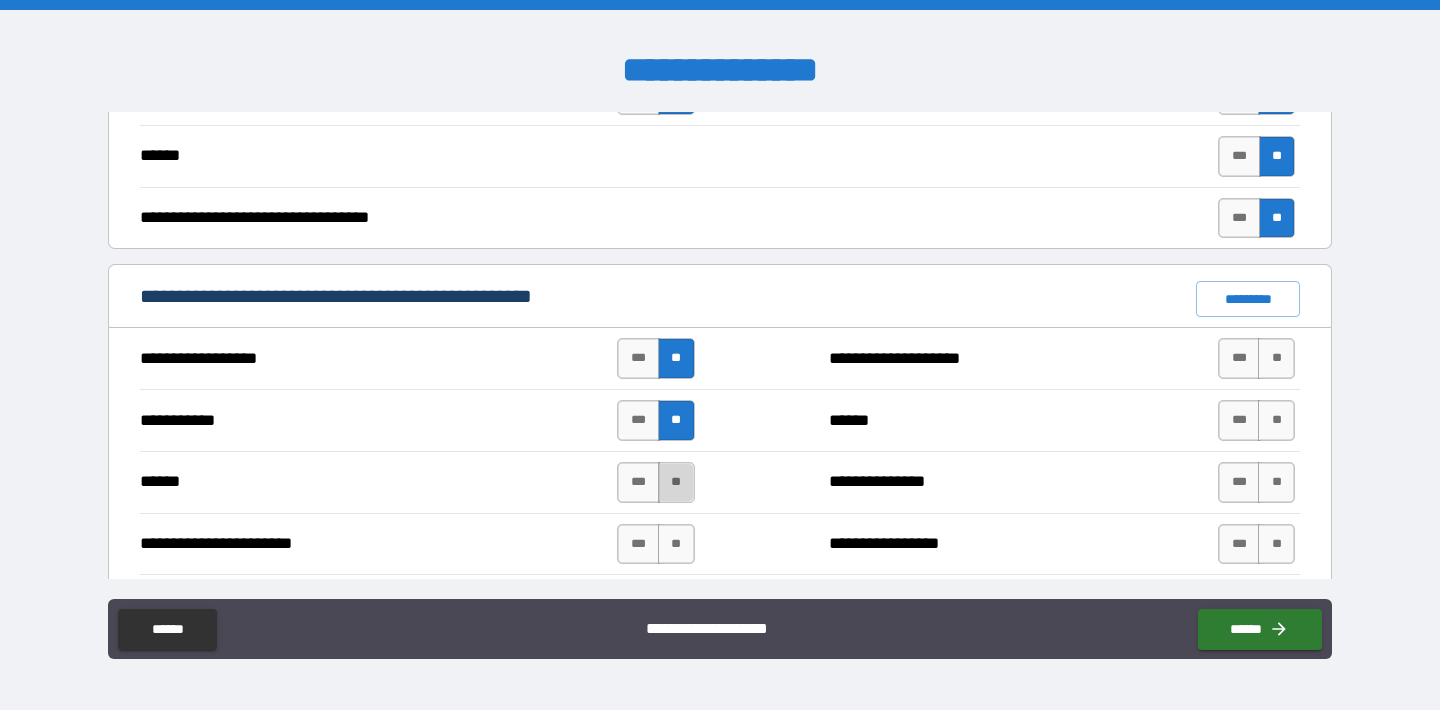 click on "**" at bounding box center [676, 482] 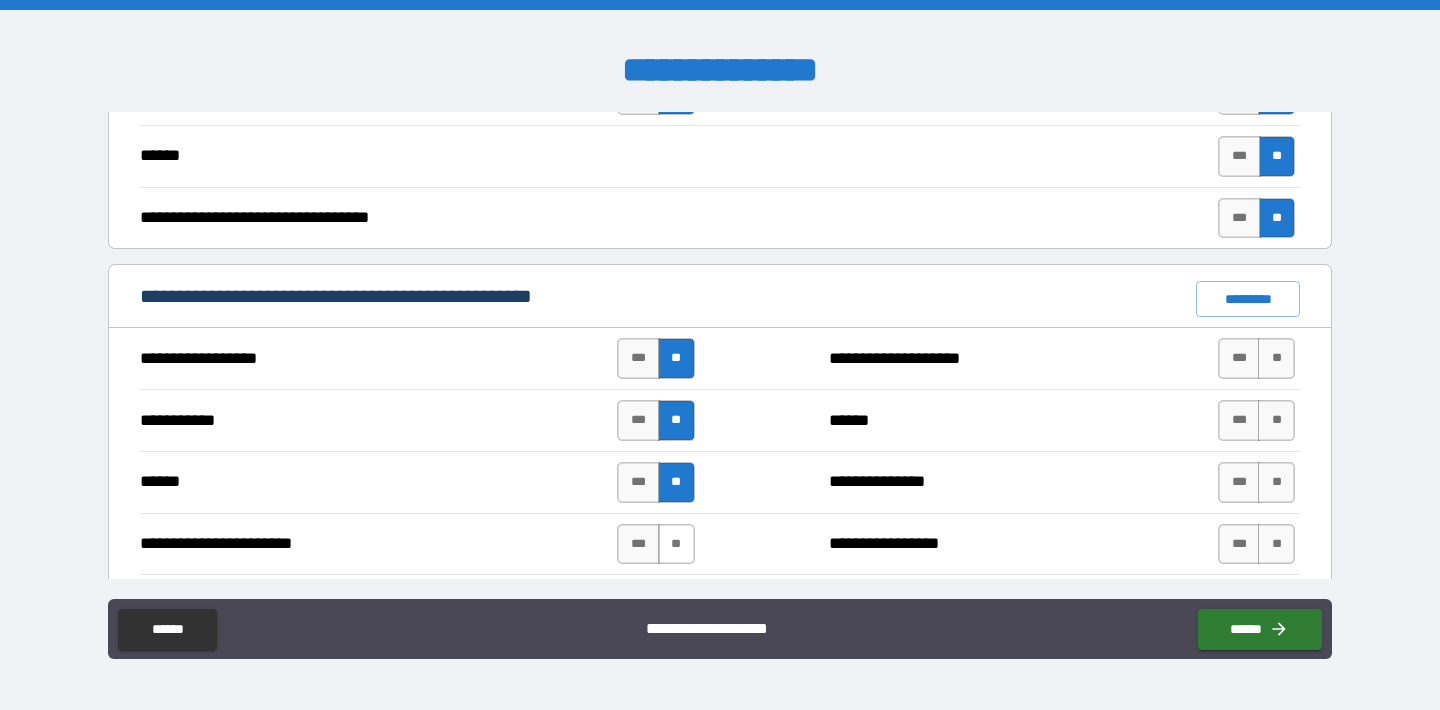 click on "**" at bounding box center (676, 544) 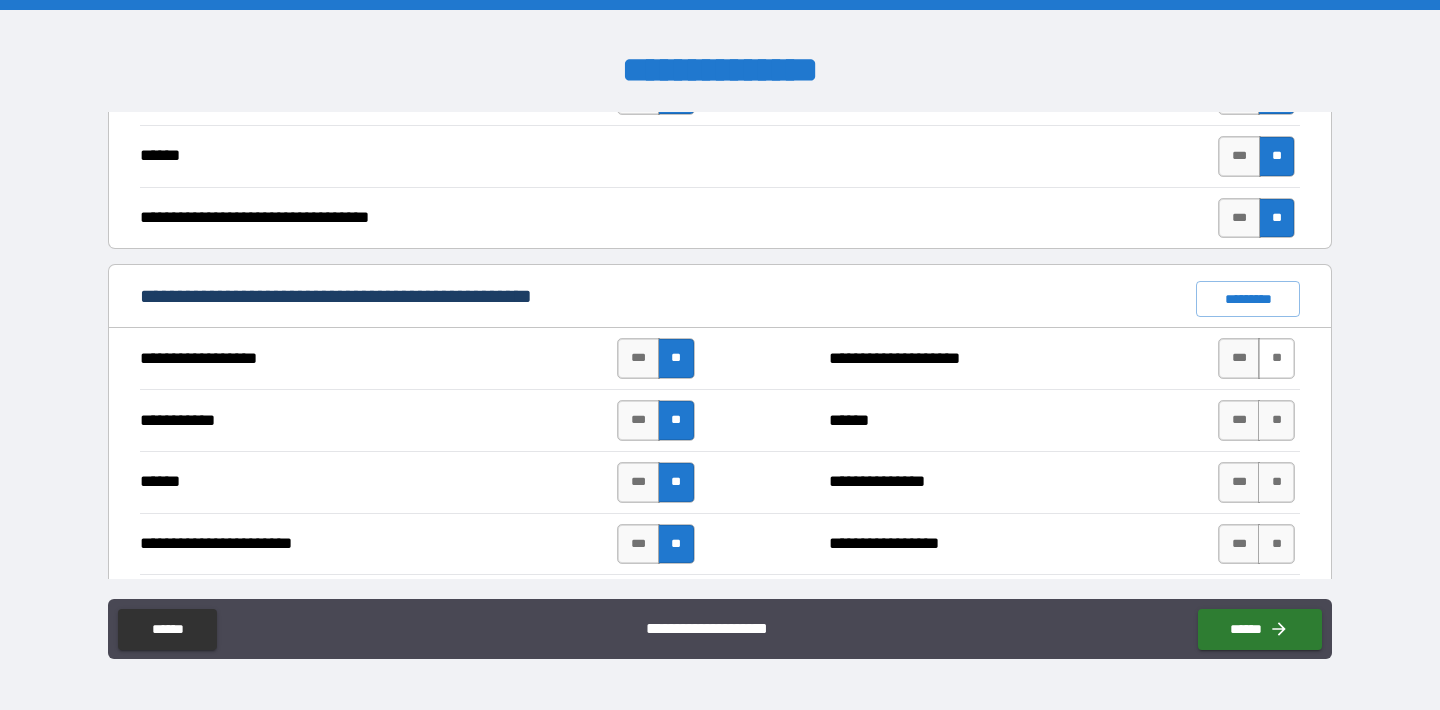 click on "**" at bounding box center [1276, 358] 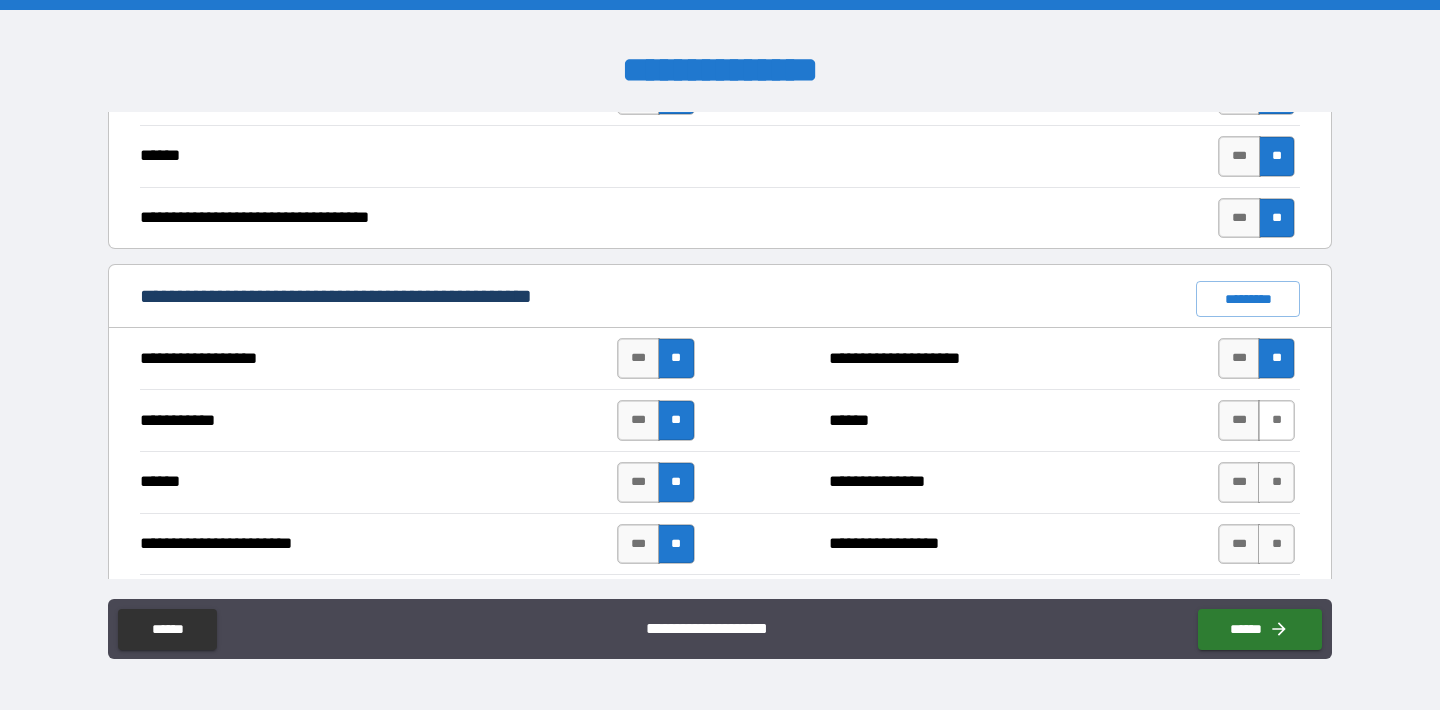 click on "**" at bounding box center (1276, 420) 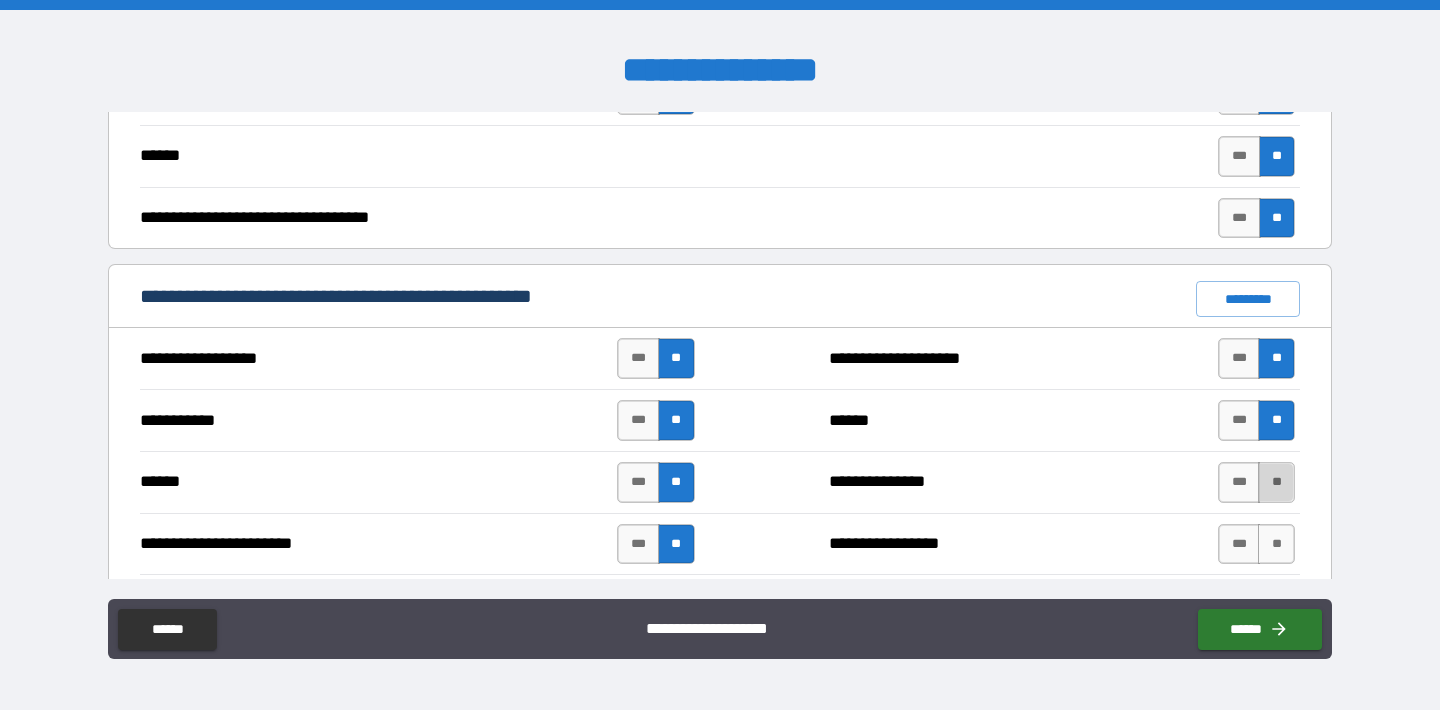 click on "**" at bounding box center [1276, 482] 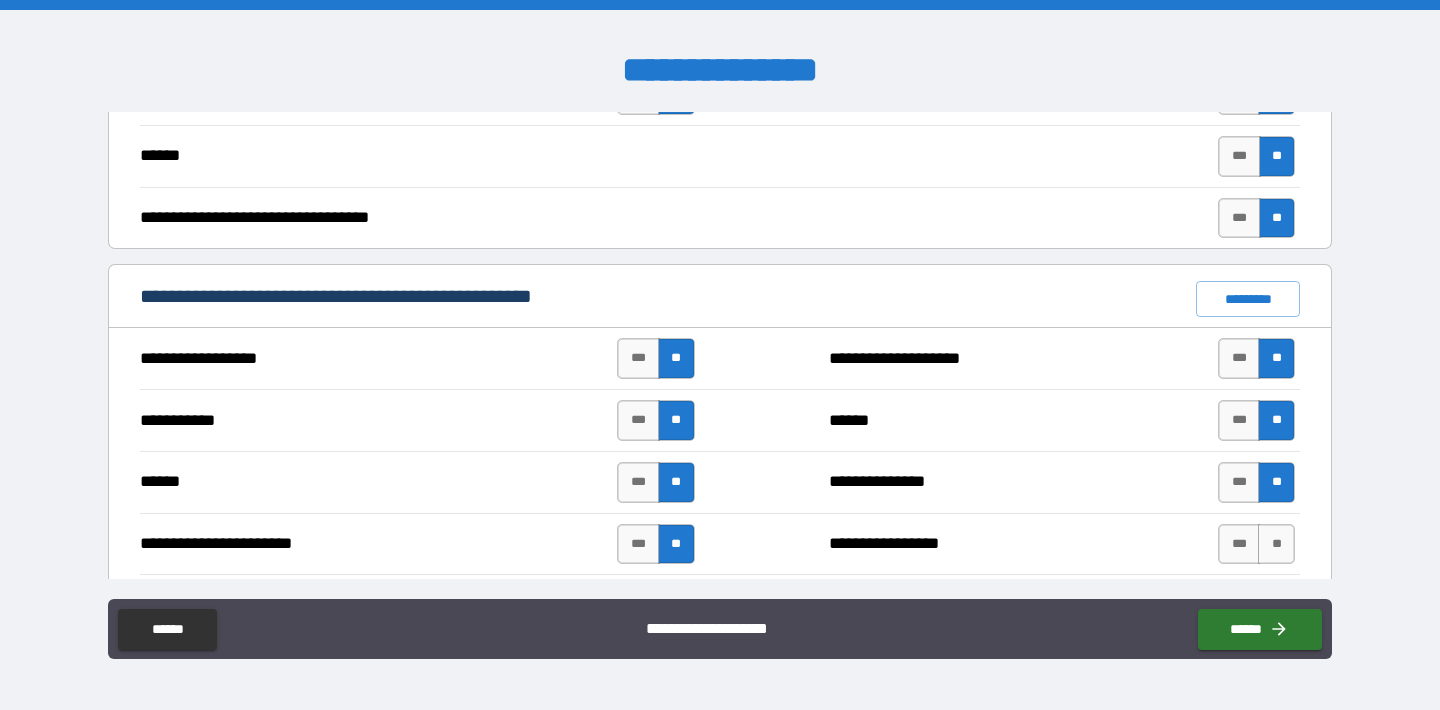 click on "**********" at bounding box center [720, 544] 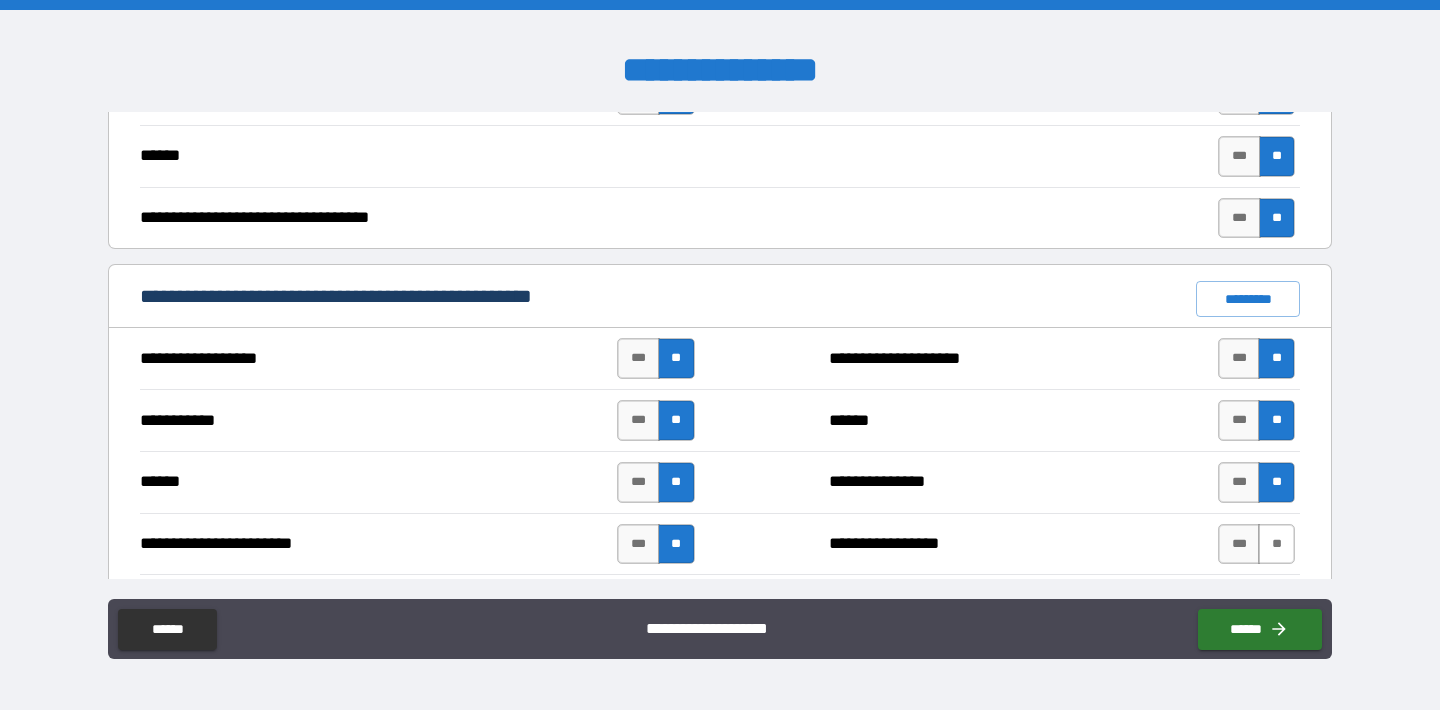 click on "**" at bounding box center [1276, 544] 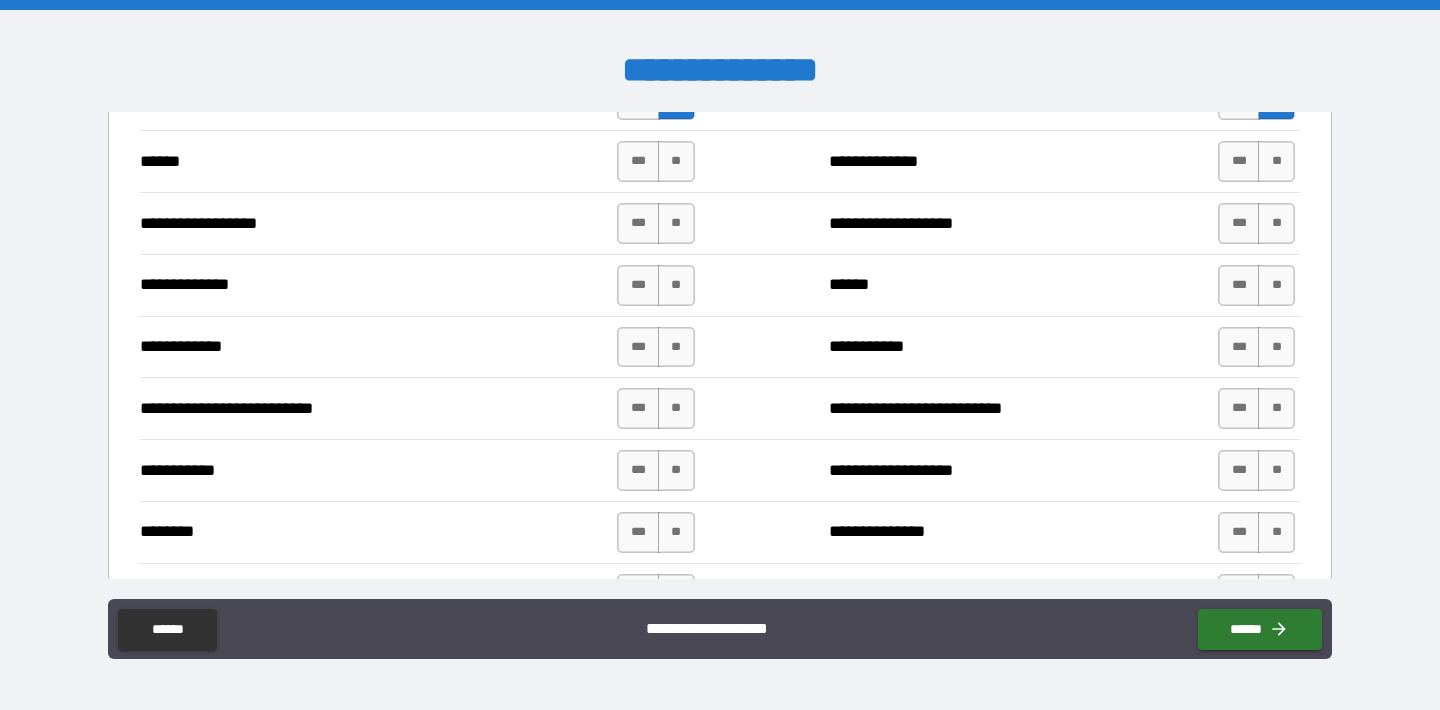 scroll, scrollTop: 1771, scrollLeft: 0, axis: vertical 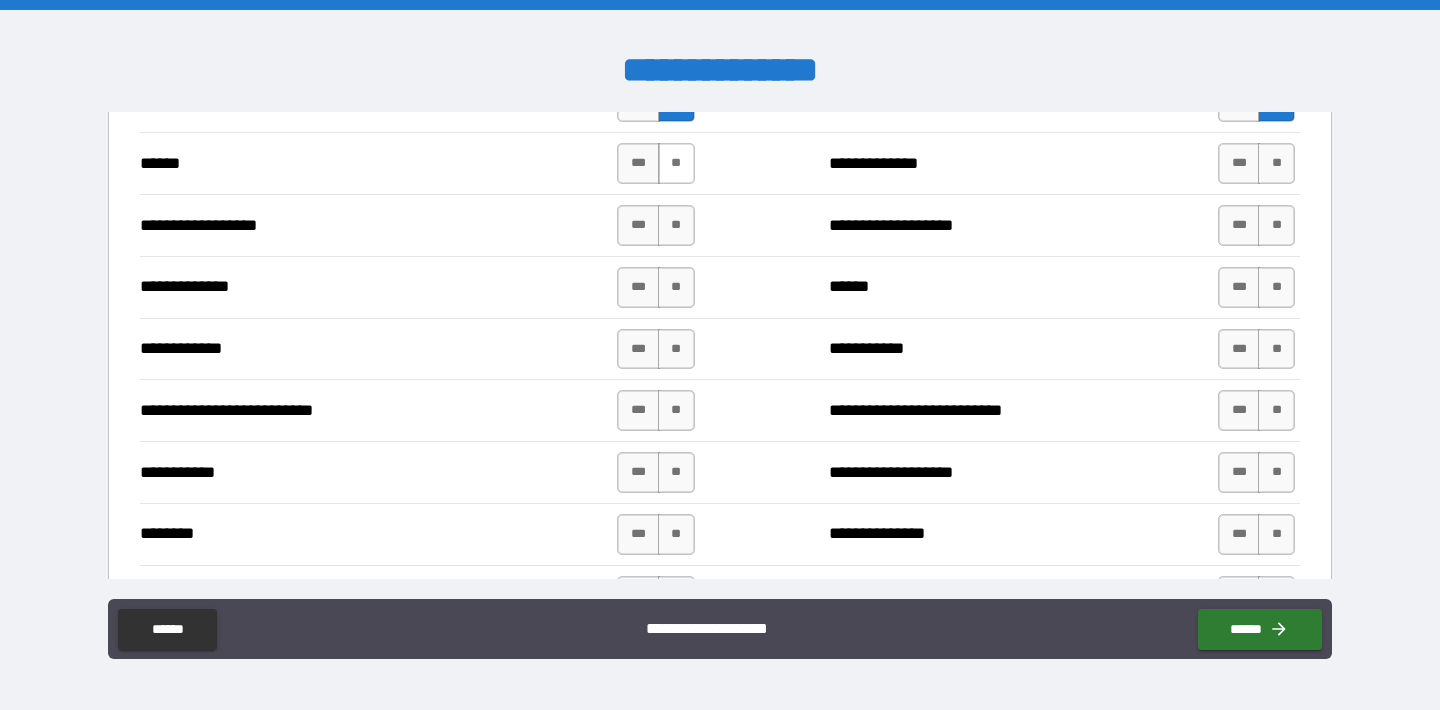 click on "**" at bounding box center [676, 163] 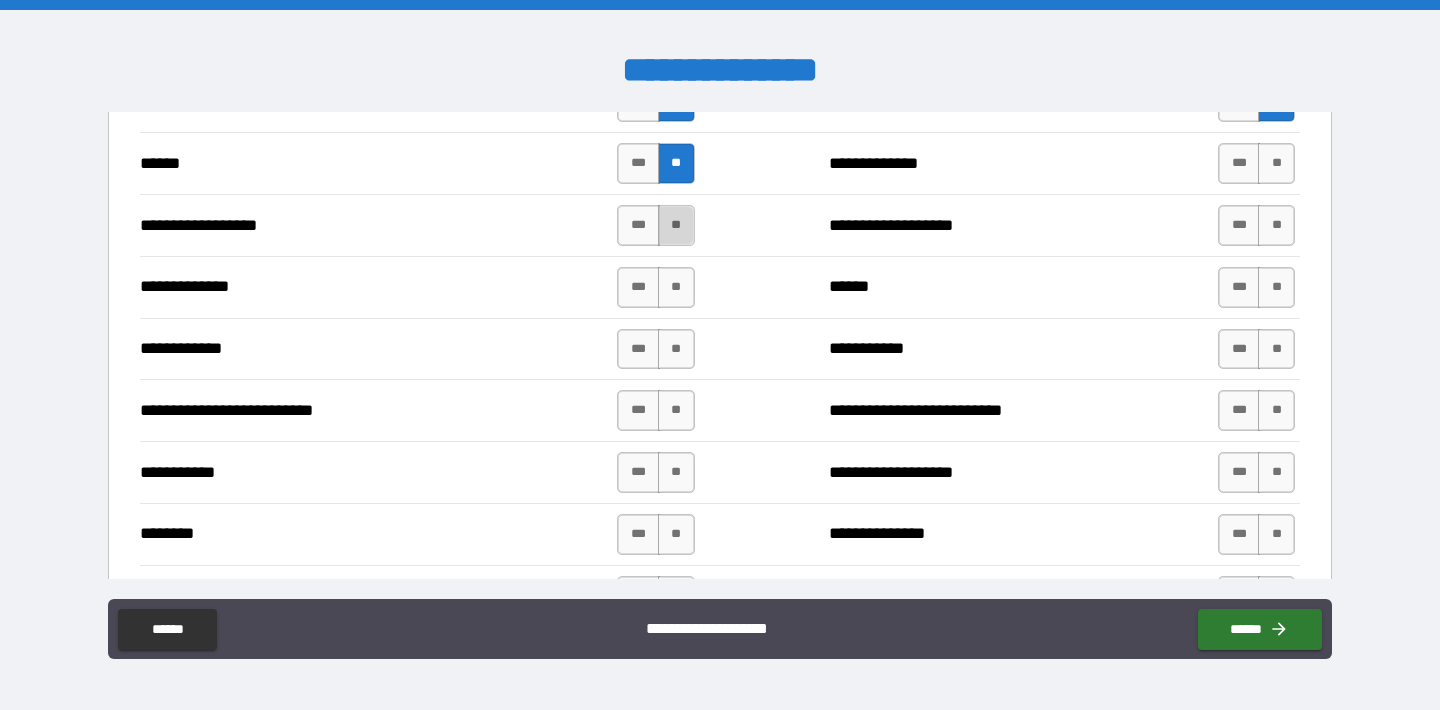 click on "**" at bounding box center (676, 225) 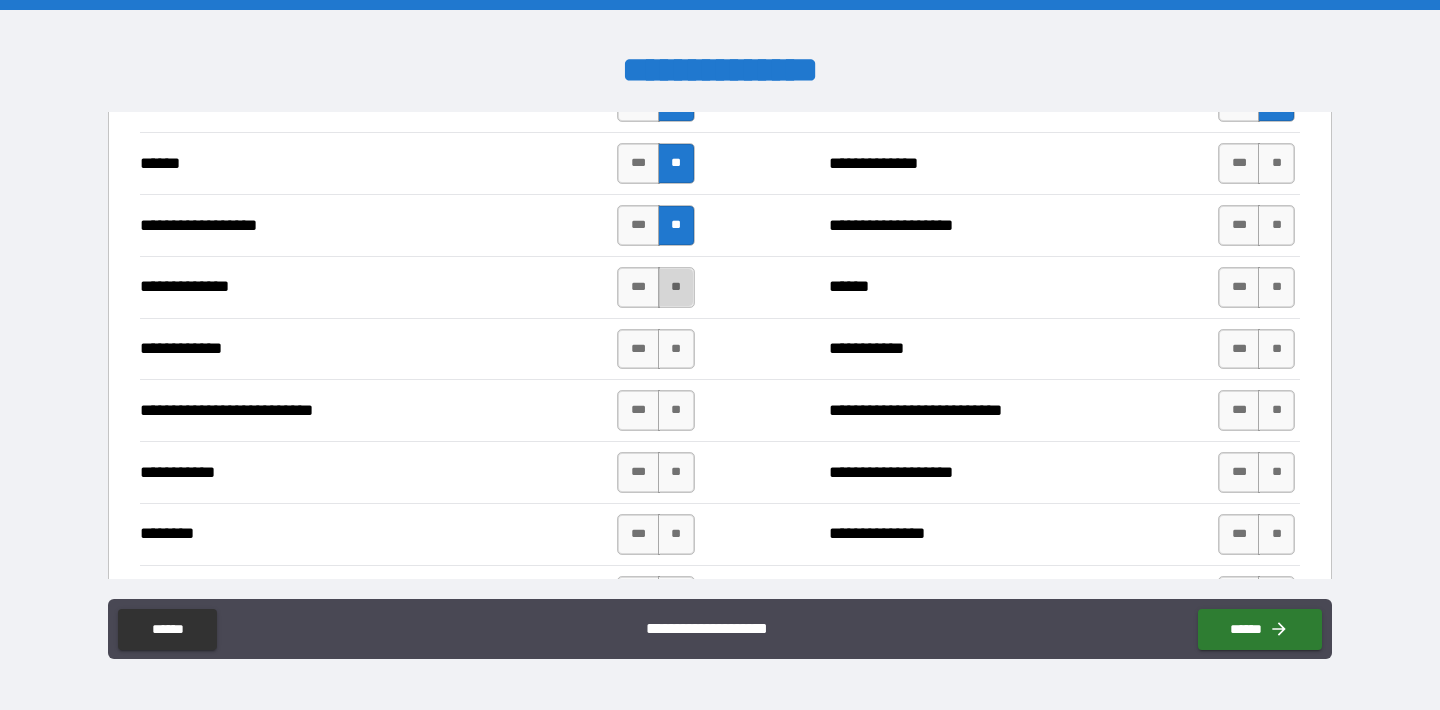 click on "**" at bounding box center (676, 287) 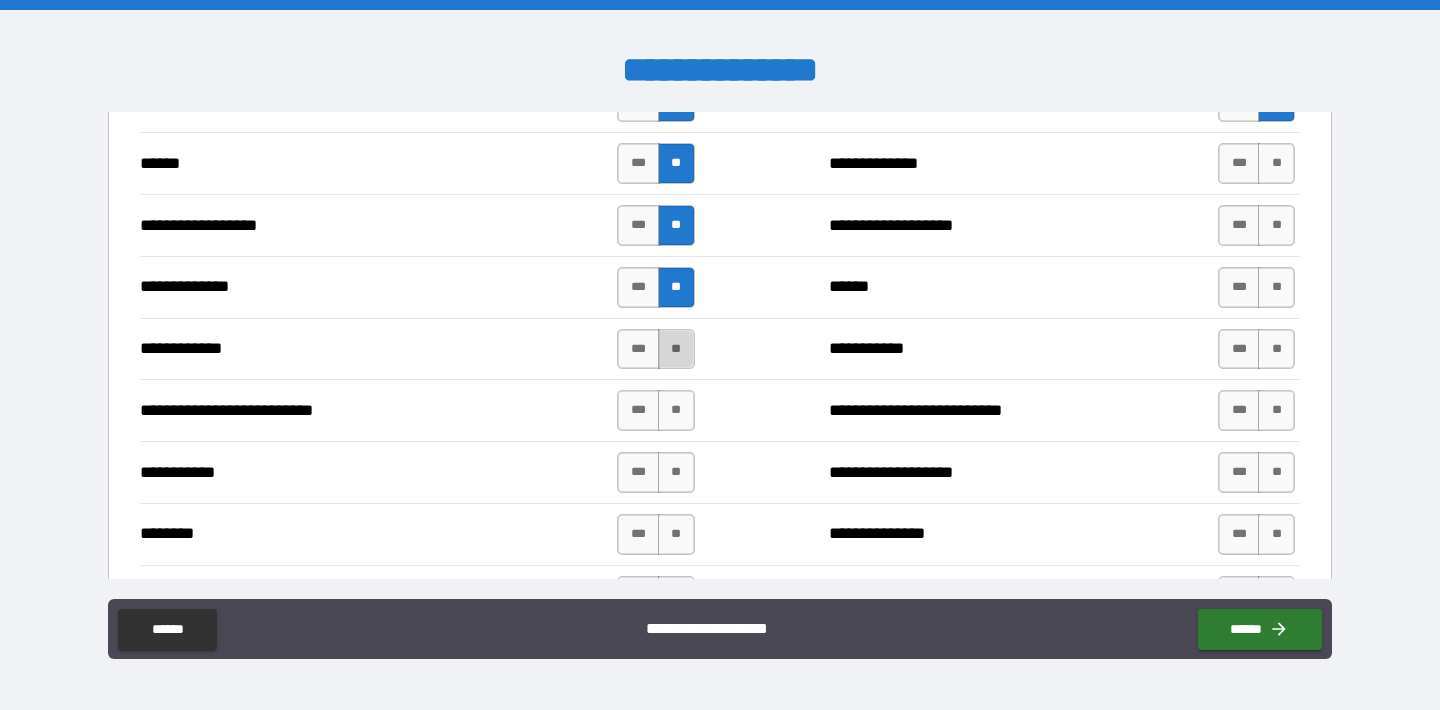 click on "**" at bounding box center [676, 349] 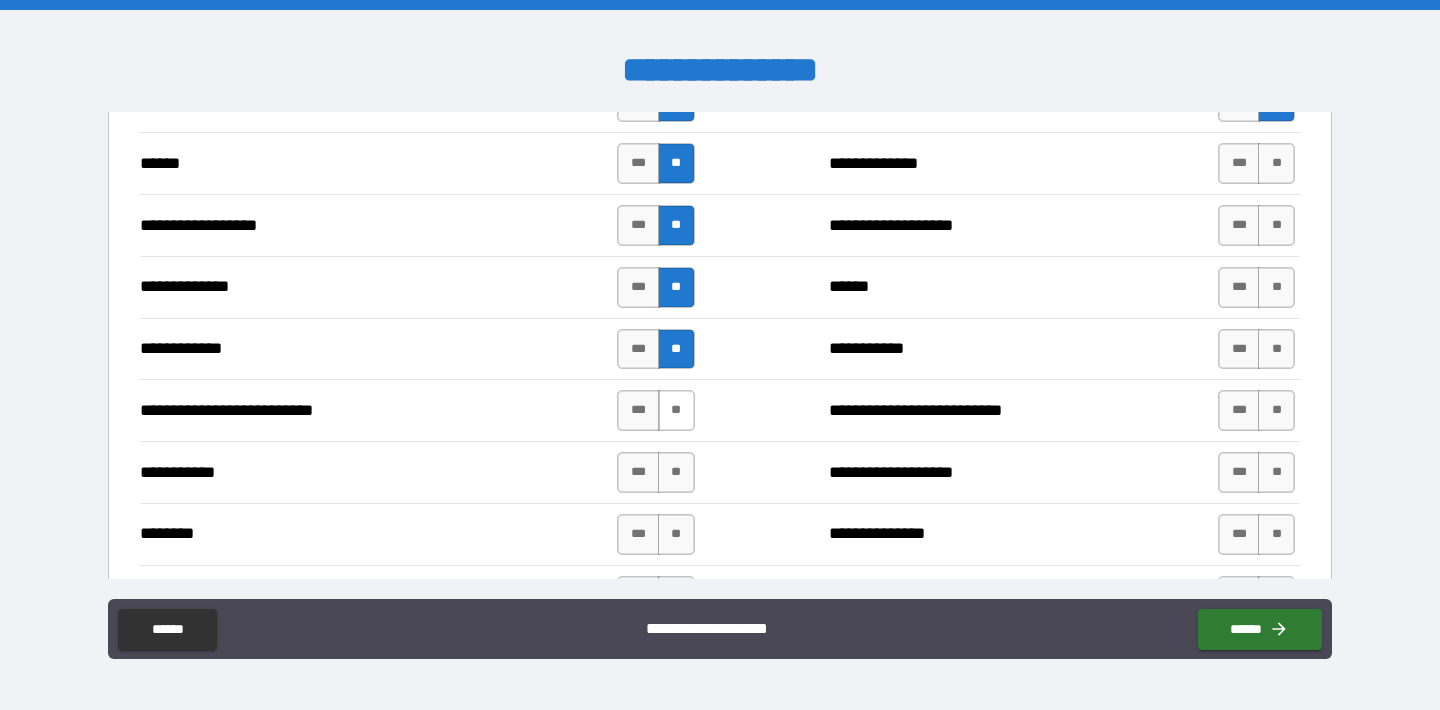 click on "**" at bounding box center [676, 410] 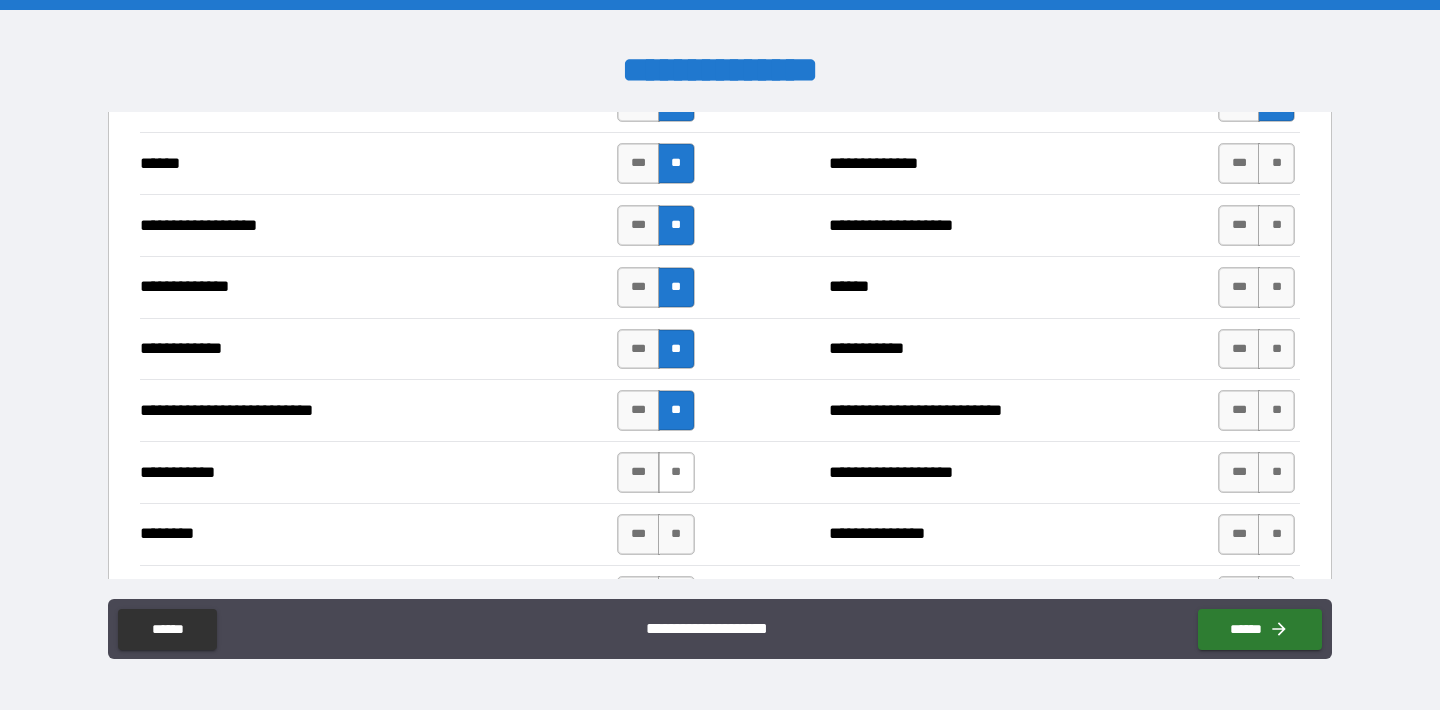 click on "**" at bounding box center (676, 472) 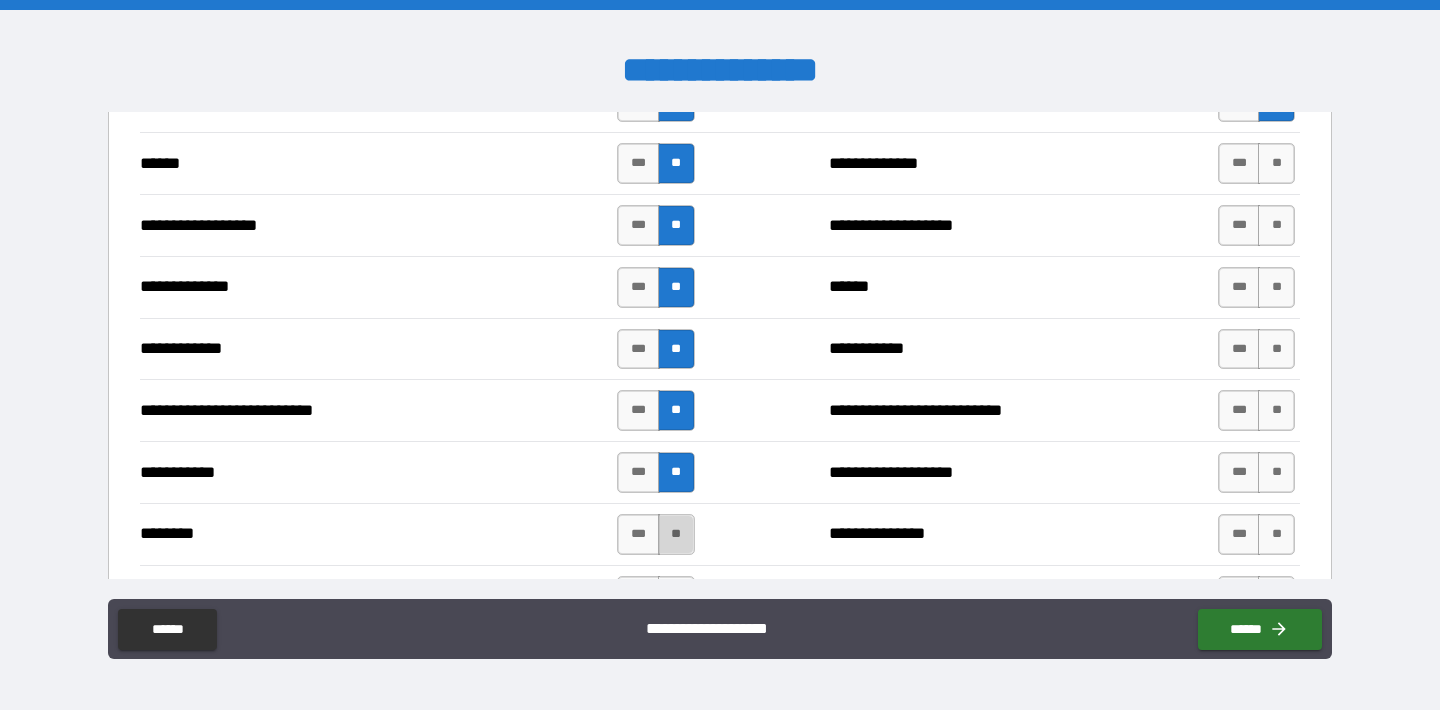 click on "**" at bounding box center [676, 534] 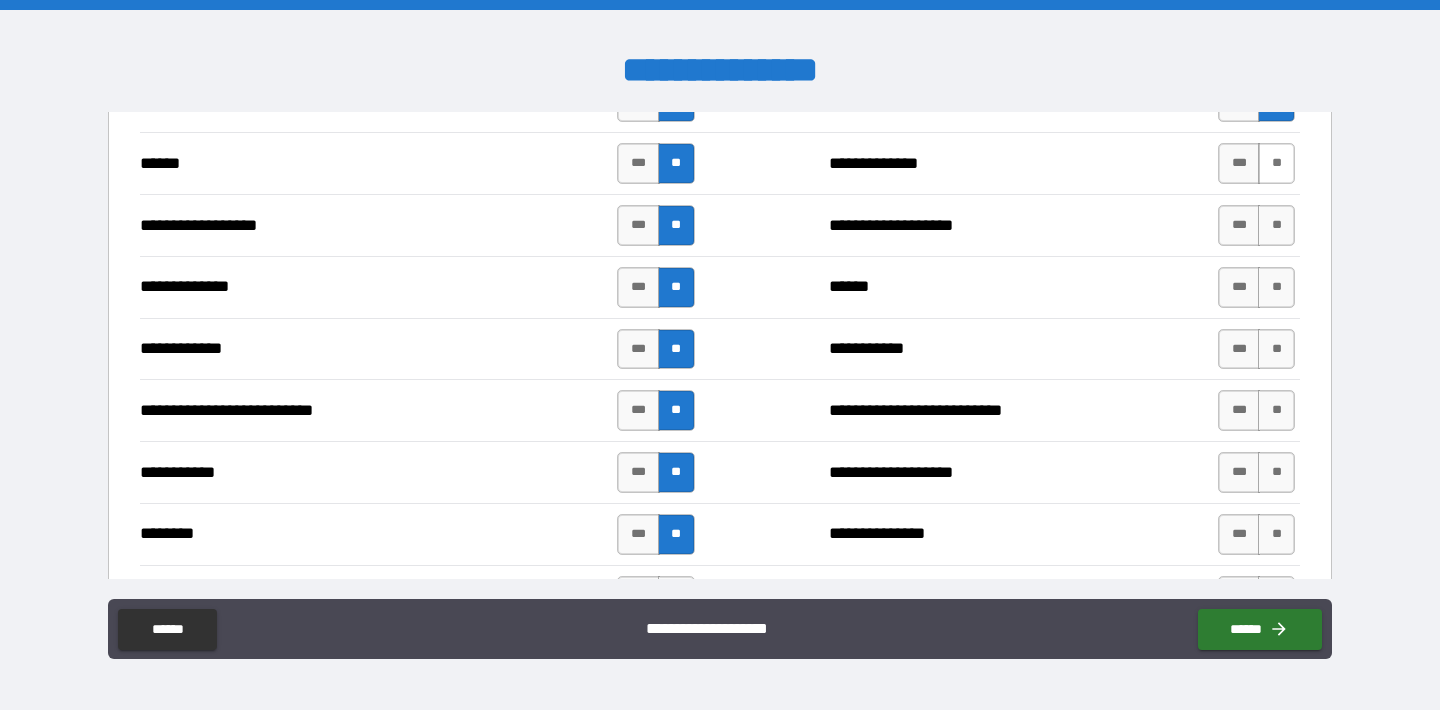 click on "**" at bounding box center [1276, 163] 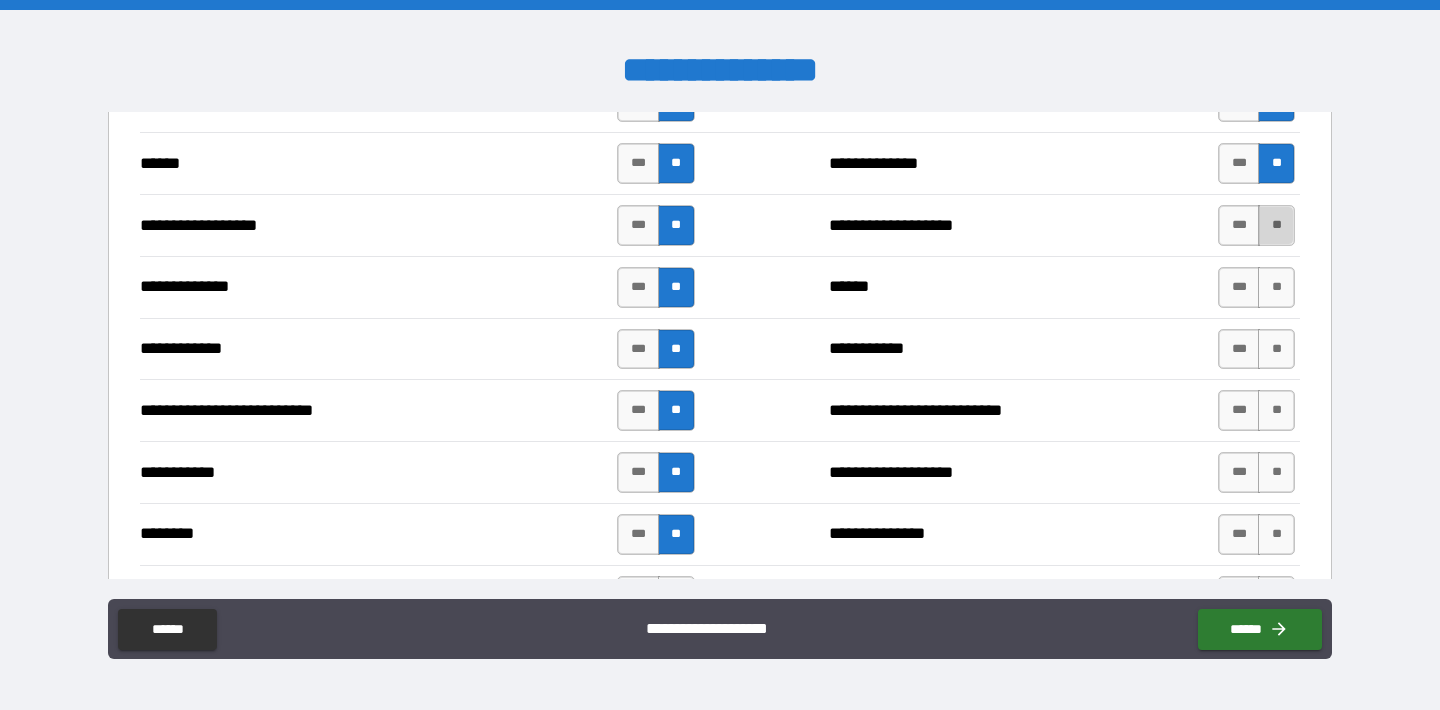 click on "**" at bounding box center [1276, 225] 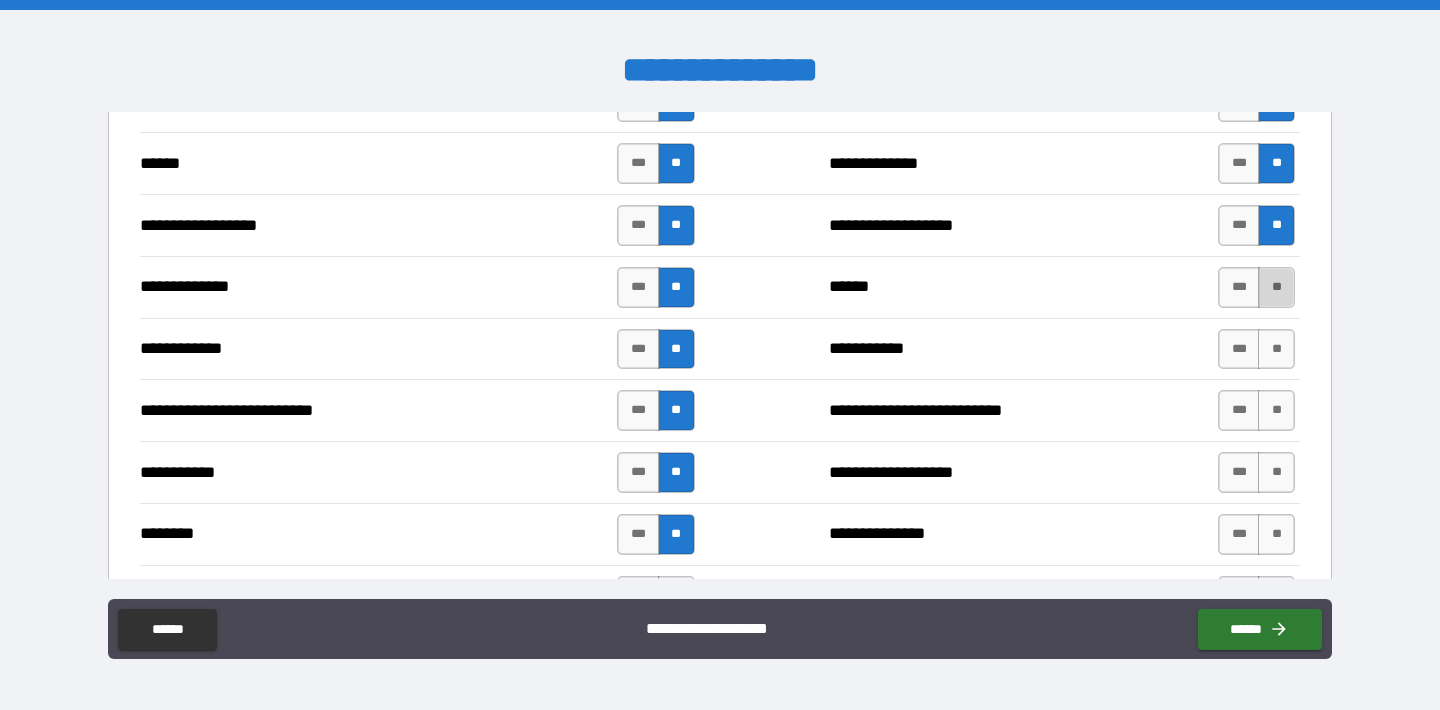 click on "**" at bounding box center (1276, 287) 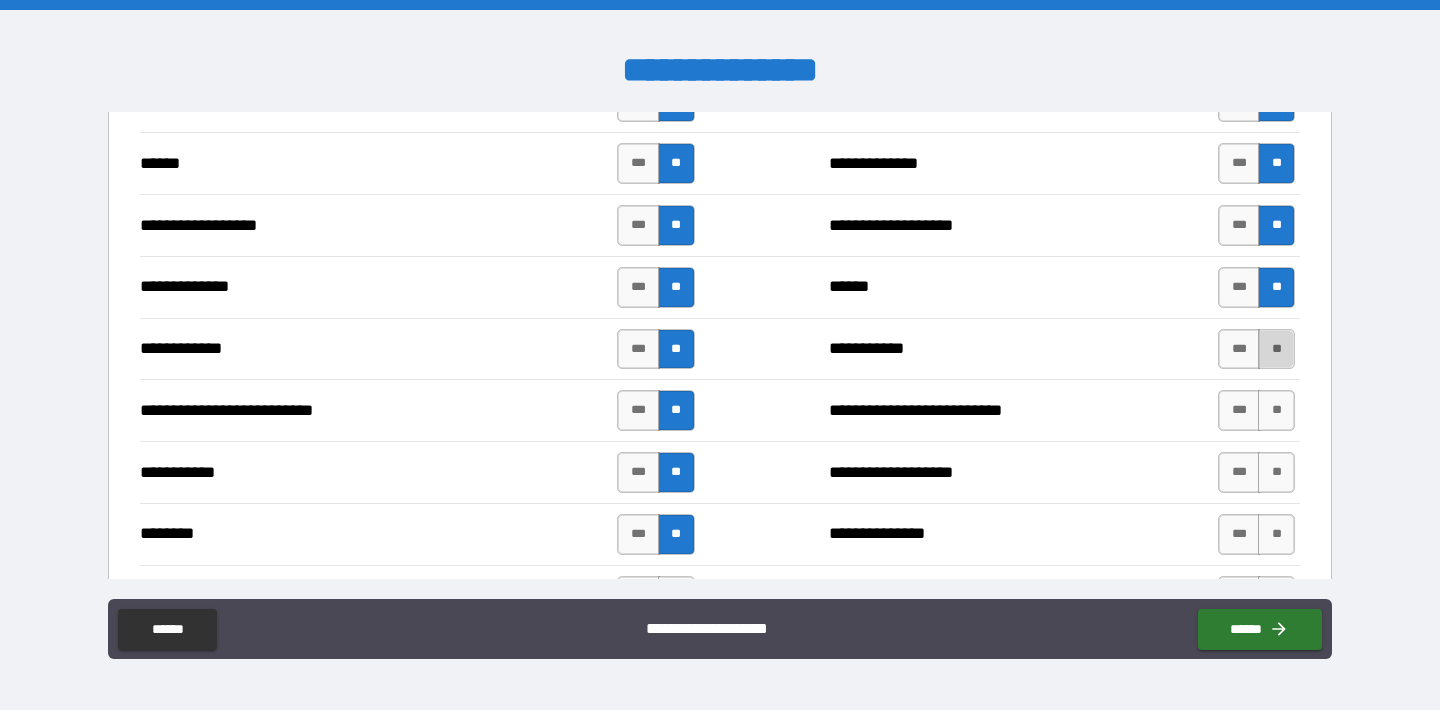 click on "**" at bounding box center [1276, 349] 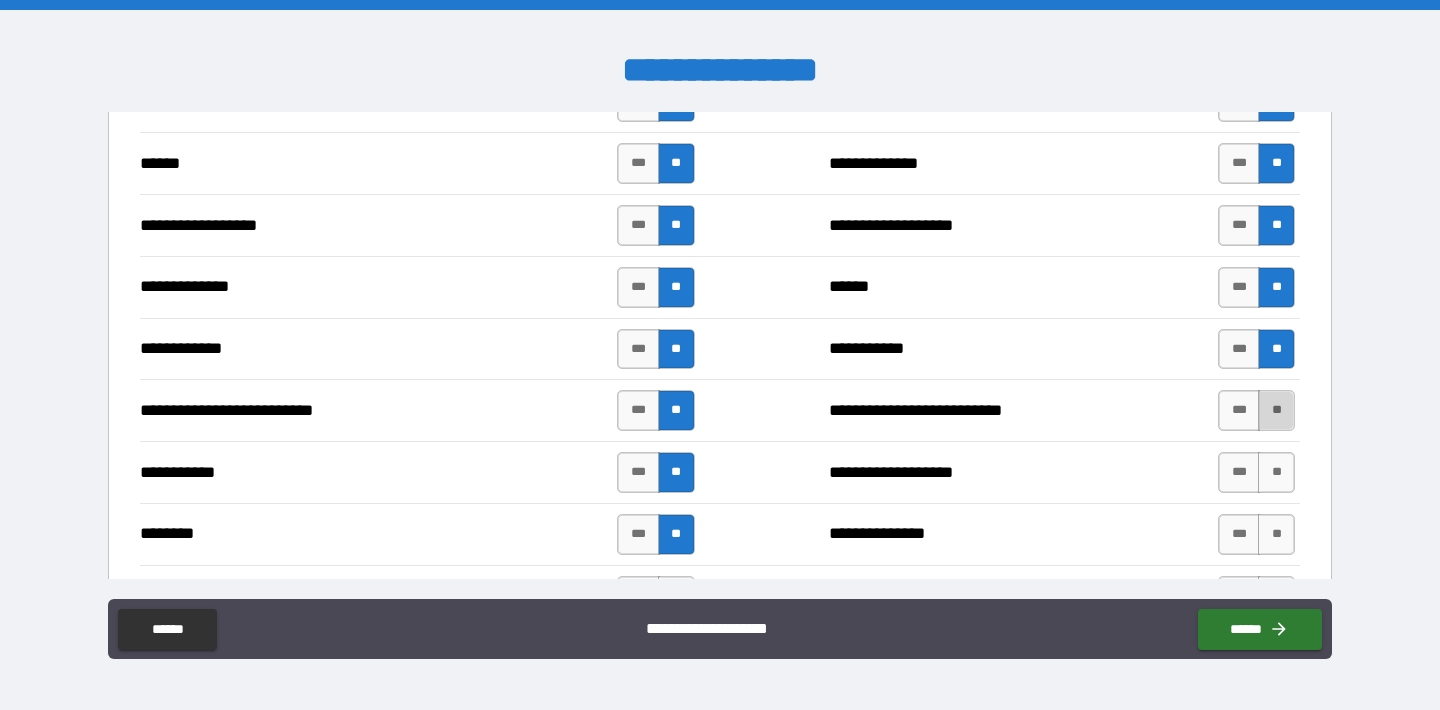 click on "**" at bounding box center (1276, 410) 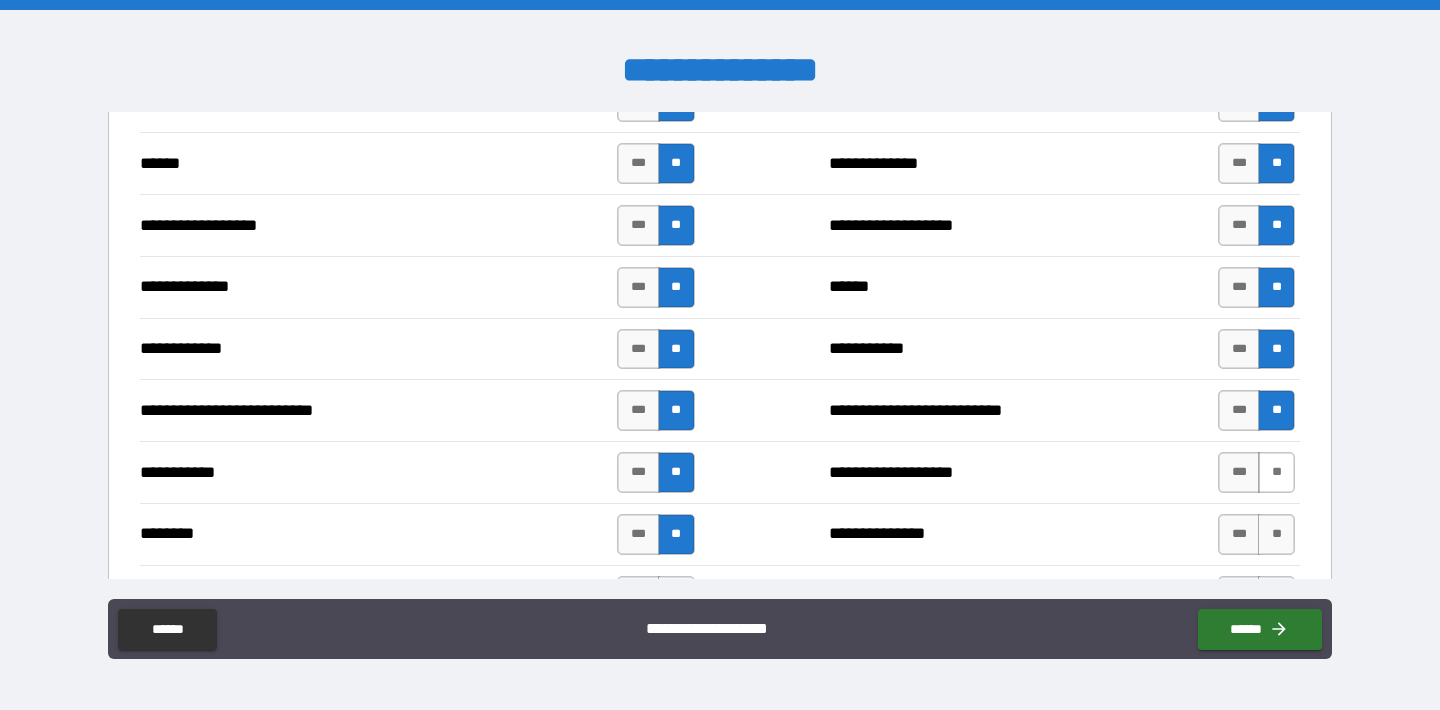 click on "**" at bounding box center [1276, 472] 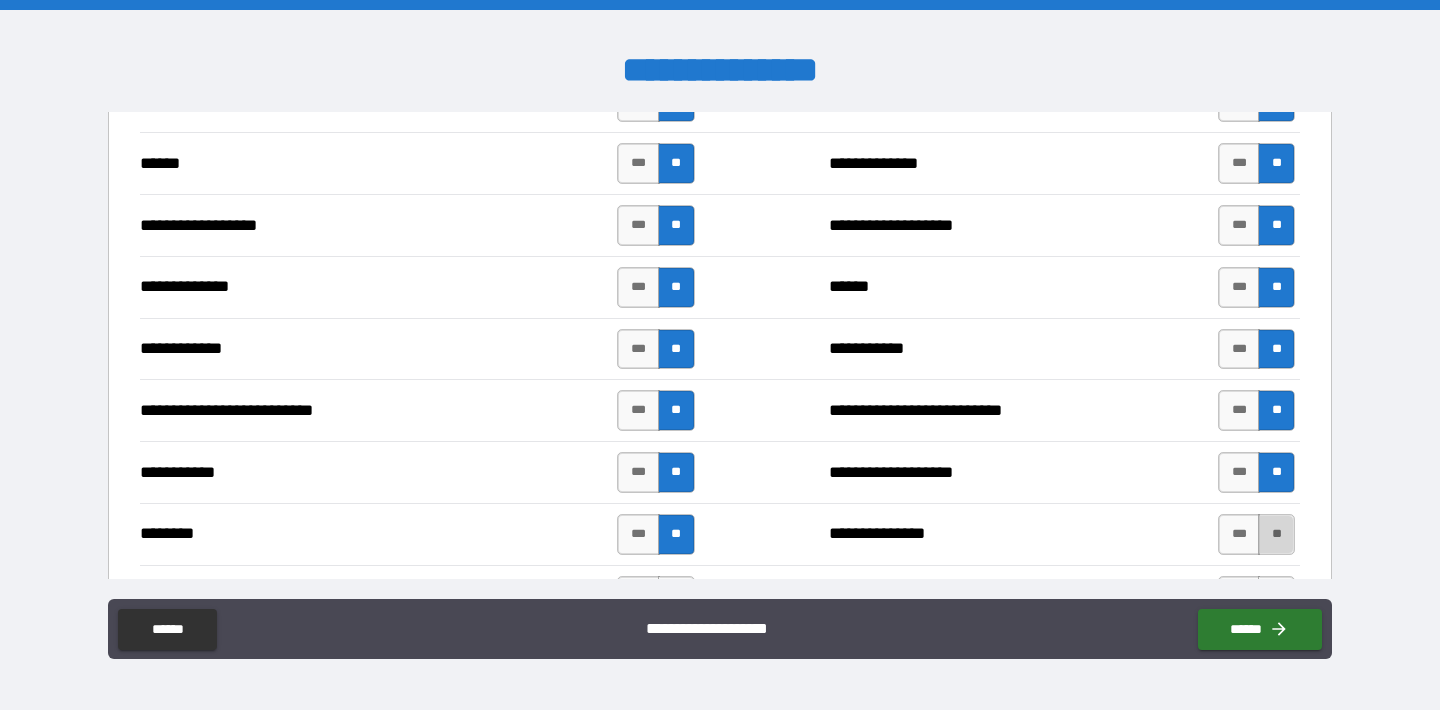 click on "**" at bounding box center (1276, 534) 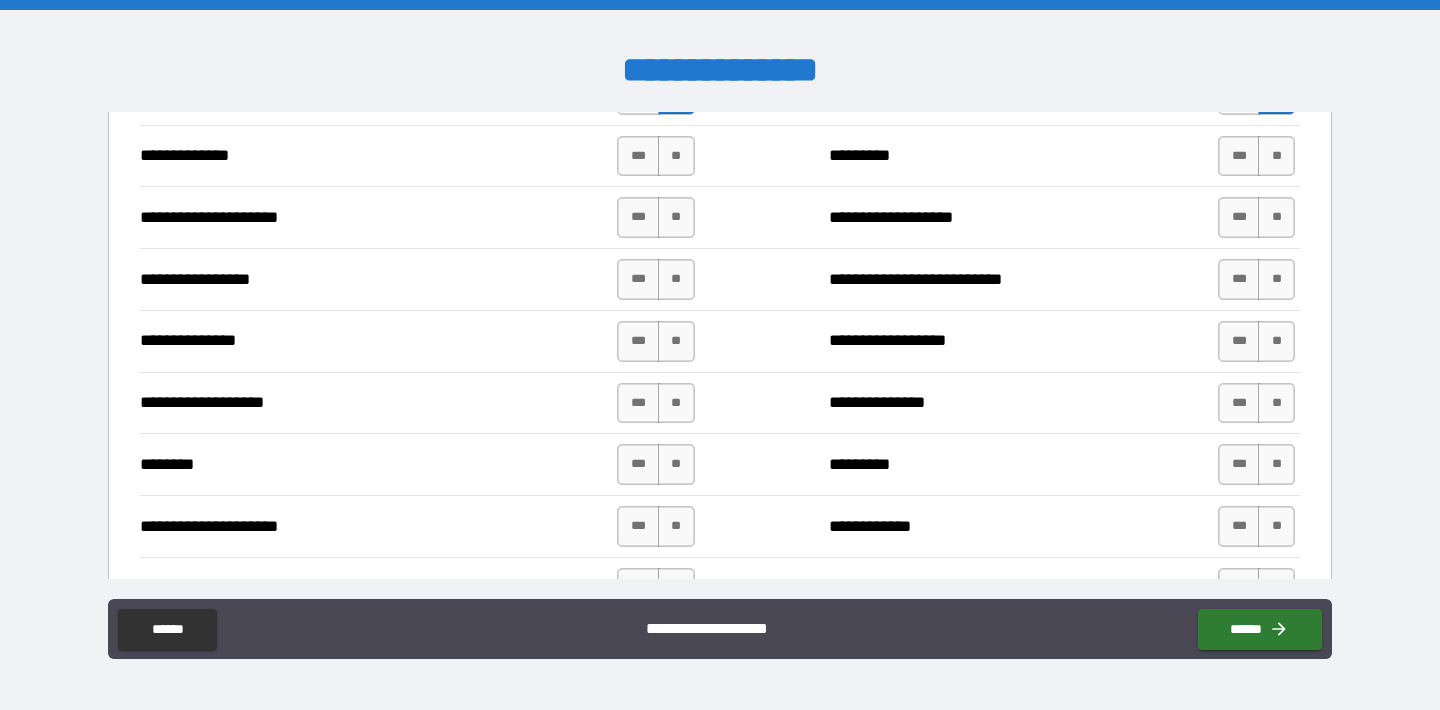 scroll, scrollTop: 2214, scrollLeft: 0, axis: vertical 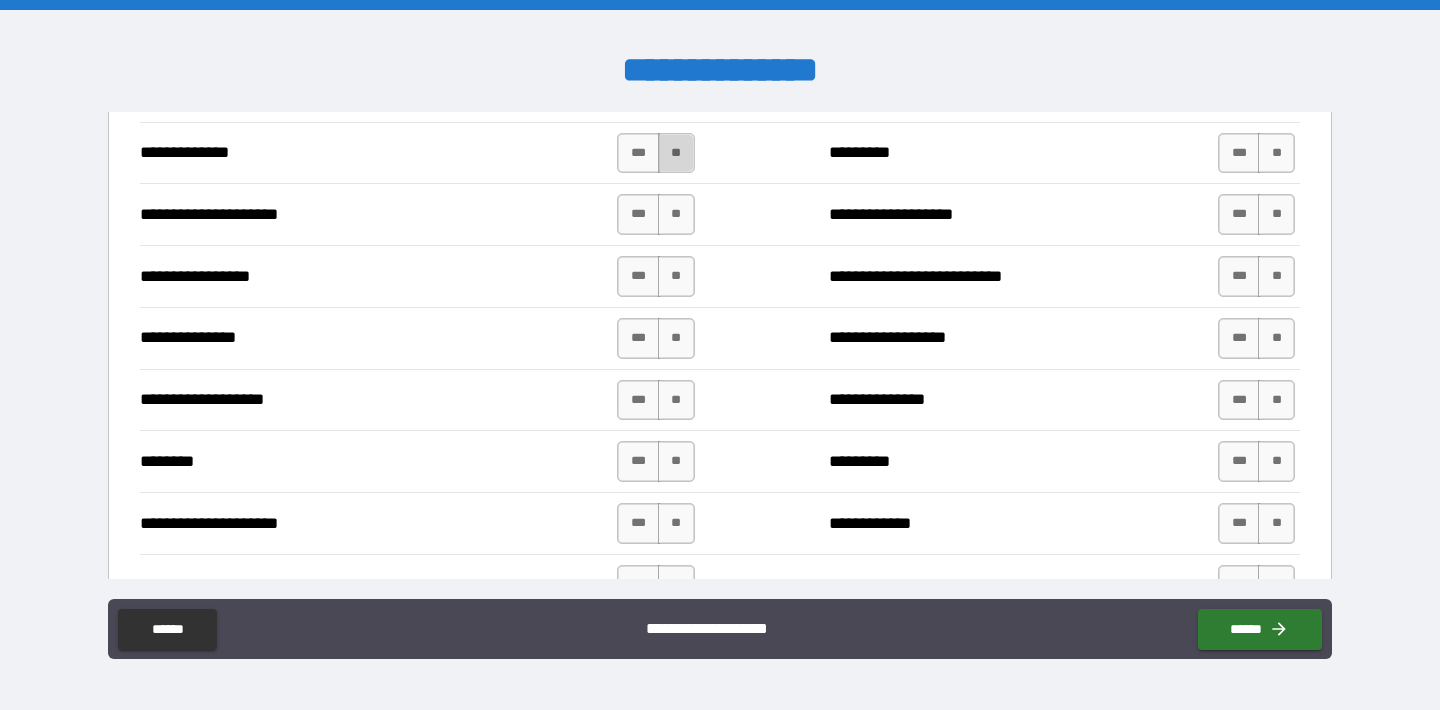 click on "**" at bounding box center (676, 153) 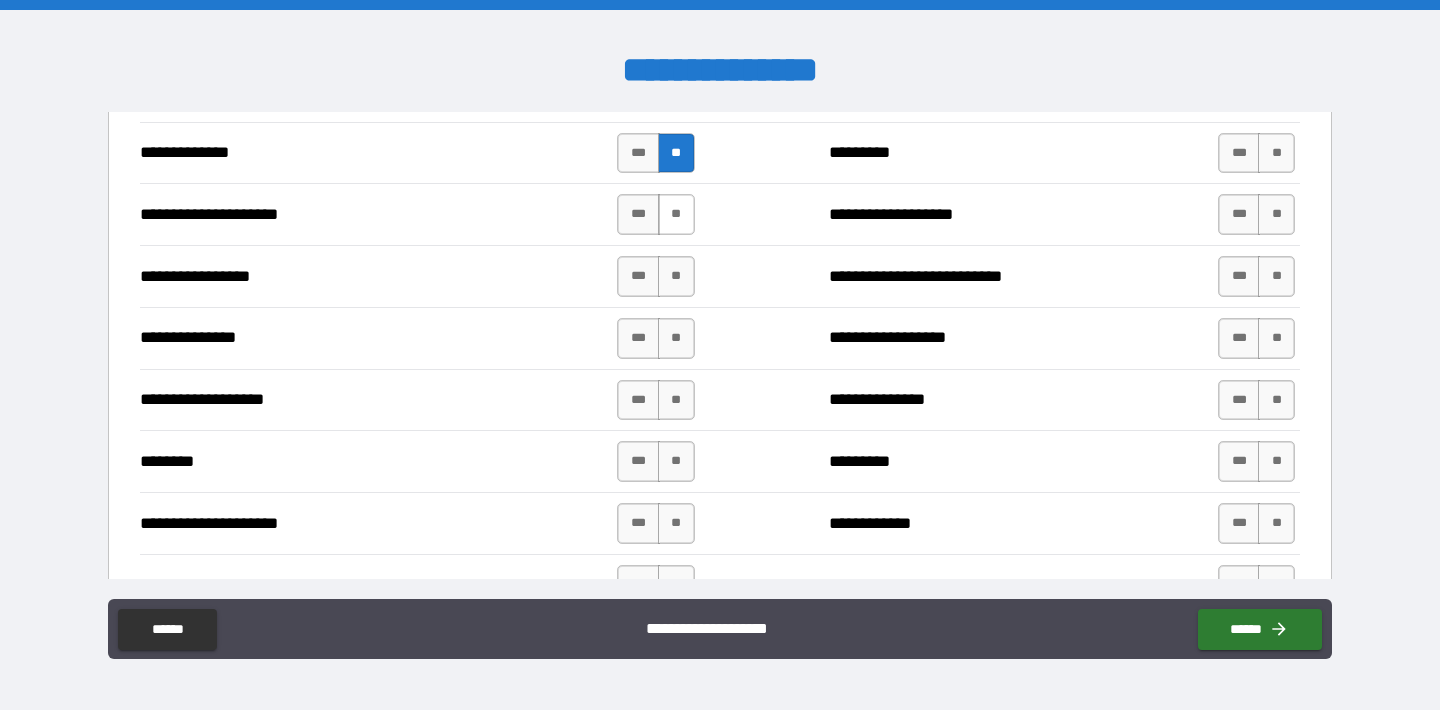 click on "**" at bounding box center (676, 214) 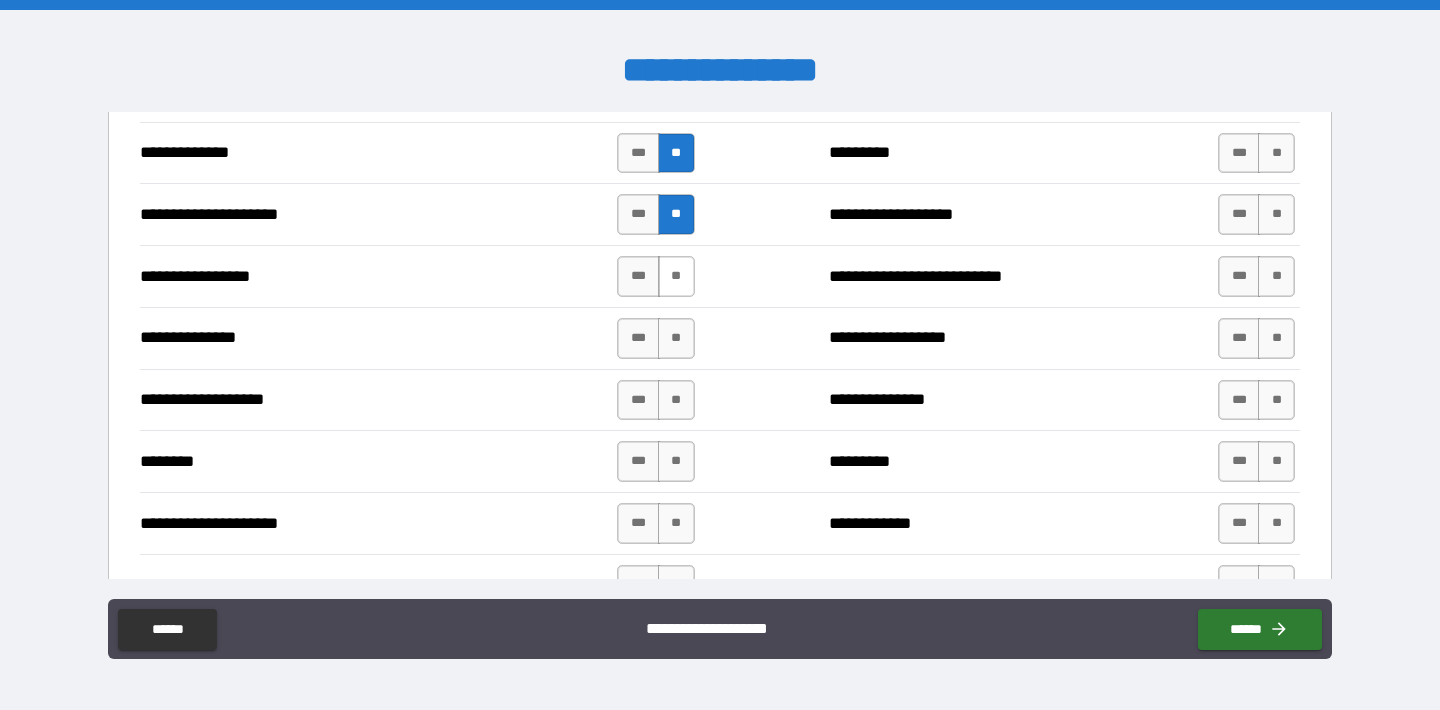 click on "**" at bounding box center (676, 276) 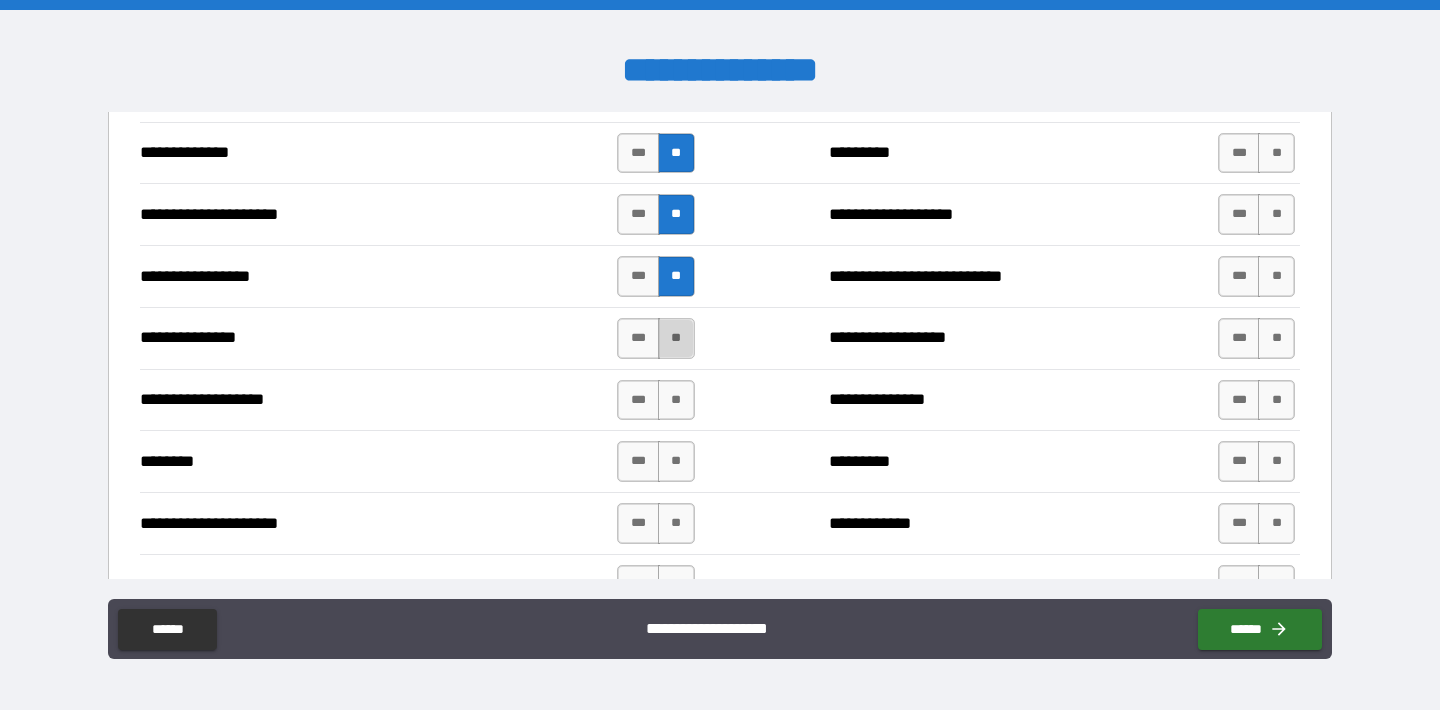click on "**" at bounding box center [676, 338] 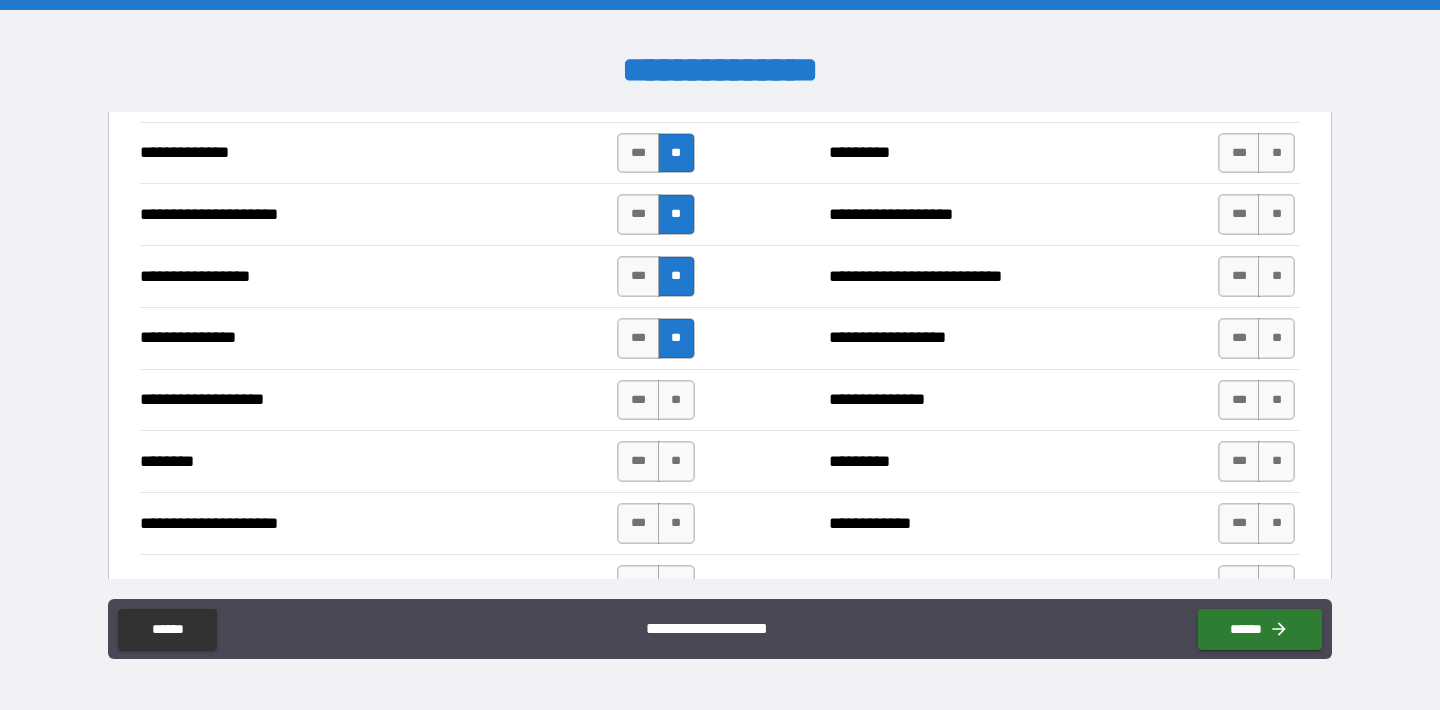 click on "******** *** ** ********* *** **" at bounding box center (720, 461) 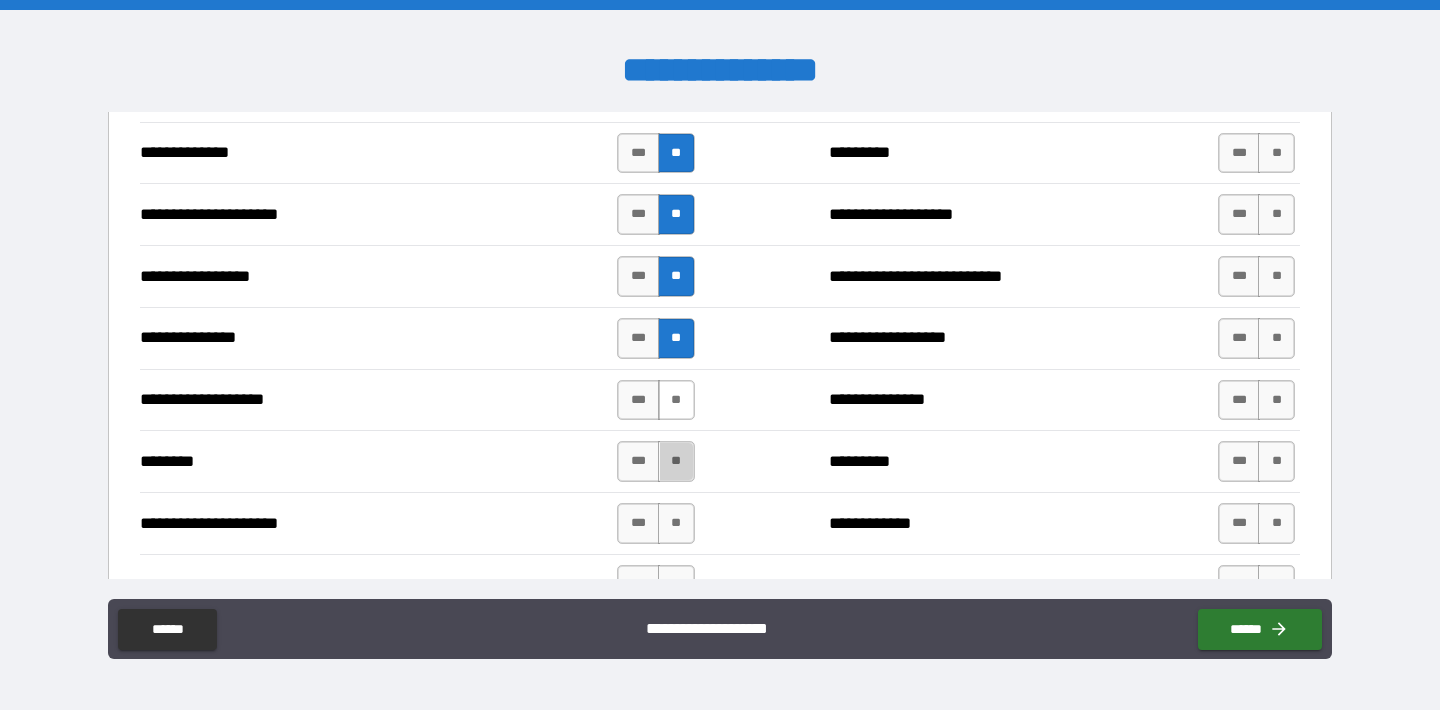 drag, startPoint x: 662, startPoint y: 452, endPoint x: 662, endPoint y: 418, distance: 34 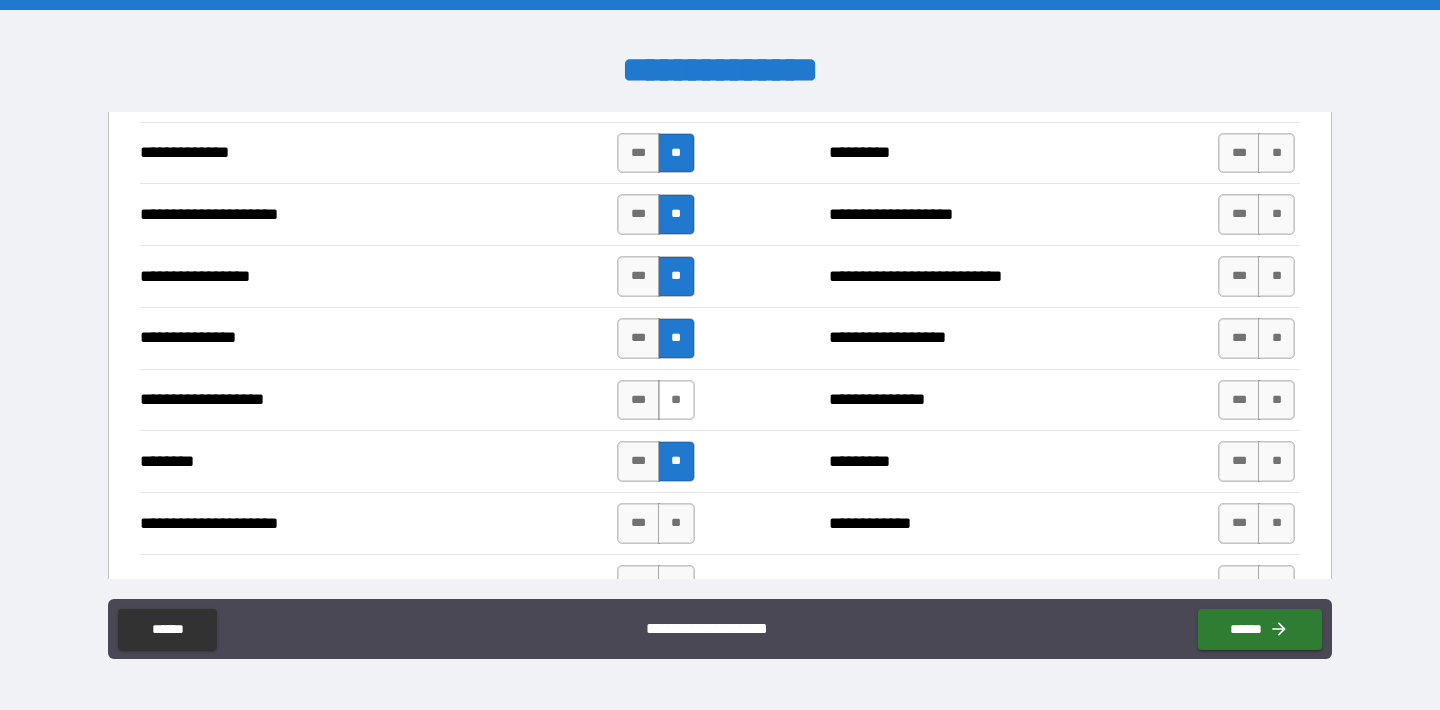 click on "**" at bounding box center [676, 400] 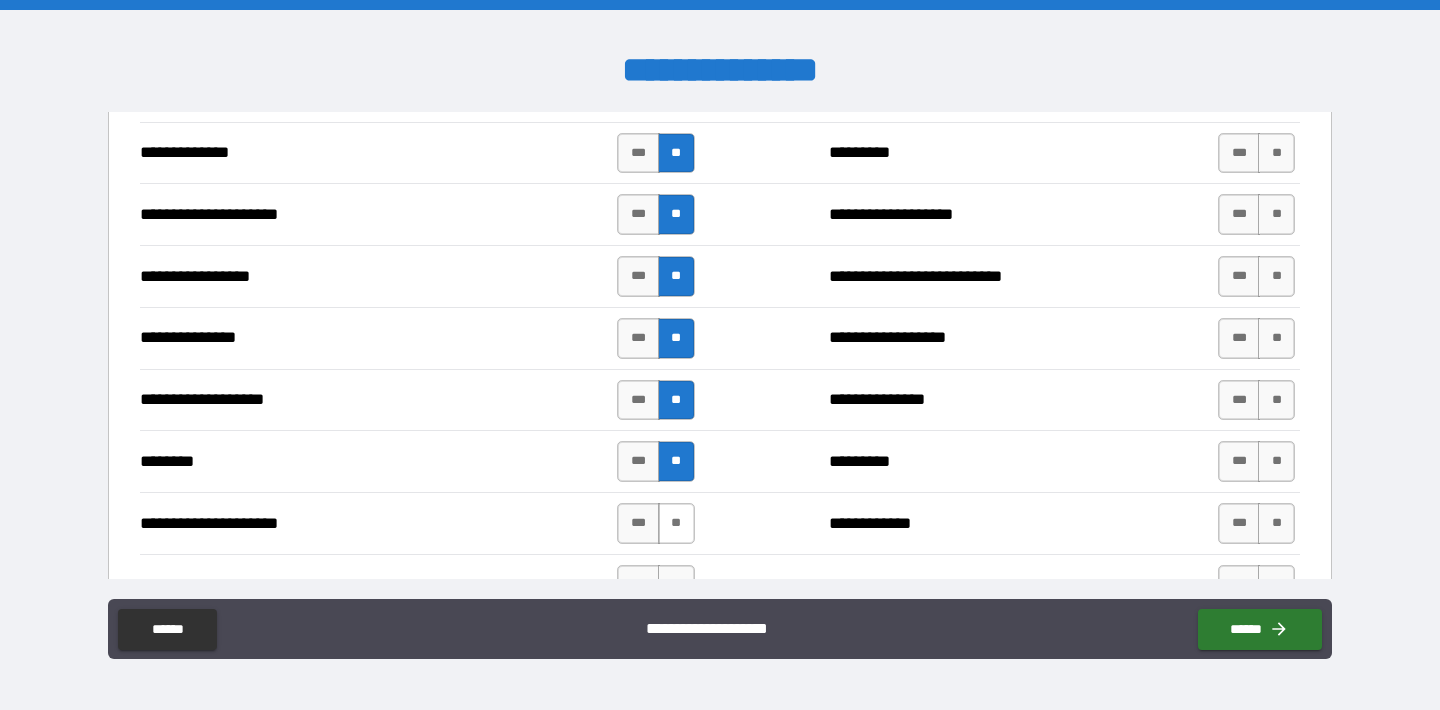 click on "**" at bounding box center [676, 523] 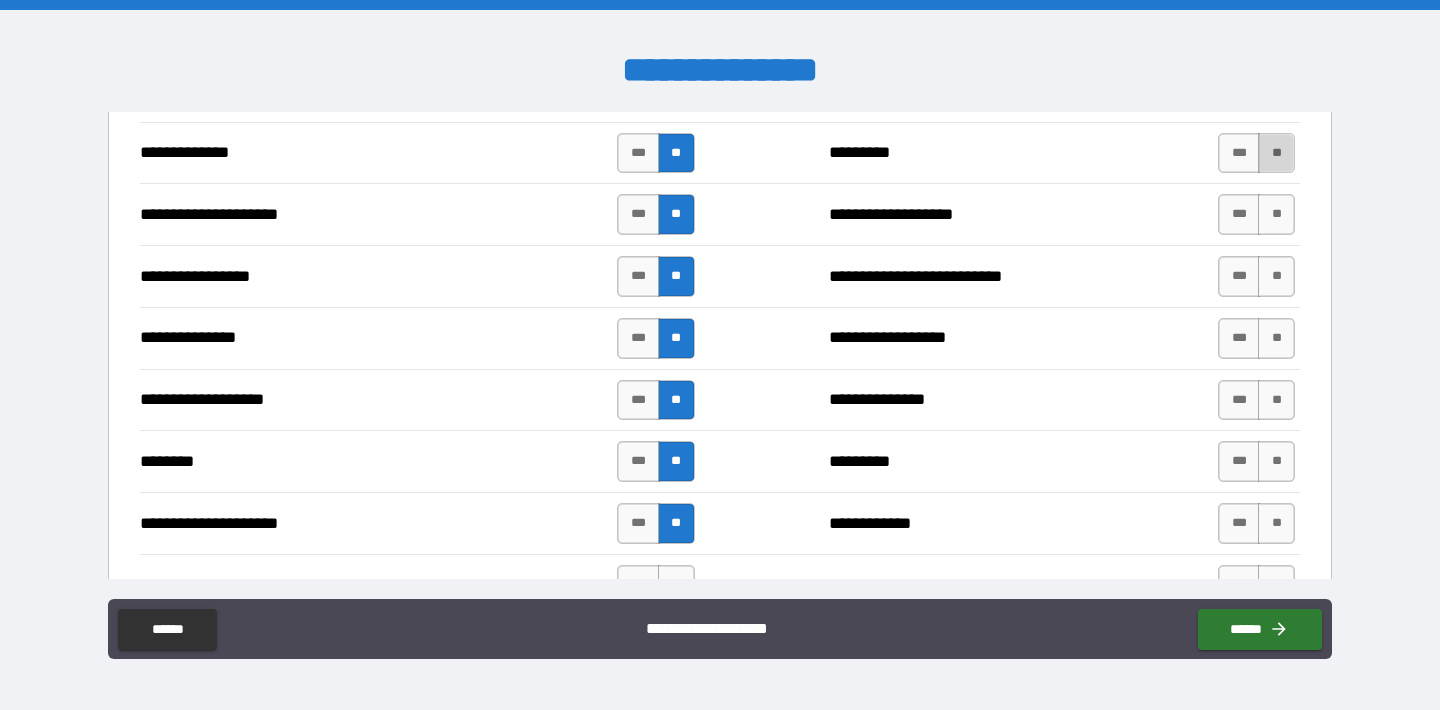 click on "**" at bounding box center (1276, 153) 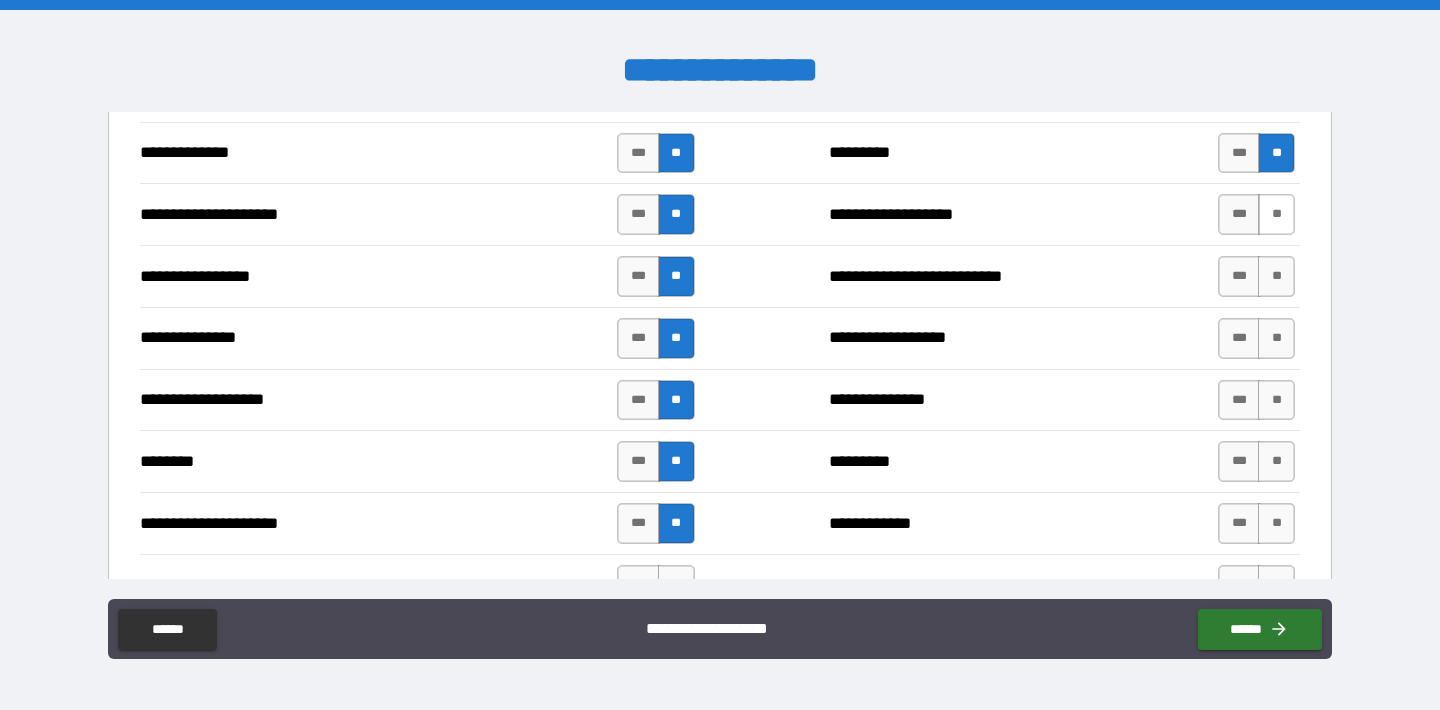 click on "**" at bounding box center (1276, 214) 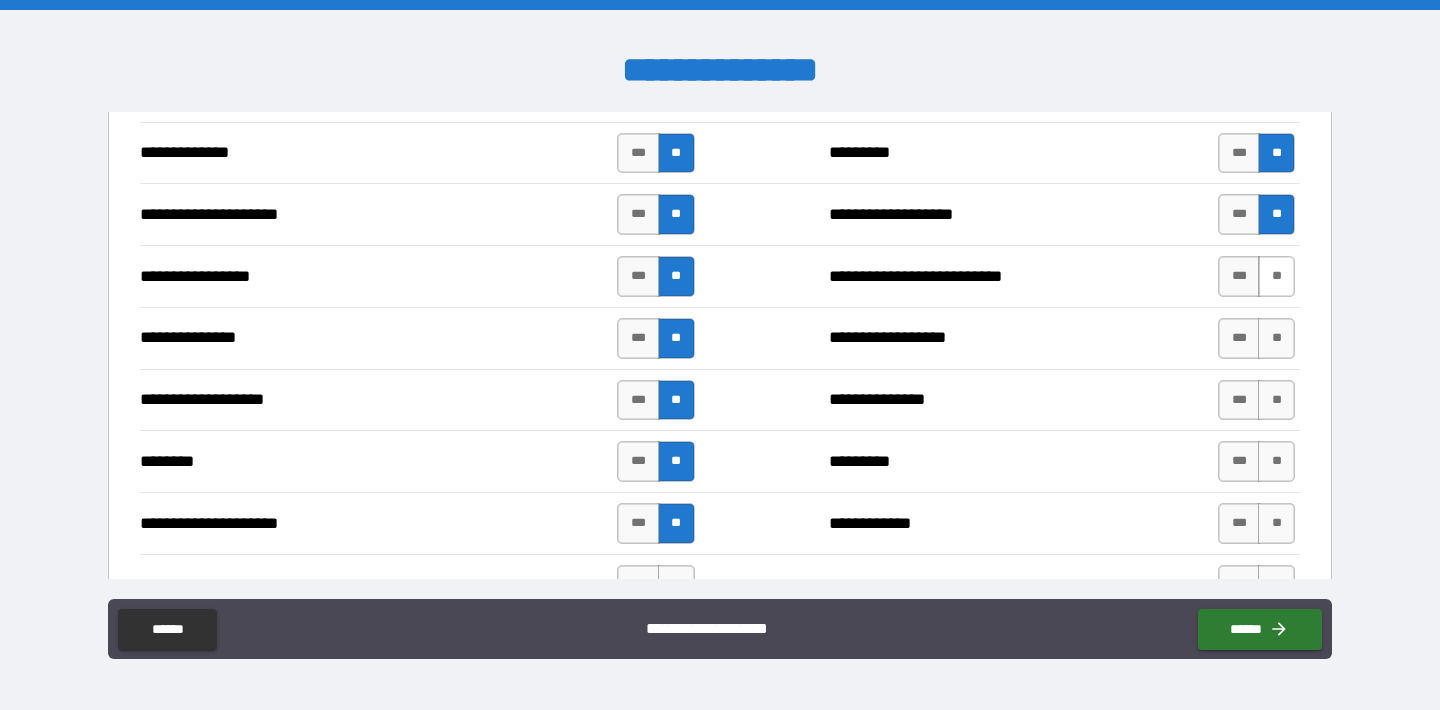 click on "**" at bounding box center (1276, 276) 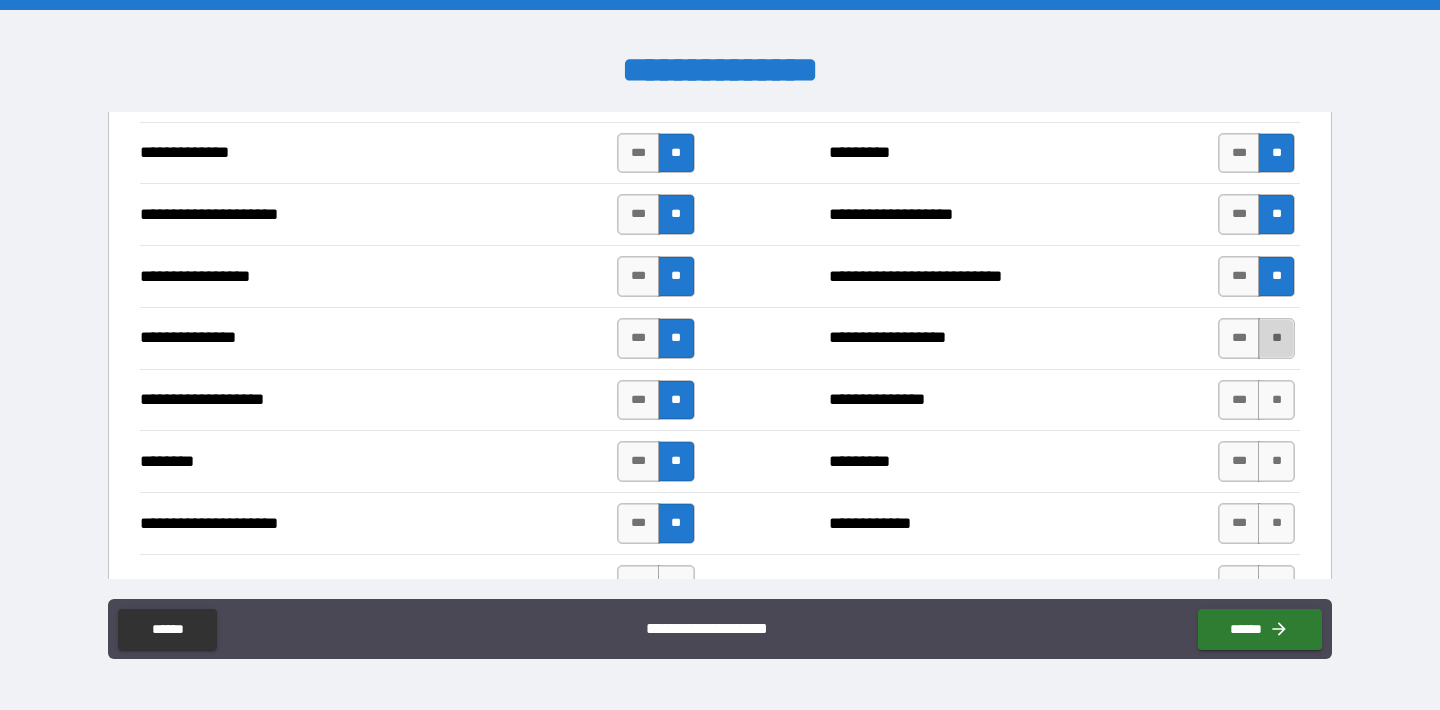 click on "**" at bounding box center (1276, 338) 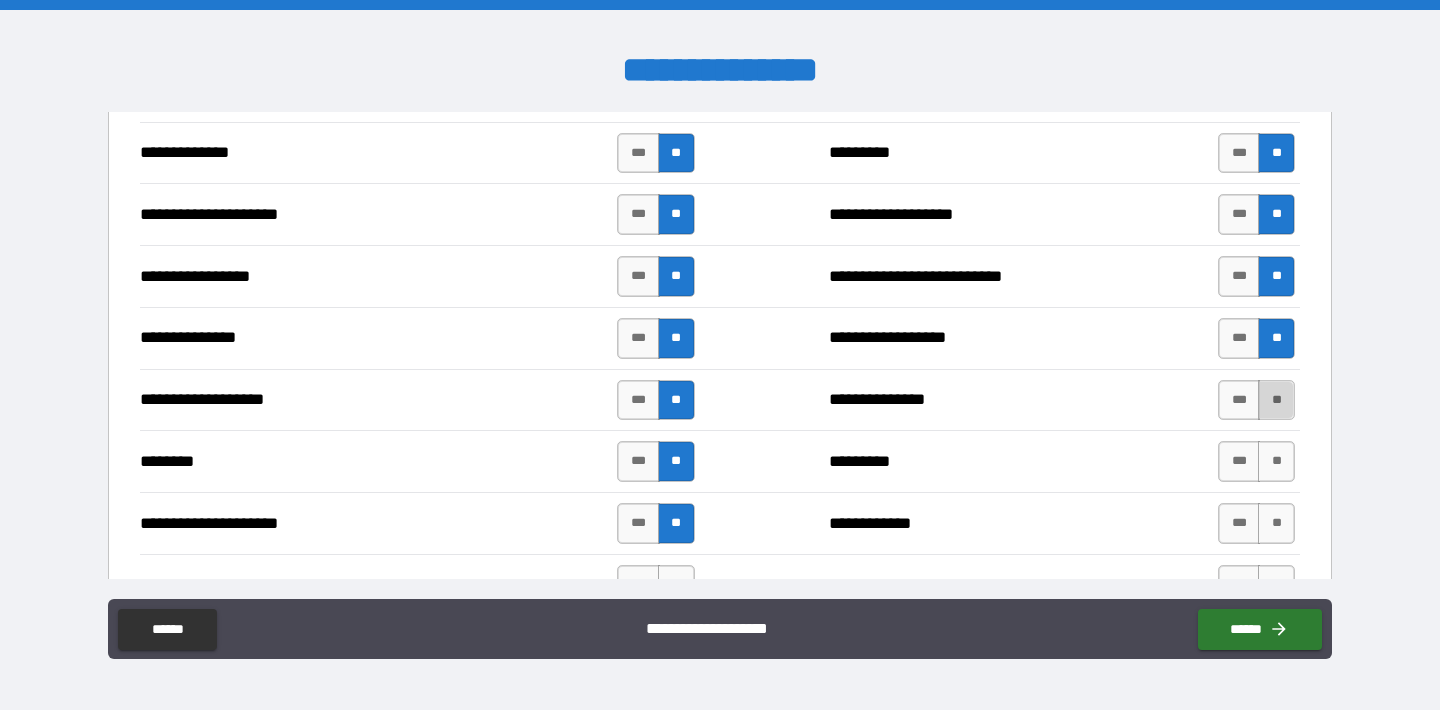 click on "**" at bounding box center (1276, 400) 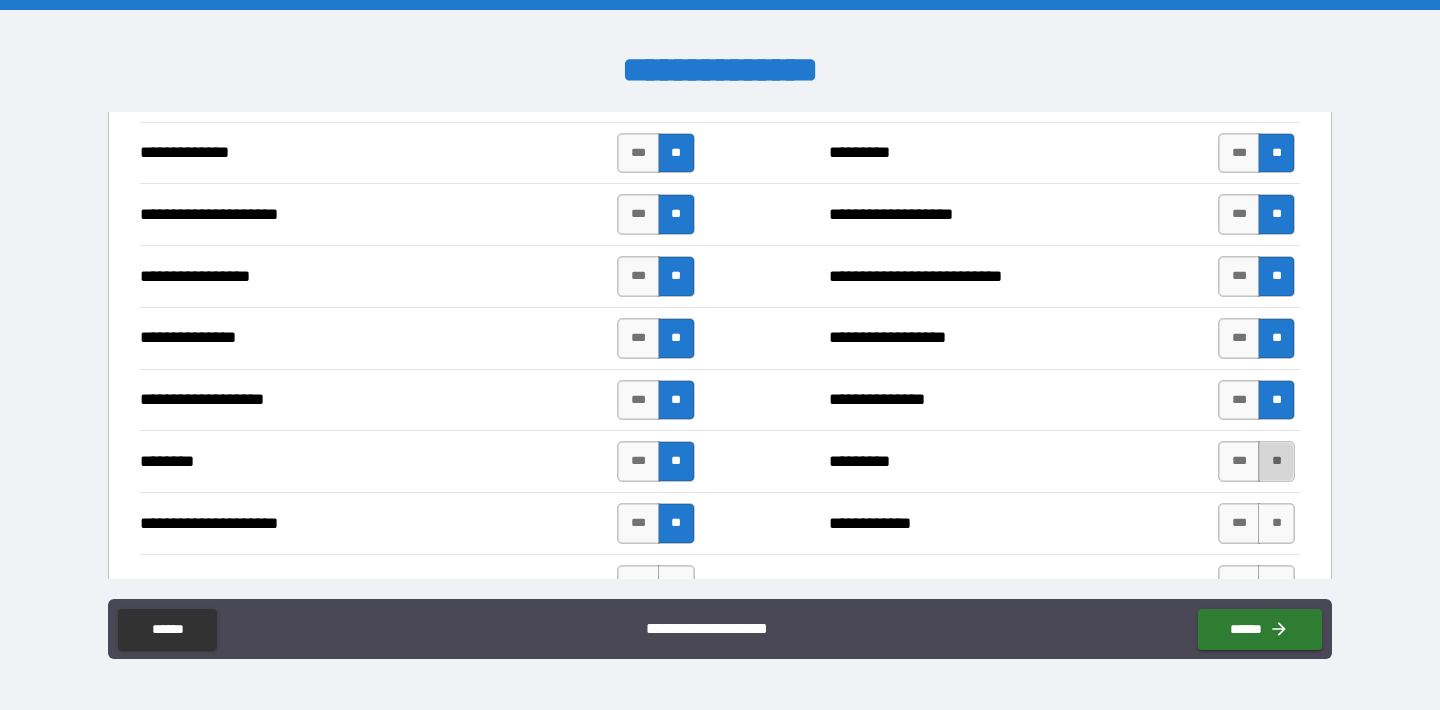 click on "**" at bounding box center (1276, 461) 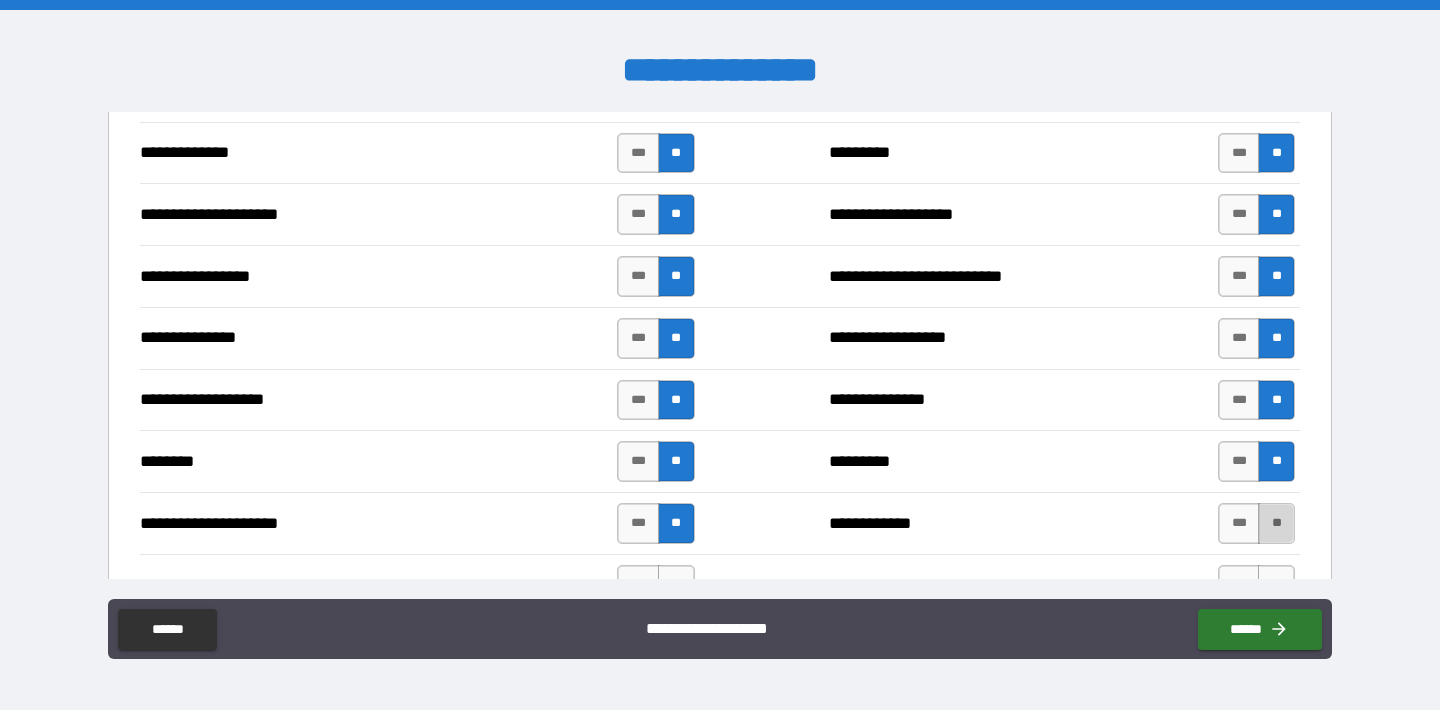 click on "**" at bounding box center [1276, 523] 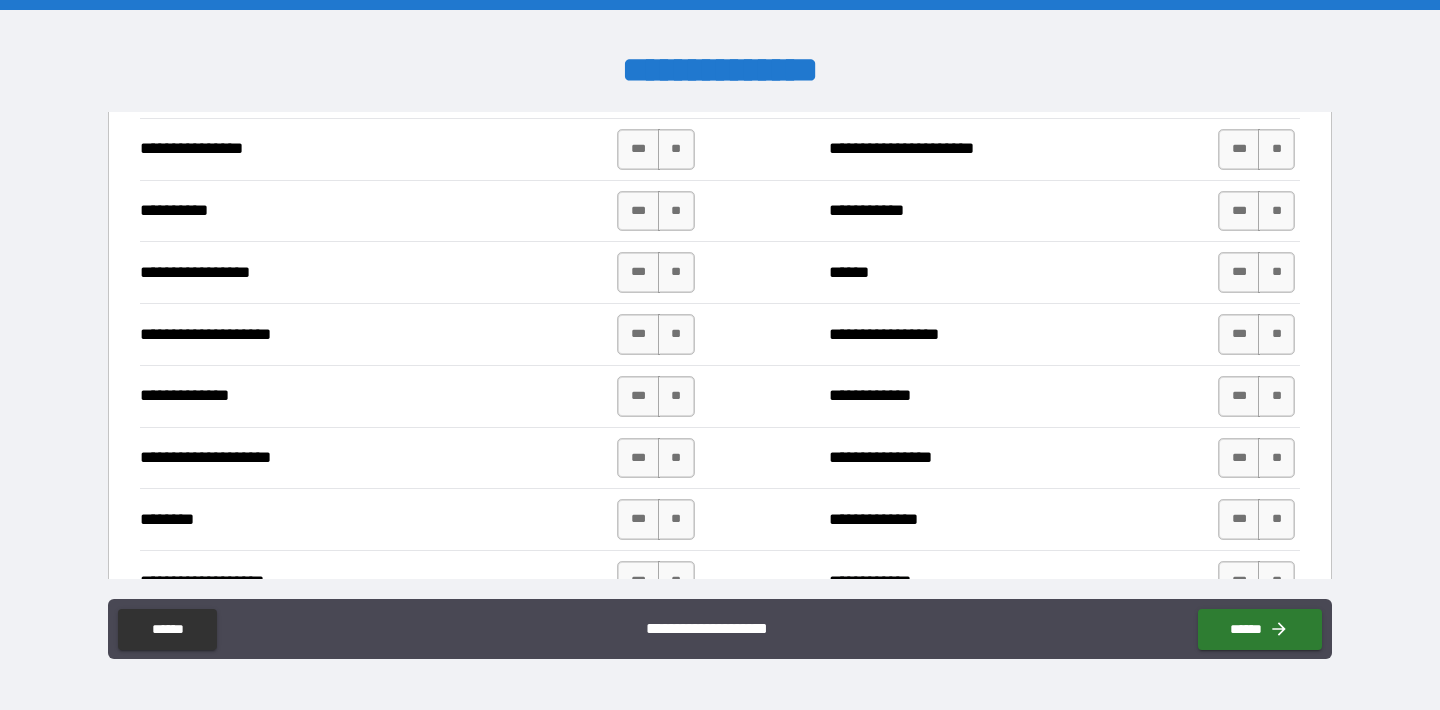 scroll, scrollTop: 2653, scrollLeft: 0, axis: vertical 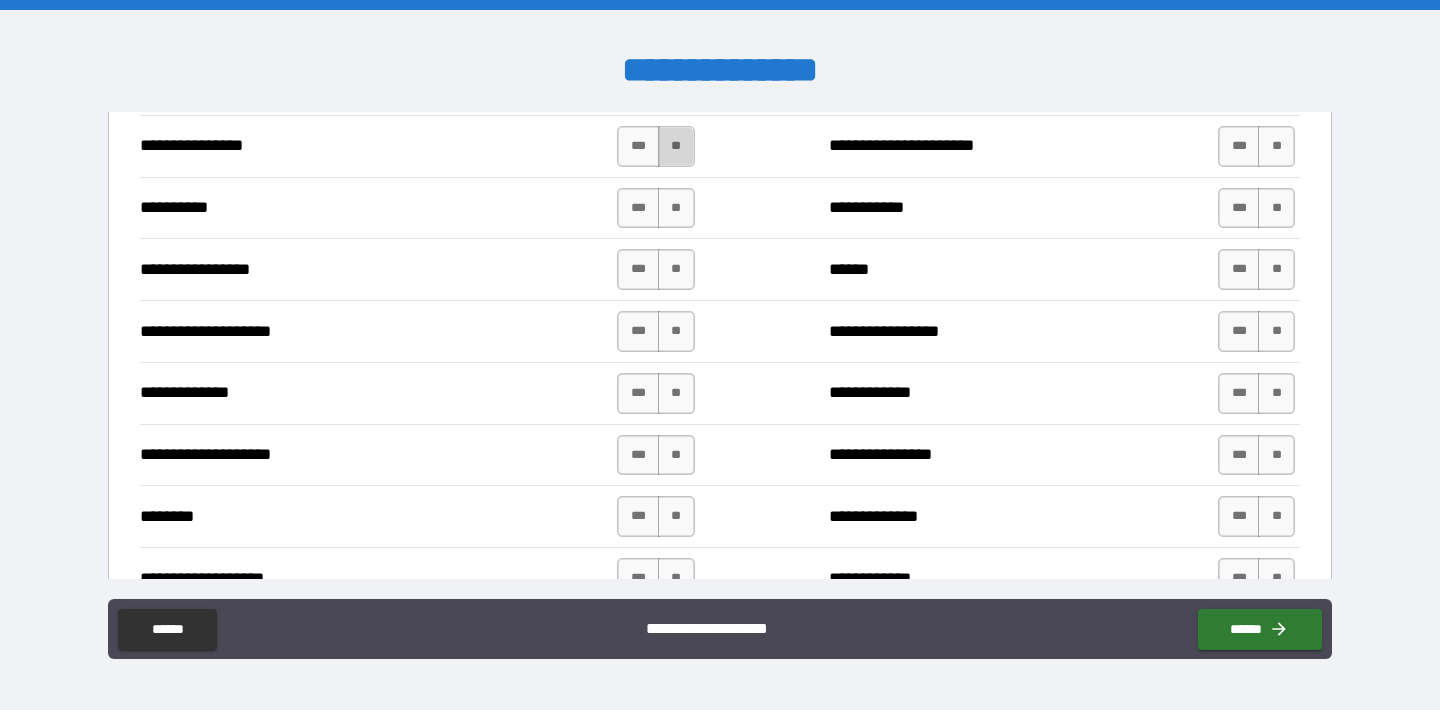 click on "**" at bounding box center [676, 146] 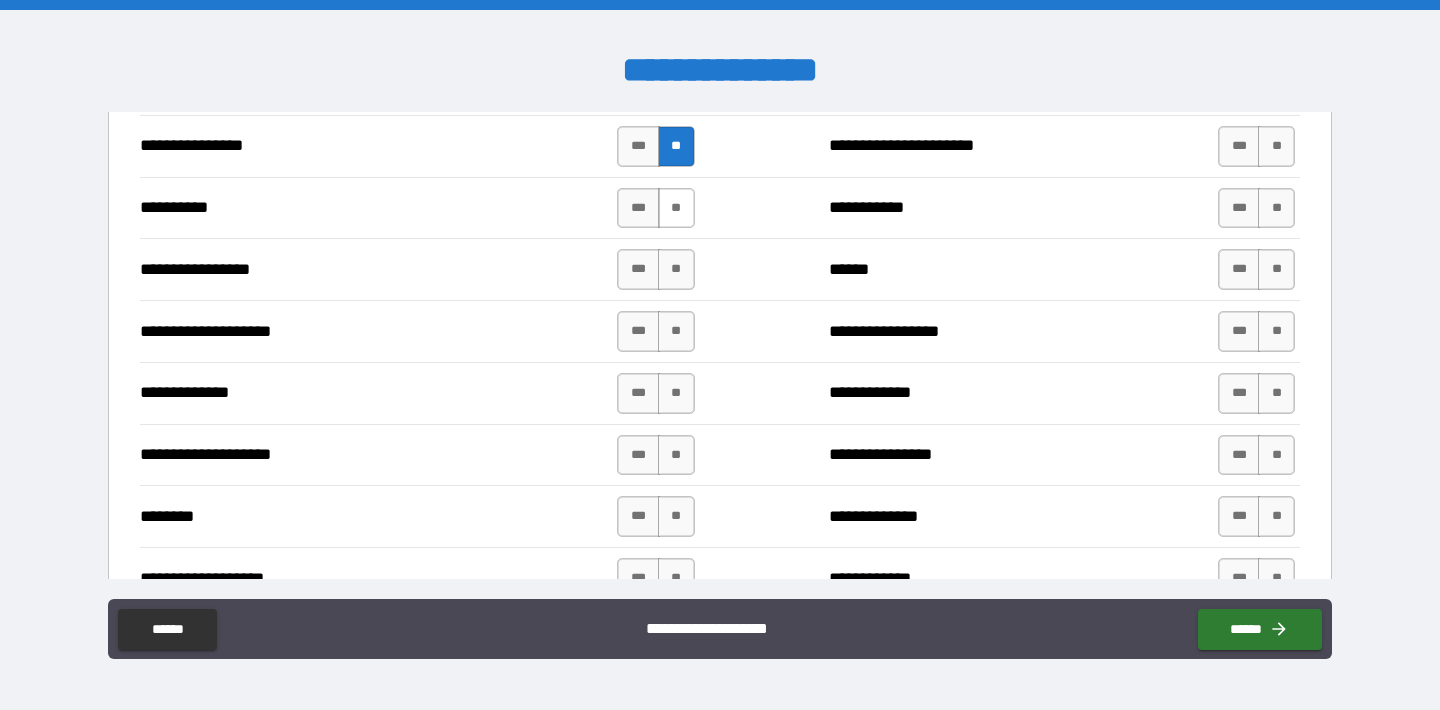 click on "**" at bounding box center [676, 208] 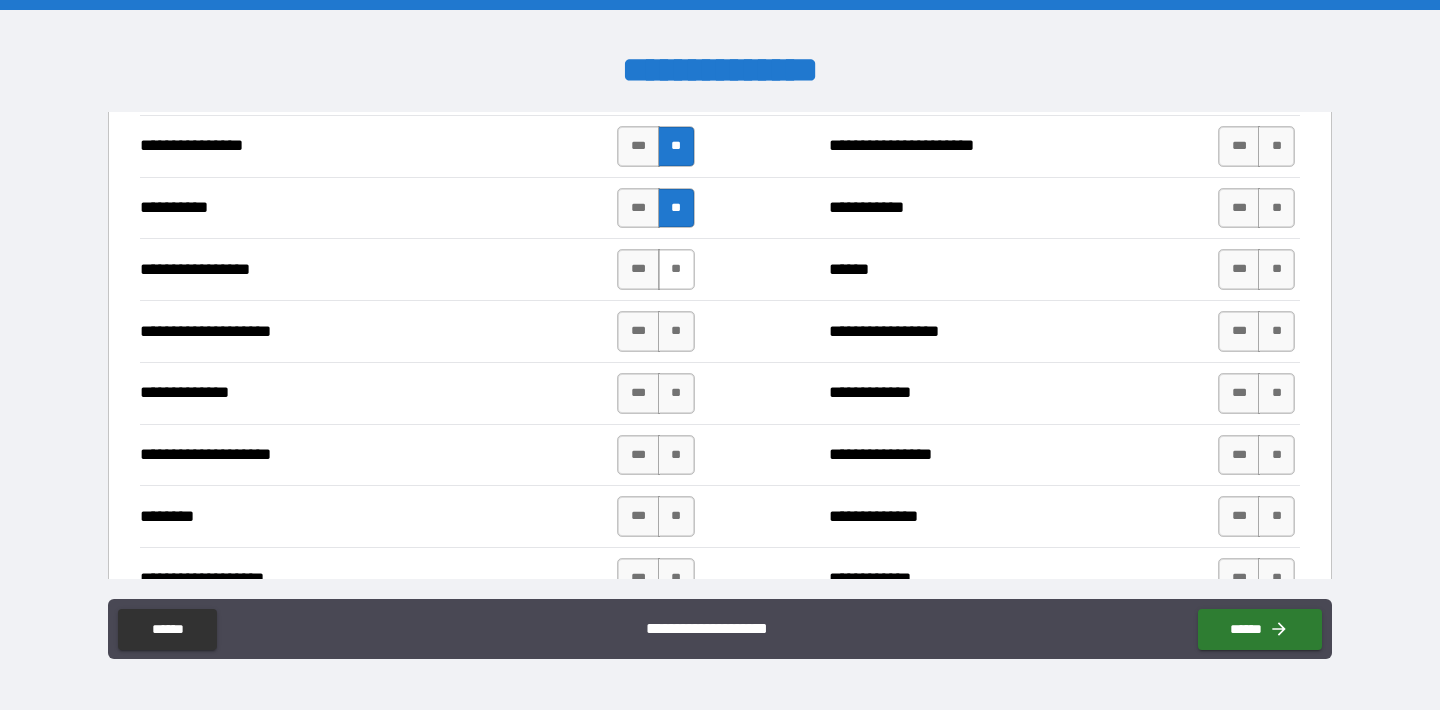 click on "**" at bounding box center (676, 269) 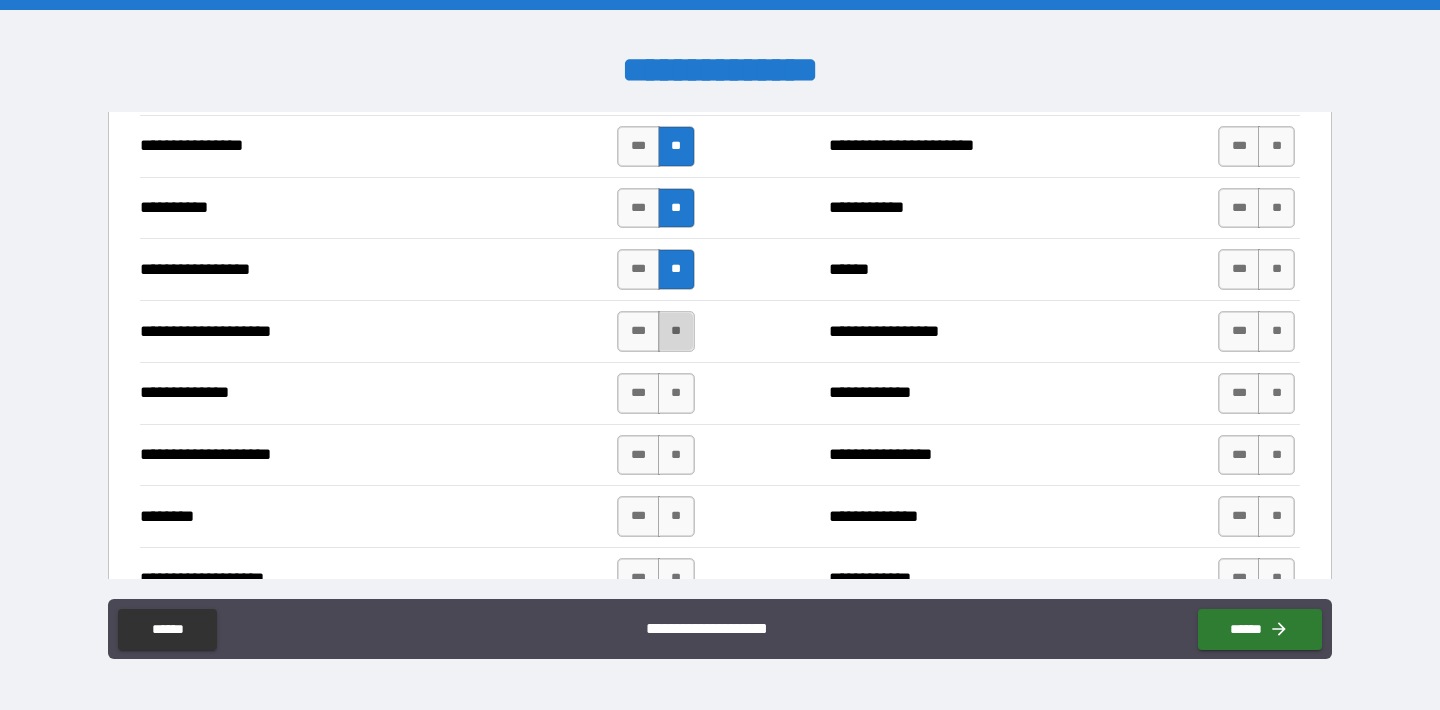 click on "**" at bounding box center (676, 331) 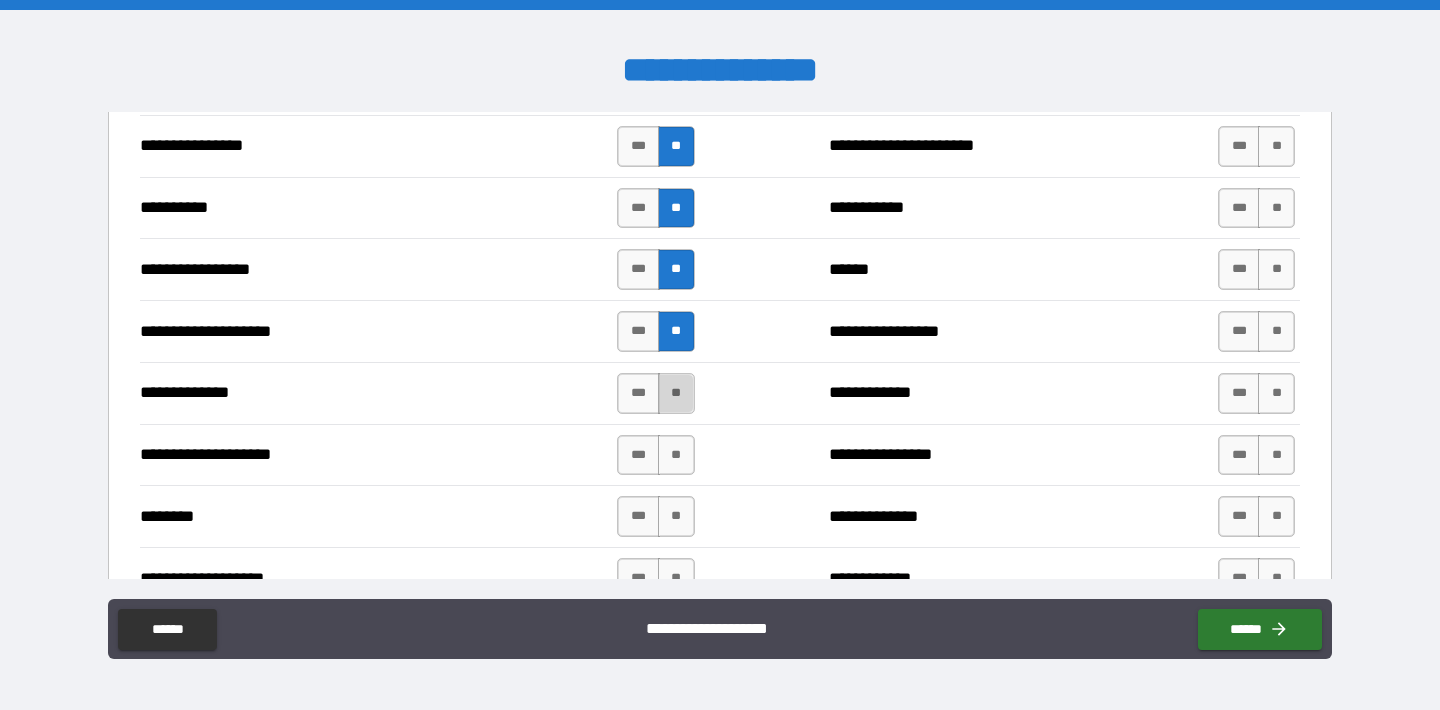 click on "**" at bounding box center (676, 393) 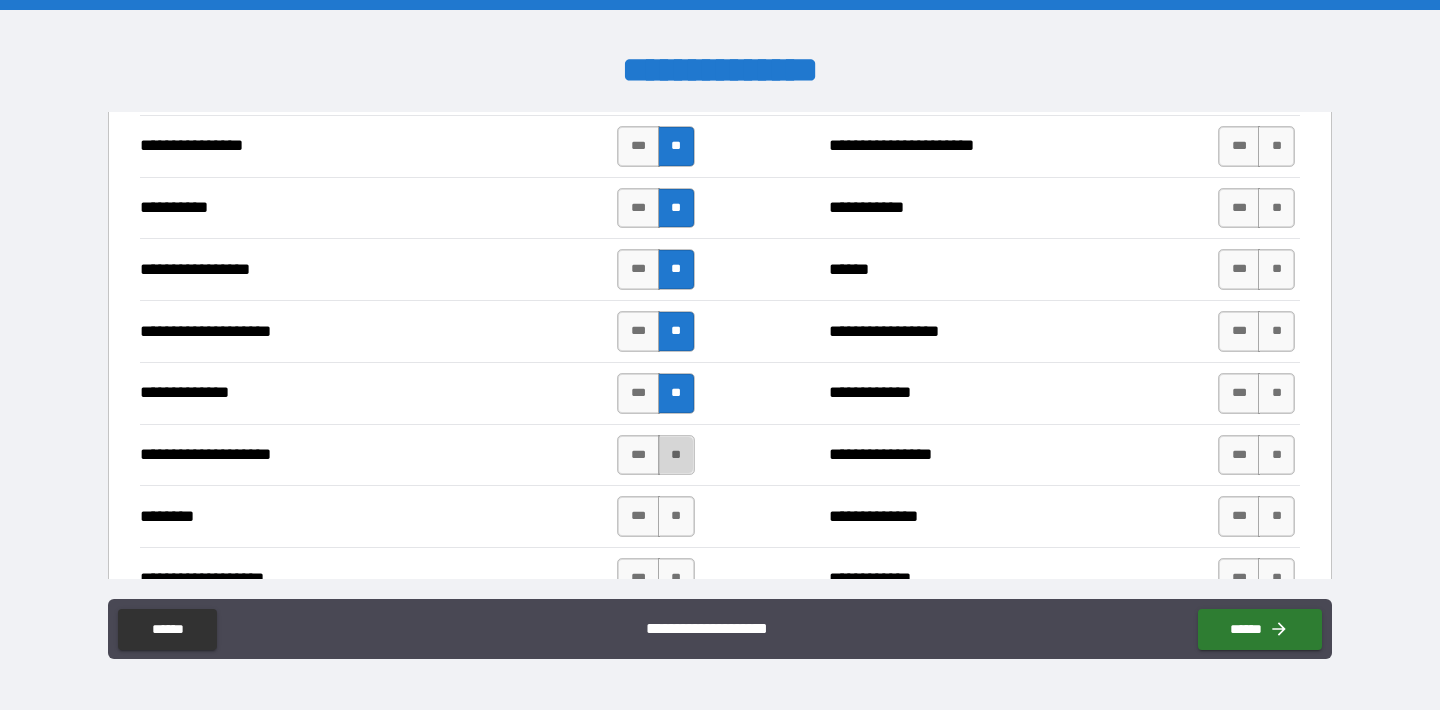click on "**" at bounding box center [676, 455] 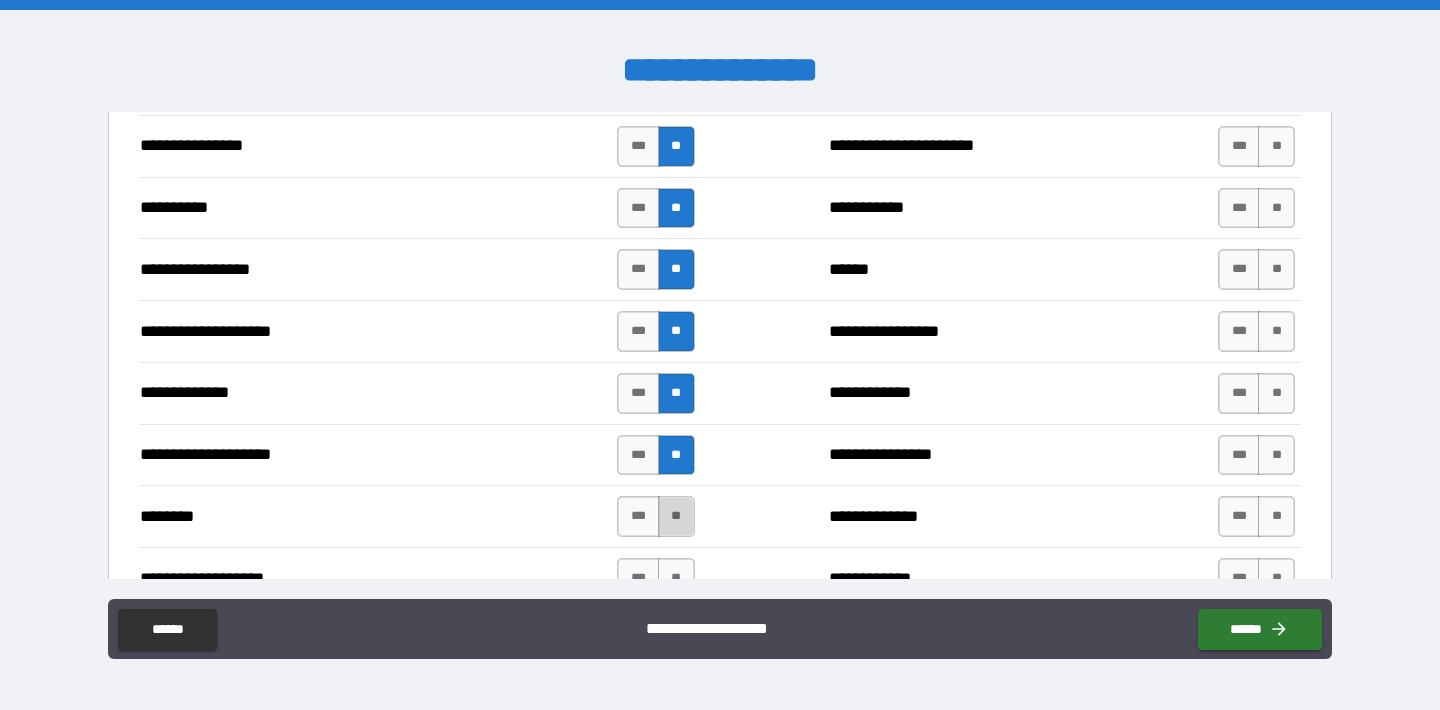 click on "**" at bounding box center [676, 516] 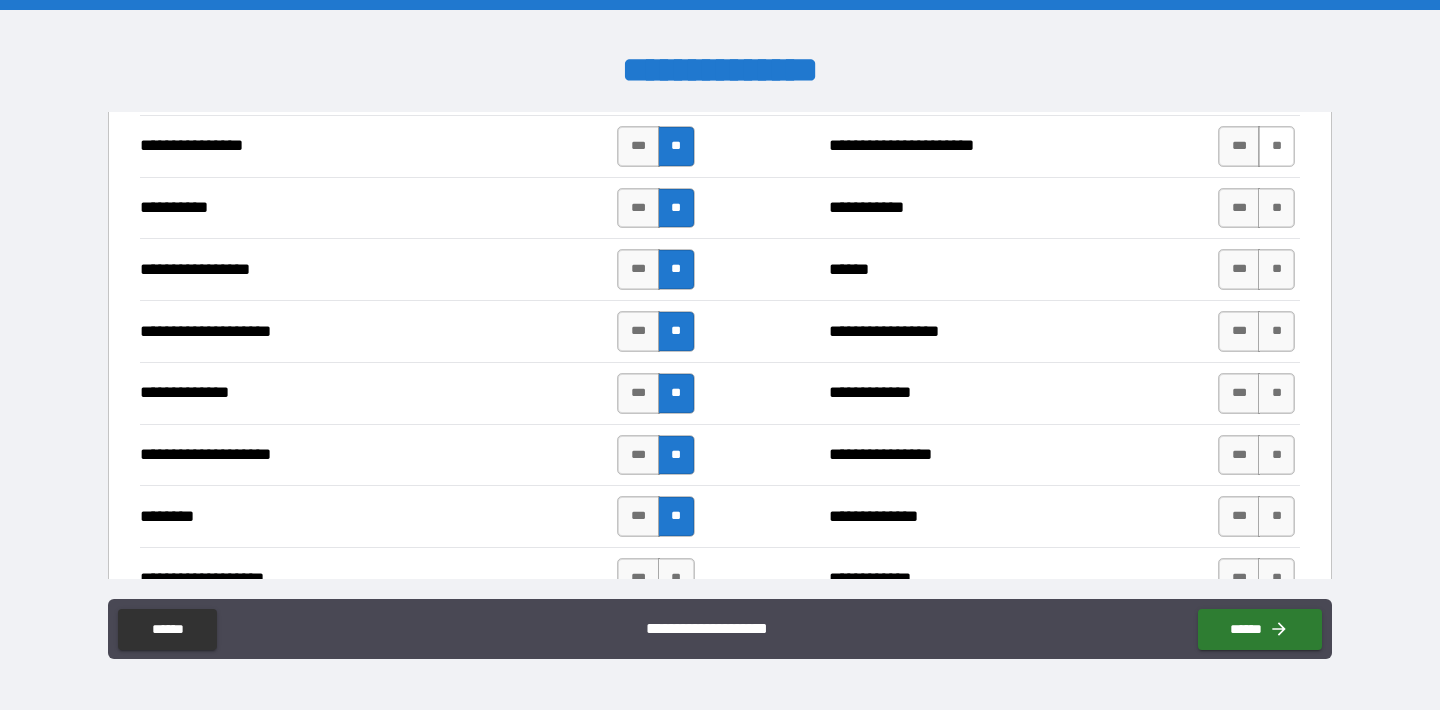 click on "**" at bounding box center (1276, 146) 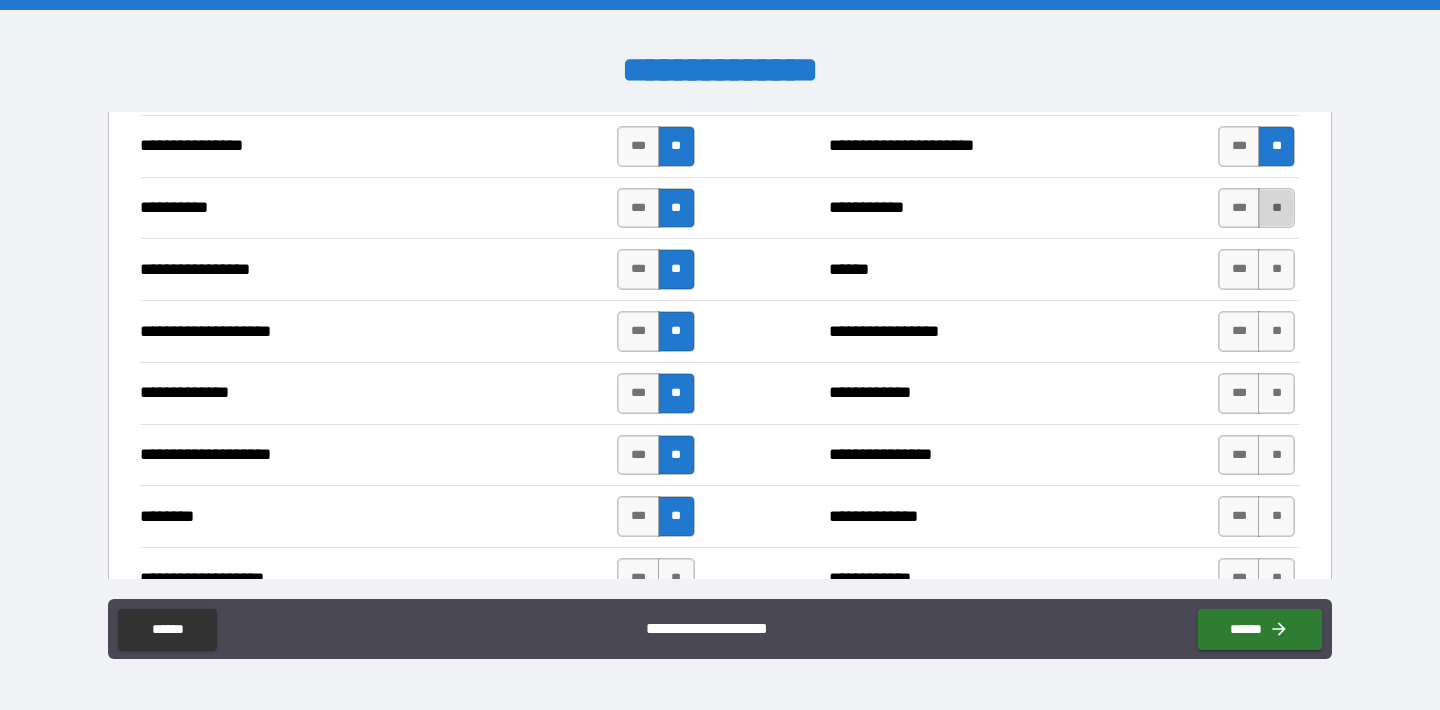click on "**" at bounding box center (1276, 208) 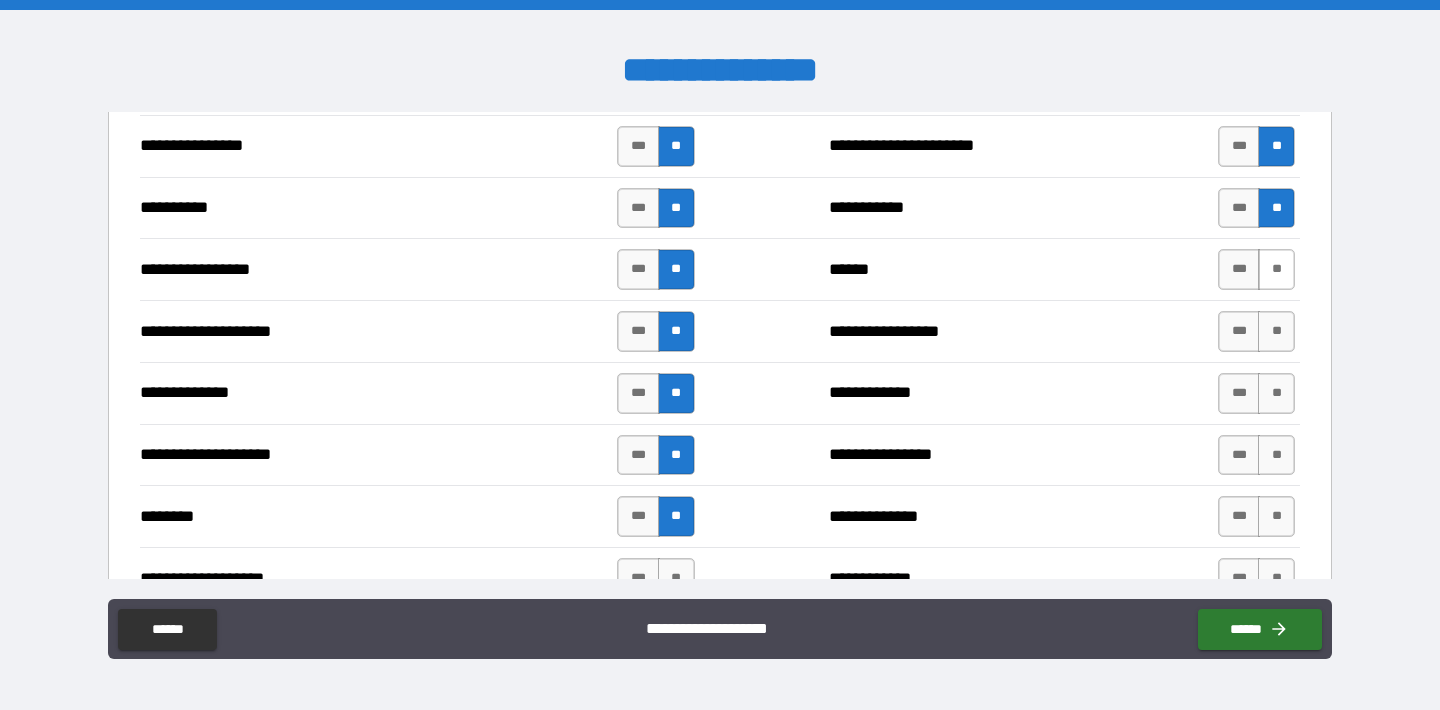 click on "**" at bounding box center (1276, 269) 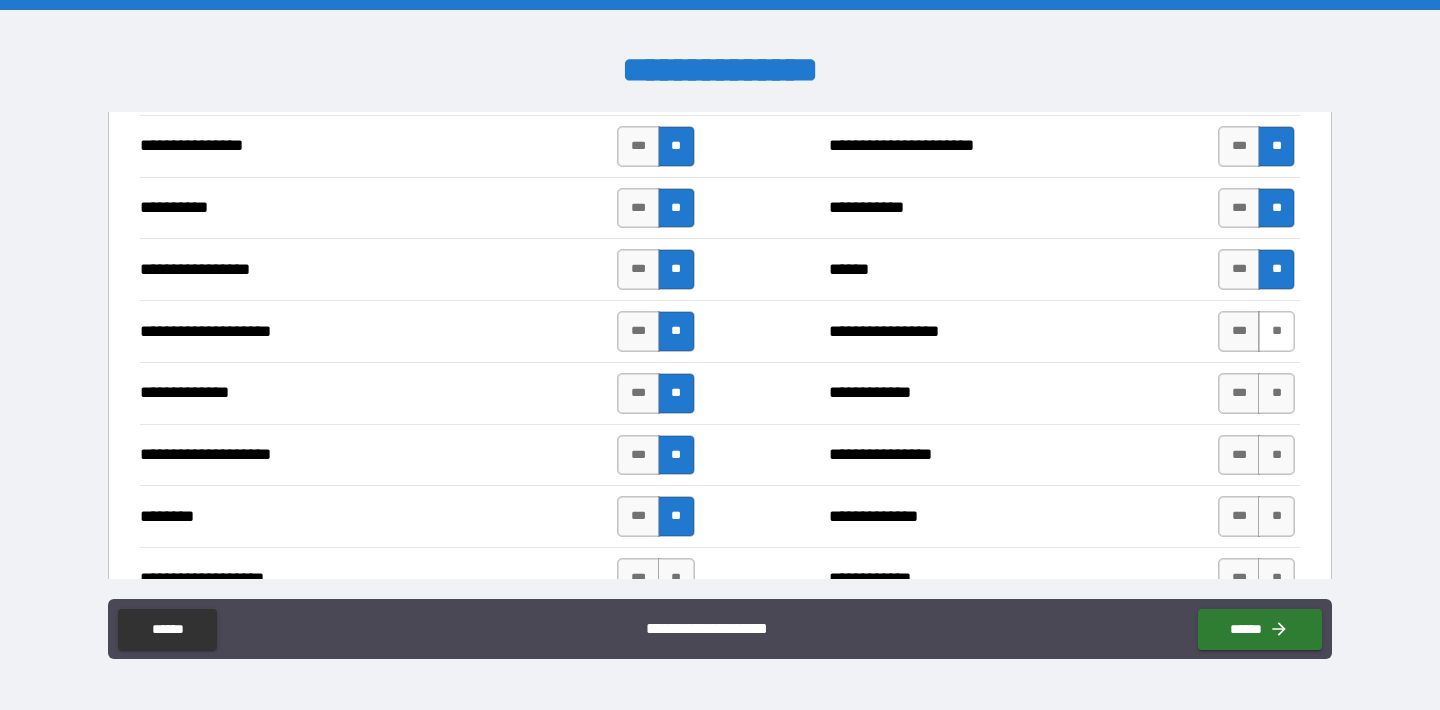click on "**" at bounding box center (1276, 331) 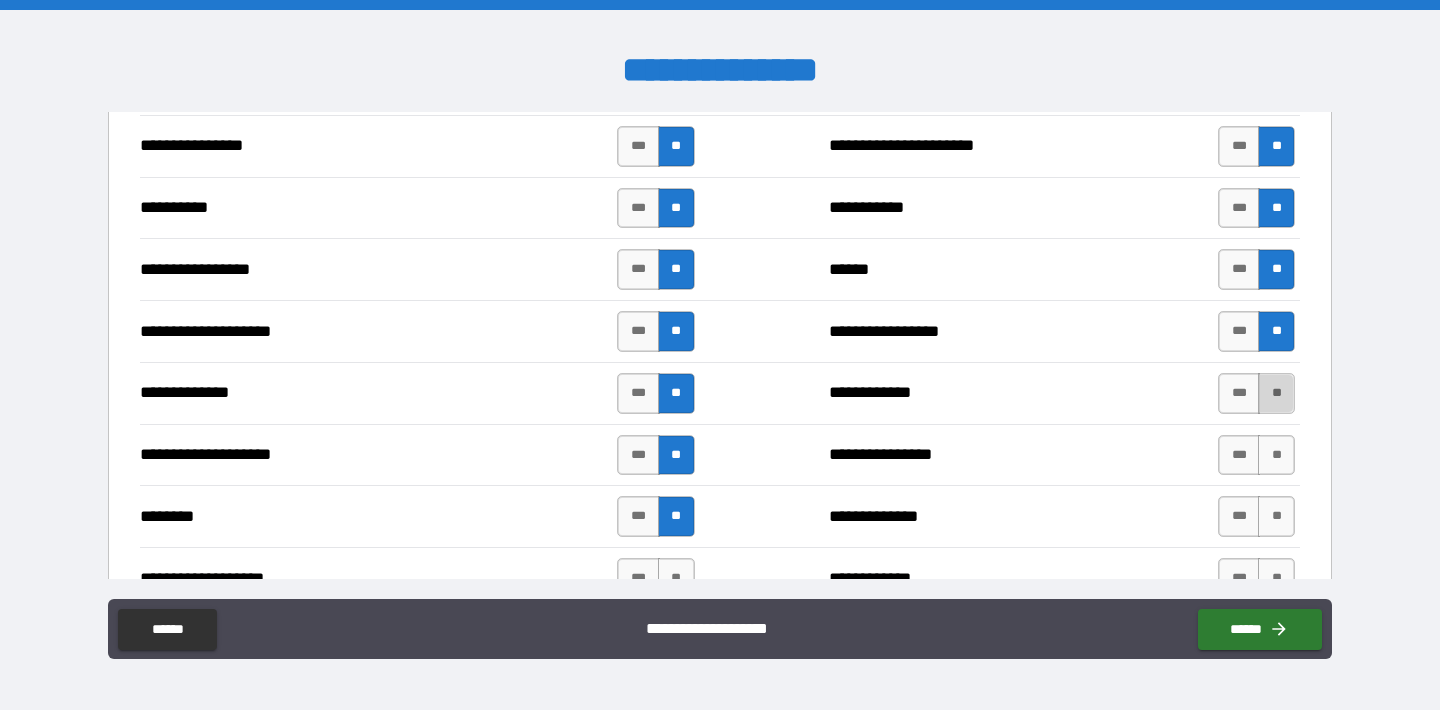 click on "**" at bounding box center (1276, 393) 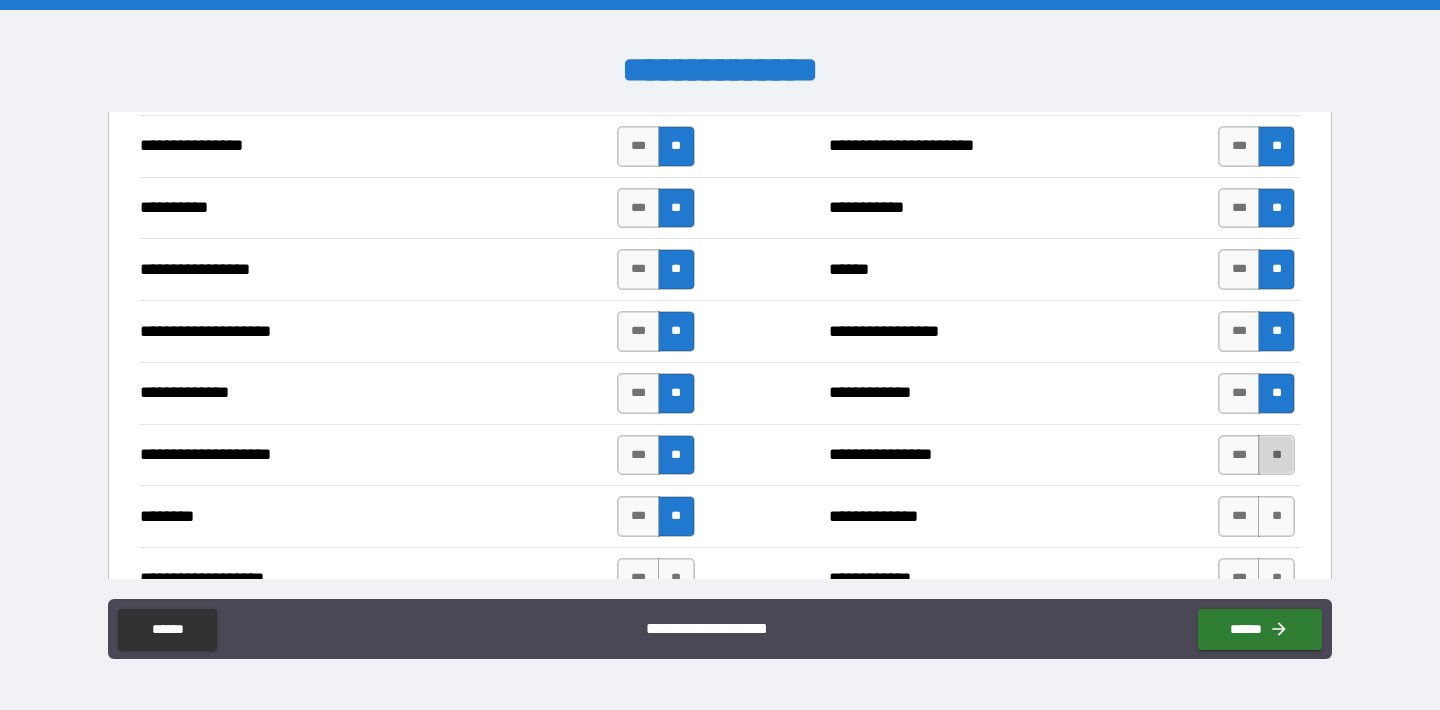click on "**" at bounding box center [1276, 455] 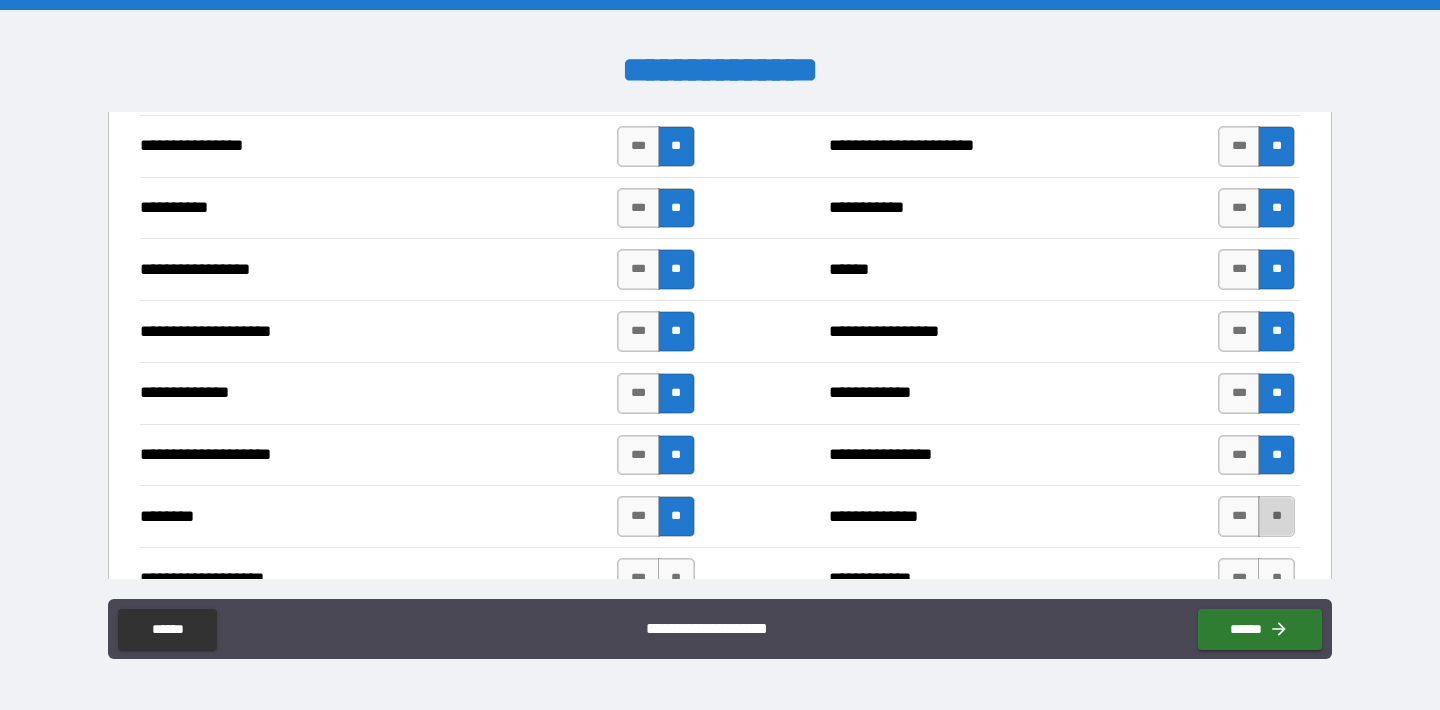 click on "**" at bounding box center (1276, 516) 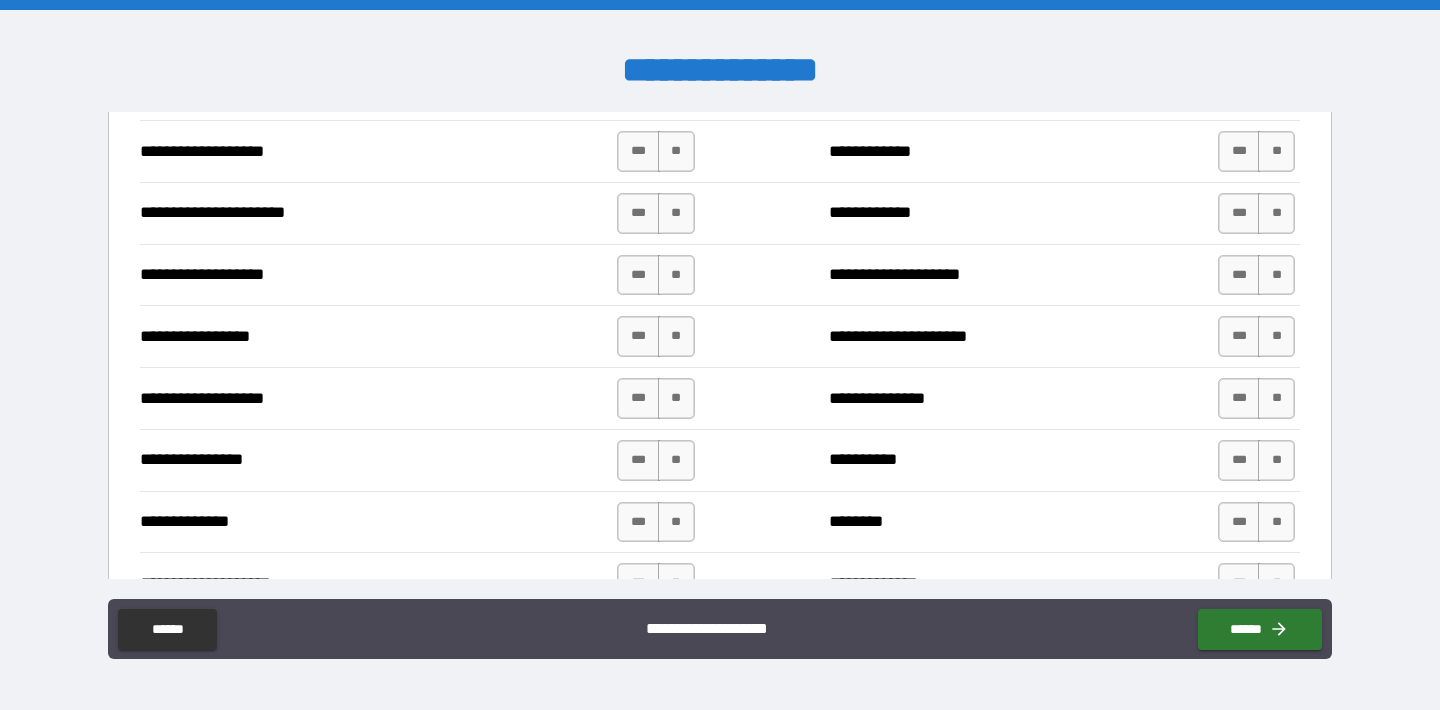 scroll, scrollTop: 3079, scrollLeft: 0, axis: vertical 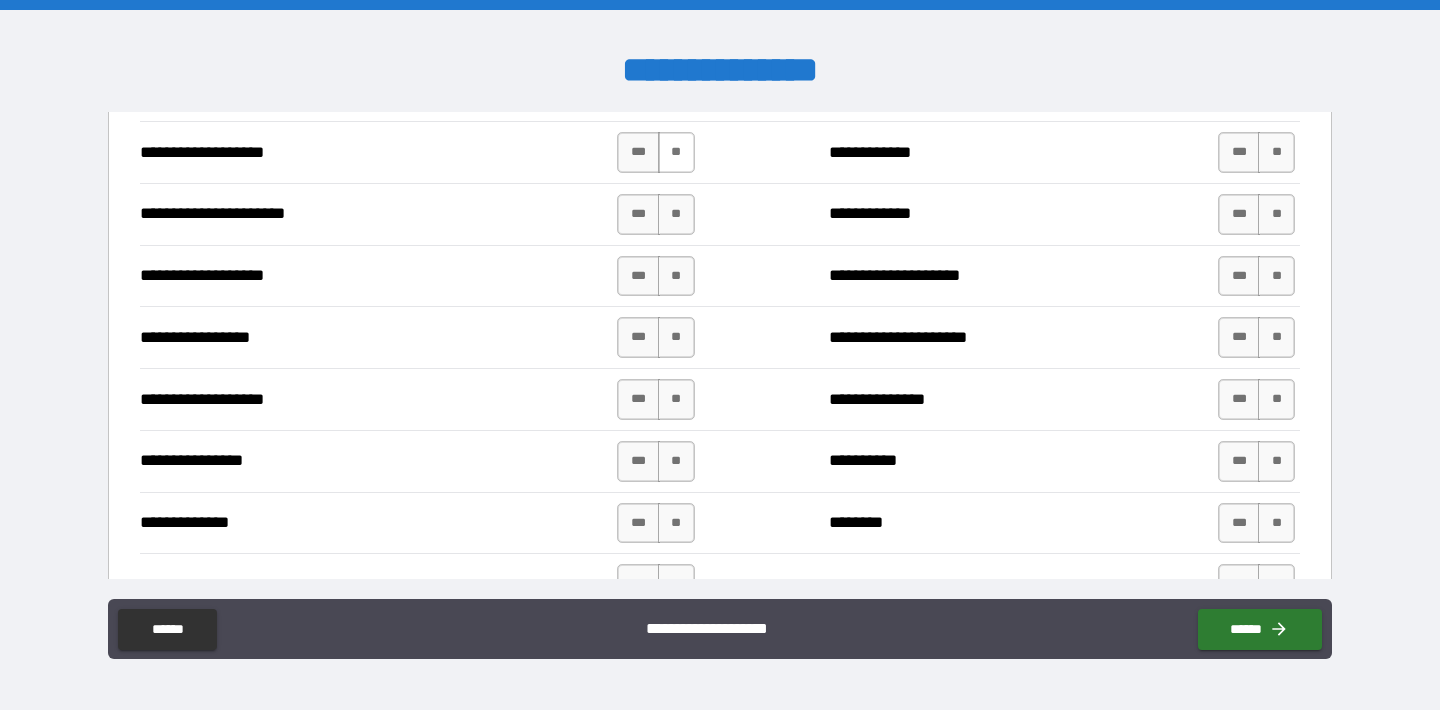 click on "**" at bounding box center (676, 152) 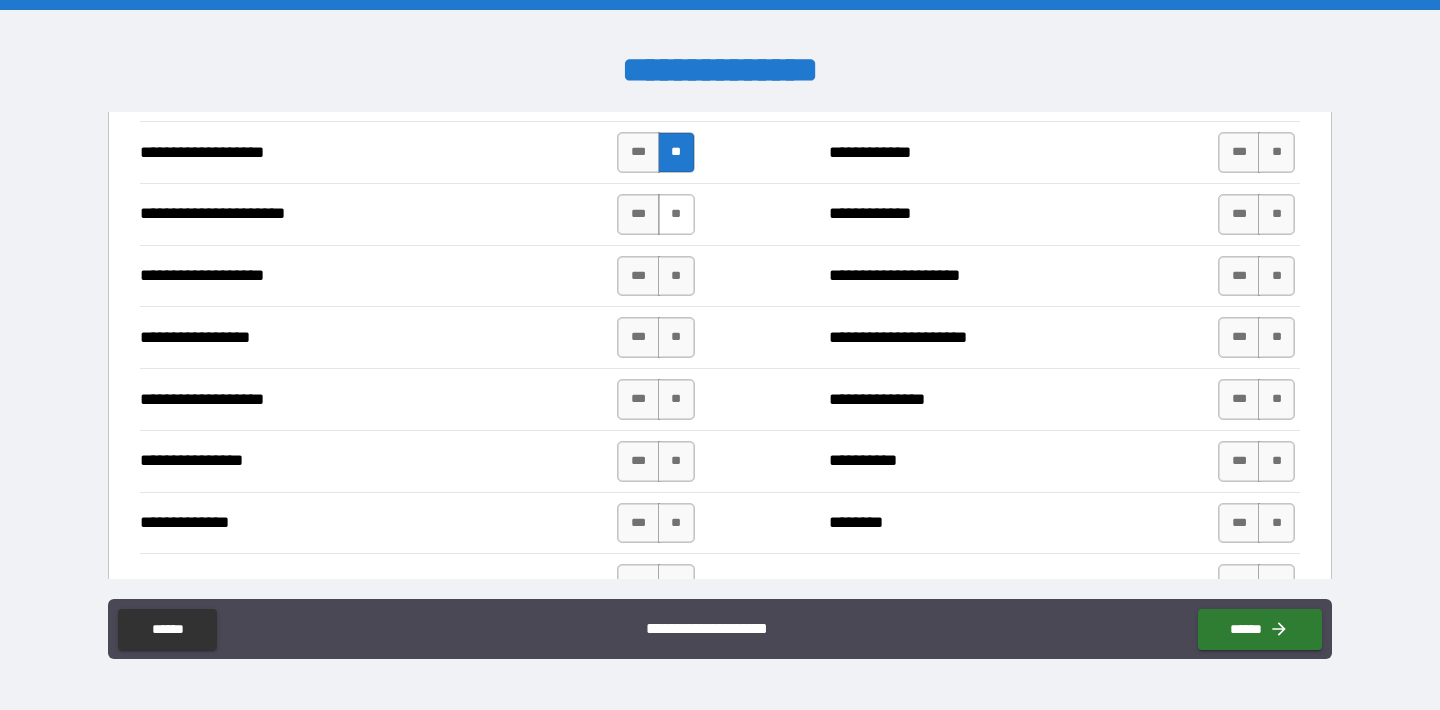 click on "**" at bounding box center (676, 214) 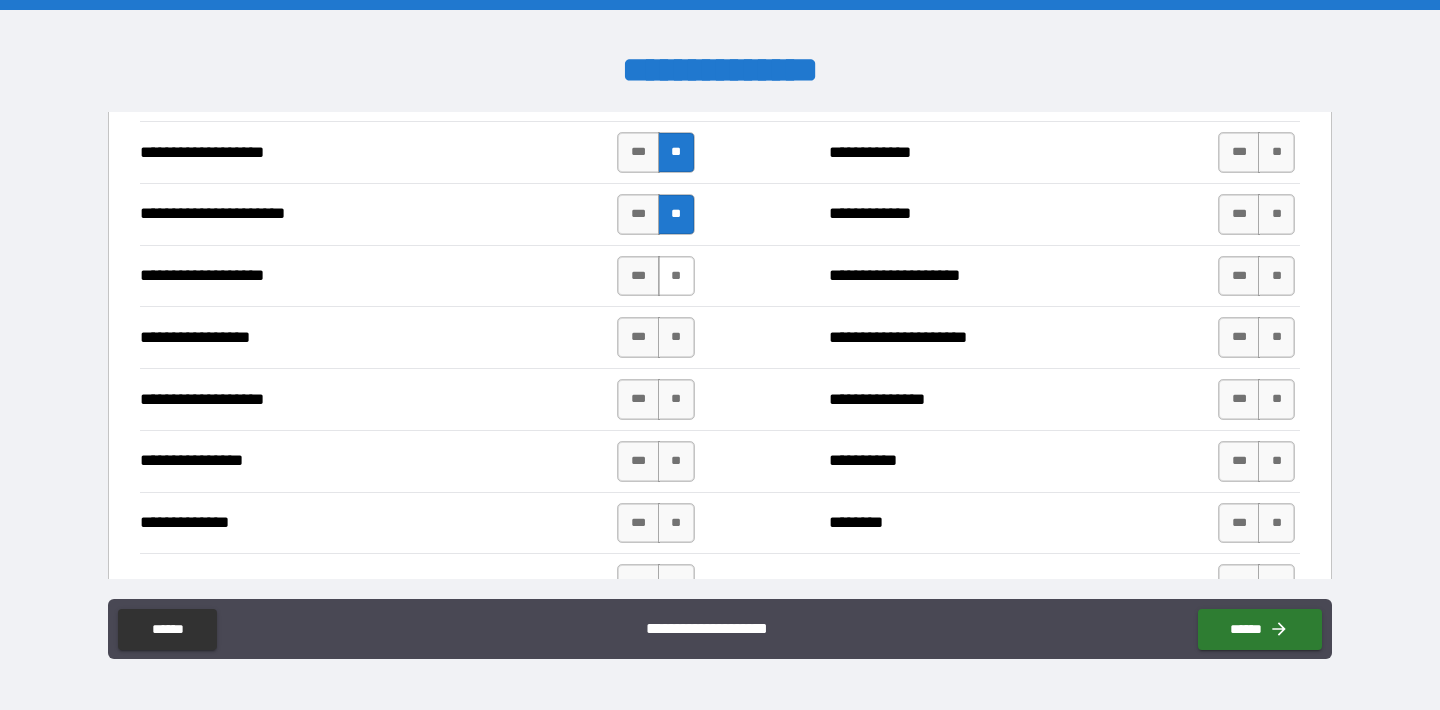 click on "**" at bounding box center [676, 276] 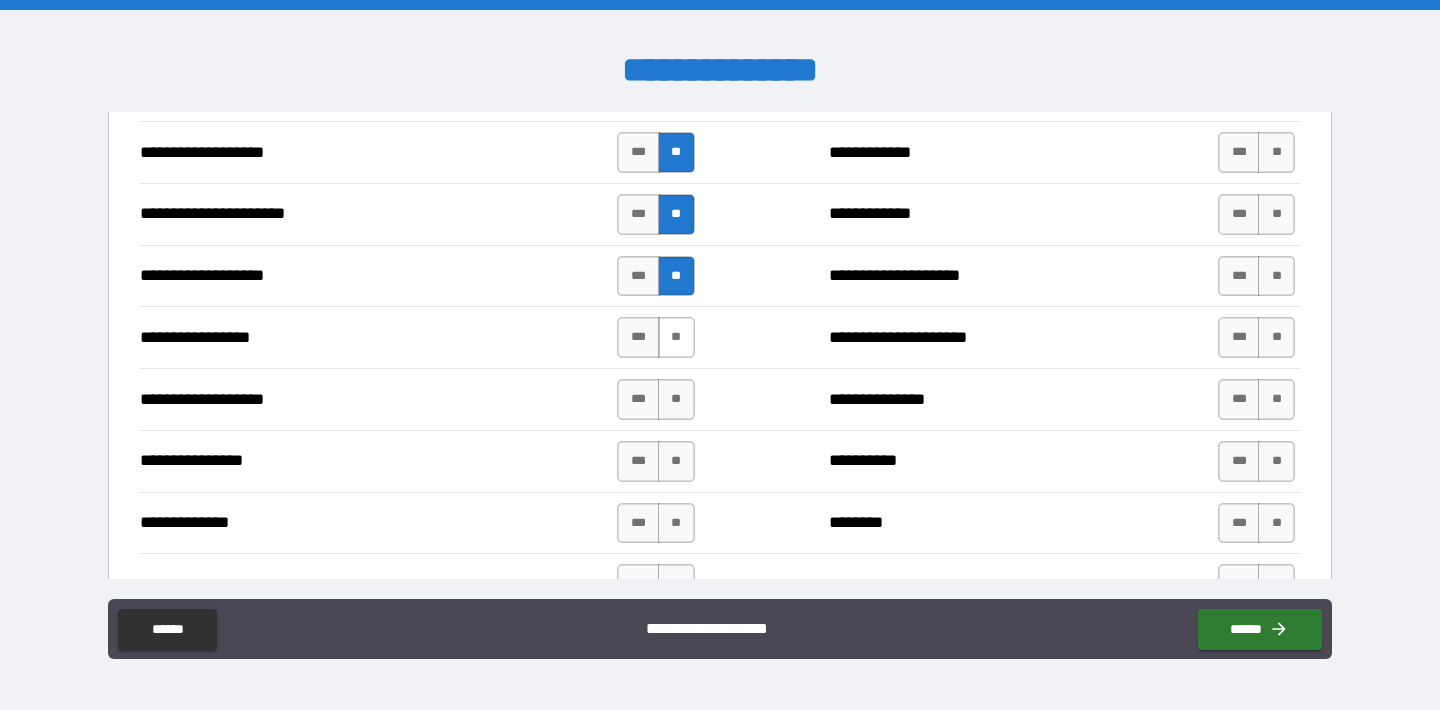 click on "**" at bounding box center (676, 337) 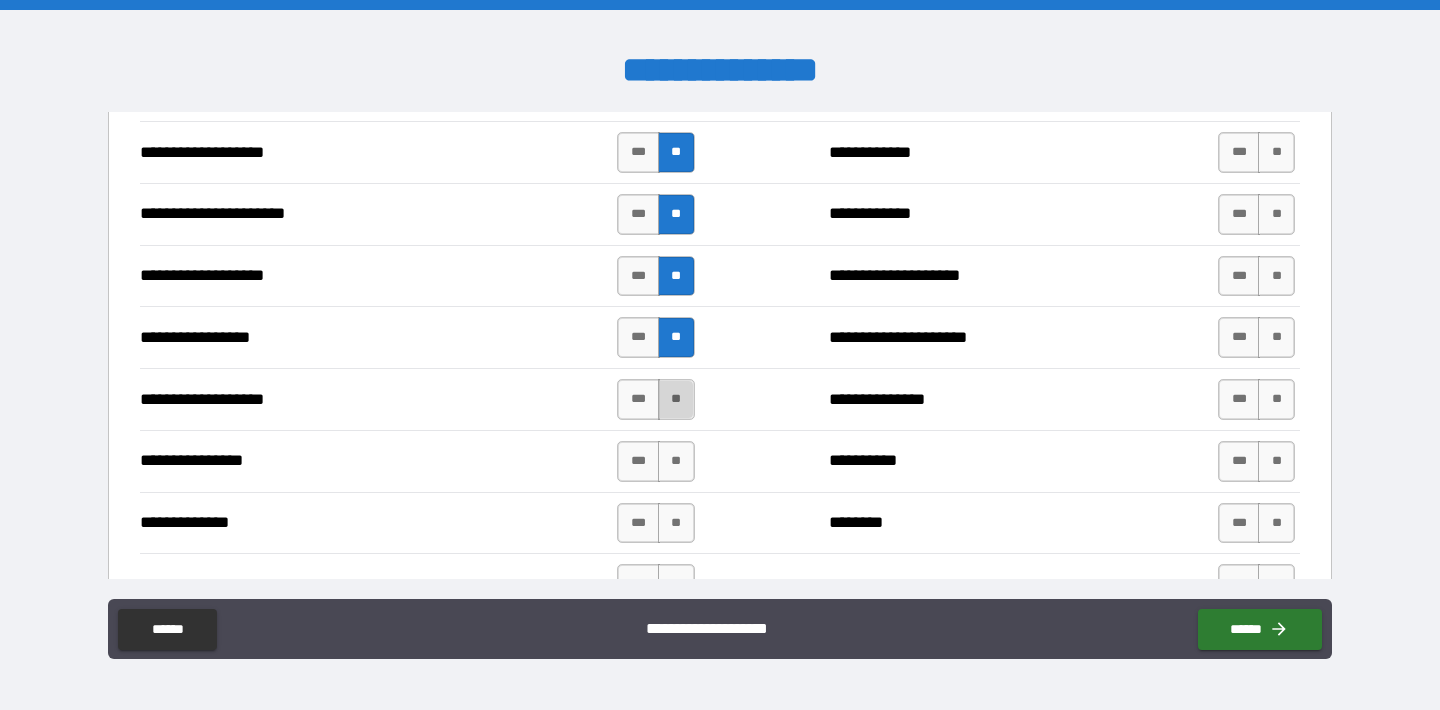 click on "**" at bounding box center (676, 399) 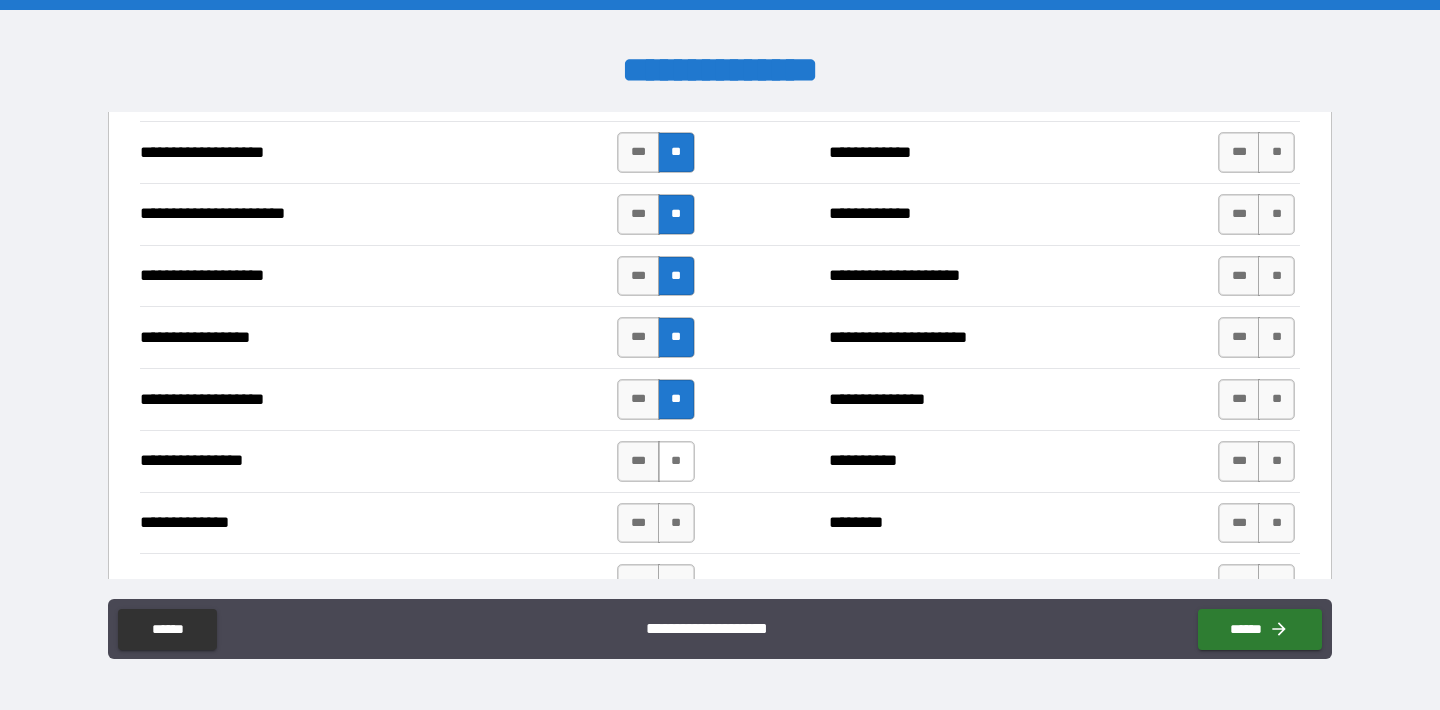 click on "**" at bounding box center (676, 461) 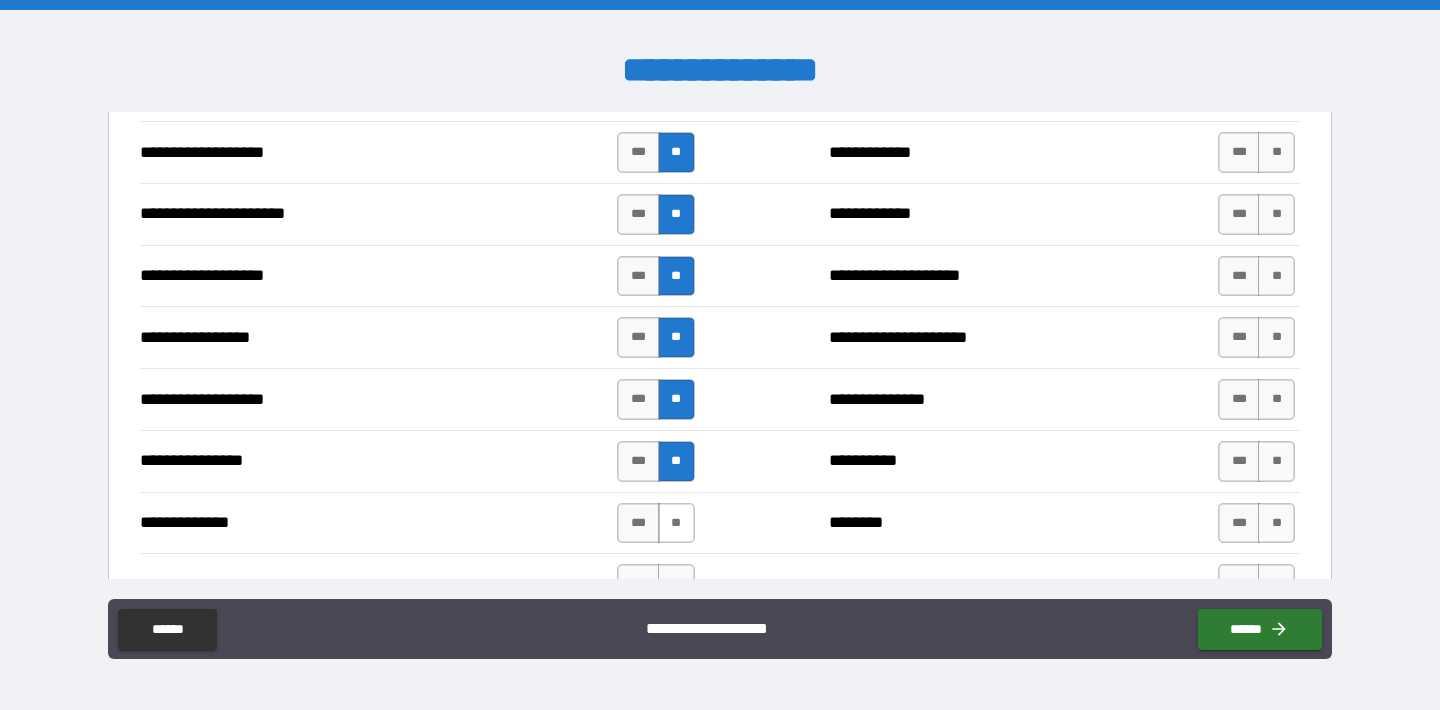 click on "**" at bounding box center [676, 523] 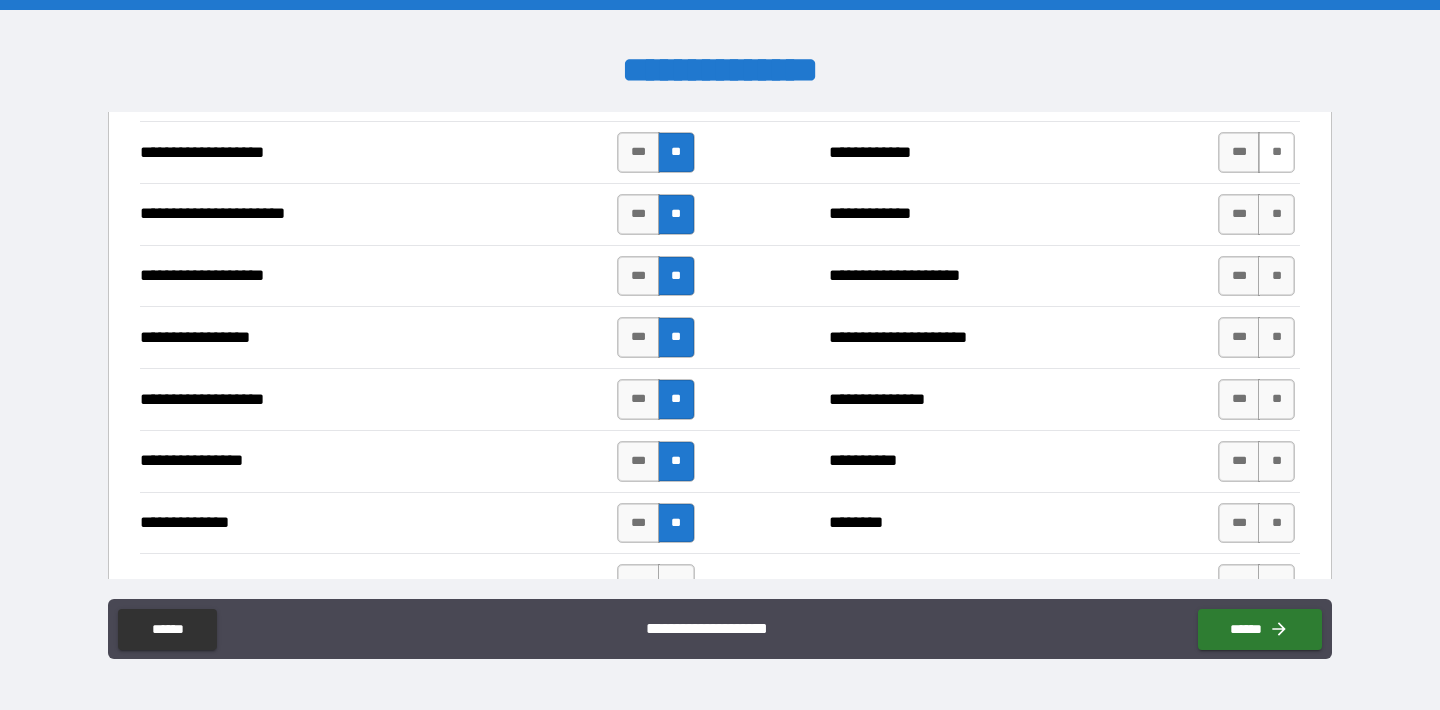 click on "**" at bounding box center [1276, 152] 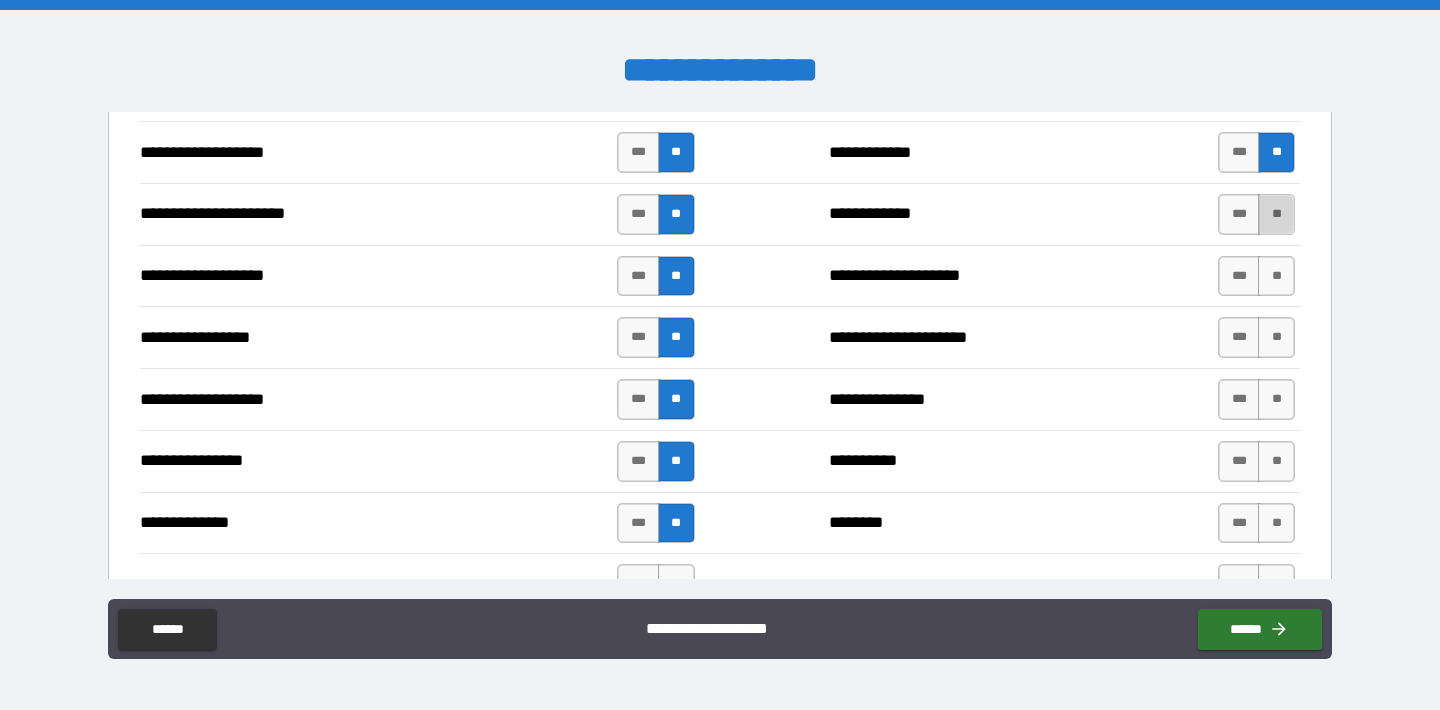 click on "**" at bounding box center (1276, 214) 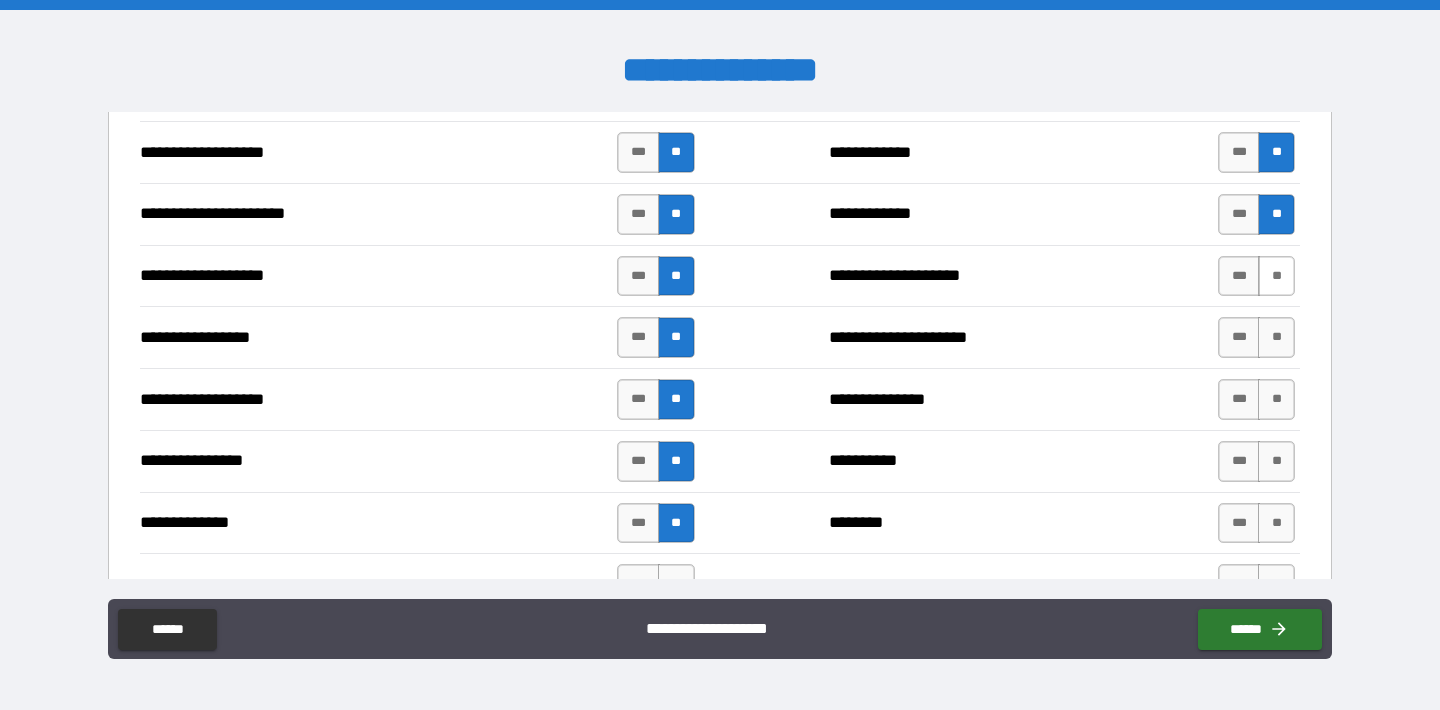 click on "**" at bounding box center (1276, 276) 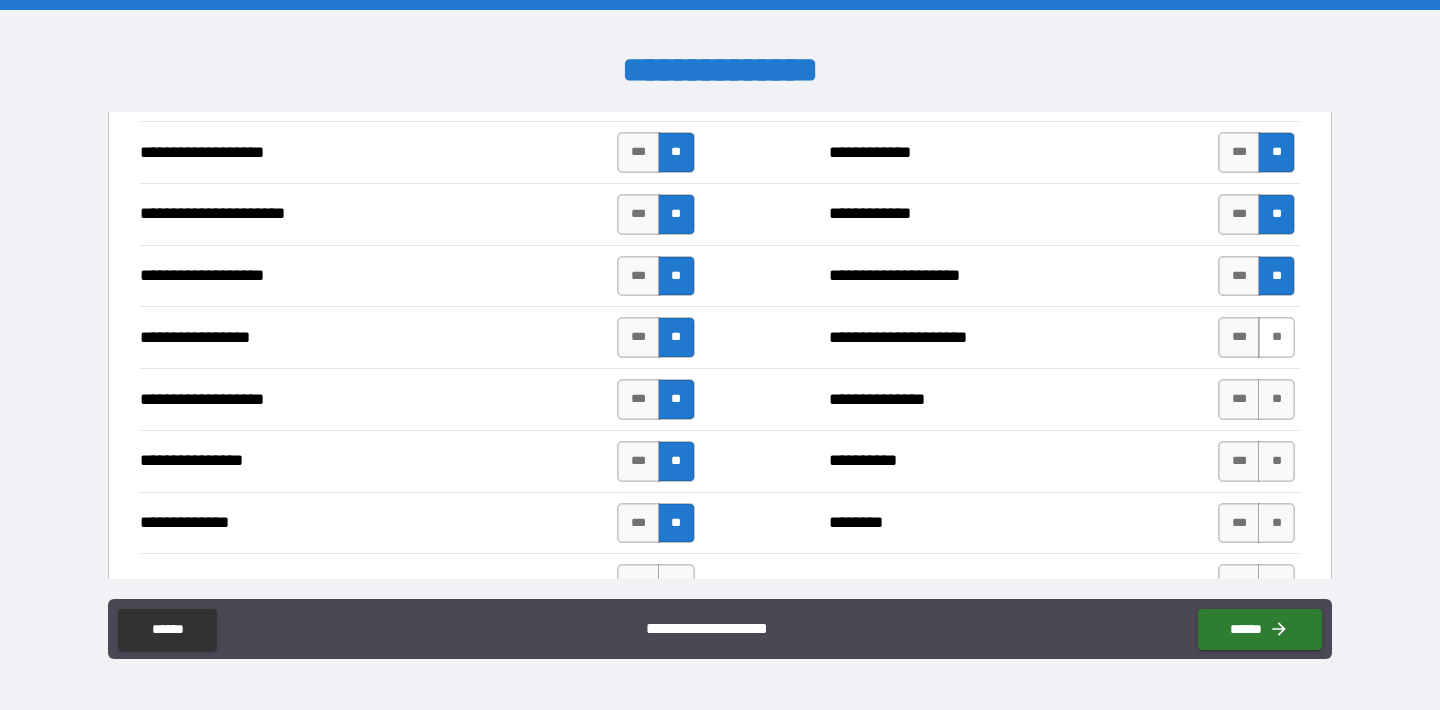 click on "**" at bounding box center [1276, 337] 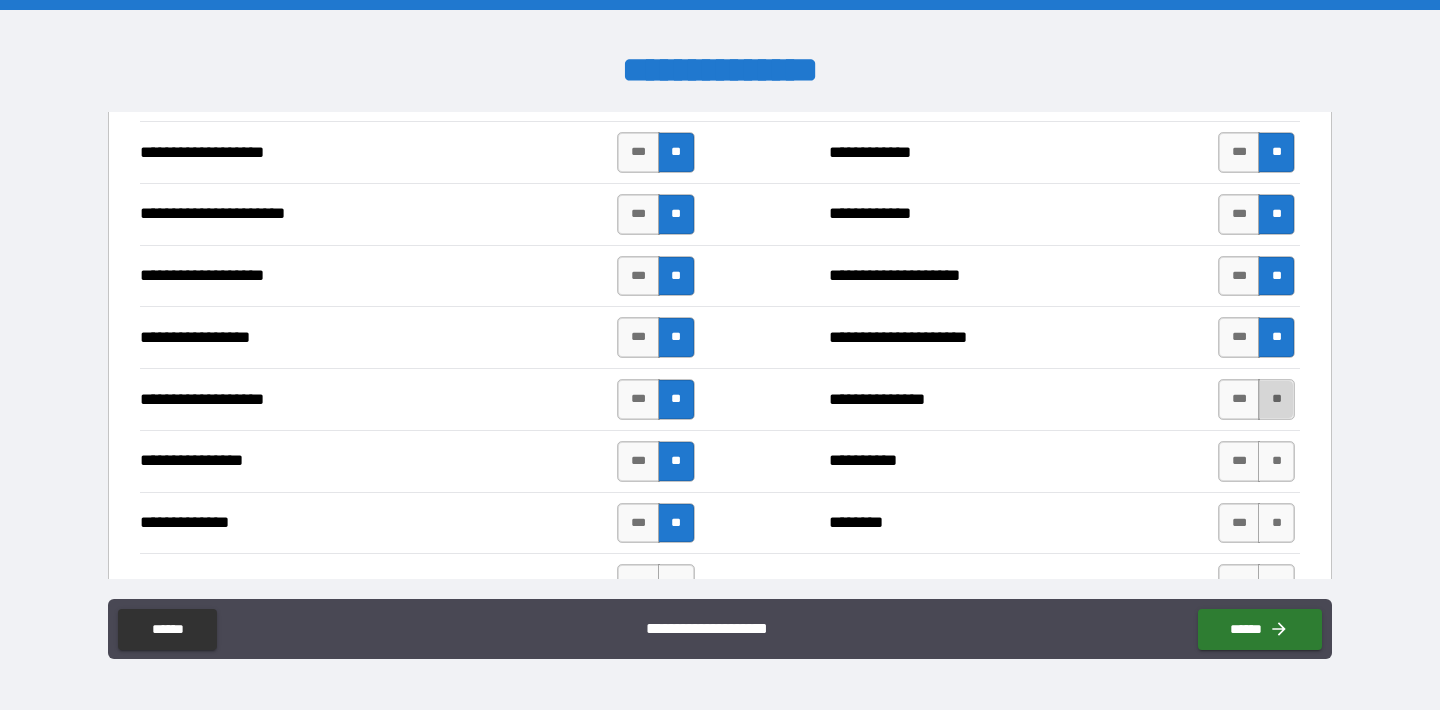 click on "**" at bounding box center (1276, 399) 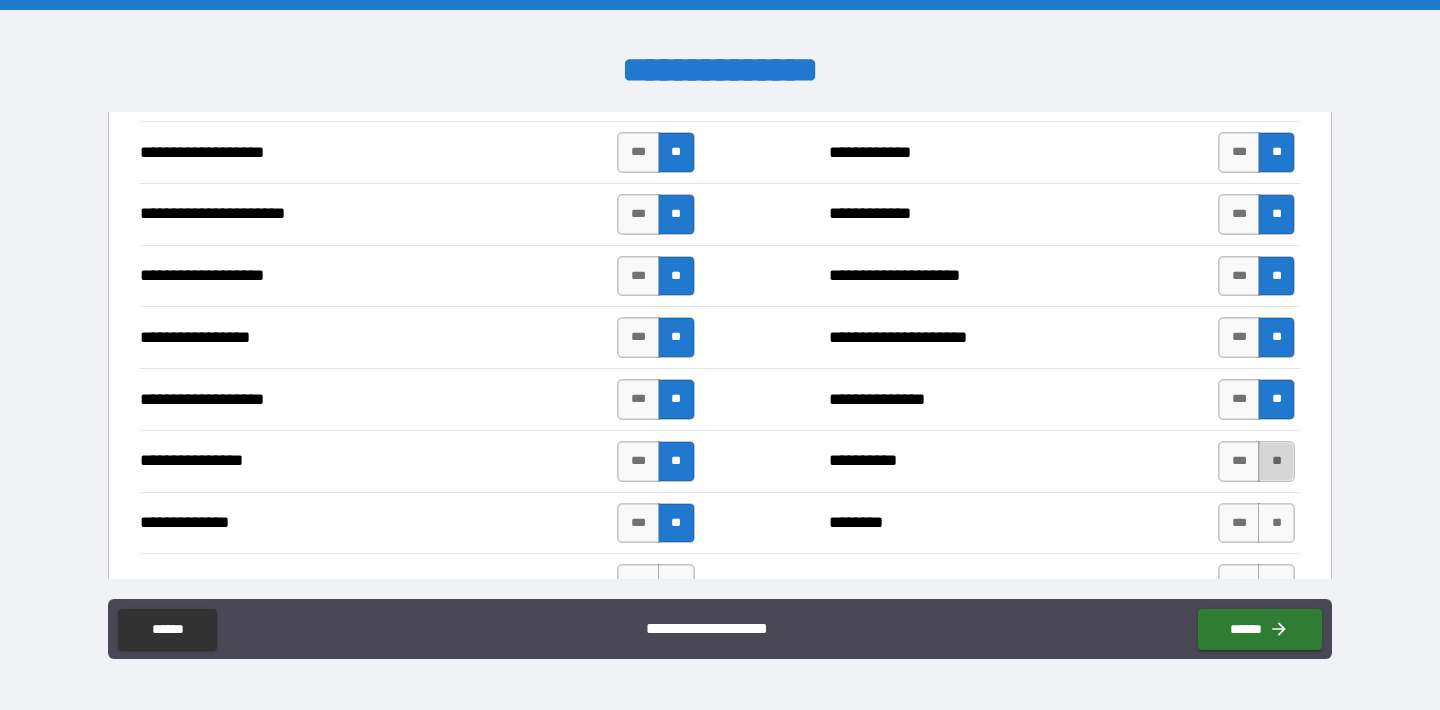 click on "**" at bounding box center (1276, 461) 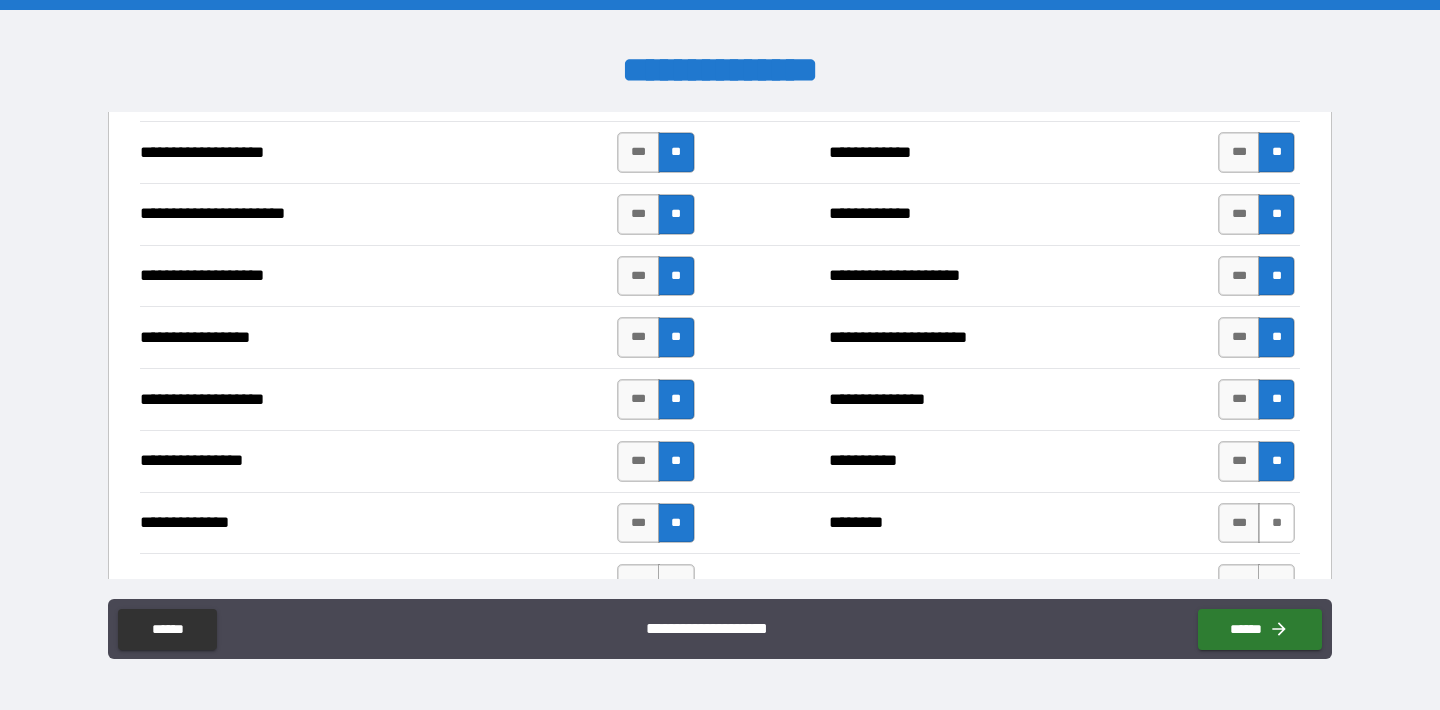 click on "**" at bounding box center [1276, 523] 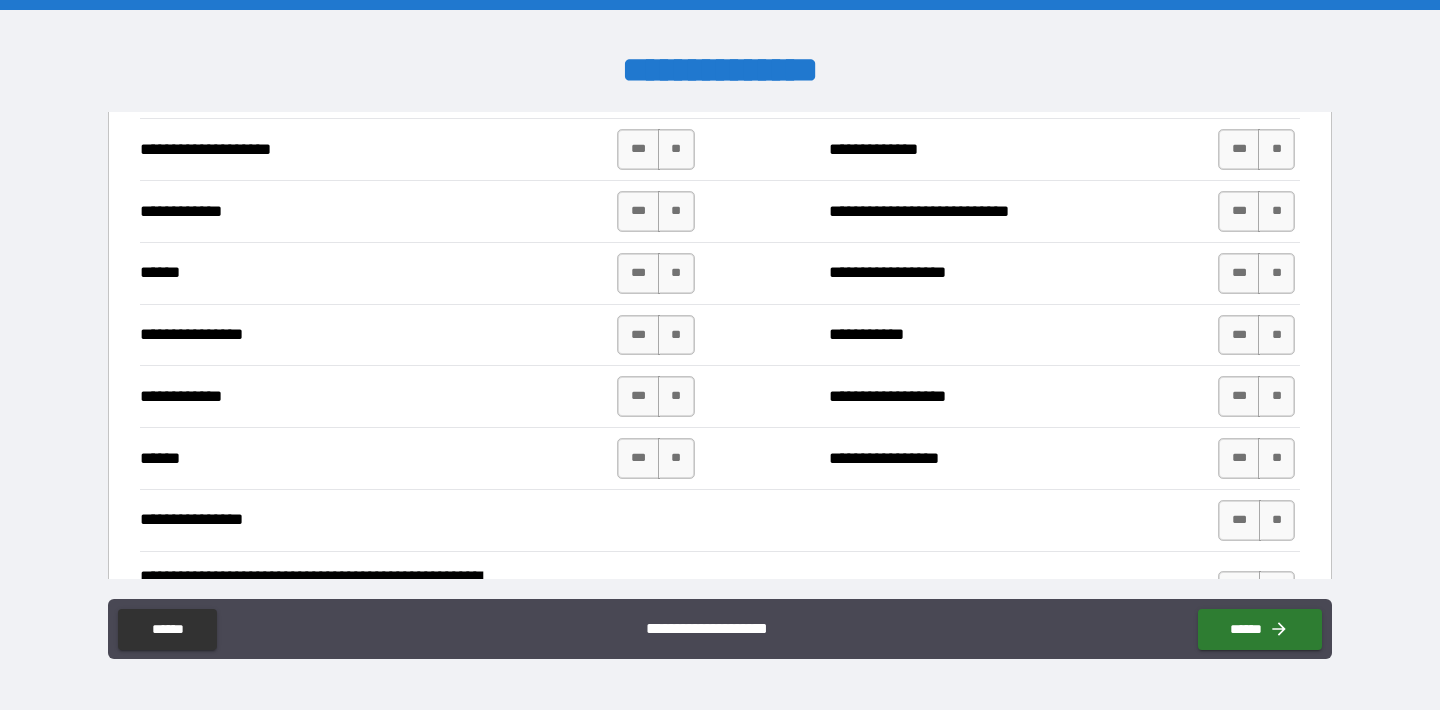 scroll, scrollTop: 3512, scrollLeft: 0, axis: vertical 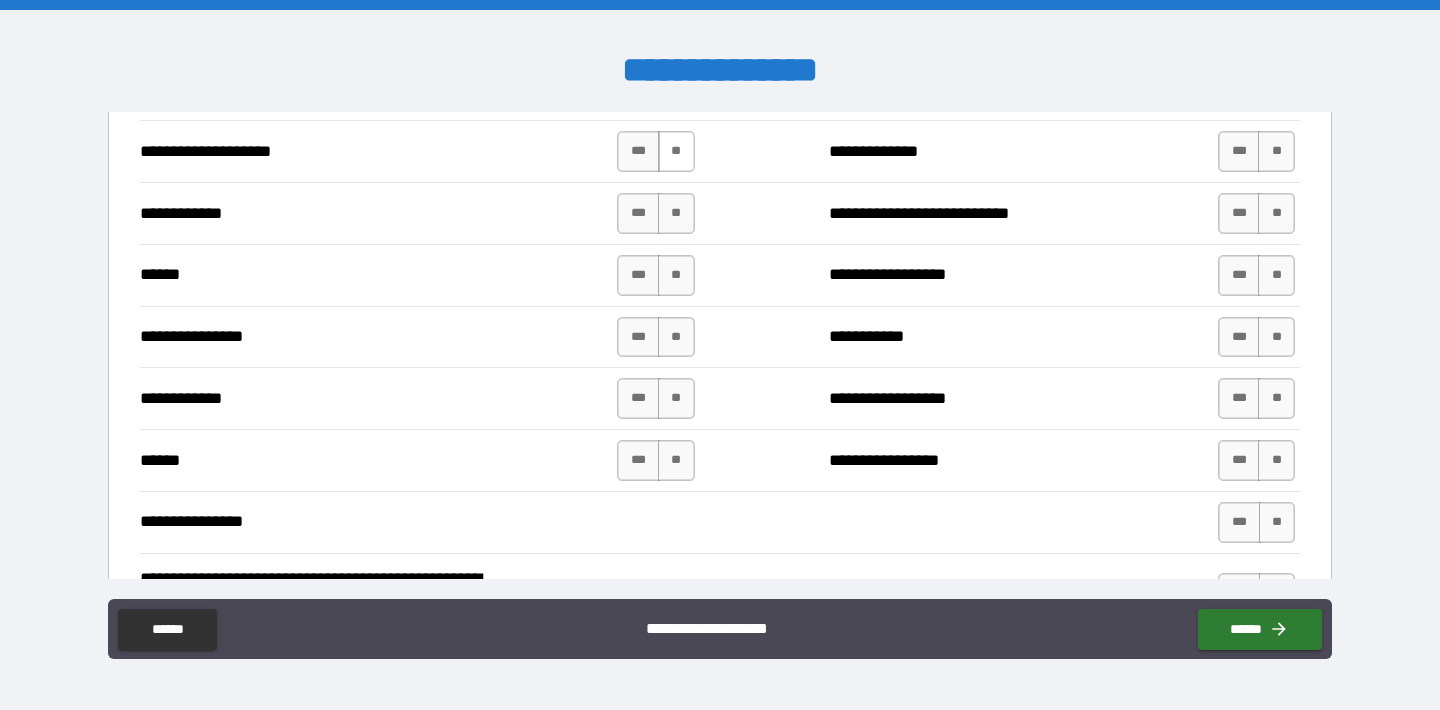 click on "**" at bounding box center [676, 151] 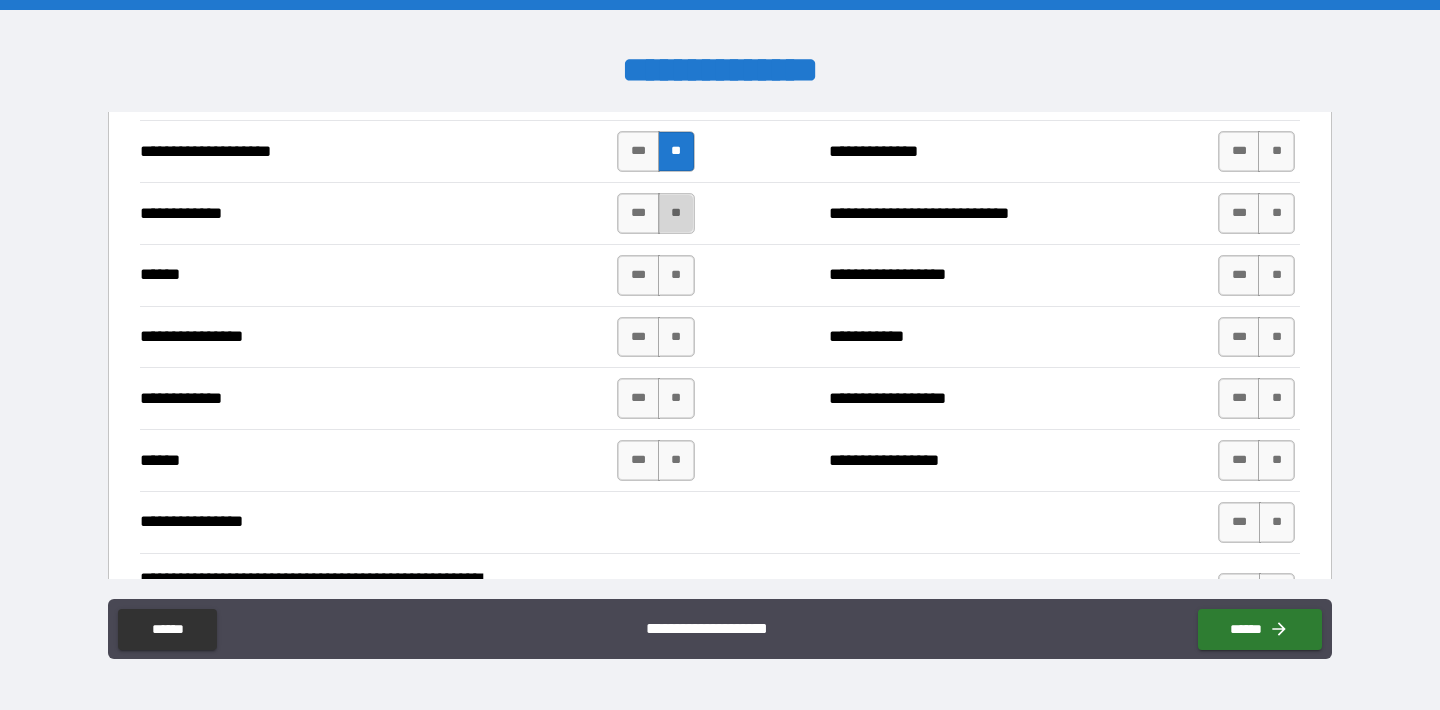 click on "**" at bounding box center (676, 213) 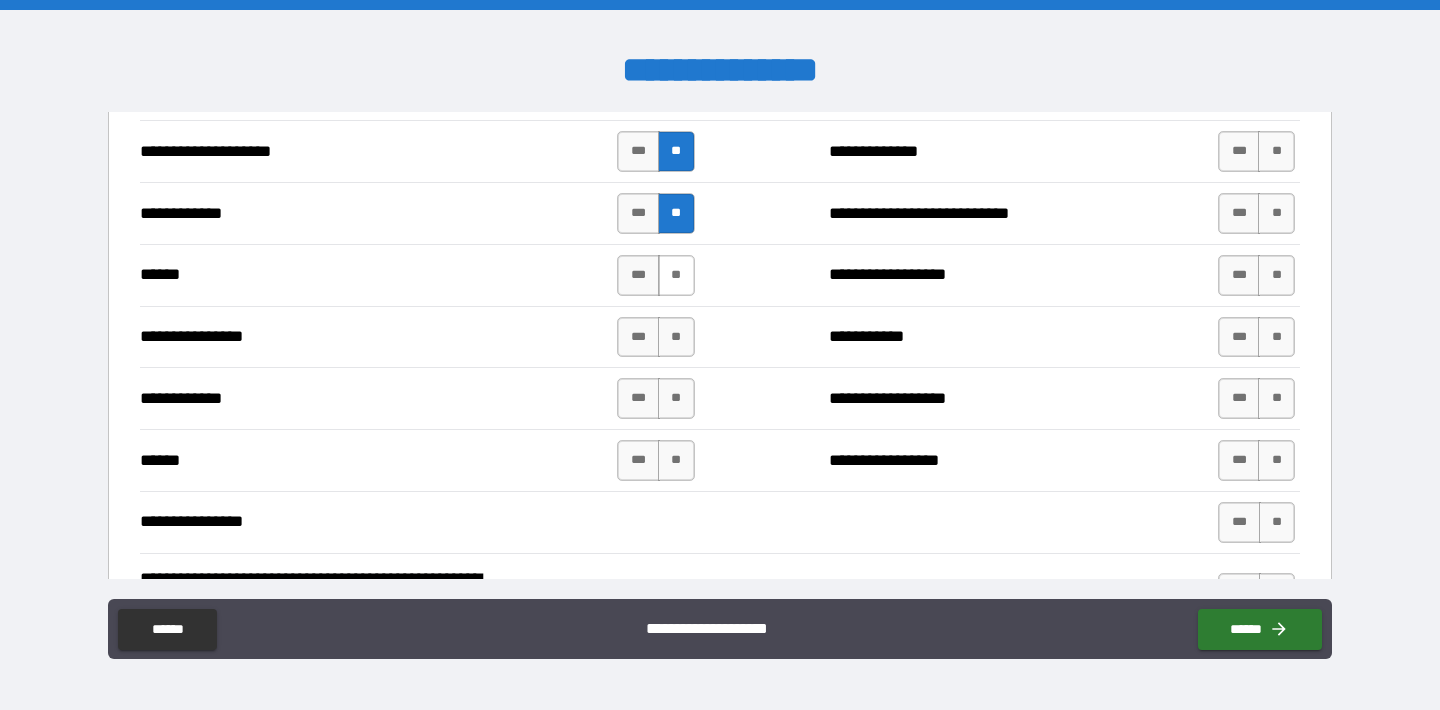 click on "**" at bounding box center (676, 275) 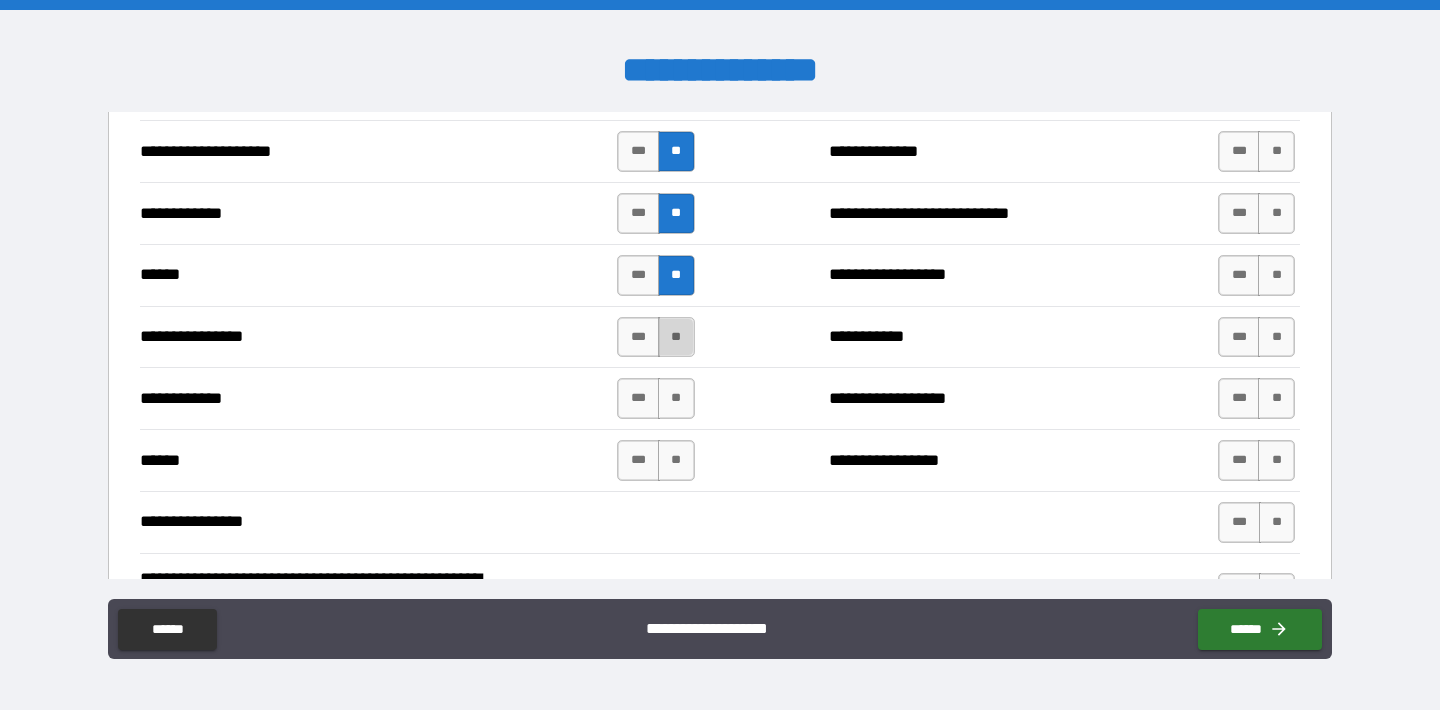 click on "**" at bounding box center [676, 337] 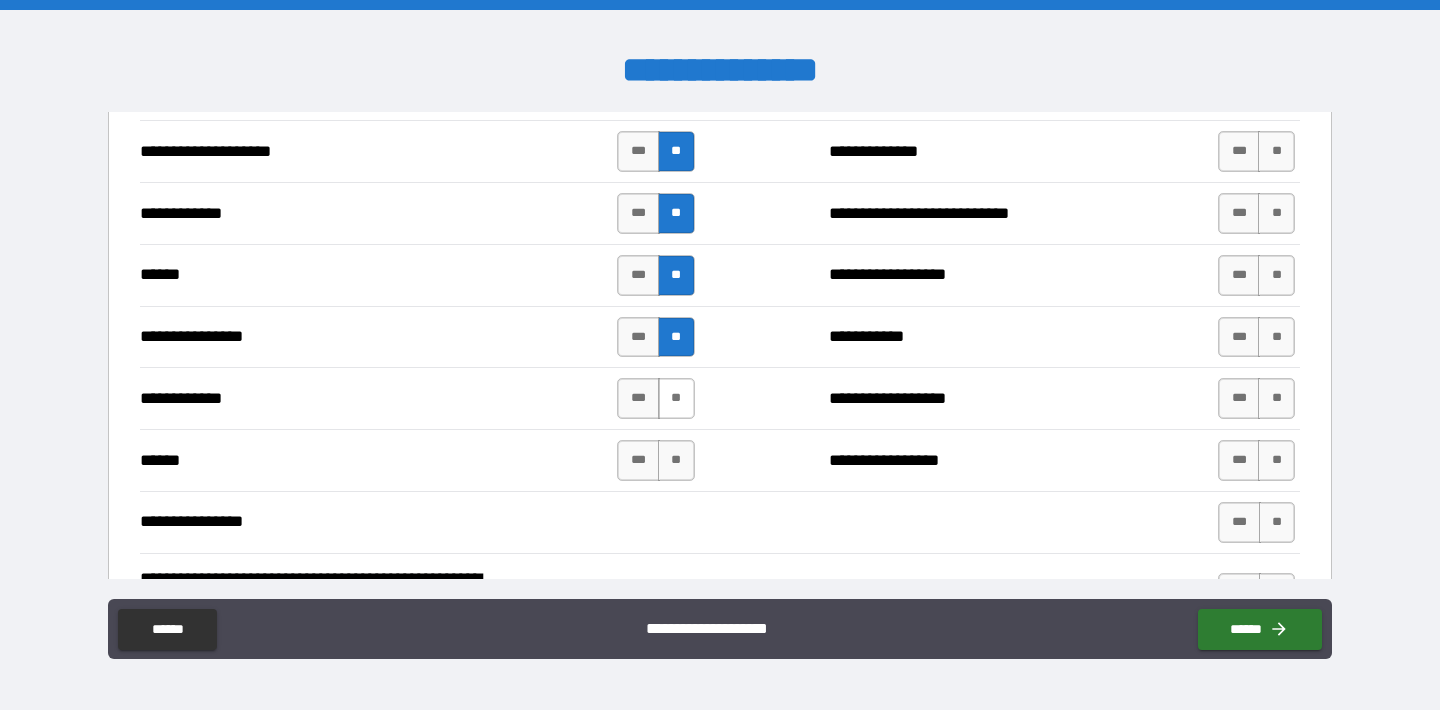 click on "**" at bounding box center (676, 398) 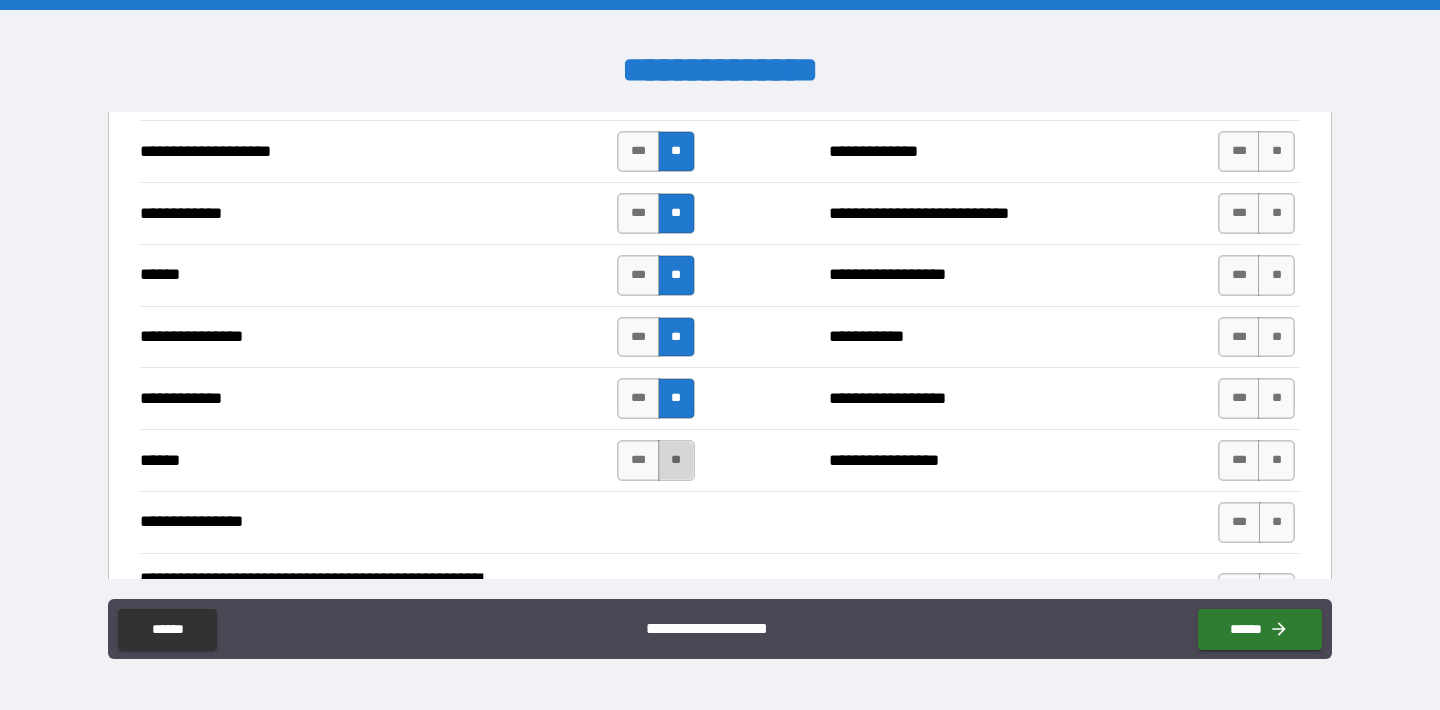 click on "**" at bounding box center (676, 460) 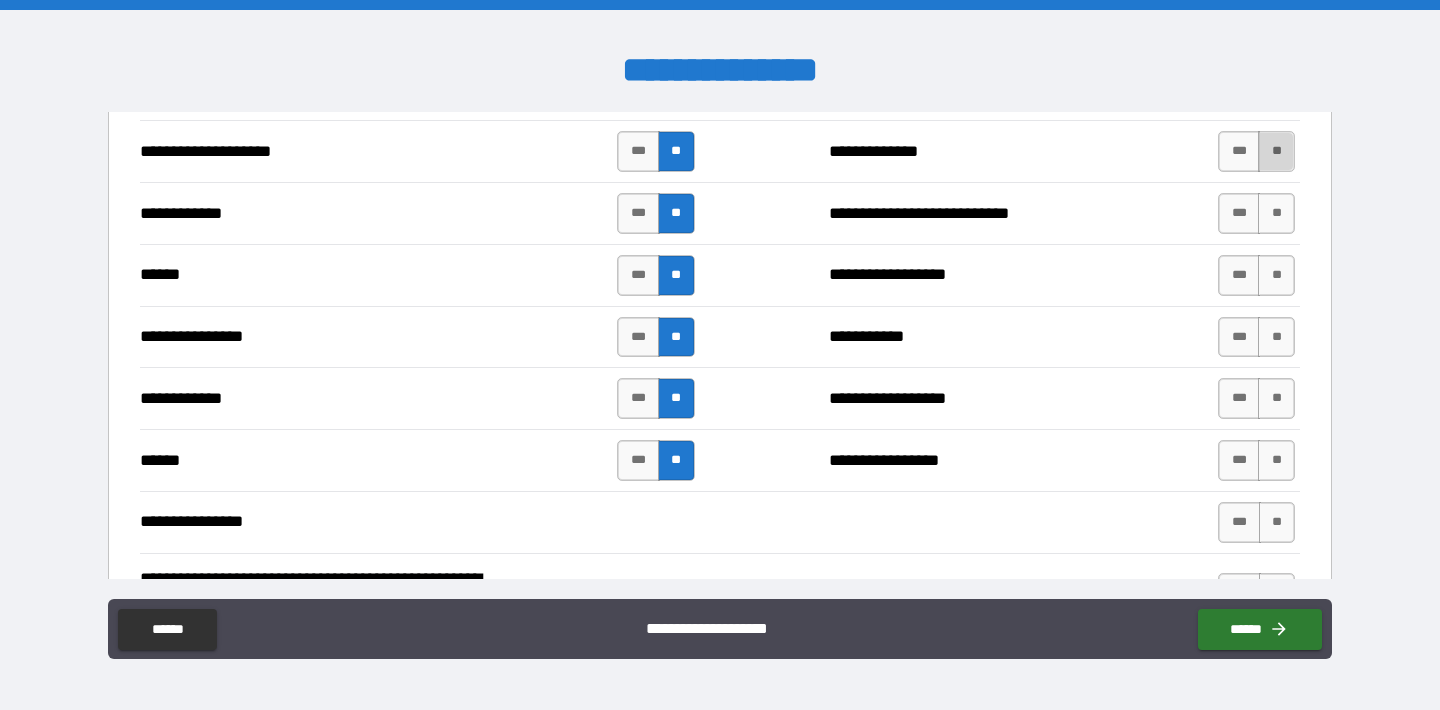 click on "**" at bounding box center (1276, 151) 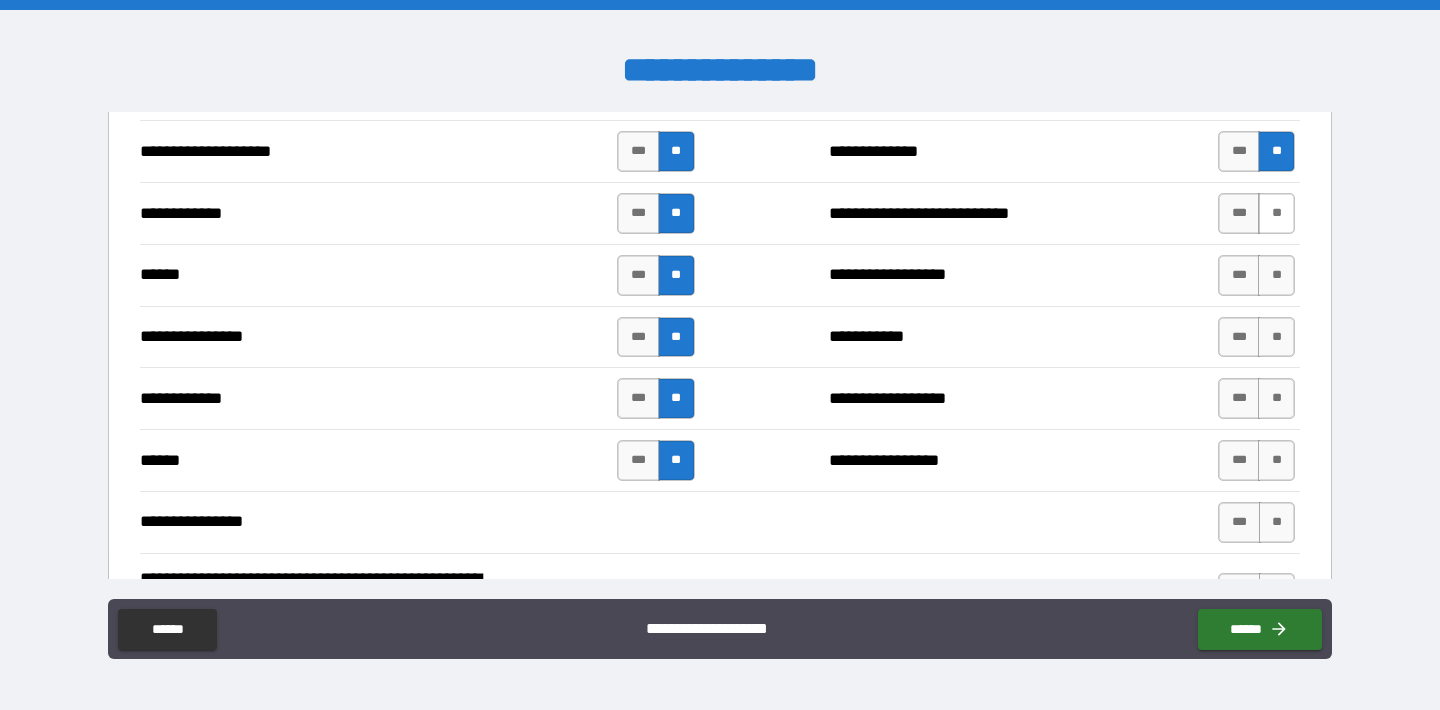 click on "**" at bounding box center [1276, 213] 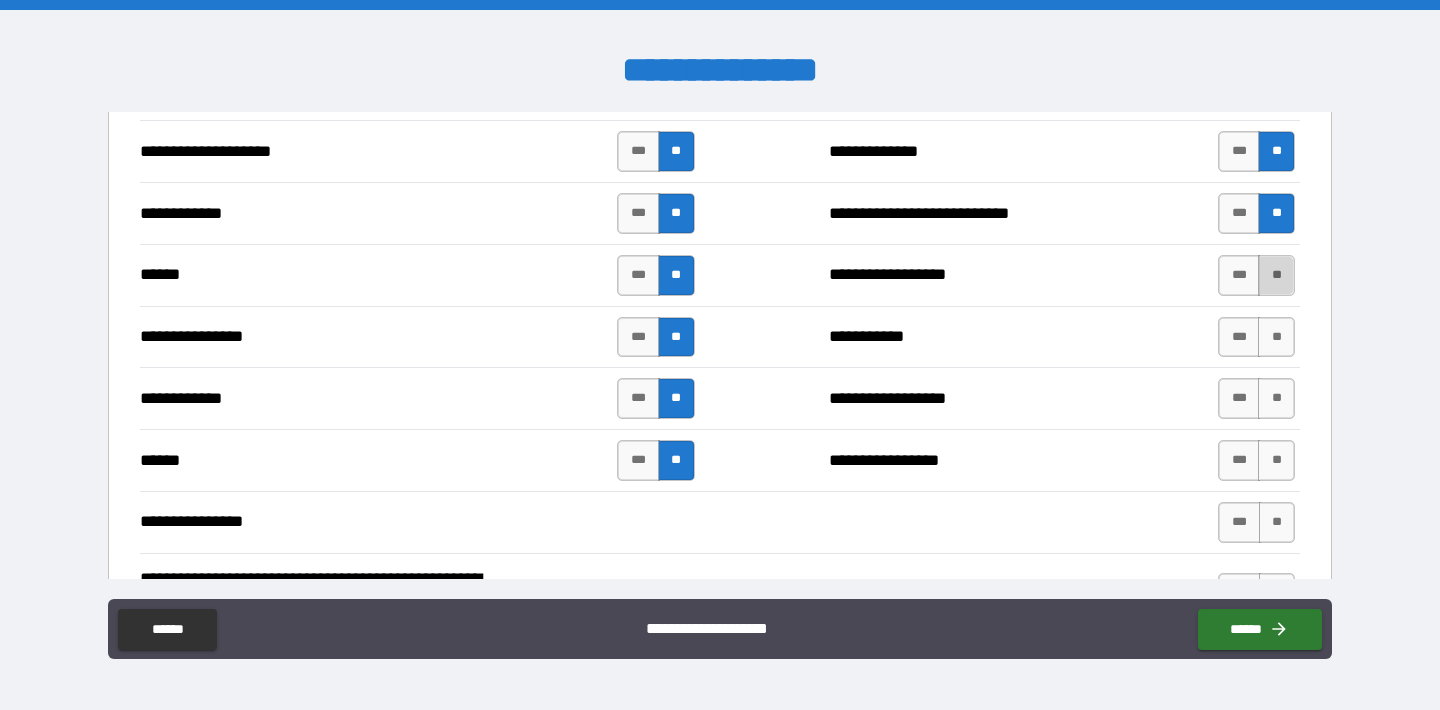 click on "**" at bounding box center (1276, 275) 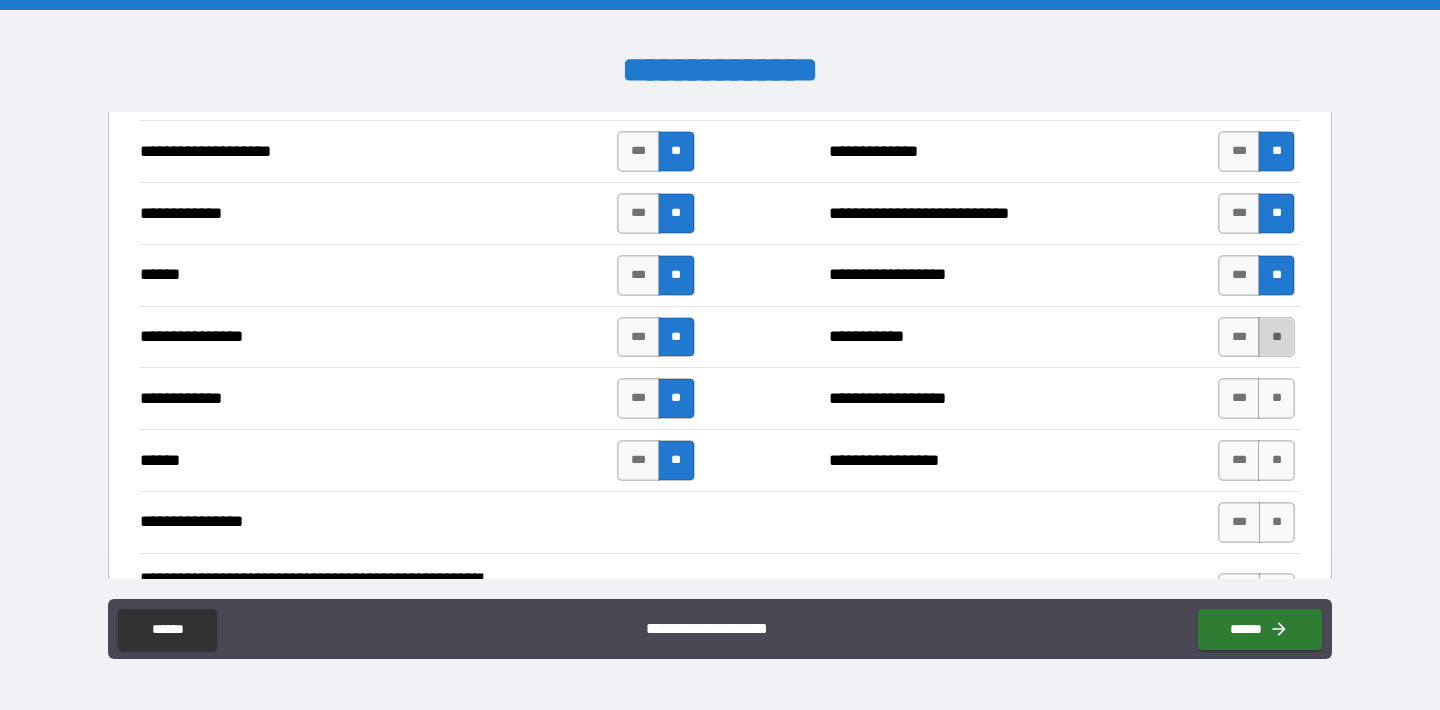 click on "**" at bounding box center (1276, 337) 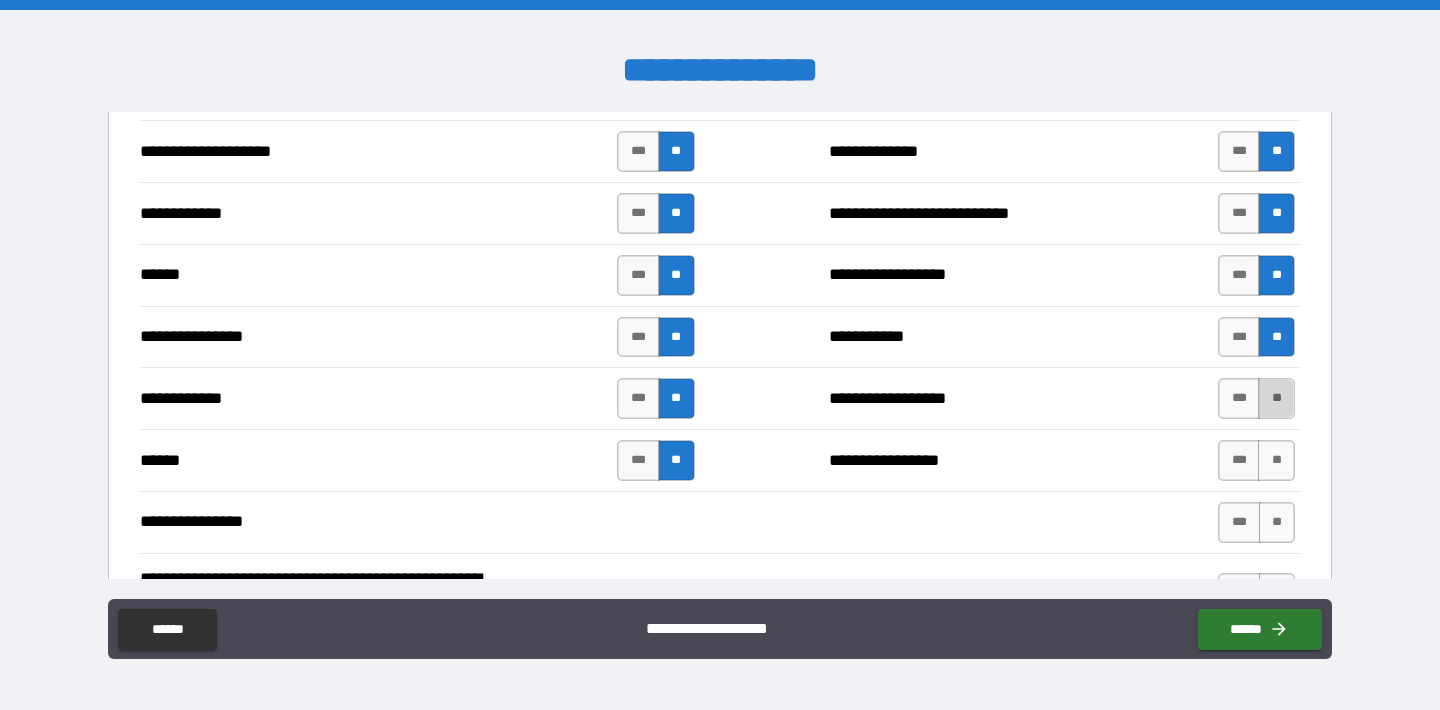 click on "**" at bounding box center (1276, 398) 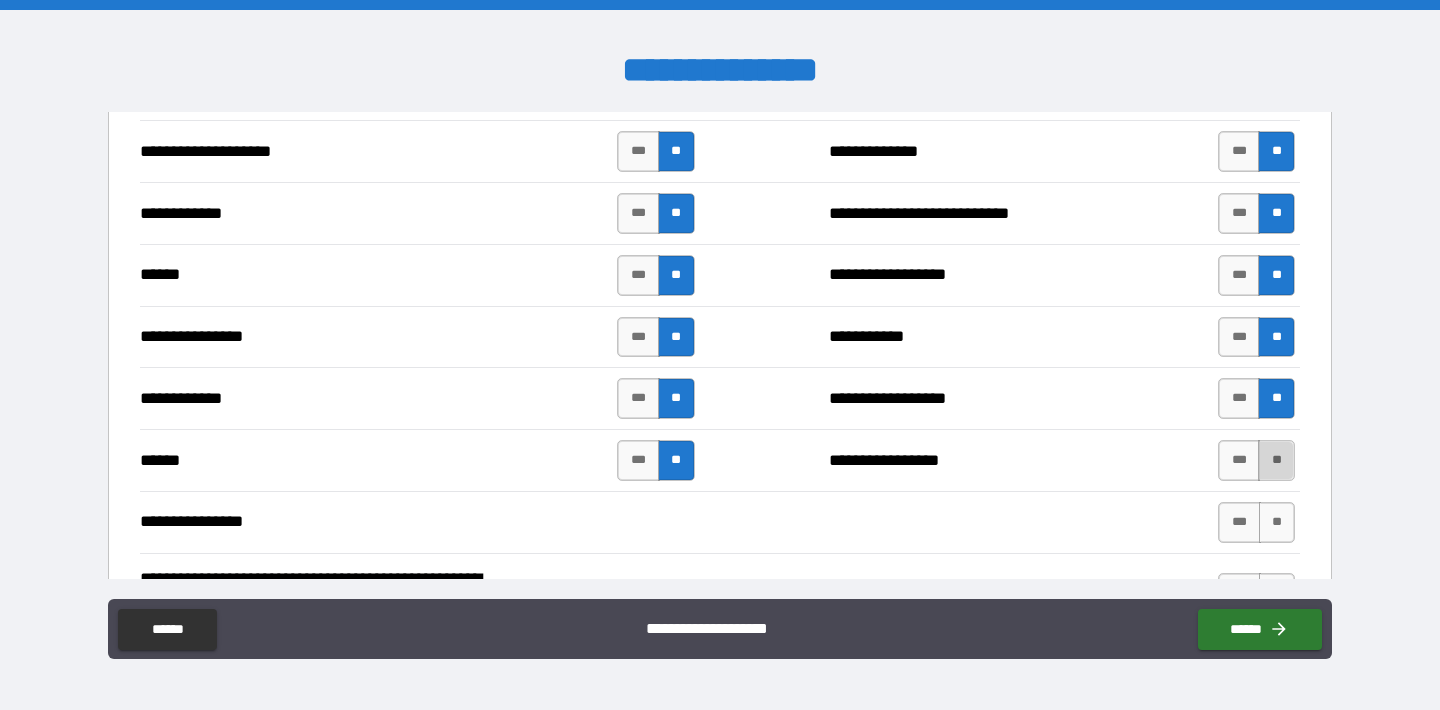 click on "**" at bounding box center [1276, 460] 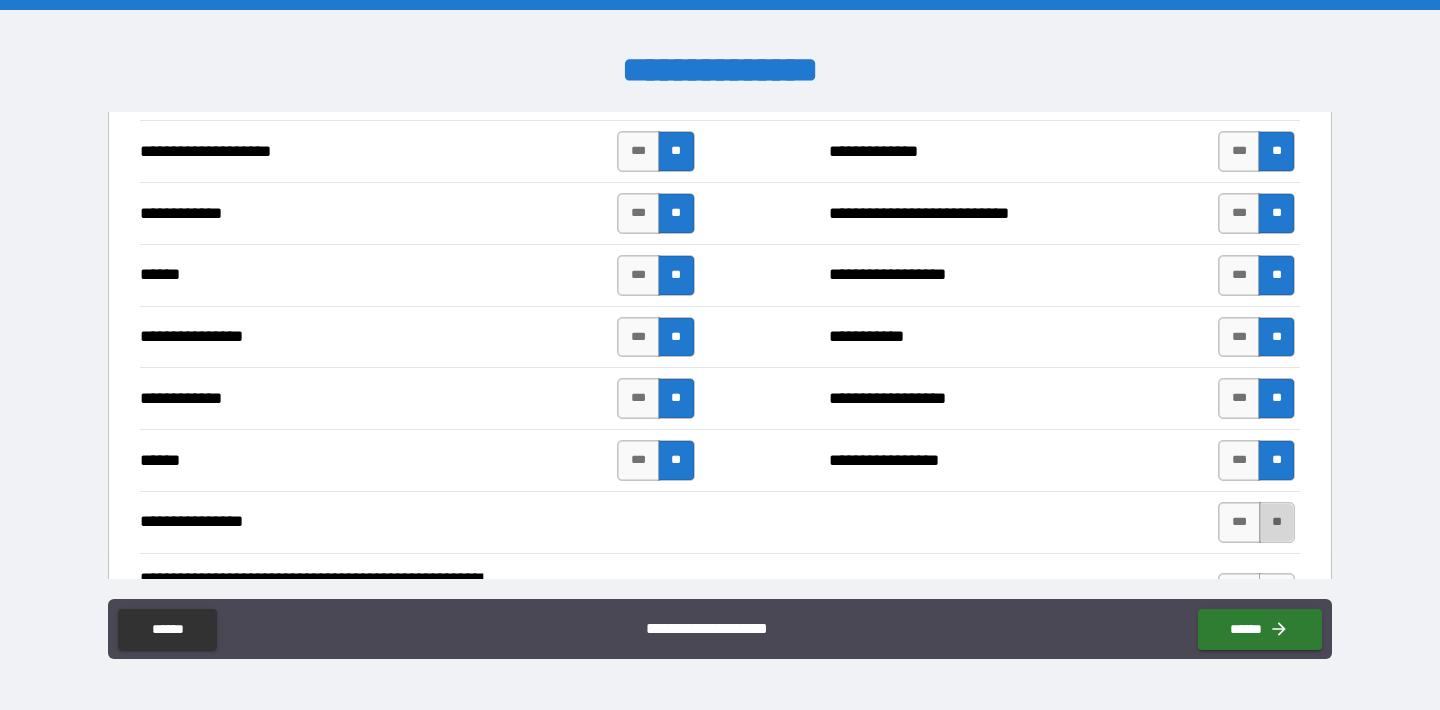 click on "**" at bounding box center (1277, 522) 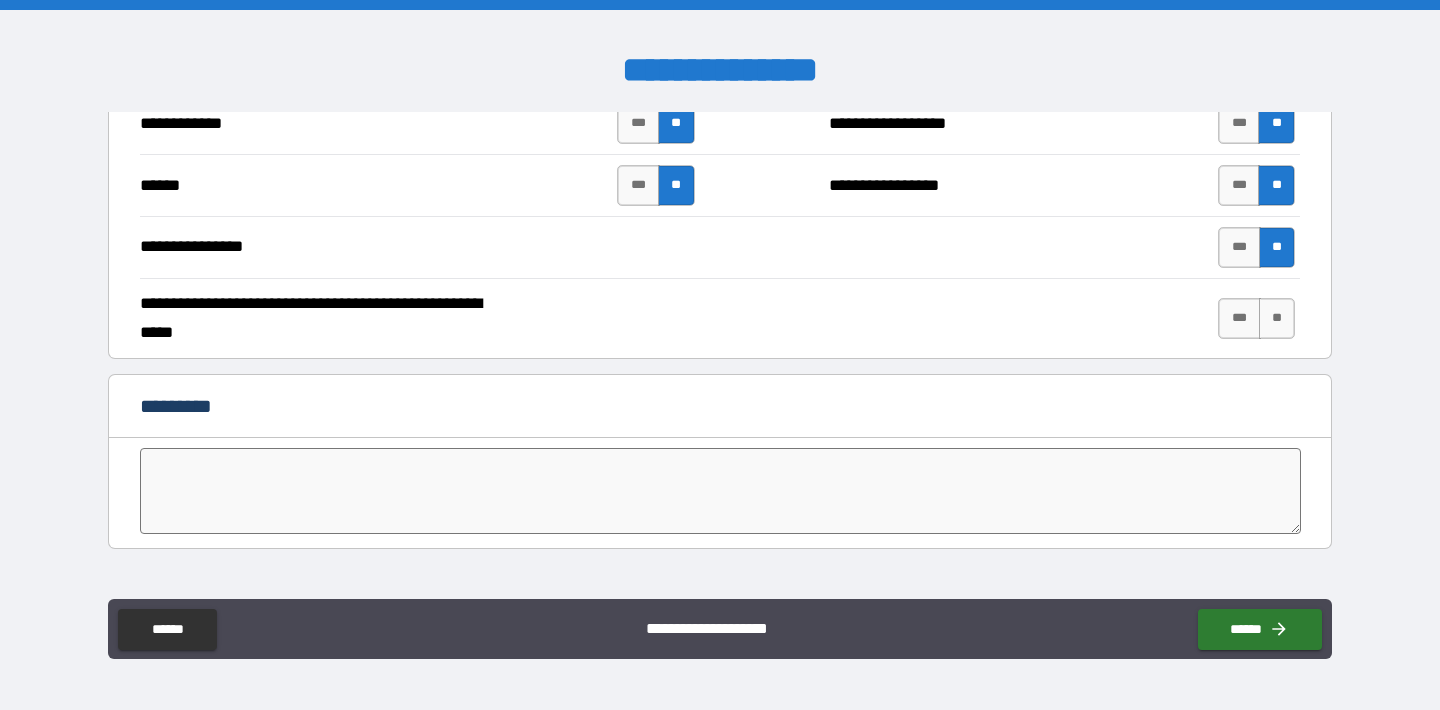 scroll, scrollTop: 3818, scrollLeft: 0, axis: vertical 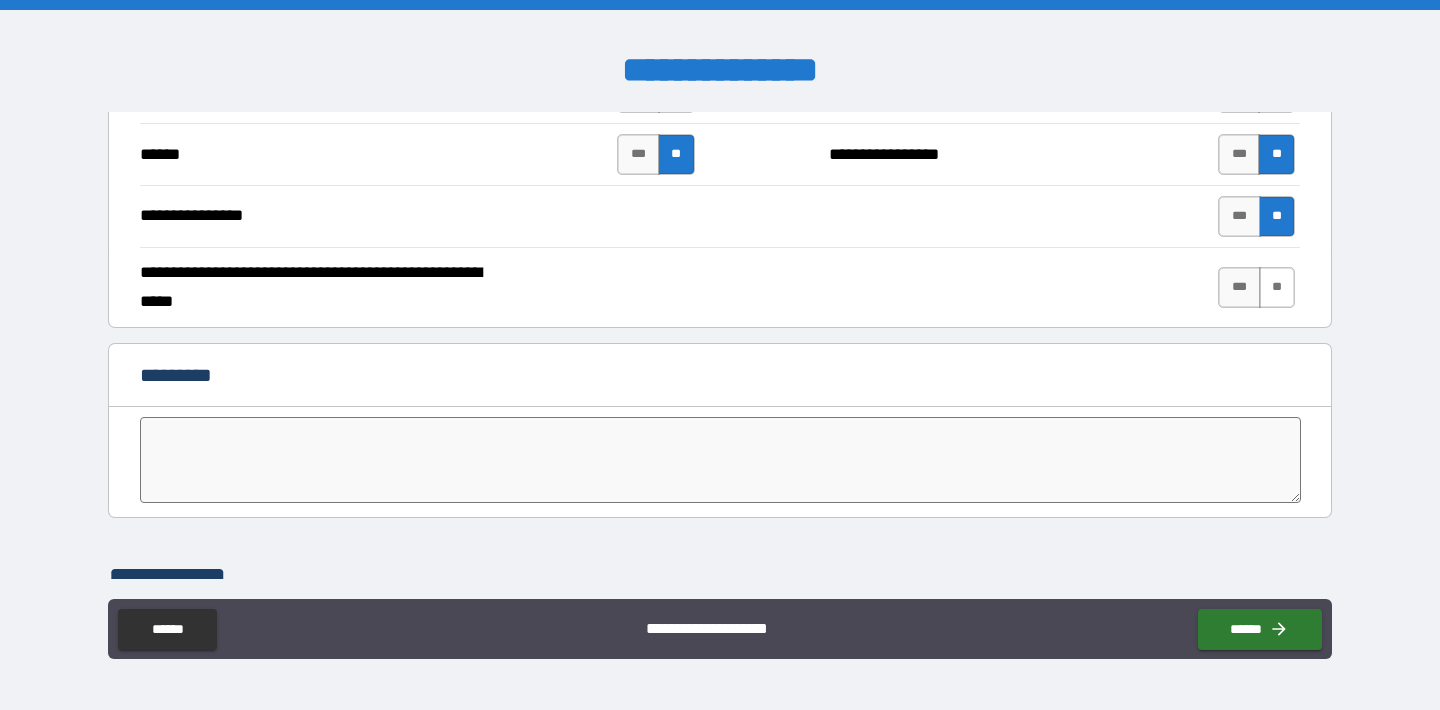 click on "**" at bounding box center (1277, 287) 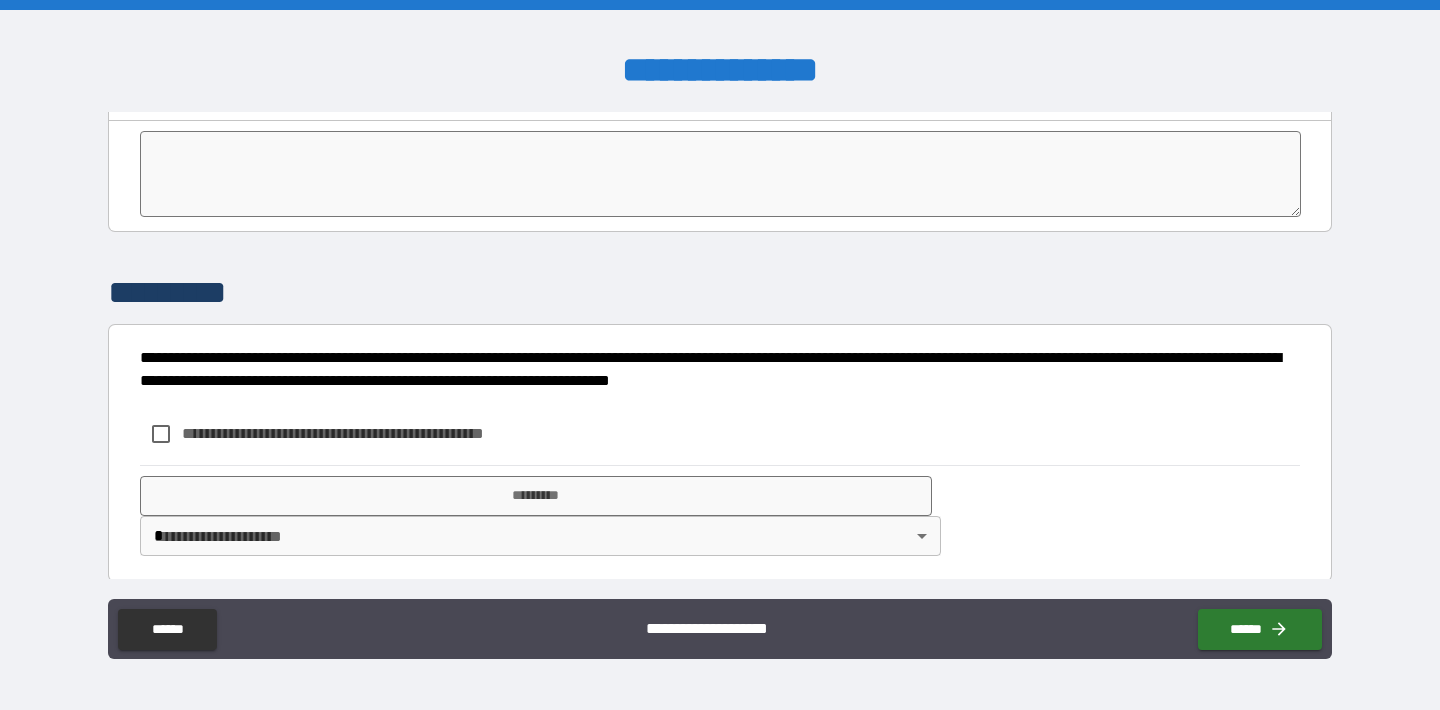 scroll, scrollTop: 4111, scrollLeft: 0, axis: vertical 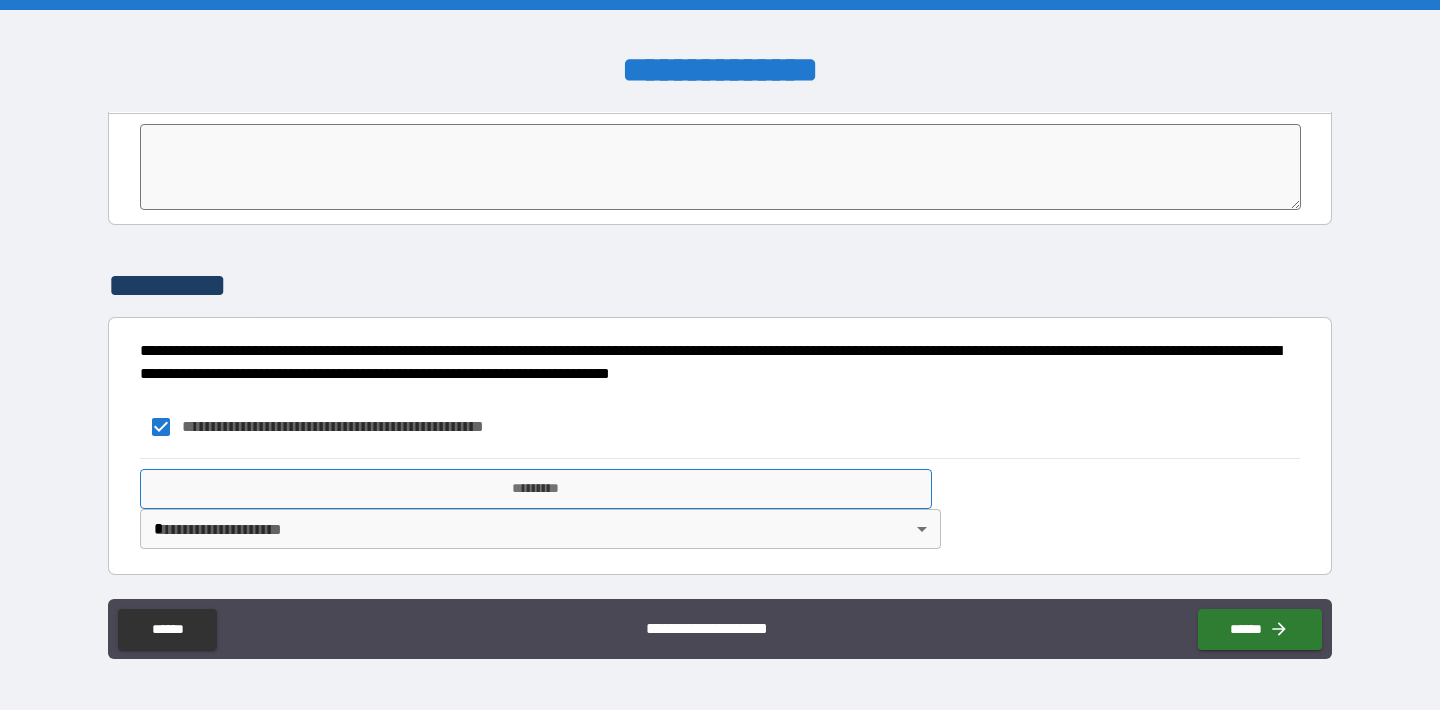 click on "*********" at bounding box center [536, 489] 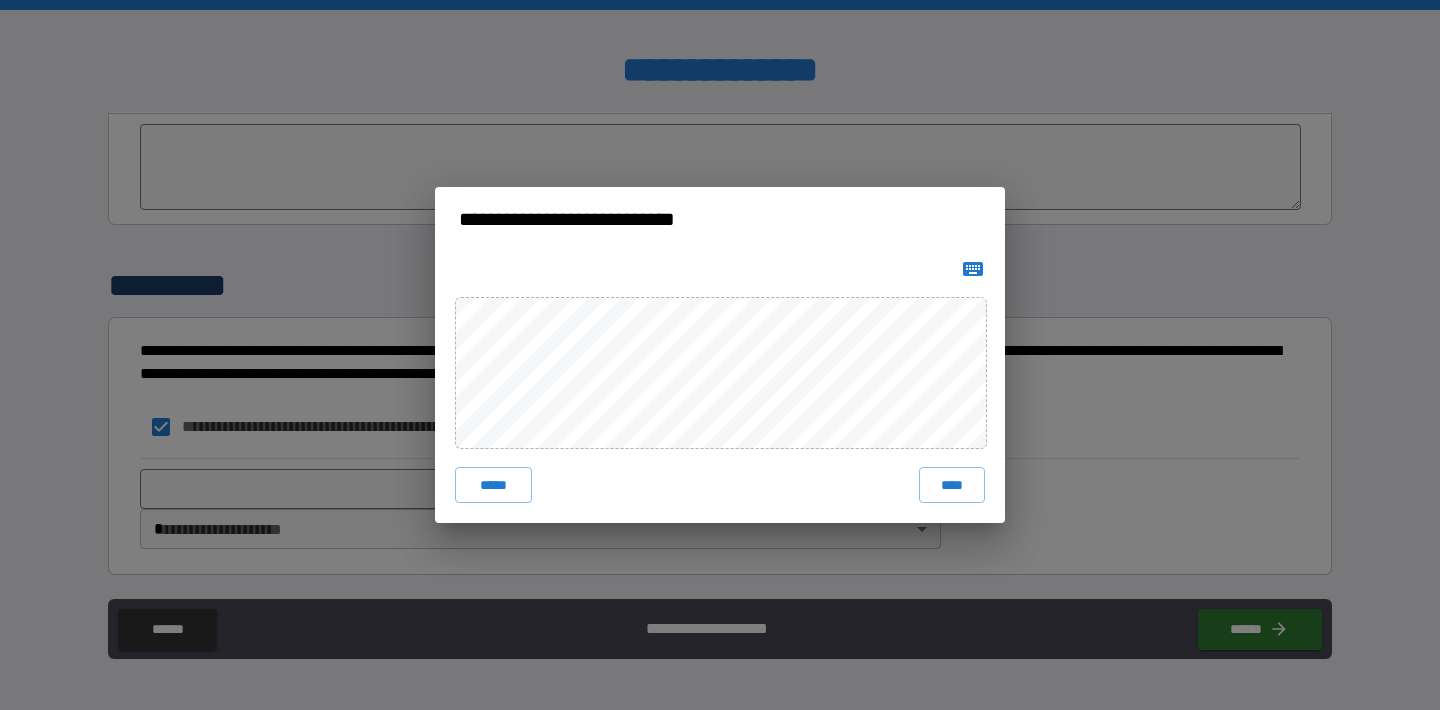click 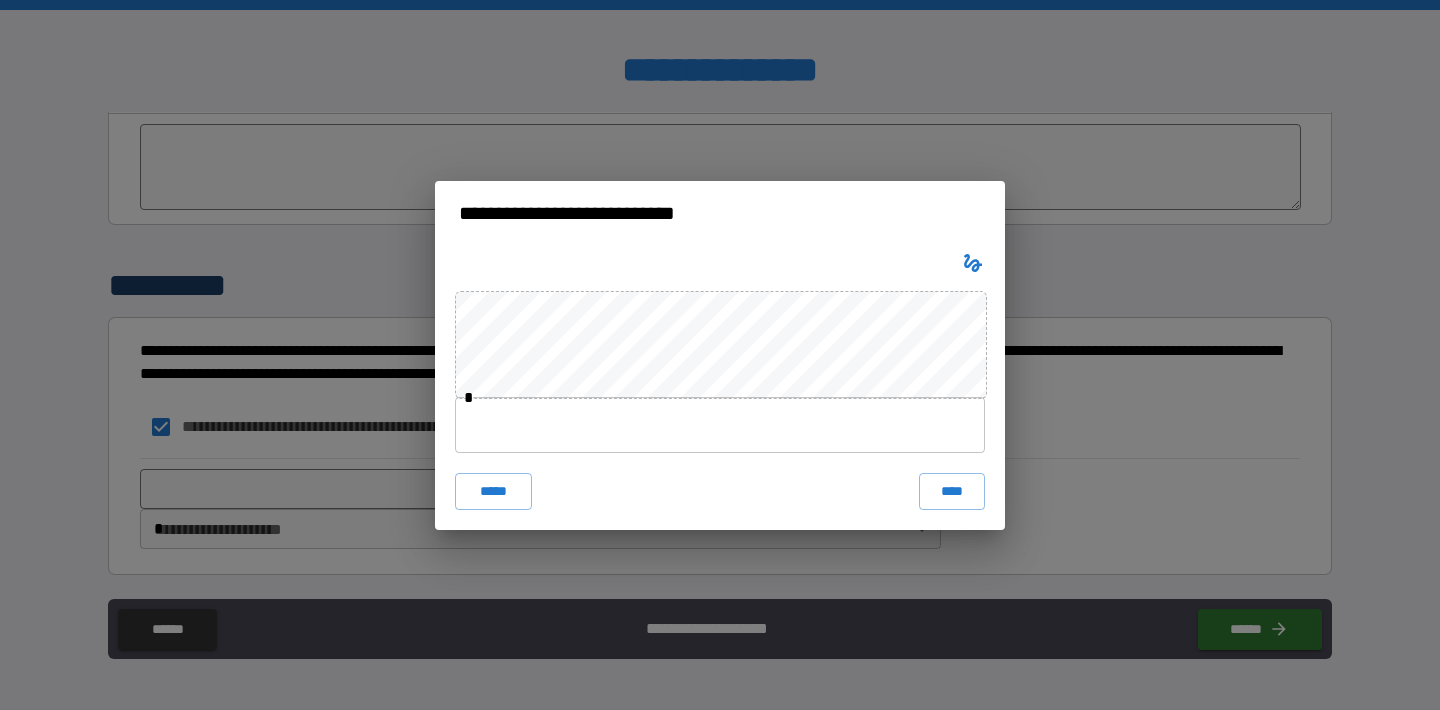 click at bounding box center (720, 425) 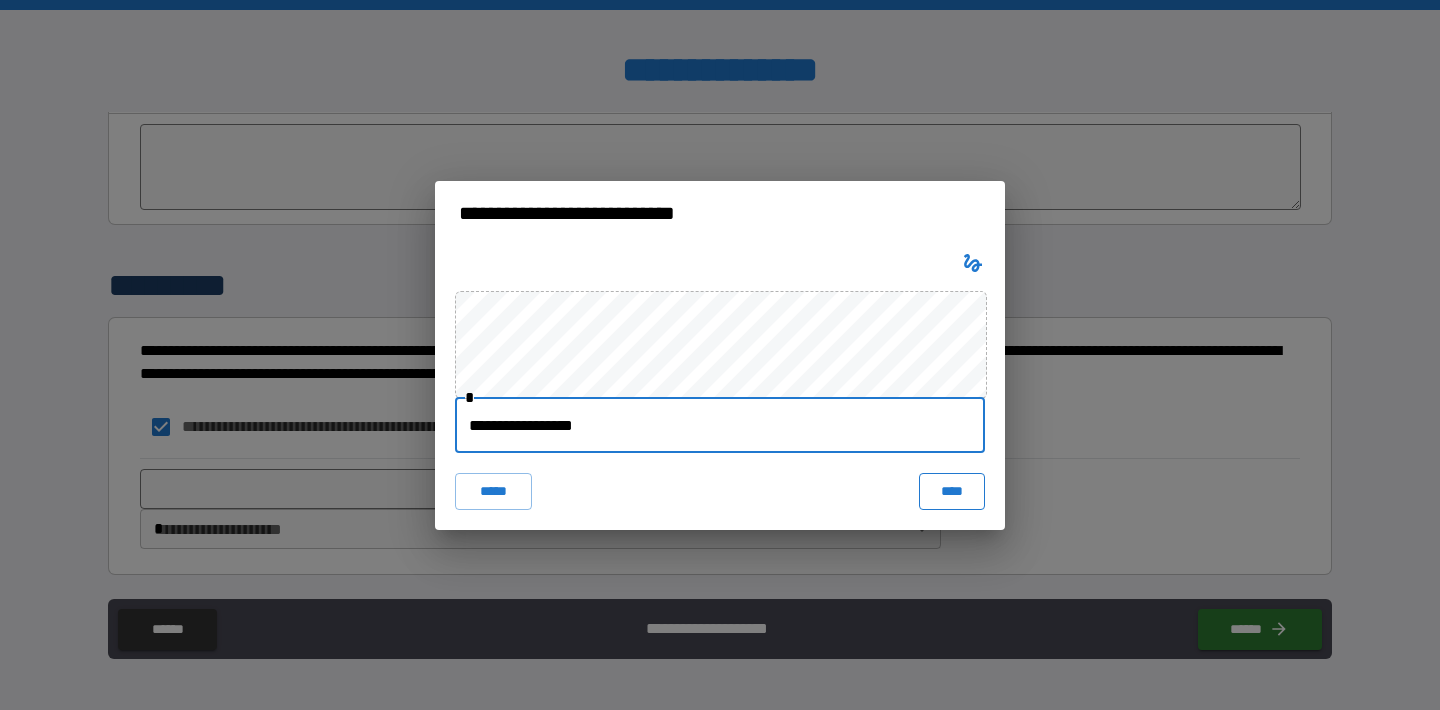 type on "**********" 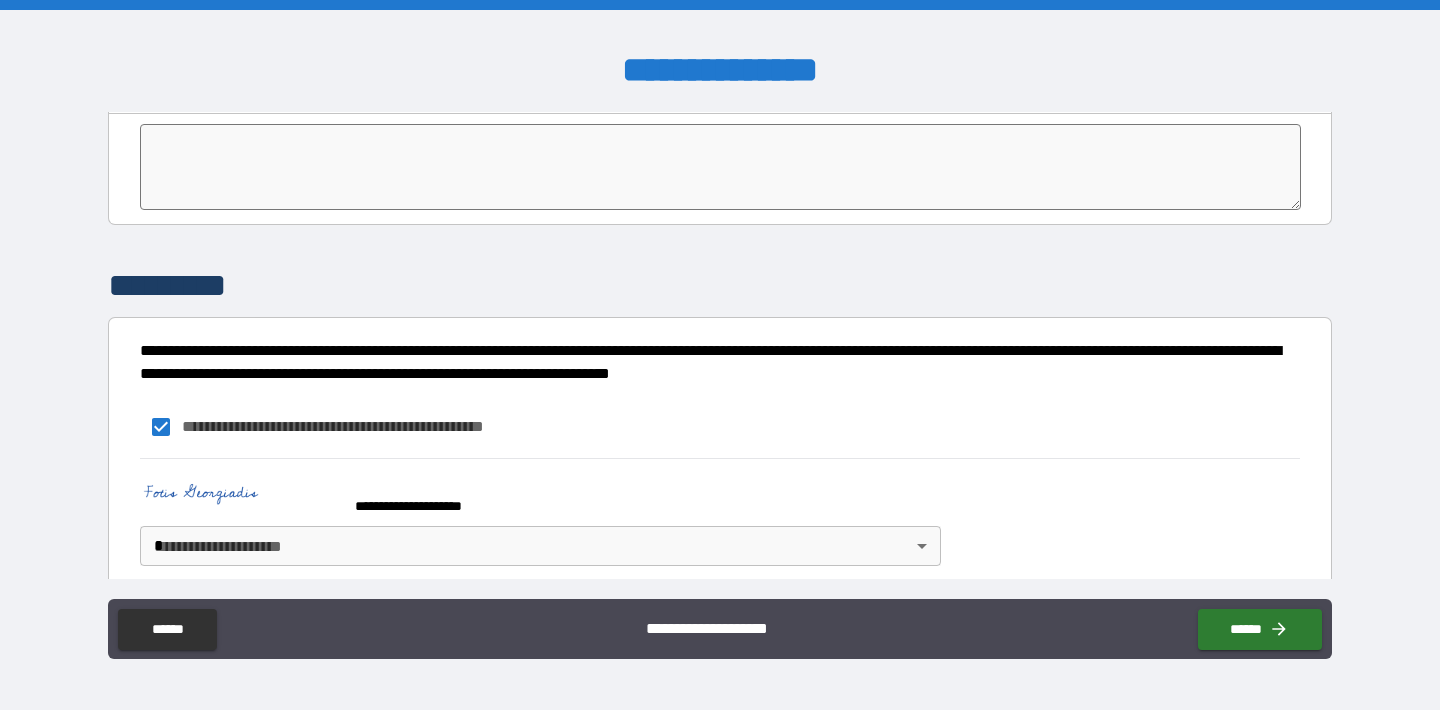 scroll, scrollTop: 4129, scrollLeft: 0, axis: vertical 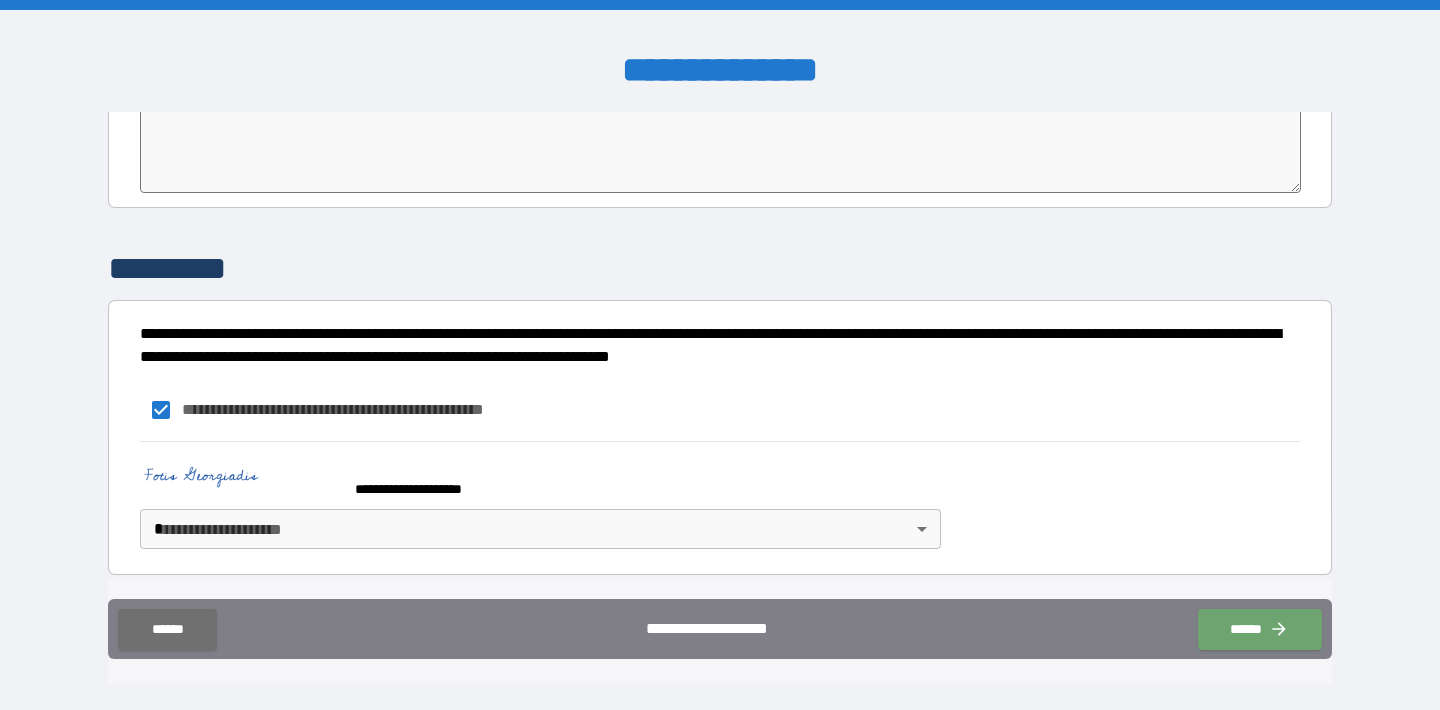 click on "******" at bounding box center (1260, 629) 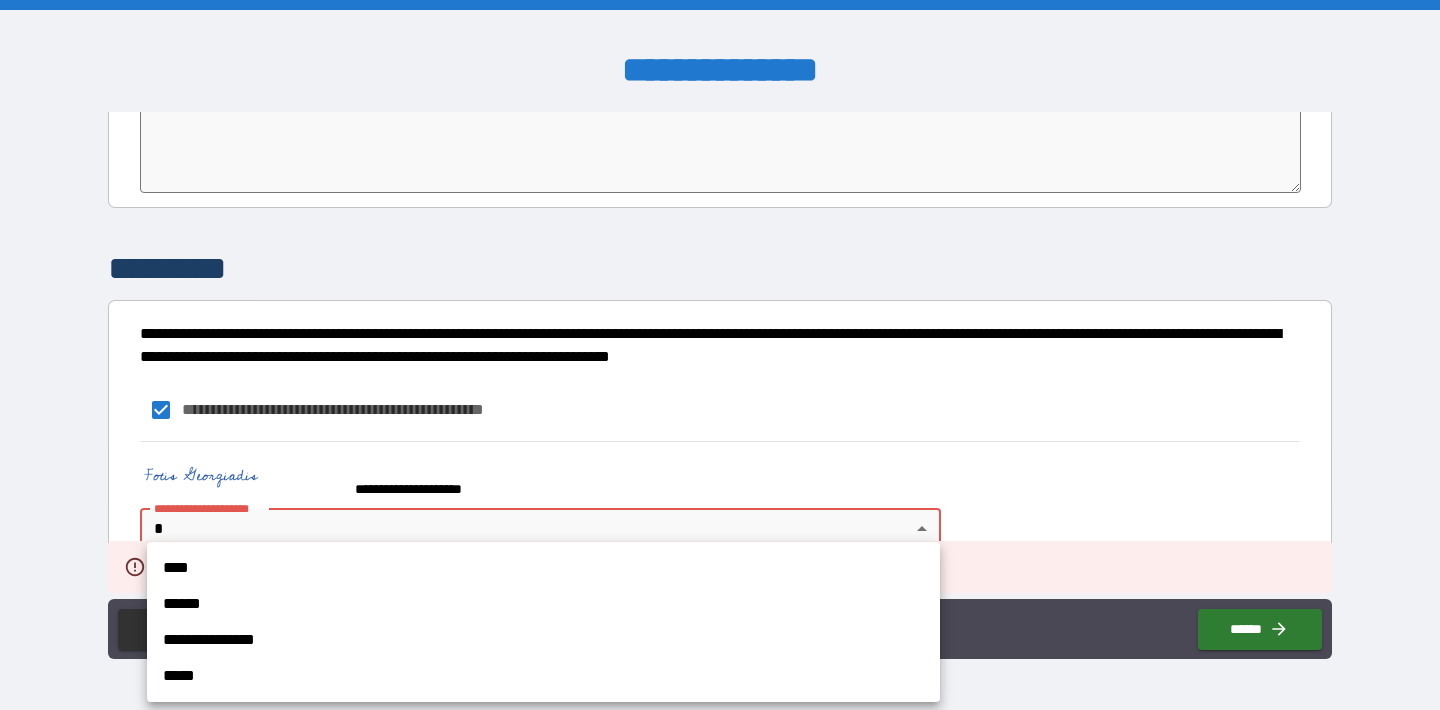 click on "**********" at bounding box center [720, 355] 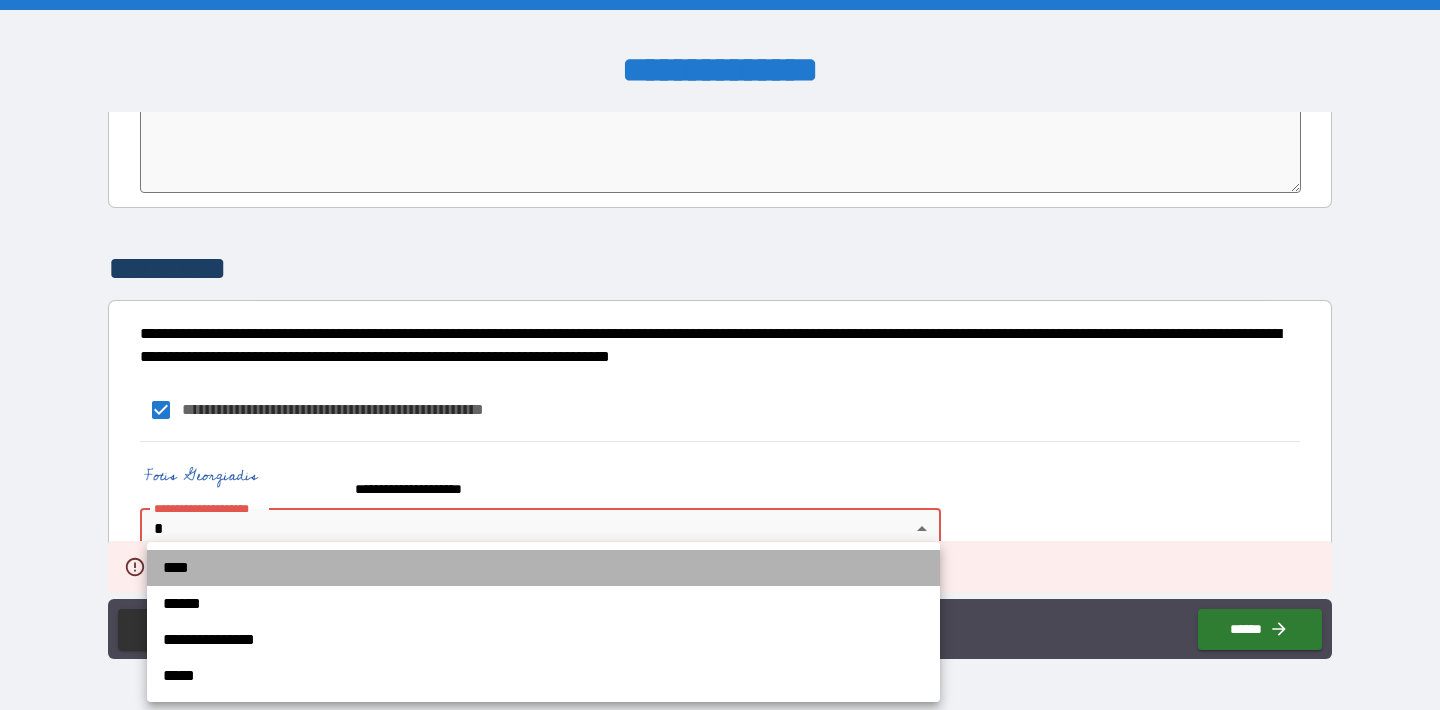 click on "****" at bounding box center (543, 568) 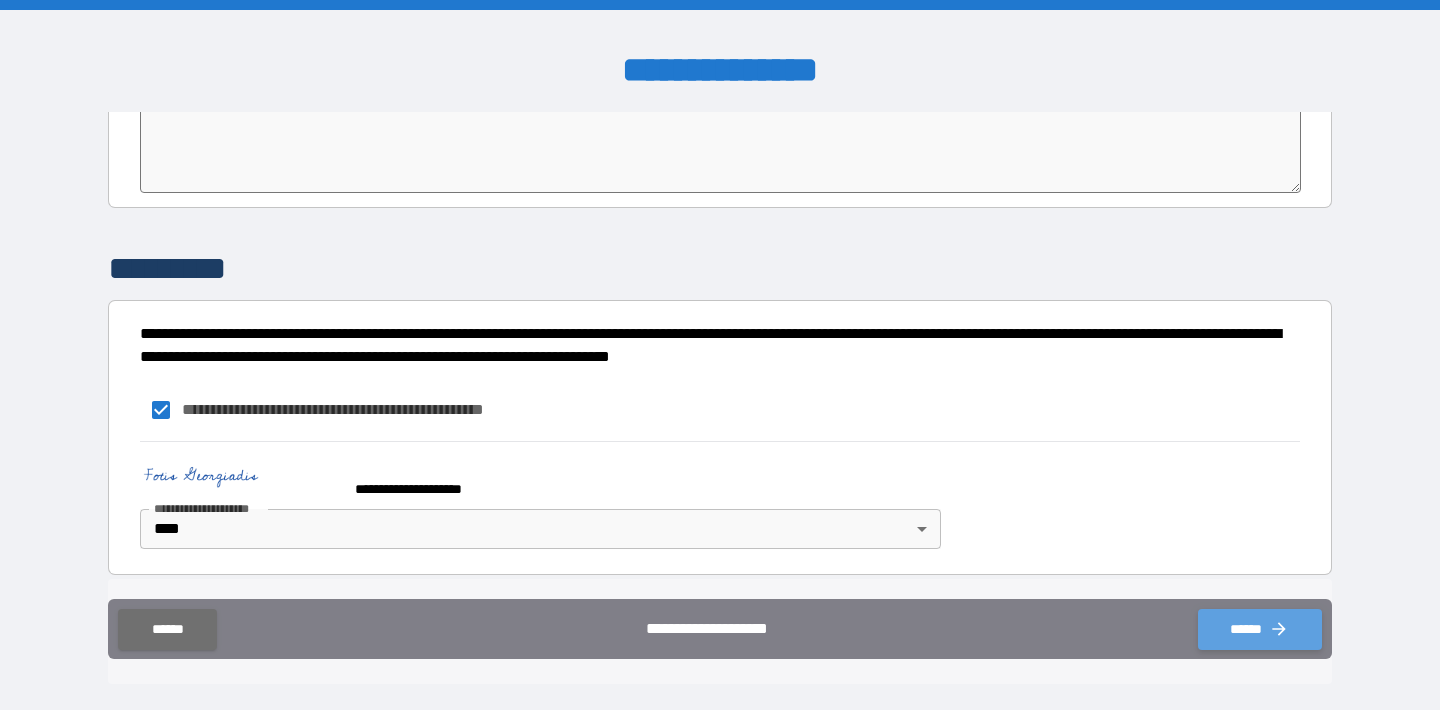 click on "******" at bounding box center (1260, 629) 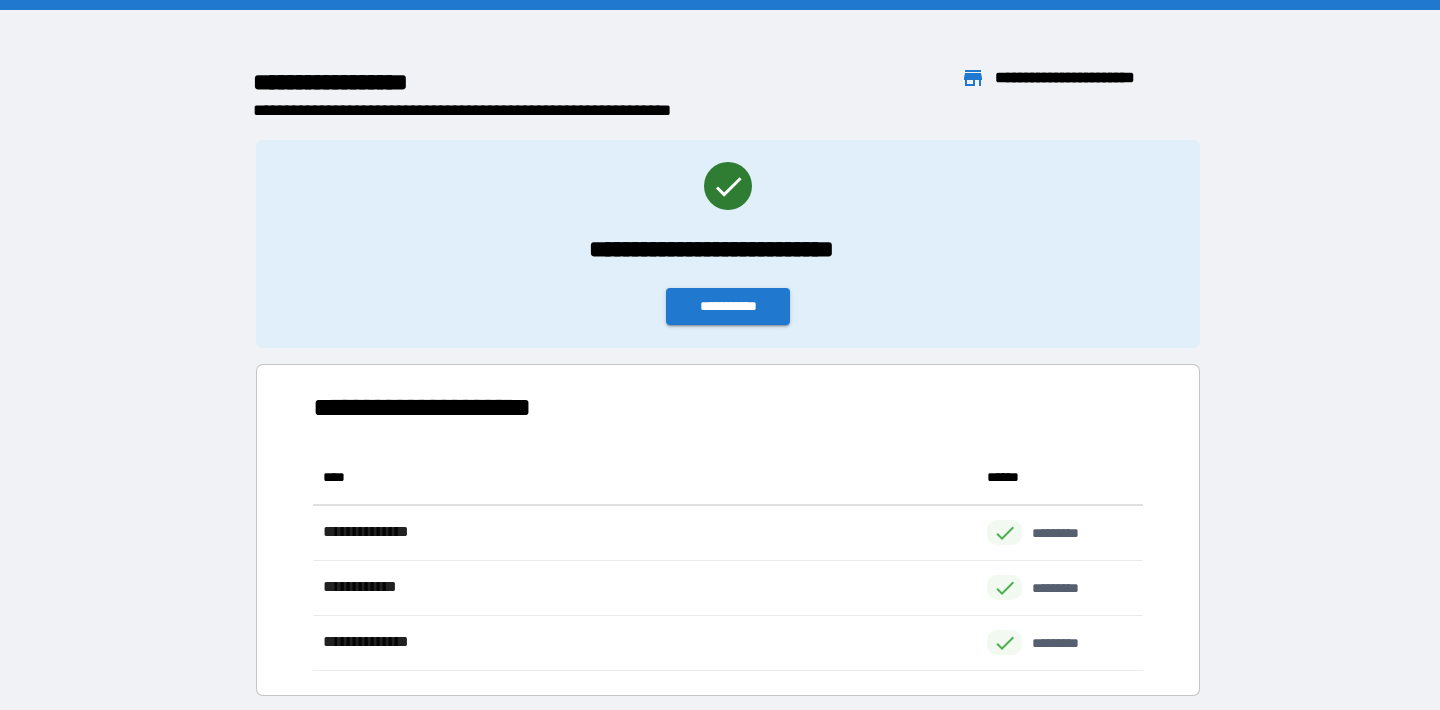 scroll, scrollTop: 1, scrollLeft: 1, axis: both 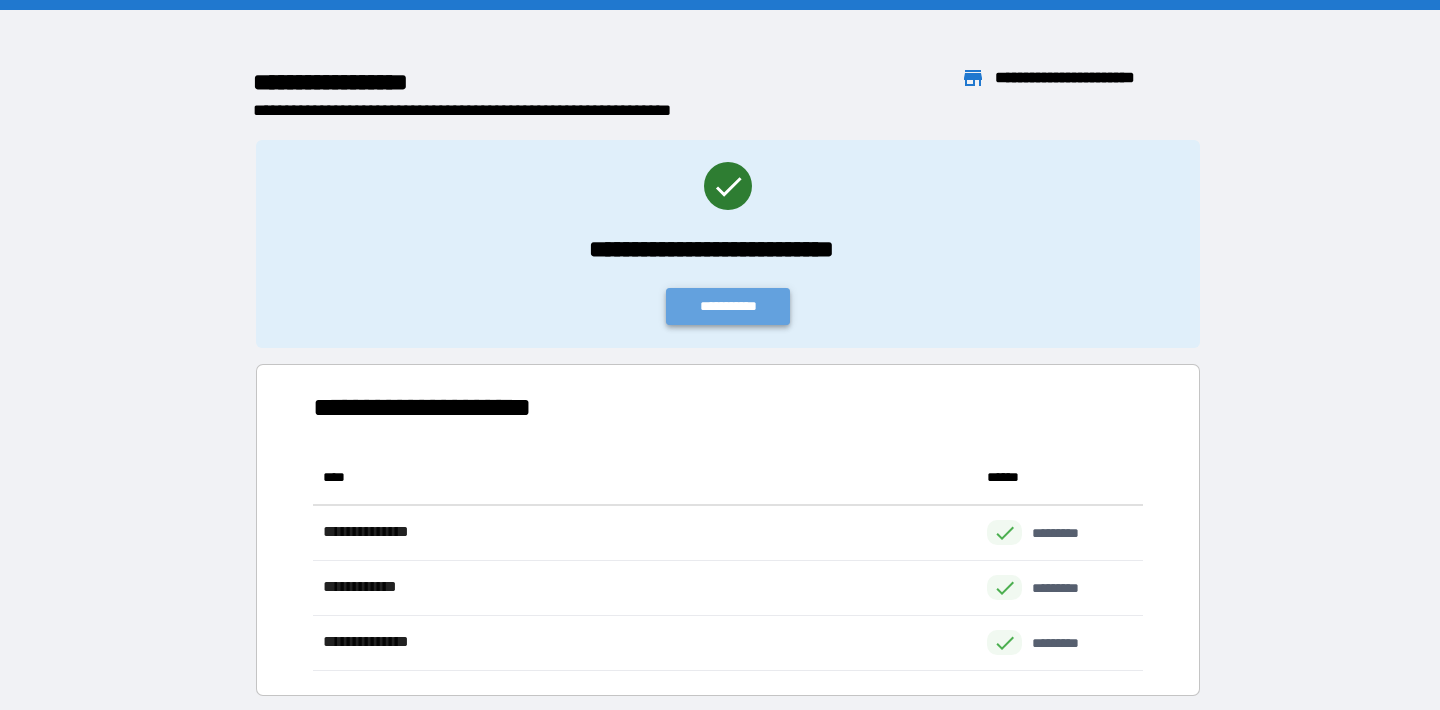 click on "**********" at bounding box center (728, 306) 